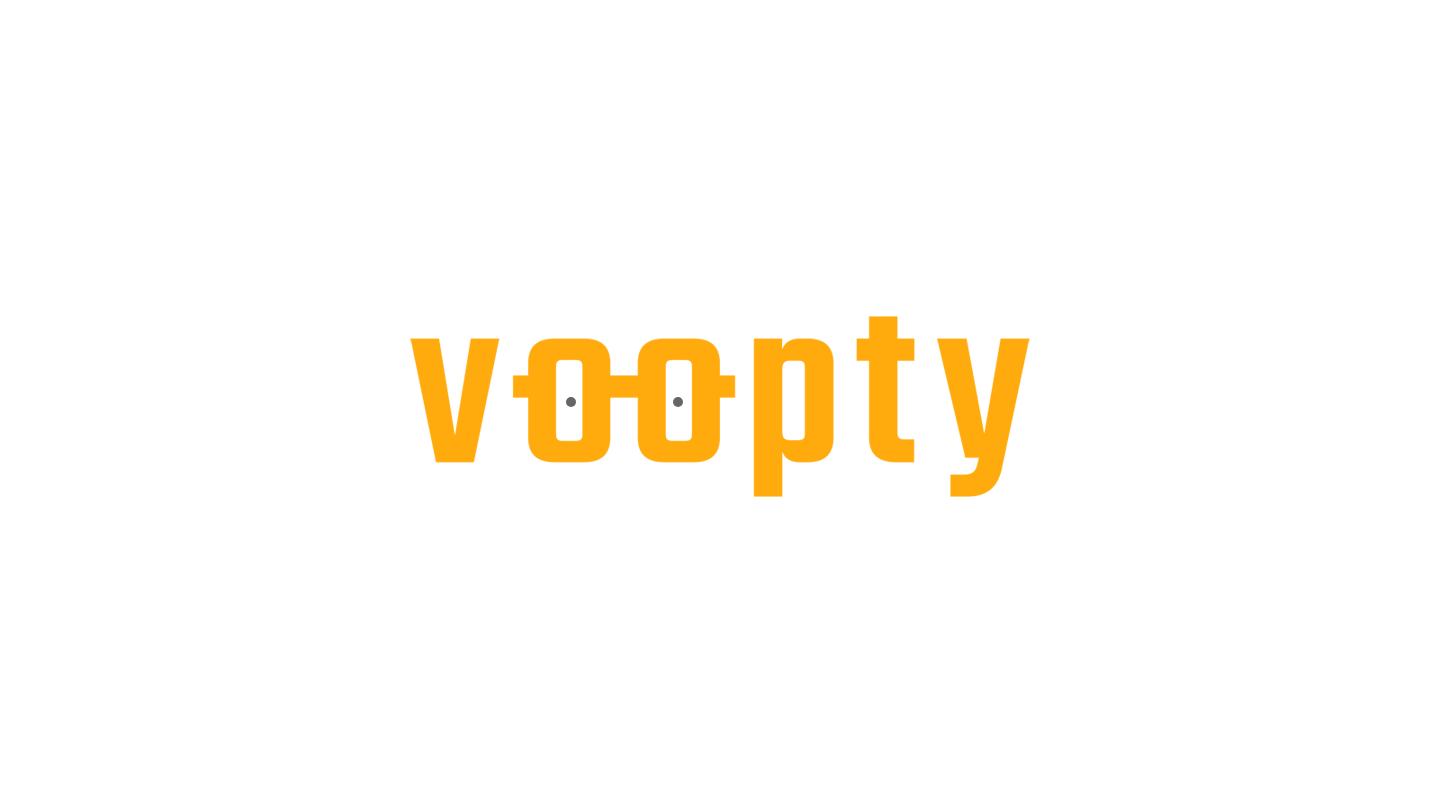 scroll, scrollTop: 0, scrollLeft: 0, axis: both 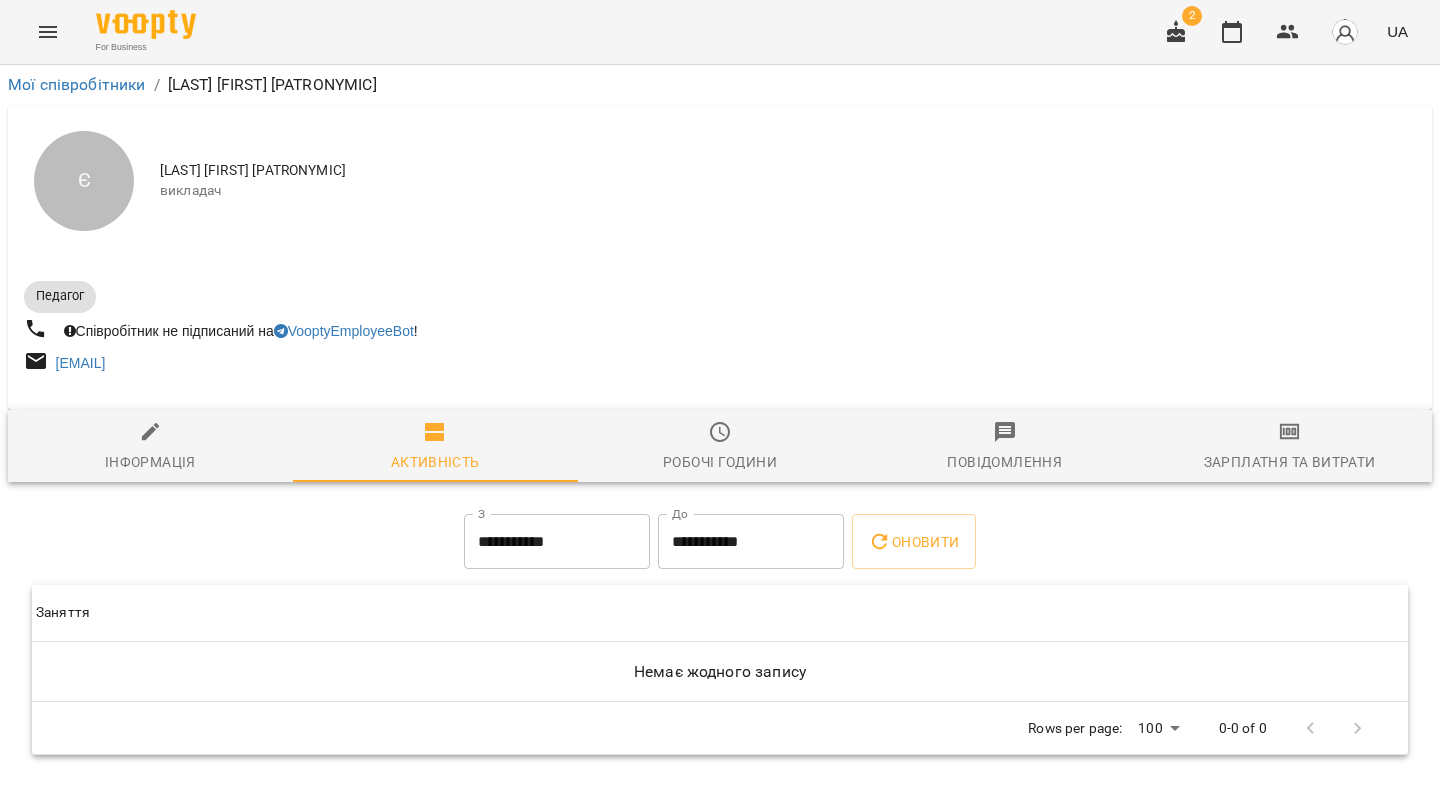 click 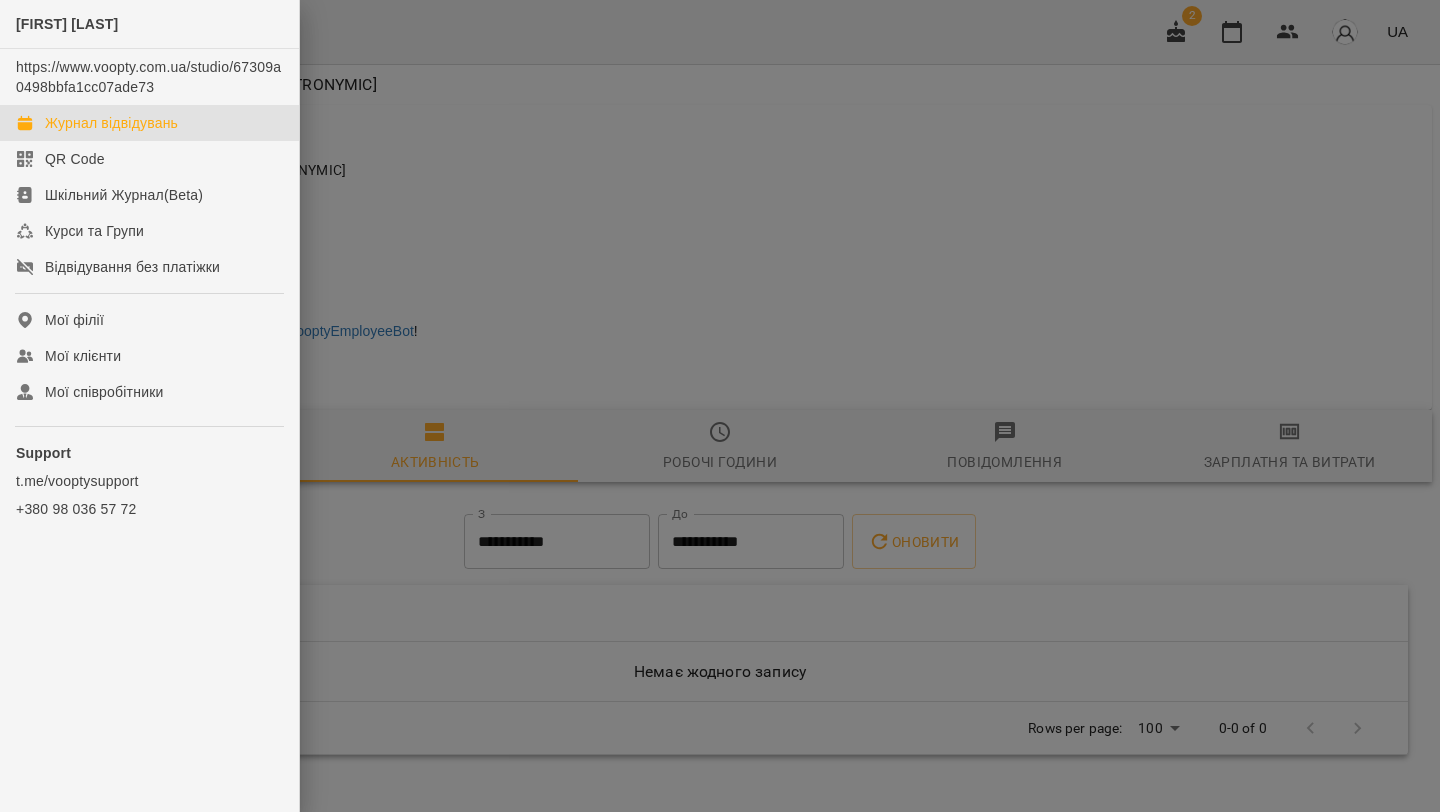 click on "Журнал відвідувань" at bounding box center [149, 123] 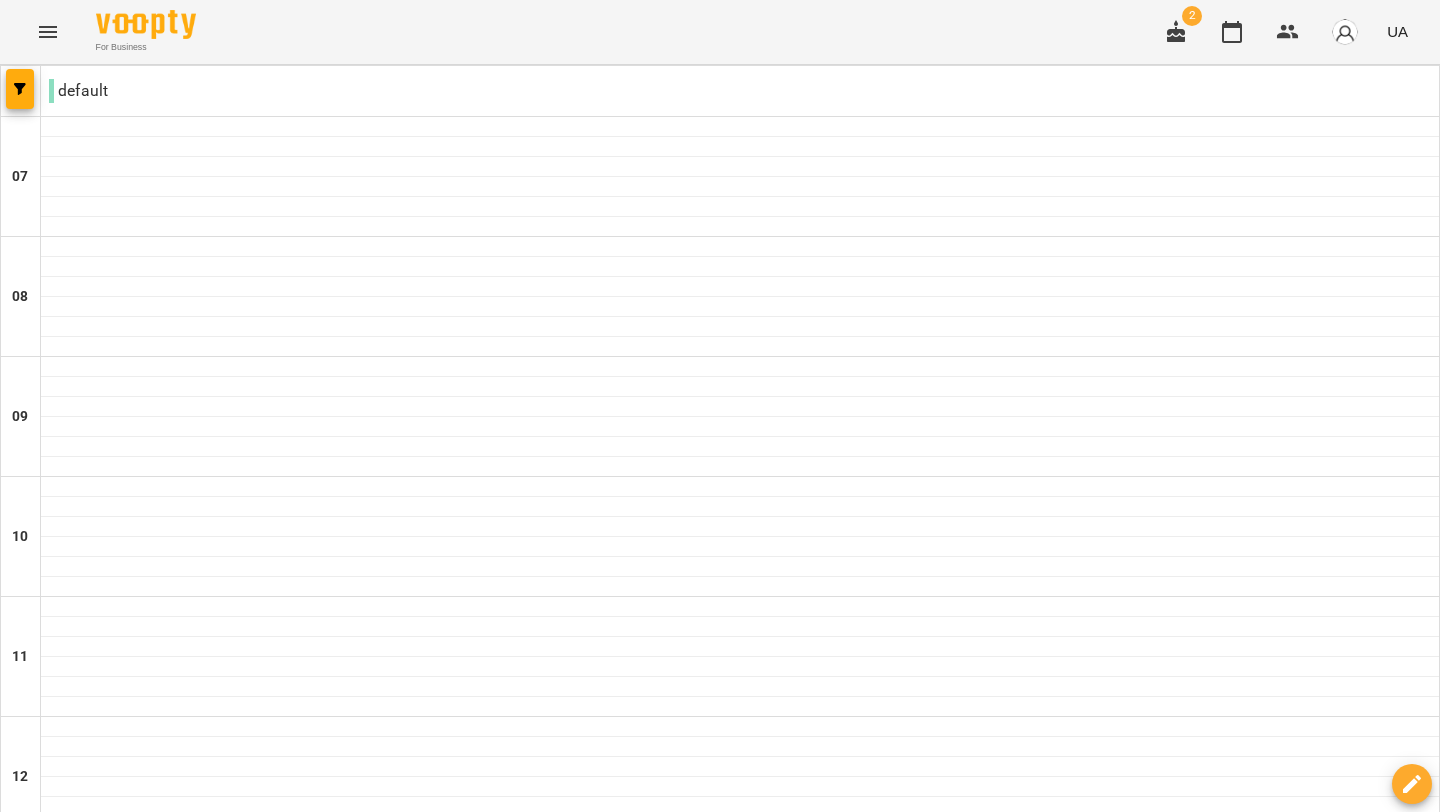 click at bounding box center (620, 2128) 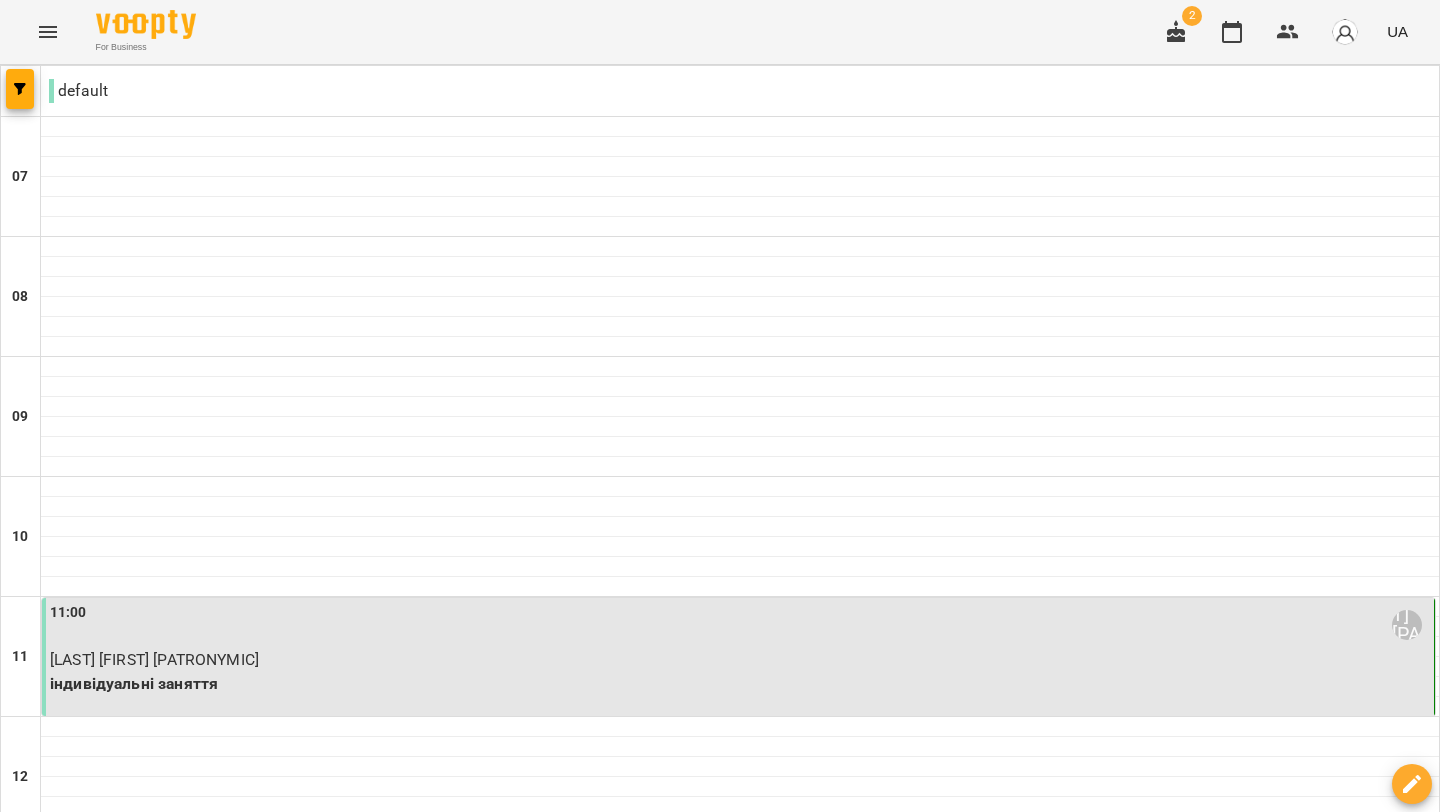 click on "вт 01 лип" at bounding box center [417, 2069] 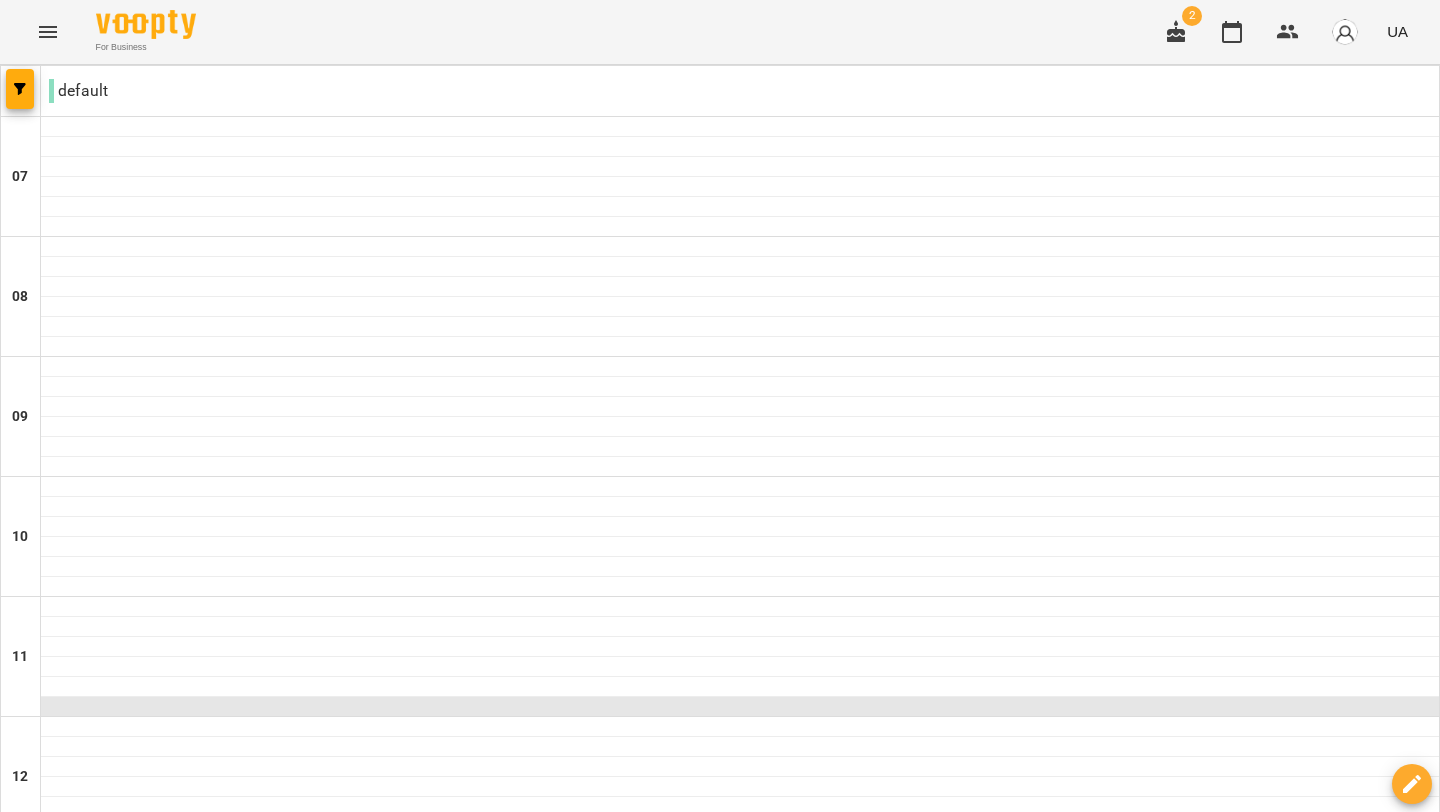 scroll, scrollTop: 1358, scrollLeft: 0, axis: vertical 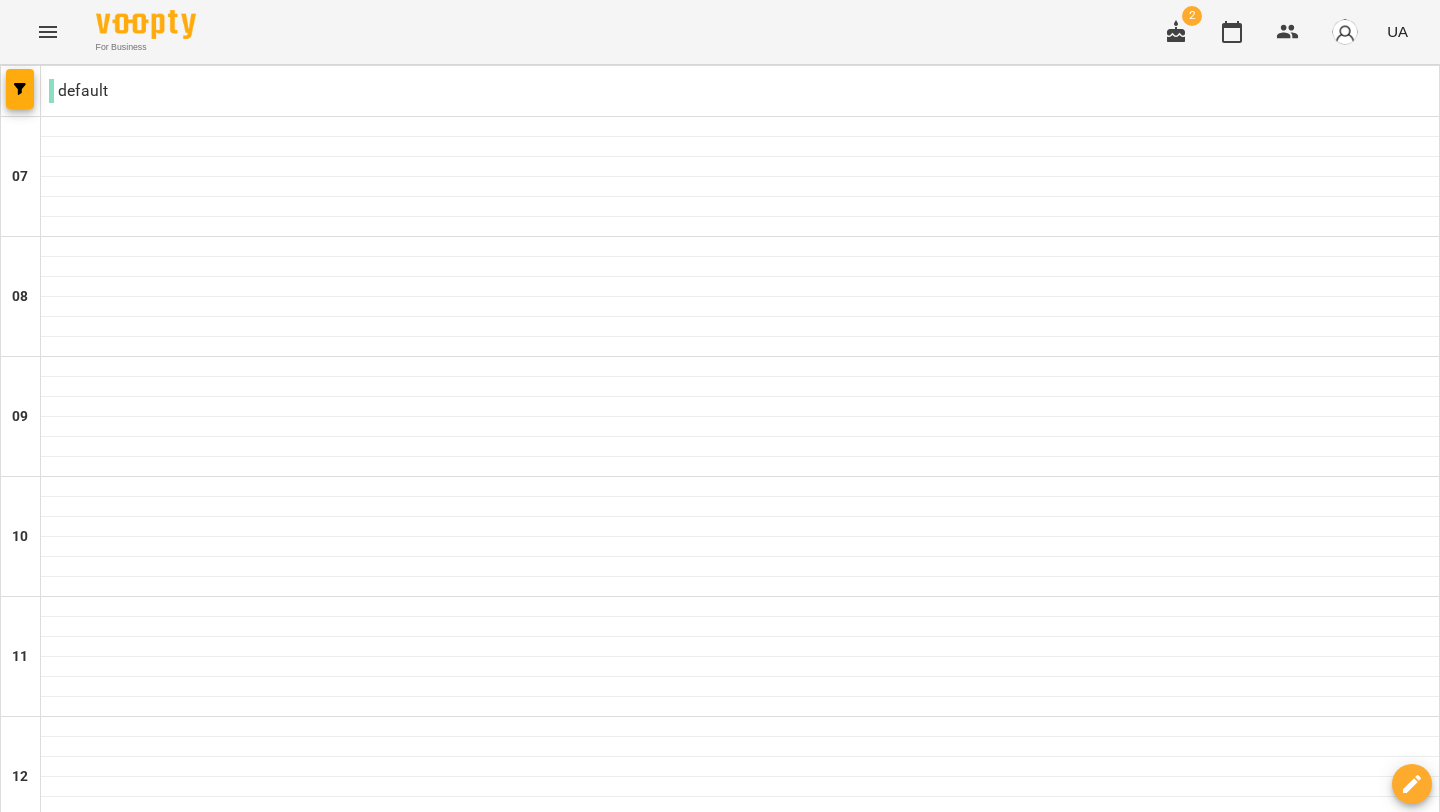 click at bounding box center (740, 1807) 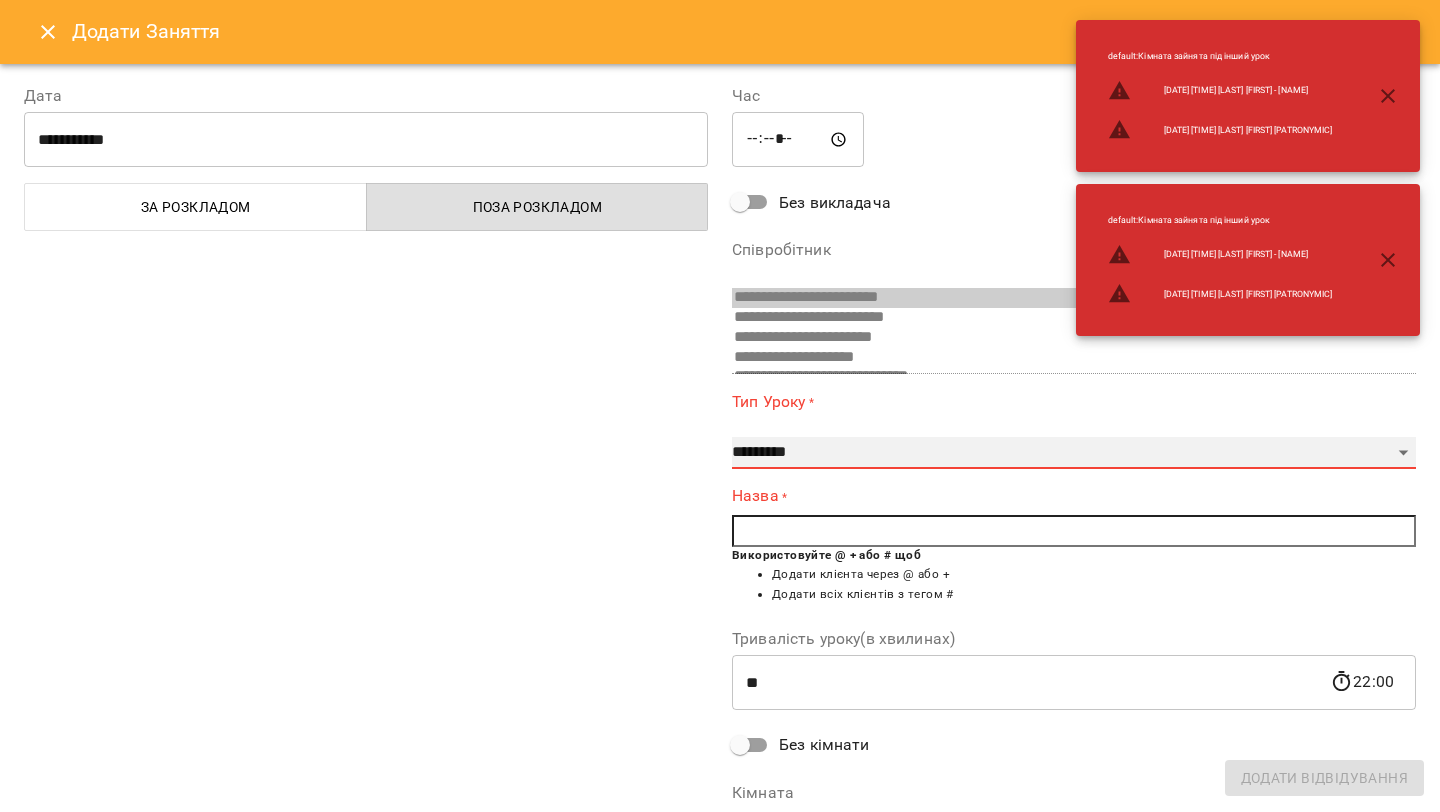 click on "**********" at bounding box center (1074, 453) 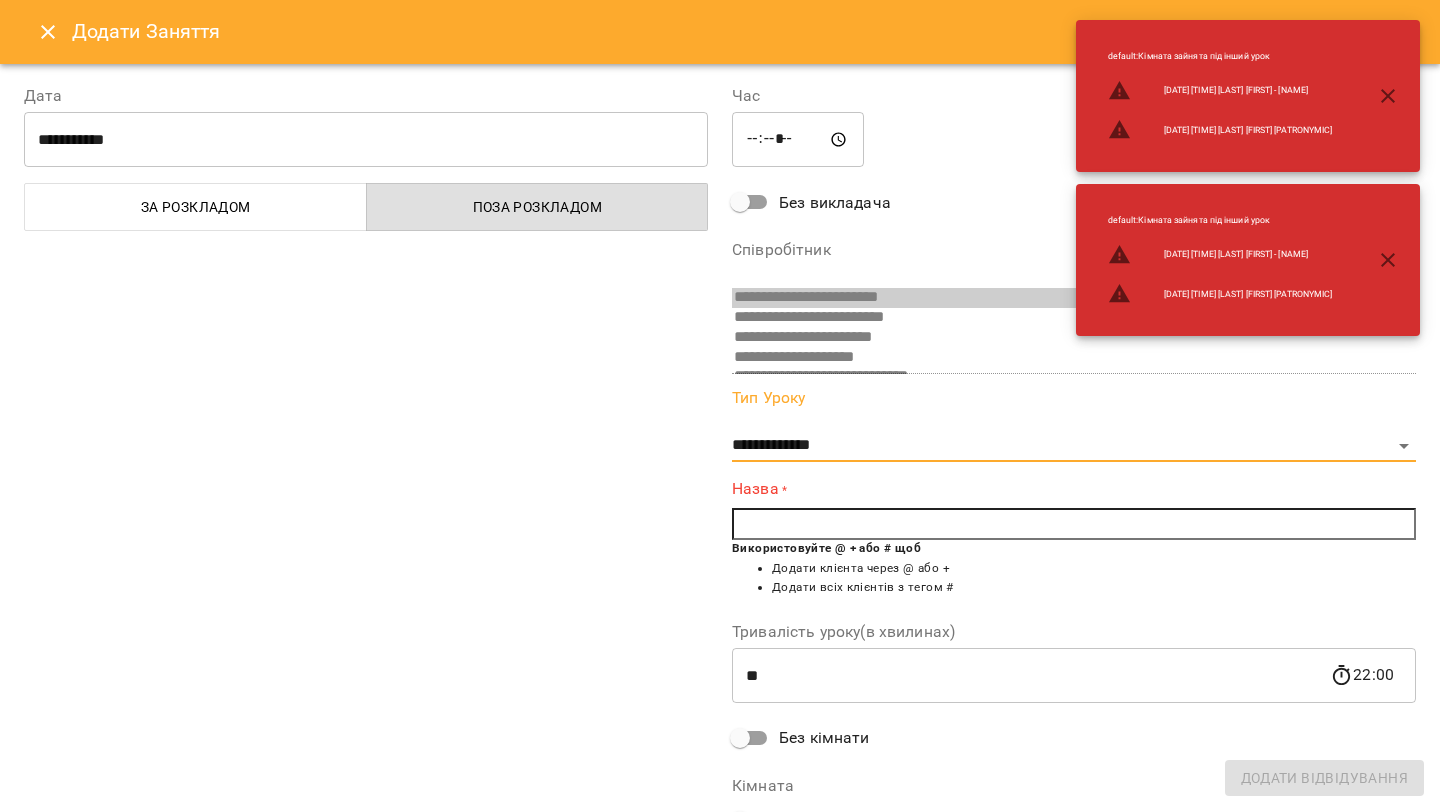 click at bounding box center [1074, 524] 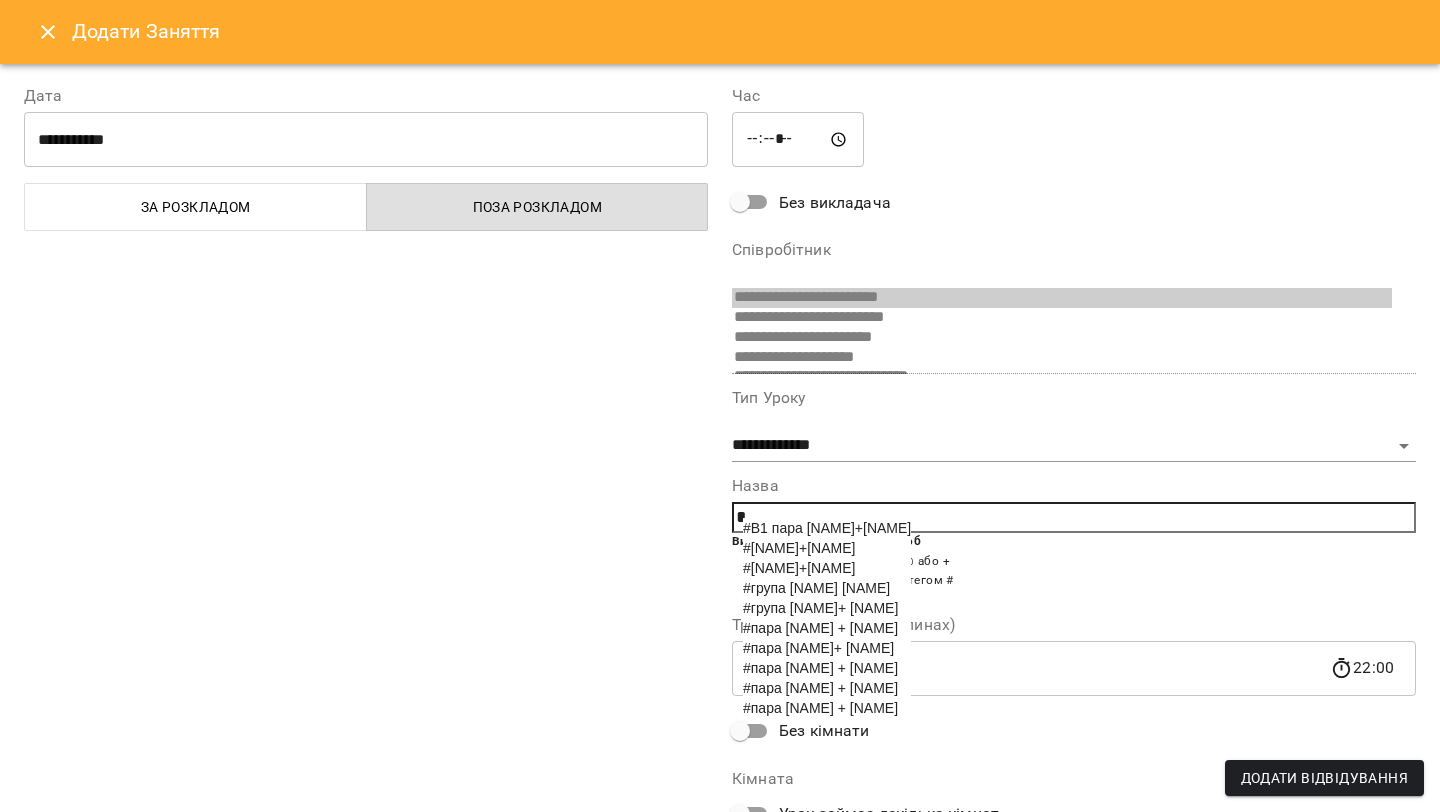 click on "#пара [NAME] + [NAME]" at bounding box center [820, 688] 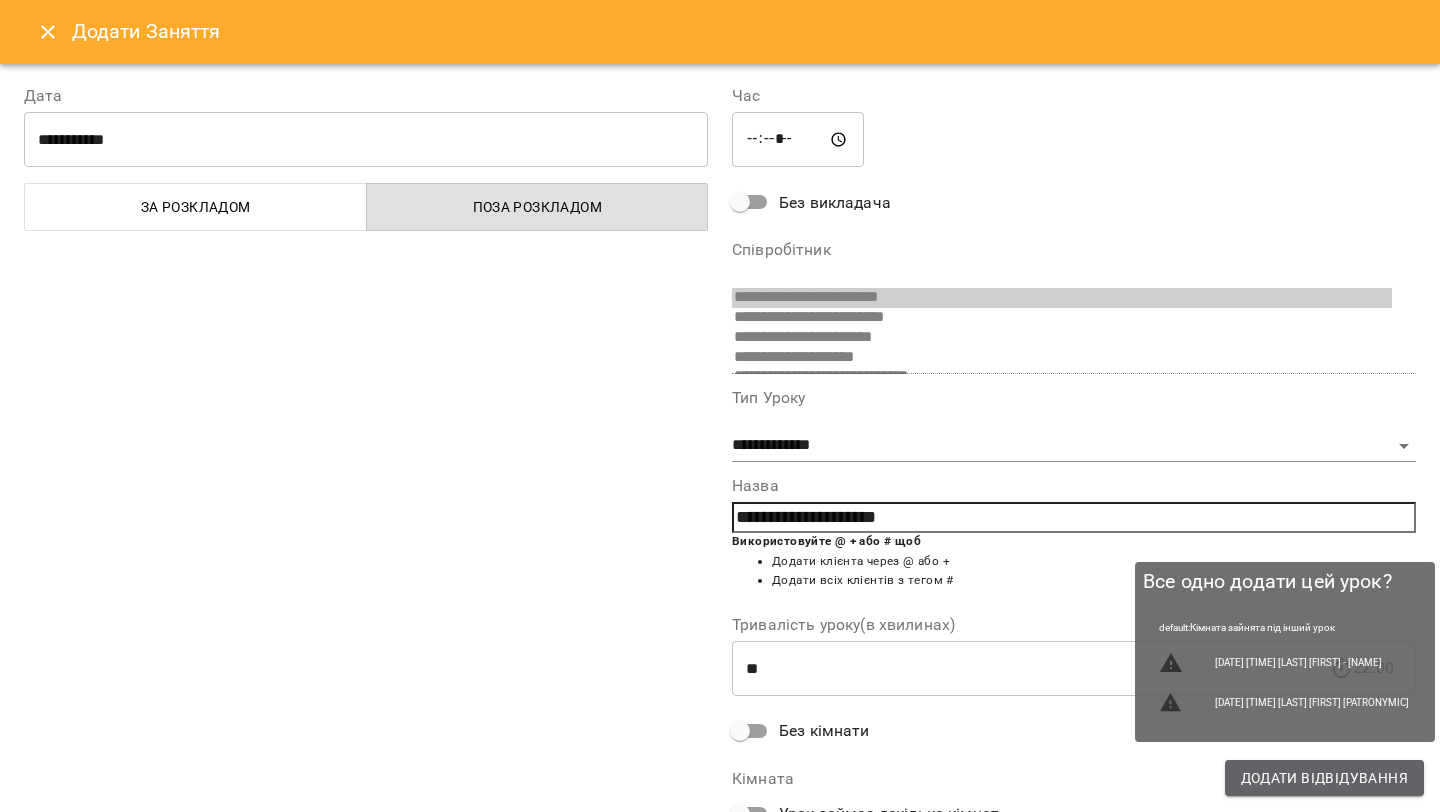 click on "Додати Відвідування" at bounding box center (1324, 778) 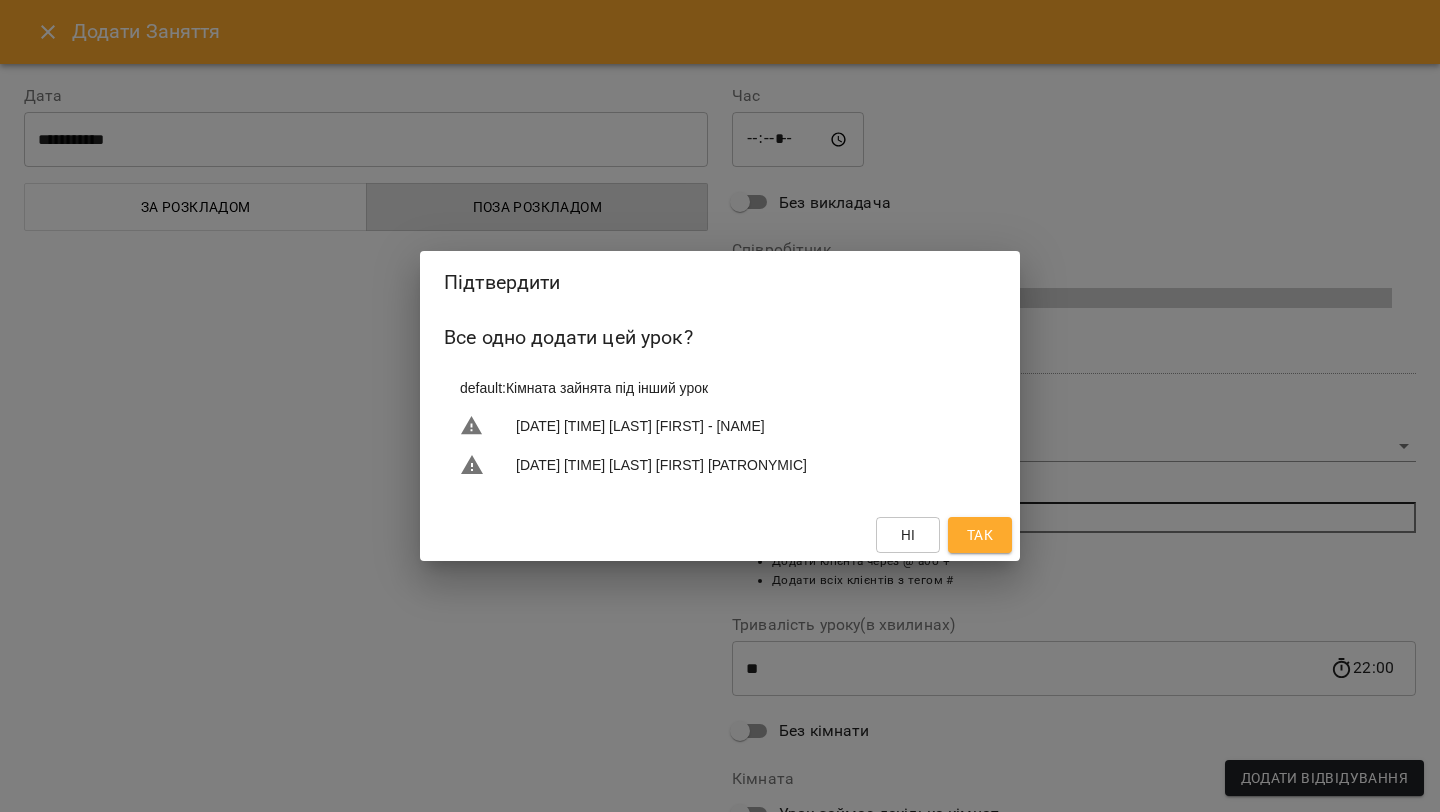 click on "Так" at bounding box center [980, 535] 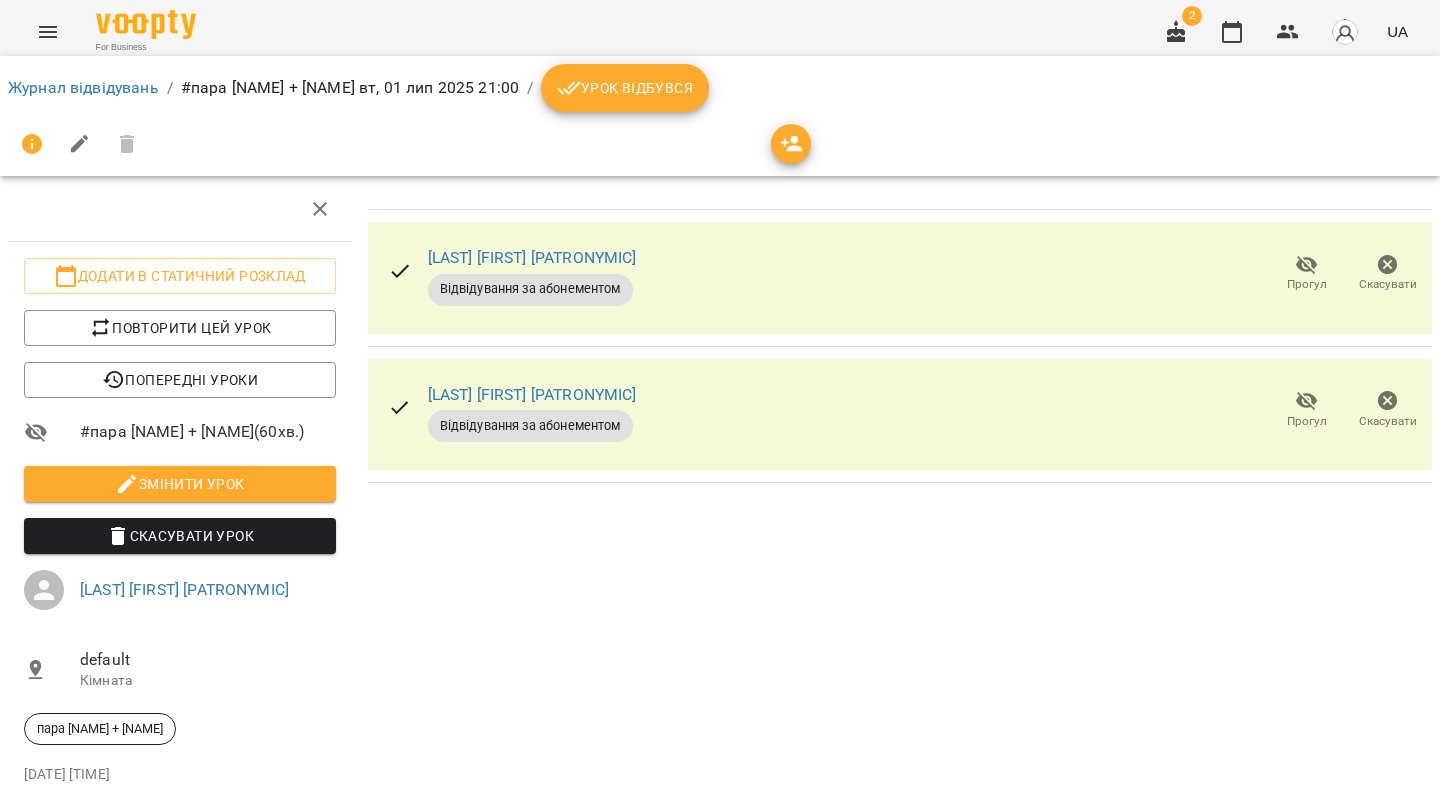 click on "Урок відбувся" at bounding box center (625, 88) 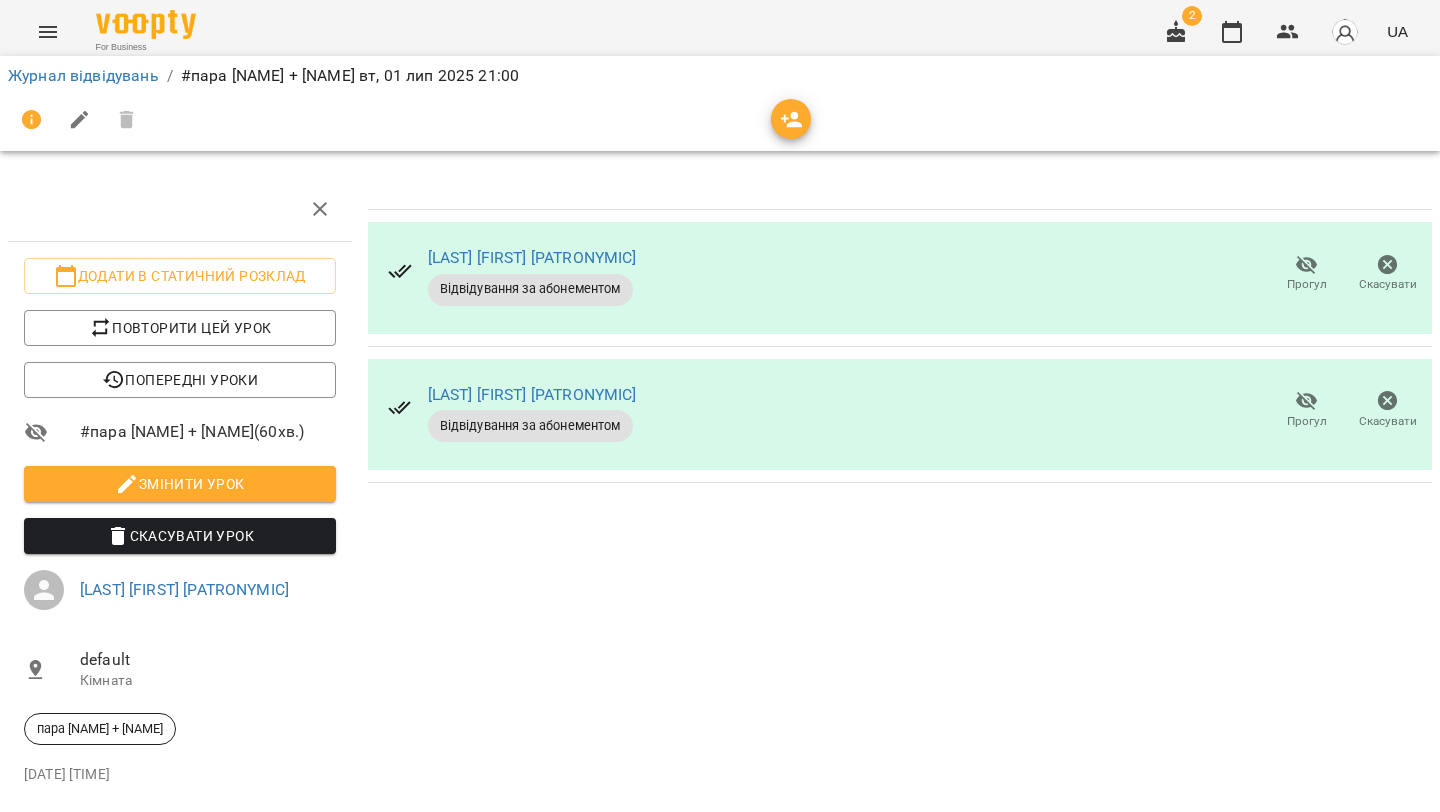click on "Журнал відвідувань" at bounding box center [83, 76] 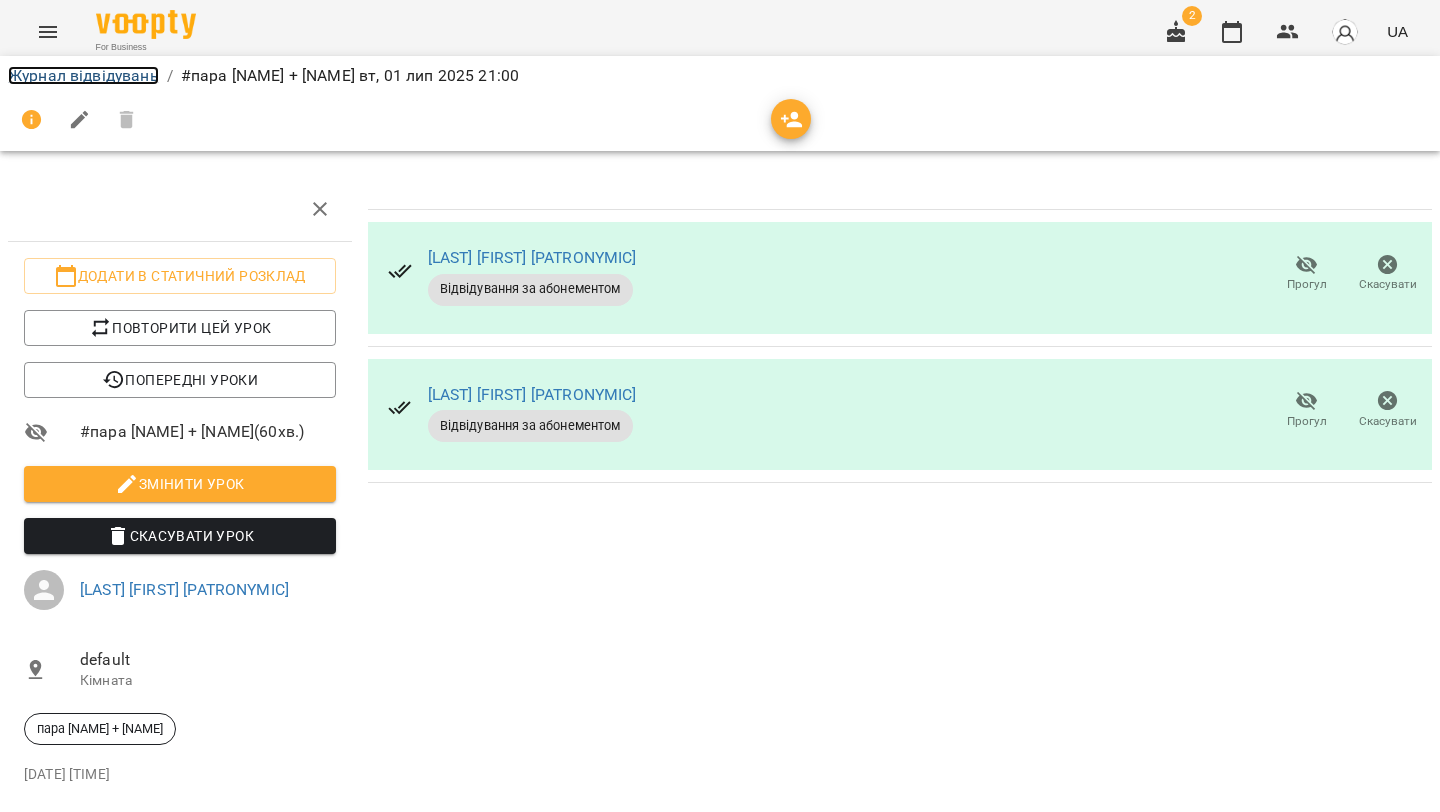 click on "Журнал відвідувань" at bounding box center [83, 75] 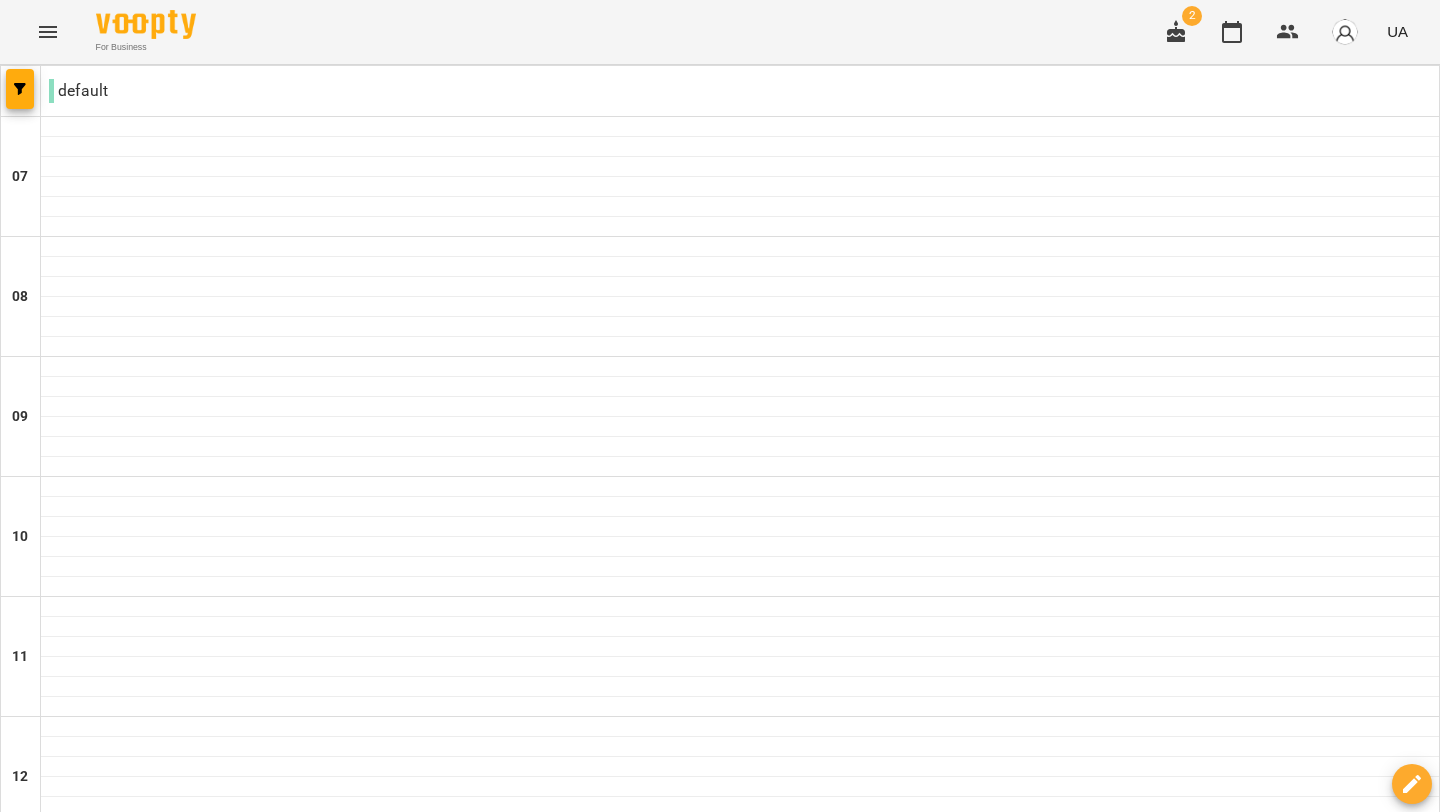 click on "02 лип" at bounding box center (618, 2082) 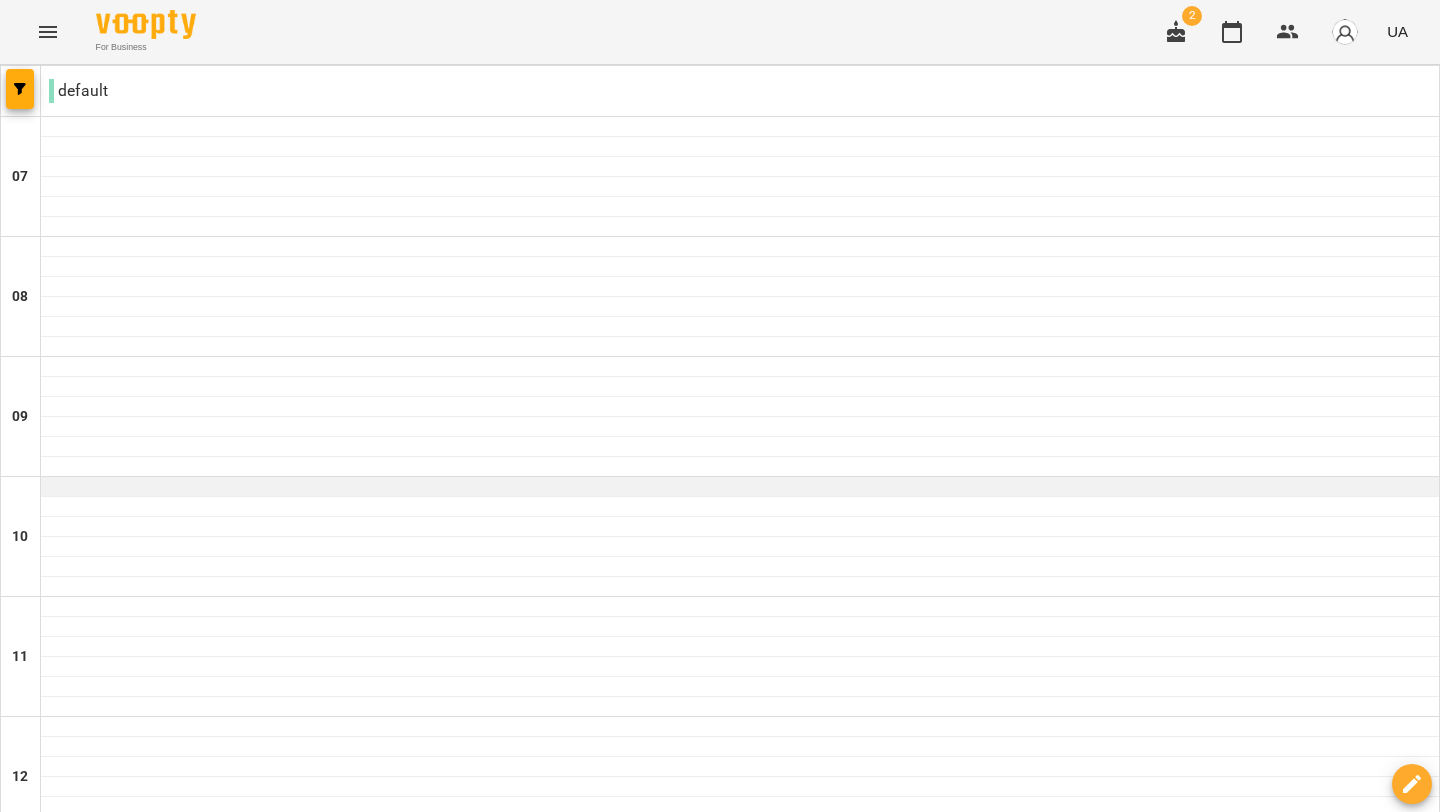 click at bounding box center [740, 487] 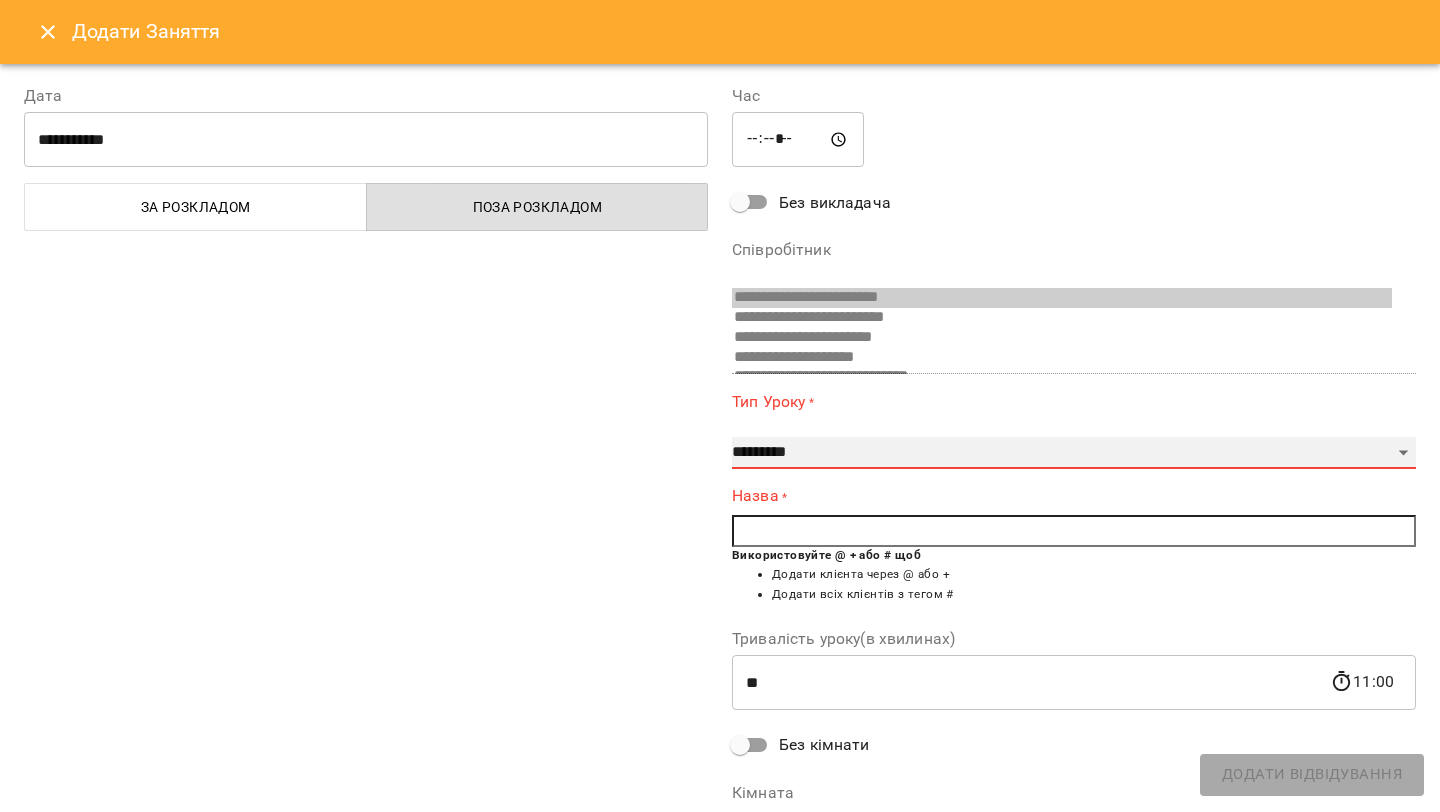 click on "**********" at bounding box center [1074, 453] 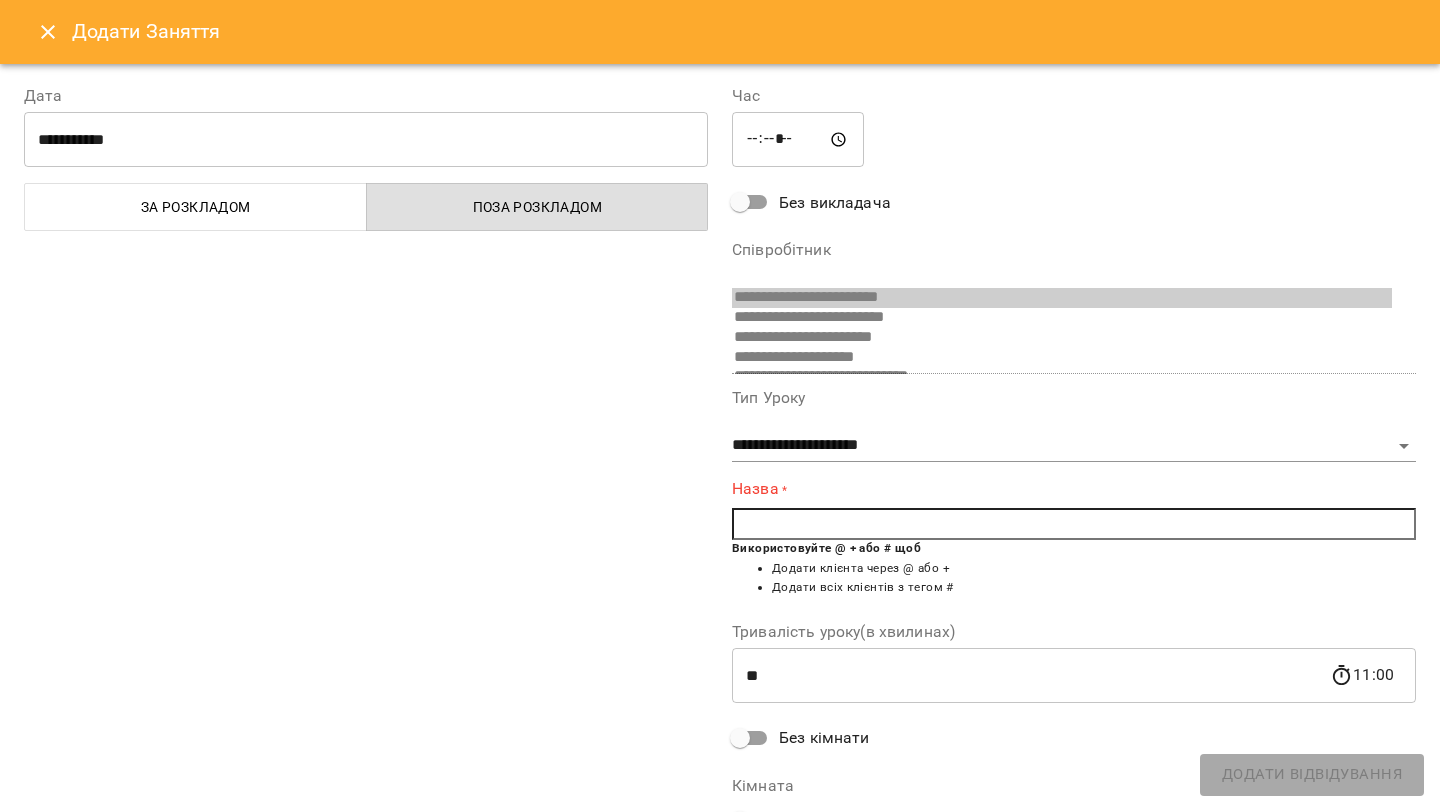 click at bounding box center (1074, 524) 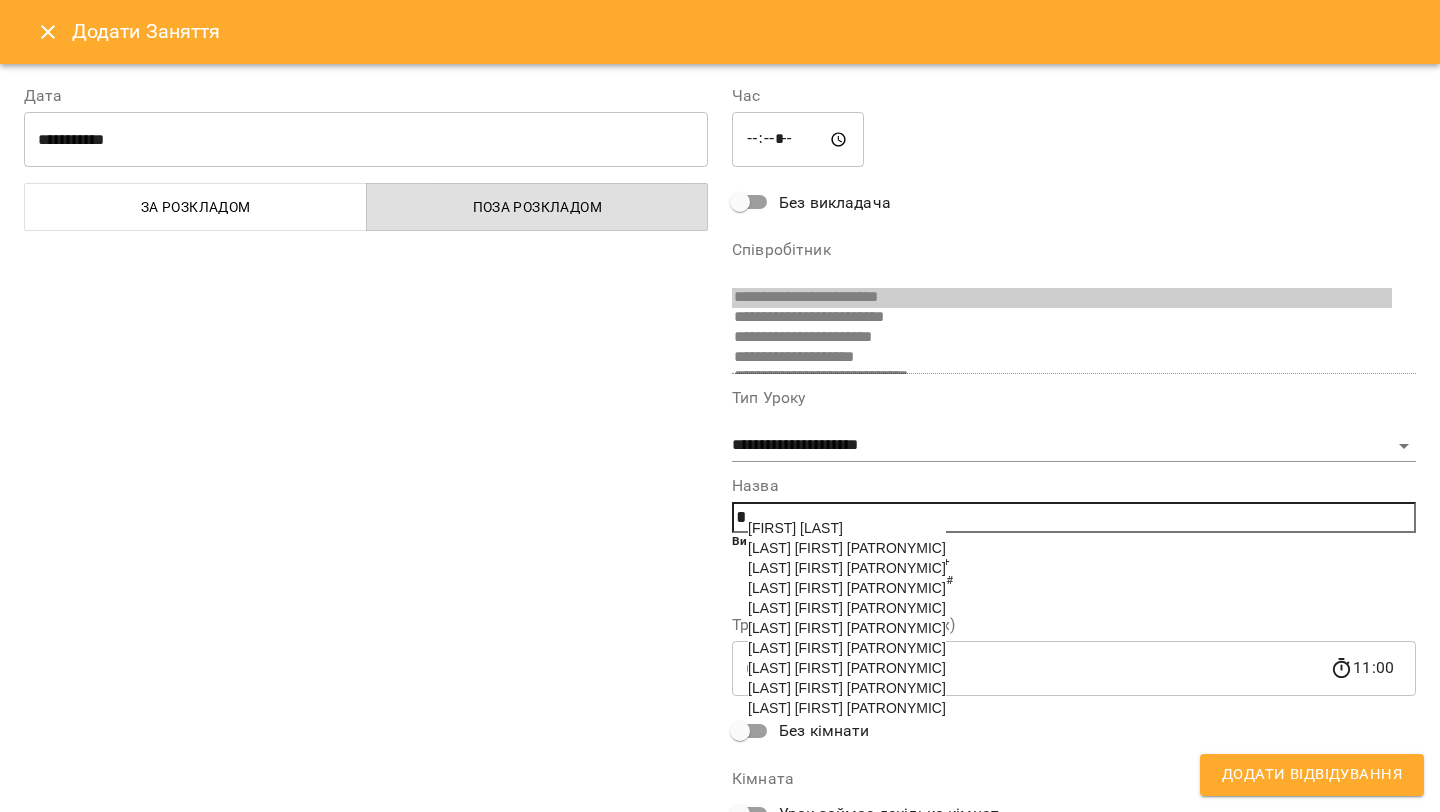 click on "[LAST] [FIRST] [PATRONYMIC]" at bounding box center (847, 628) 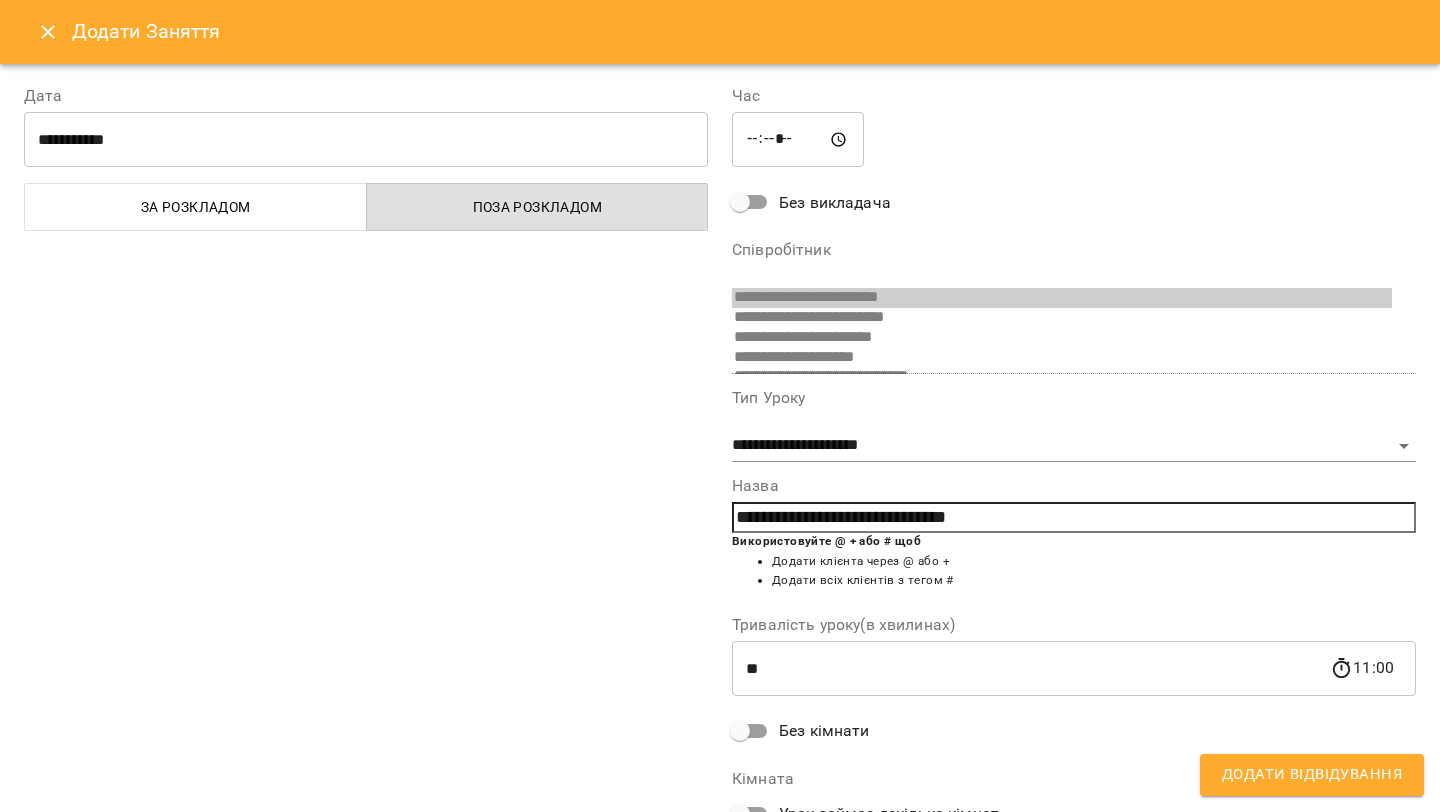 click on "Додати Відвідування" at bounding box center (1312, 775) 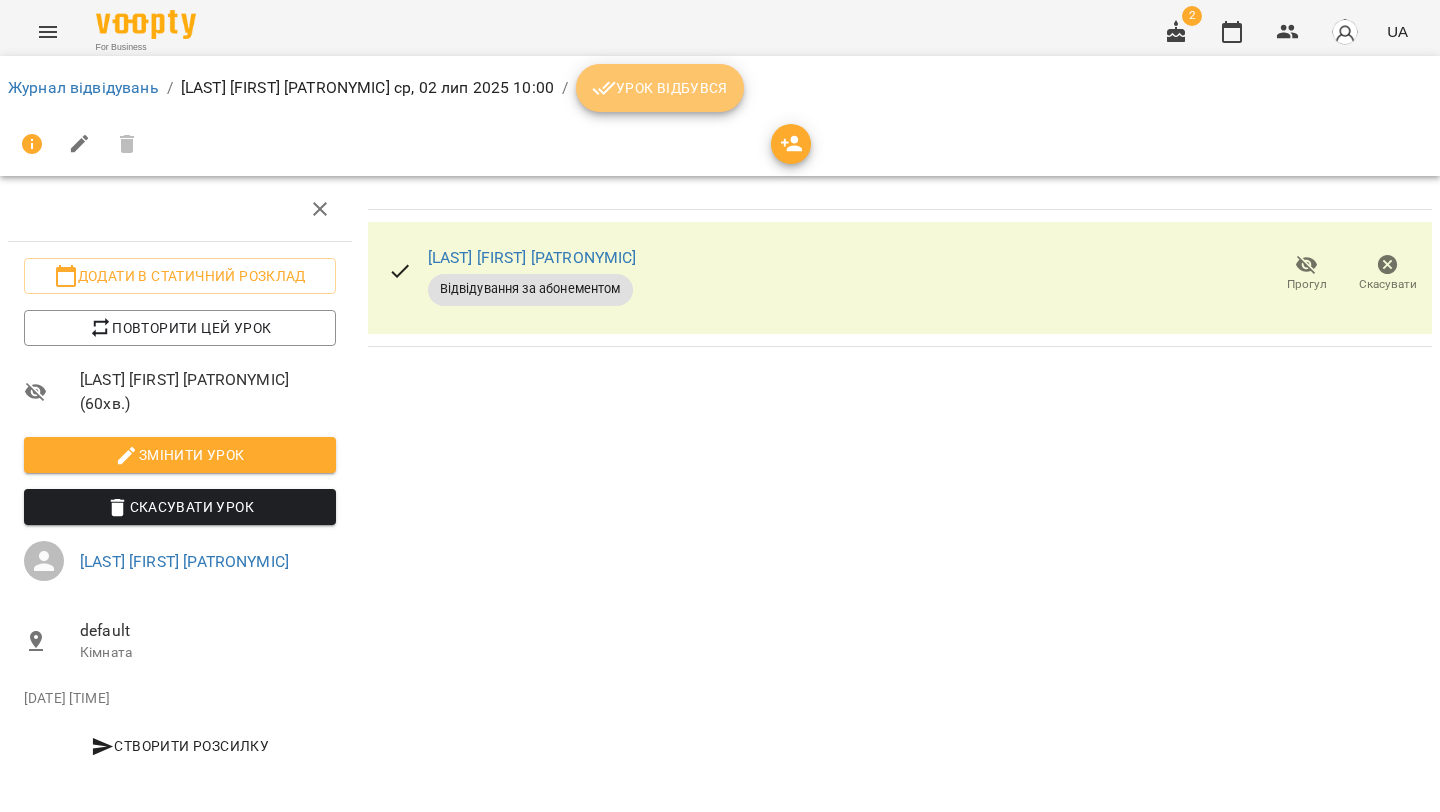click on "Урок відбувся" at bounding box center [660, 88] 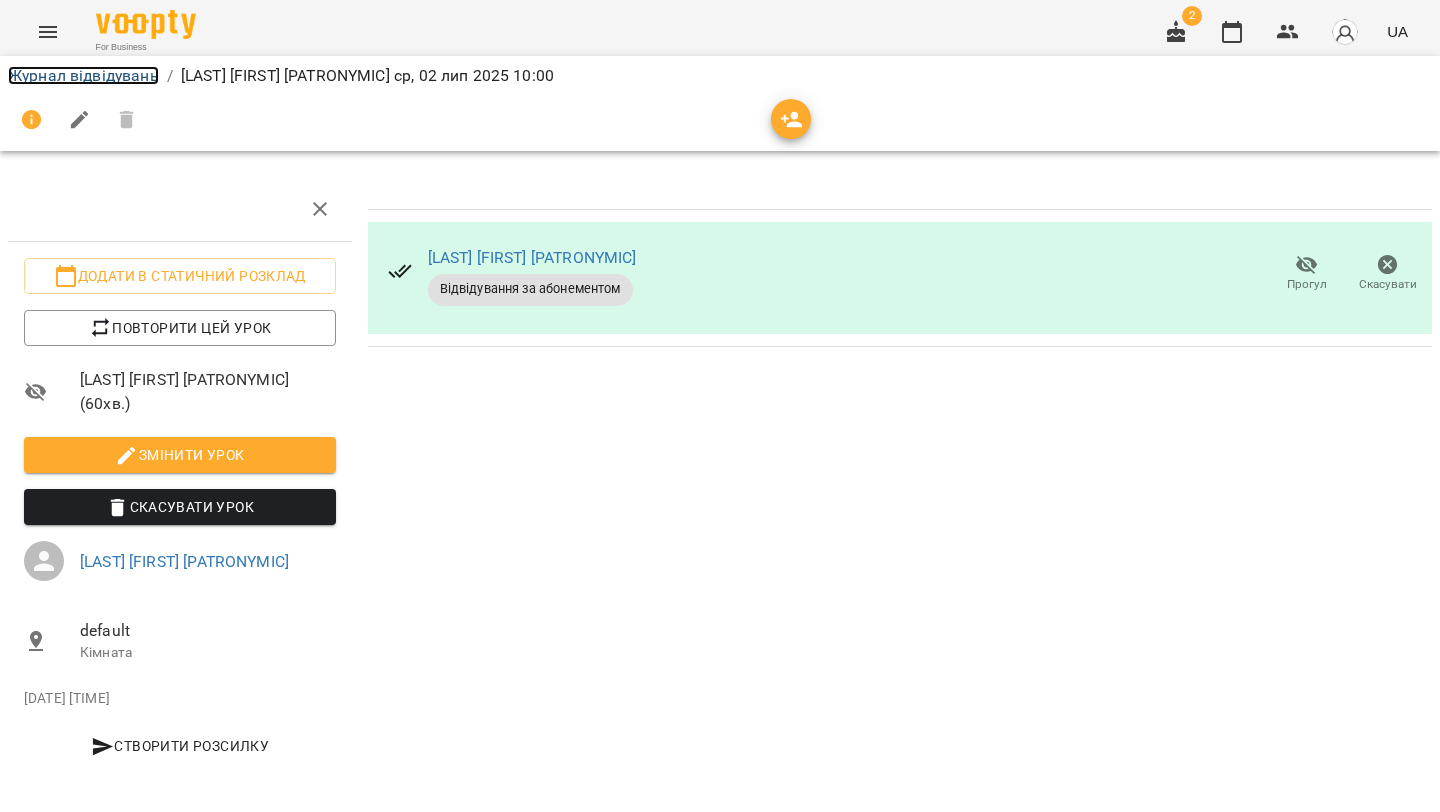 click on "Журнал відвідувань" at bounding box center [83, 75] 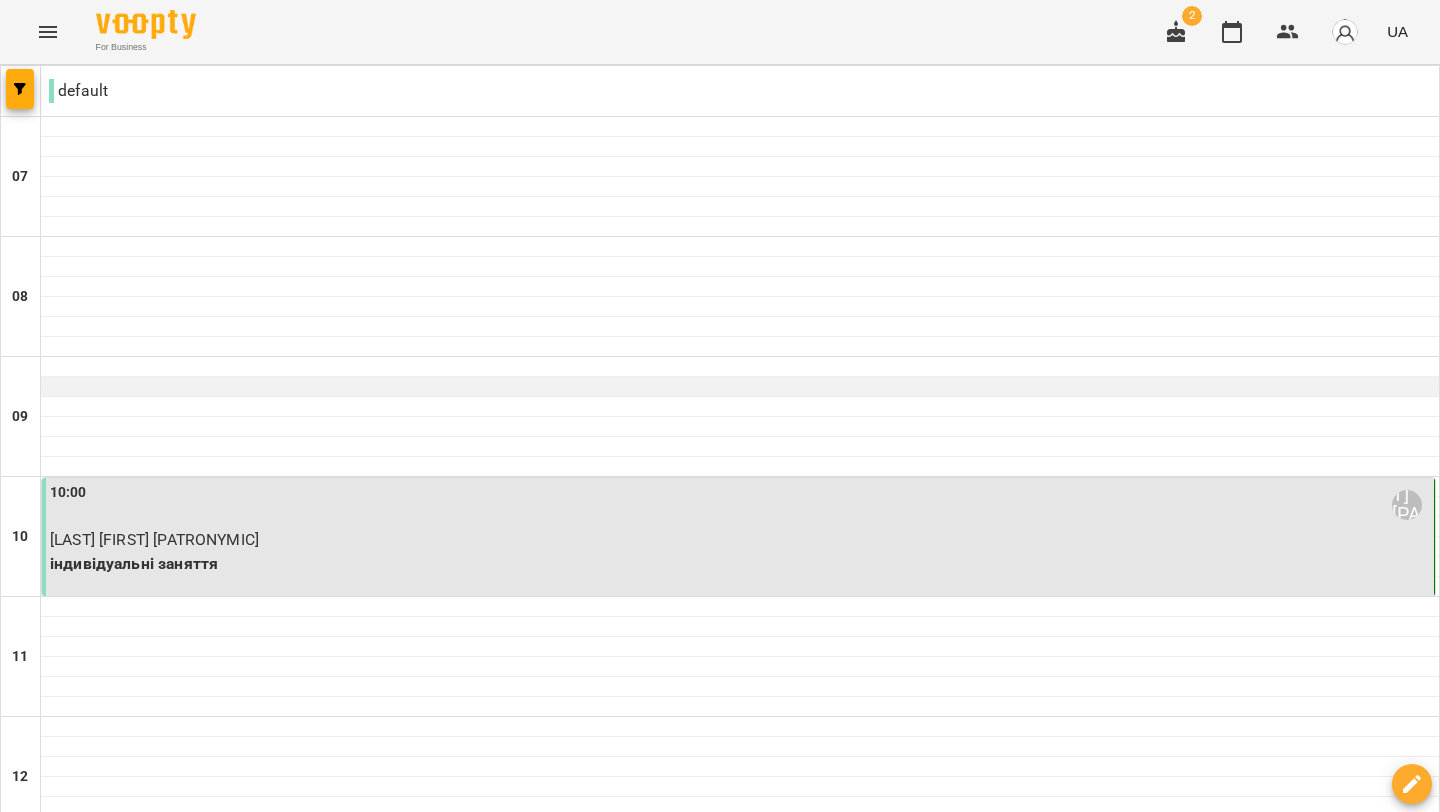 scroll, scrollTop: 146, scrollLeft: 0, axis: vertical 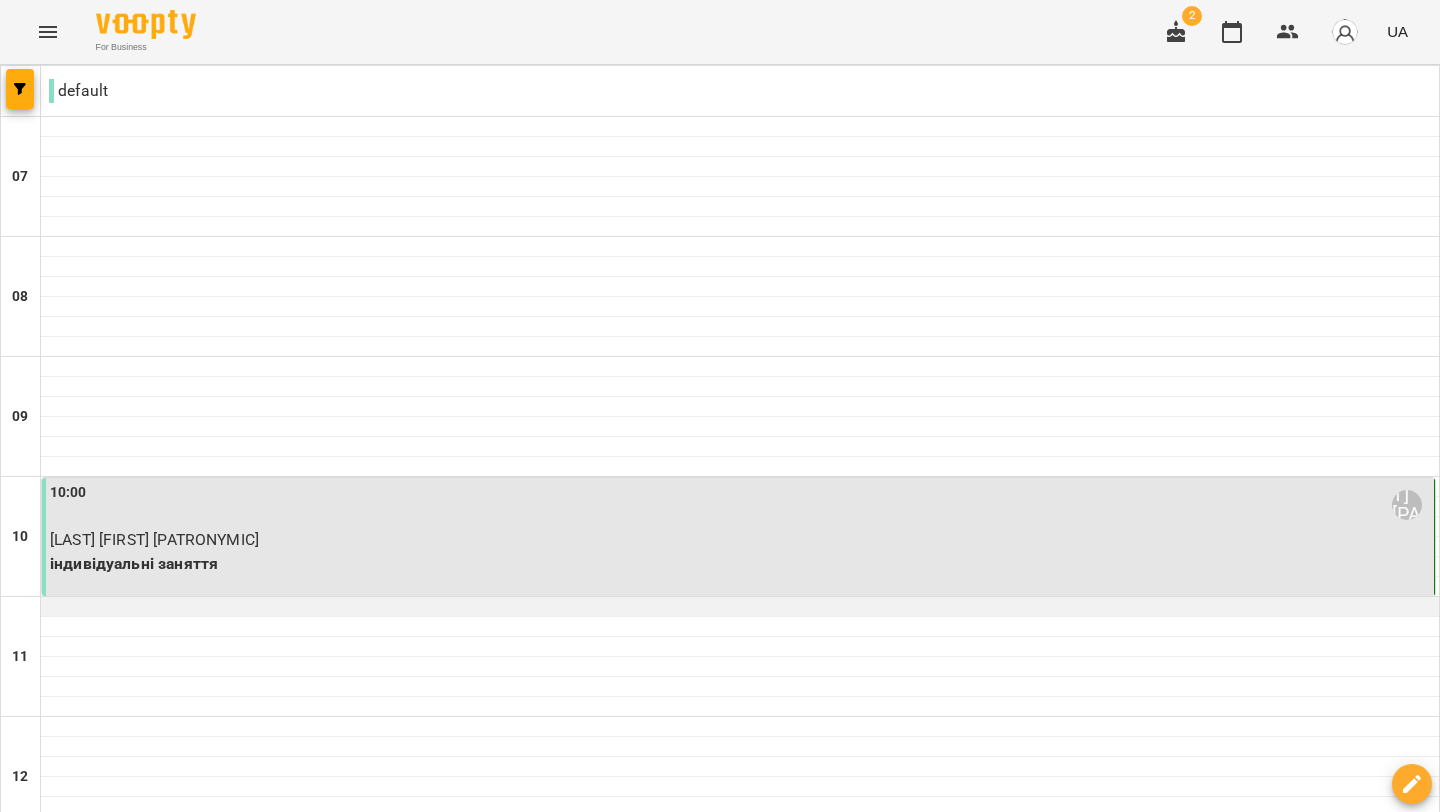 click at bounding box center (740, 607) 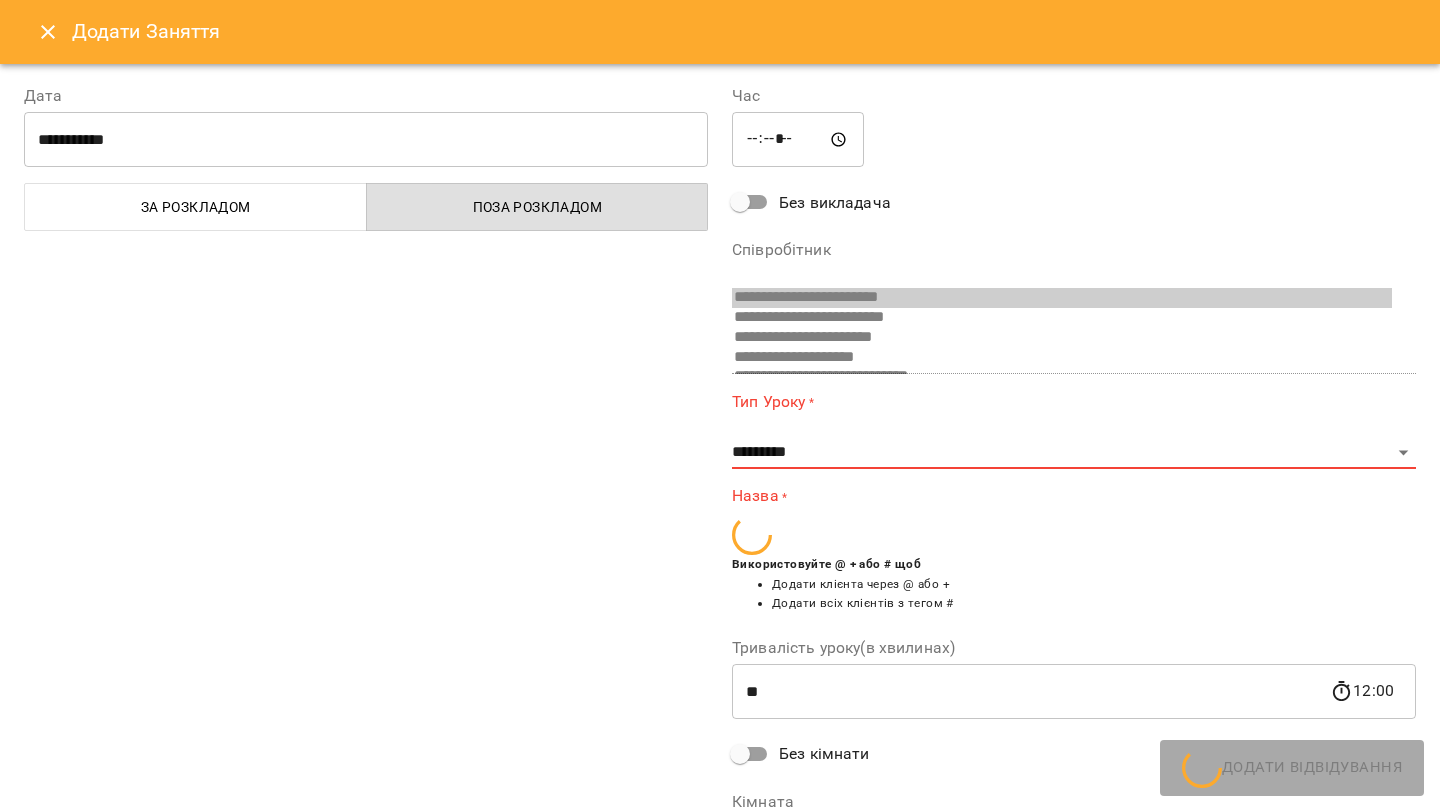 click on "**********" at bounding box center (1074, 429) 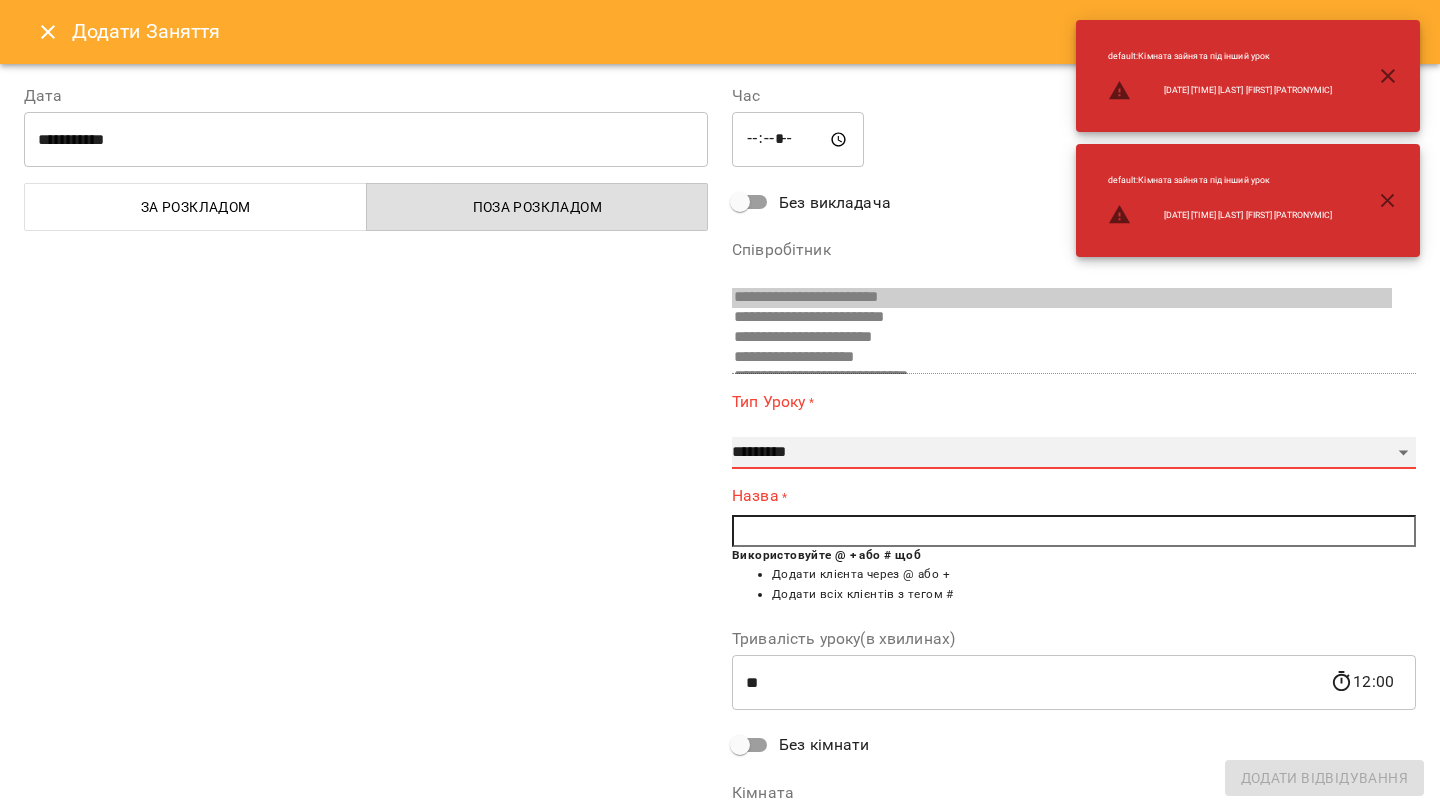 click on "**********" at bounding box center [1074, 453] 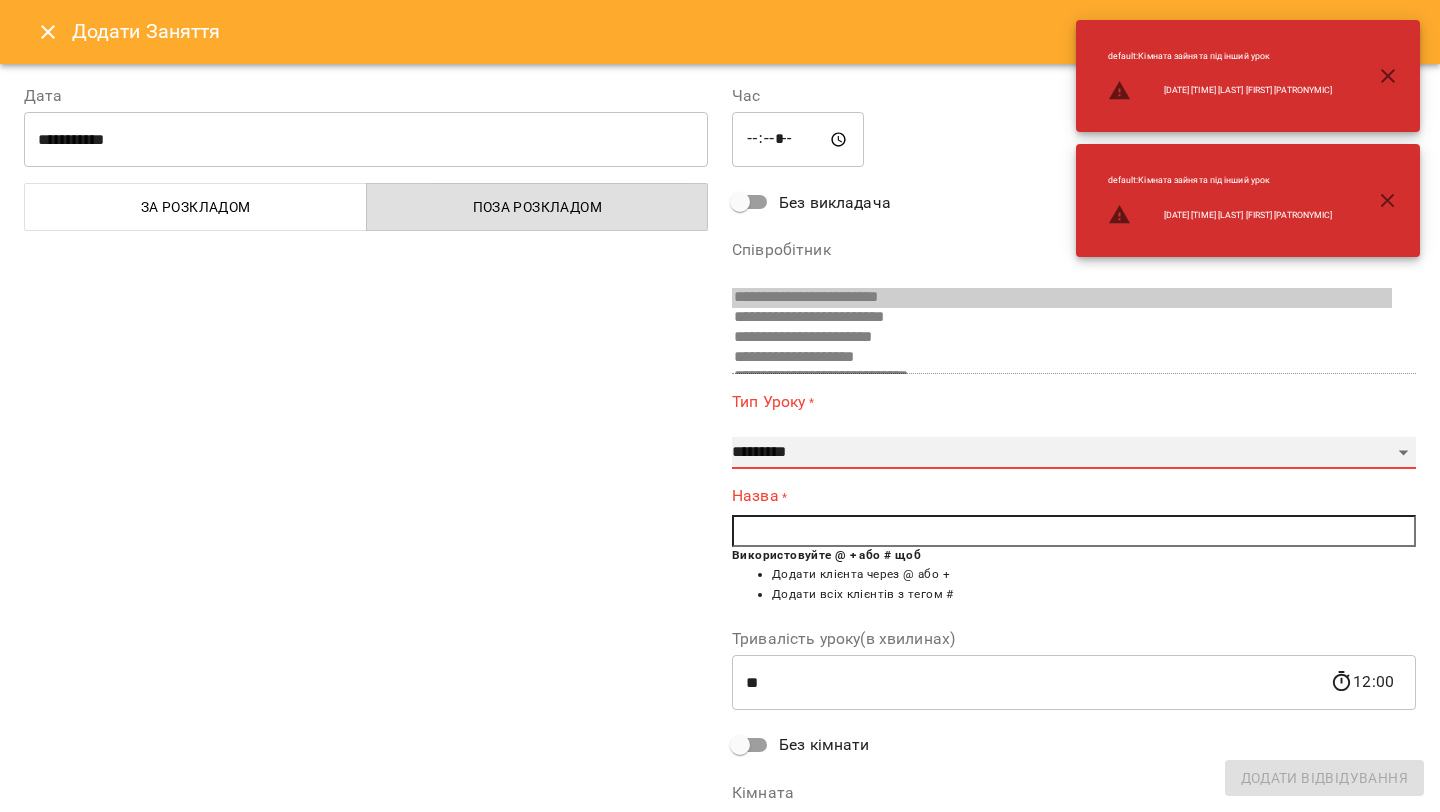 select on "**********" 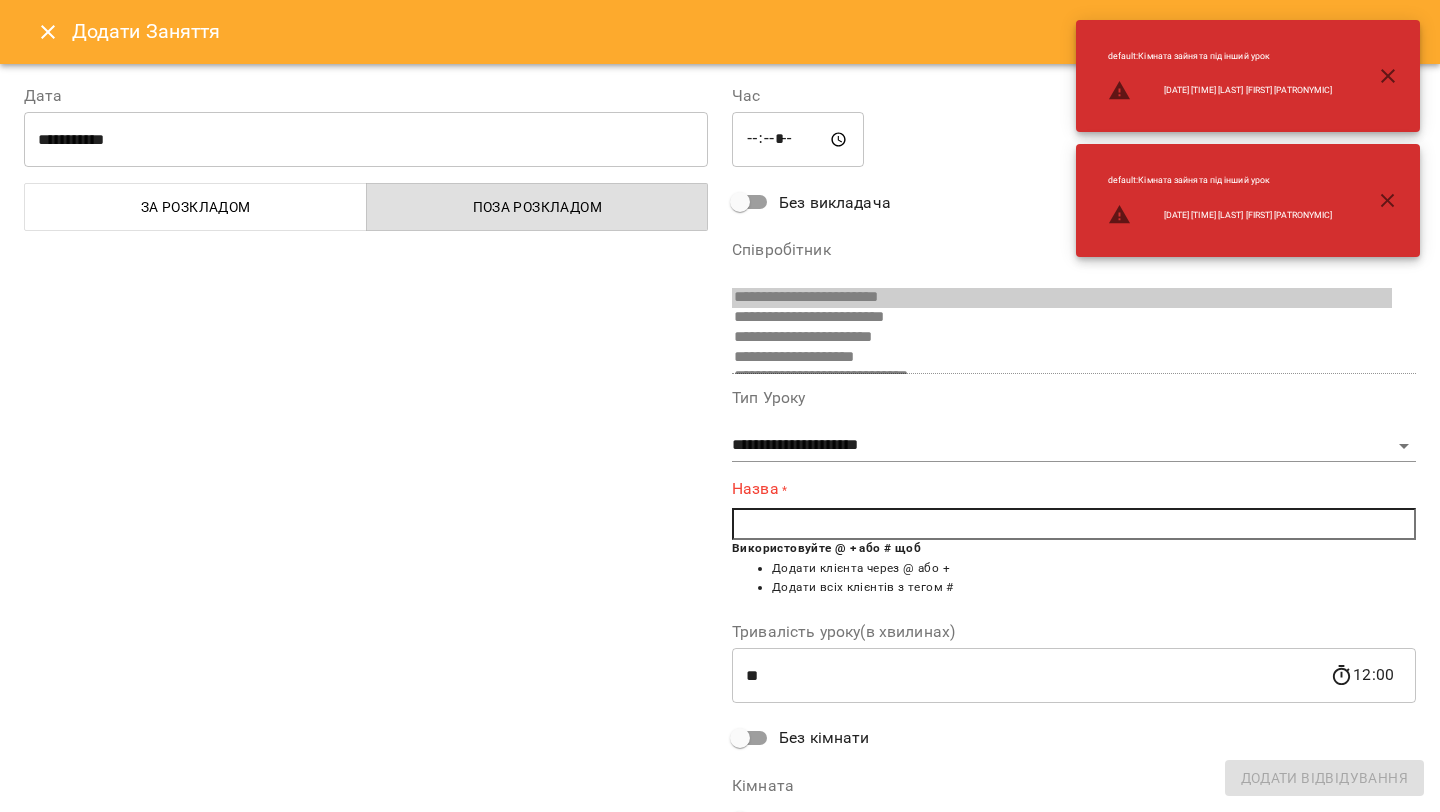 click at bounding box center (1074, 524) 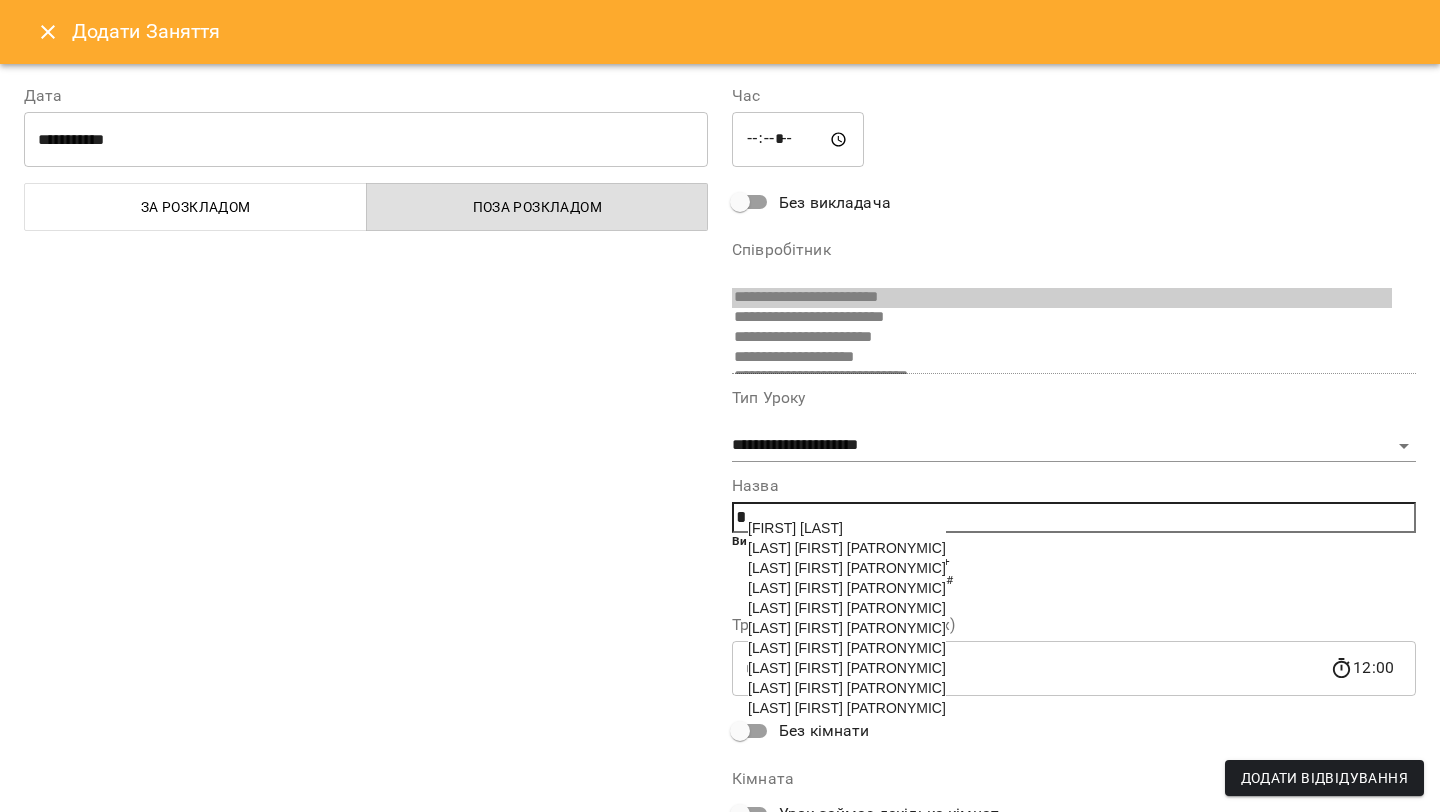 click on "[LAST] [FIRST] [PATRONYMIC]" at bounding box center [847, 668] 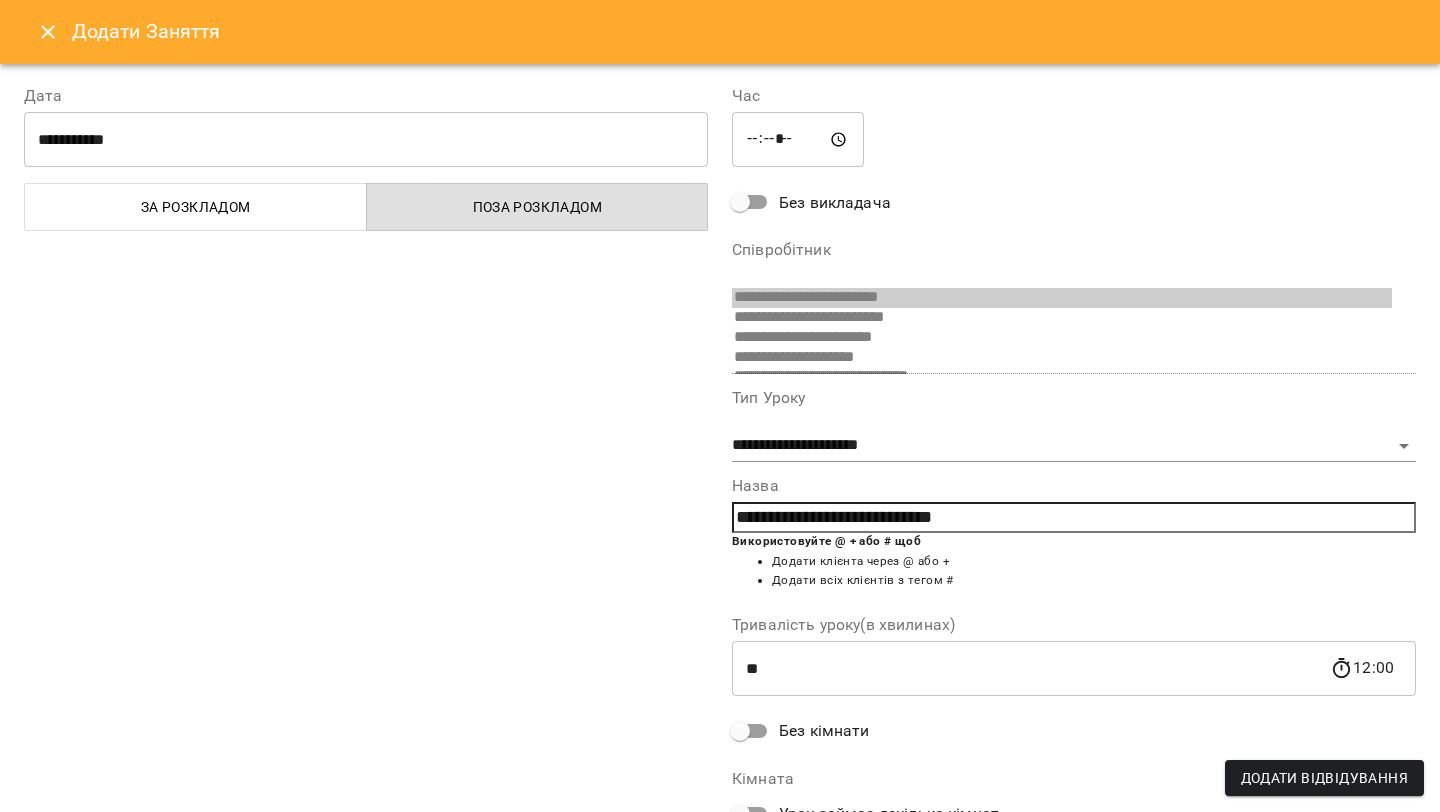 click on "Додати Відвідування" at bounding box center (1324, 778) 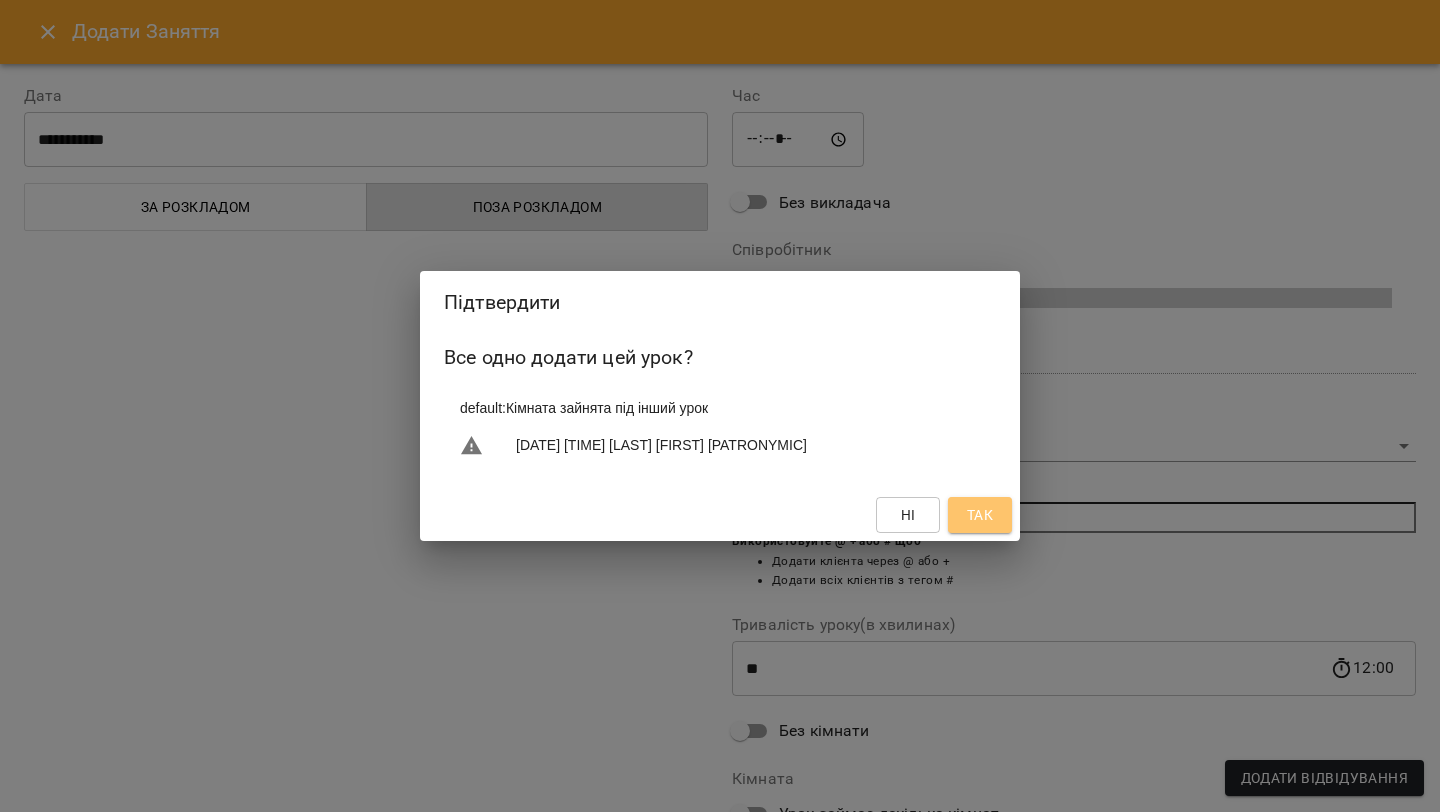 click on "Так" at bounding box center (980, 515) 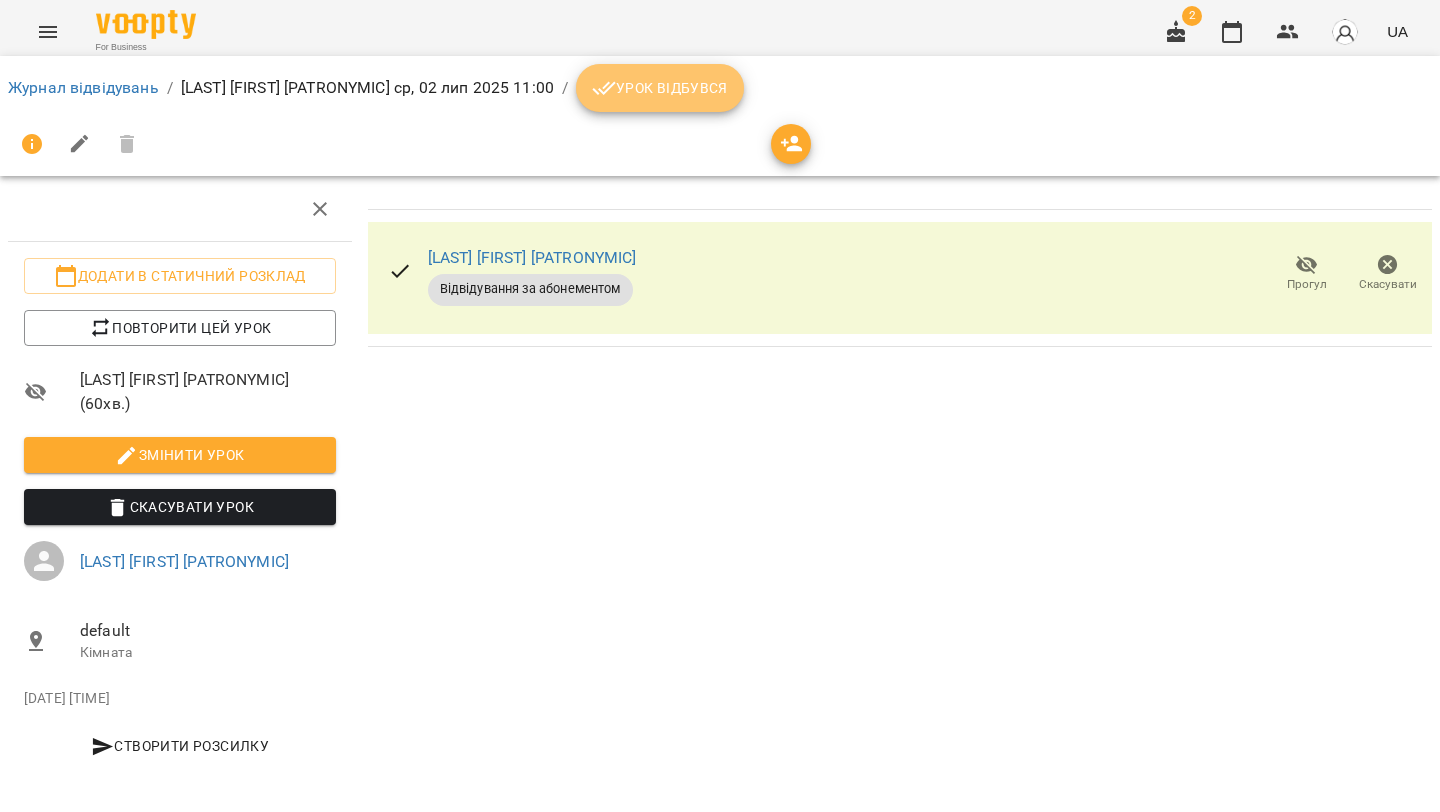 click on "Урок відбувся" at bounding box center [660, 88] 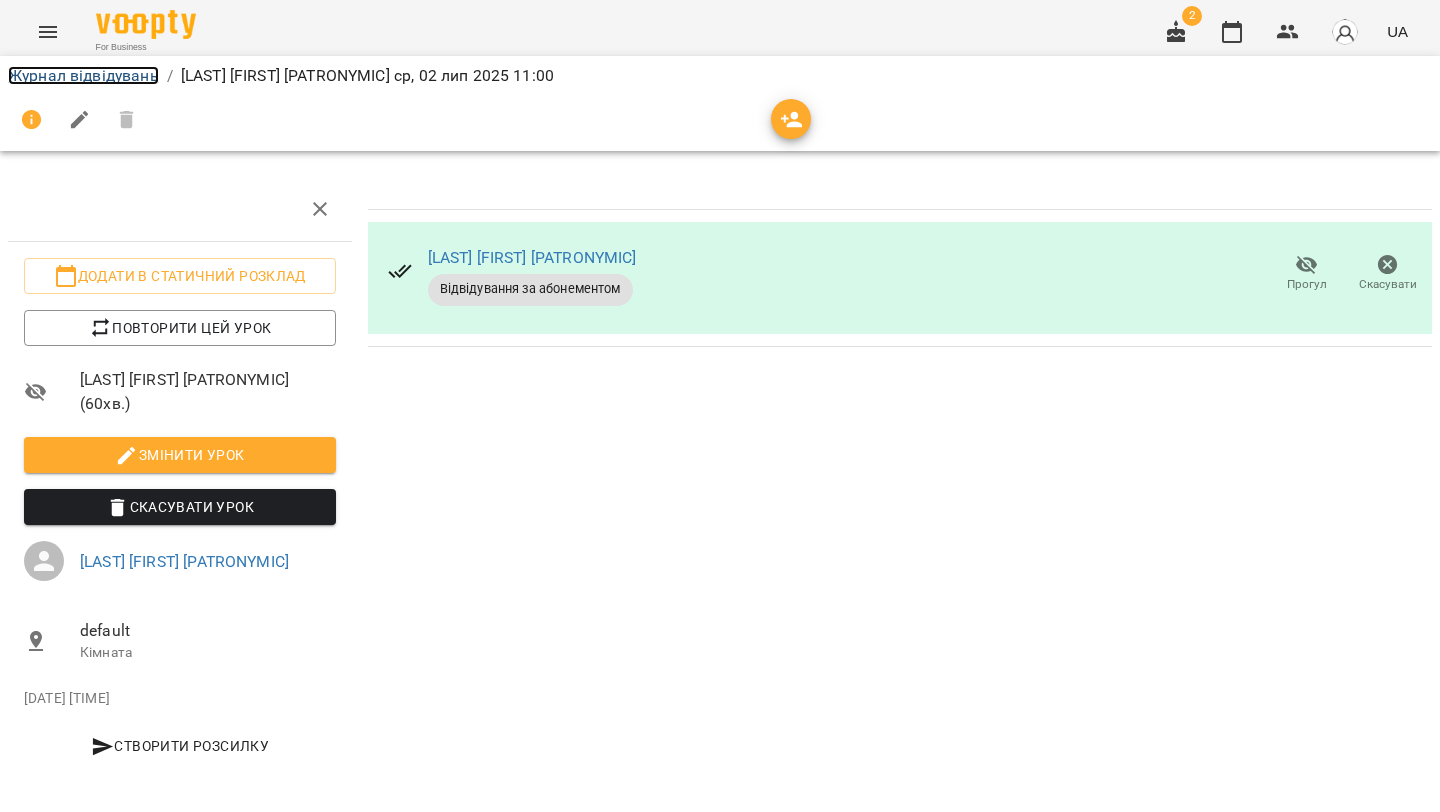 click on "Журнал відвідувань" at bounding box center [83, 75] 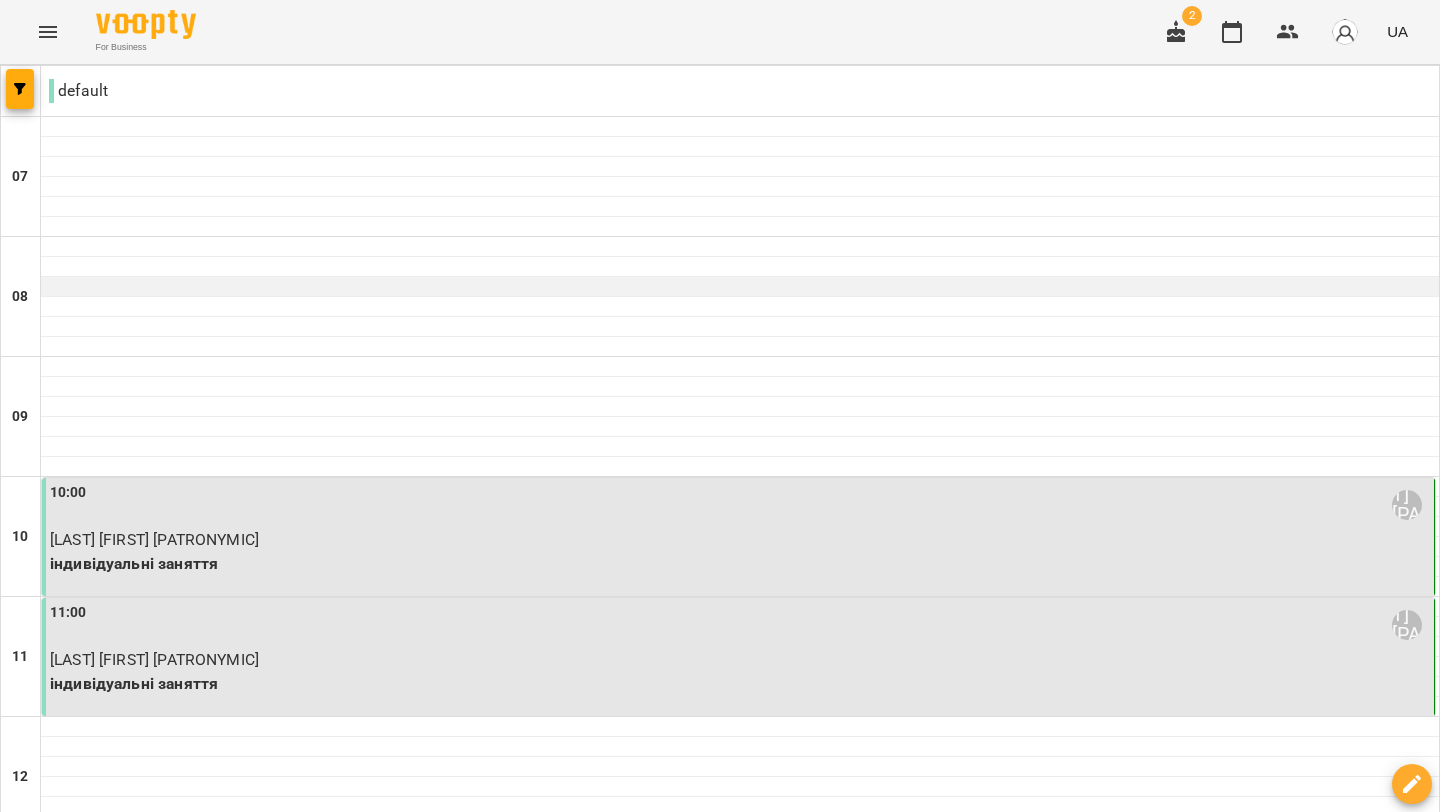 scroll, scrollTop: 1008, scrollLeft: 0, axis: vertical 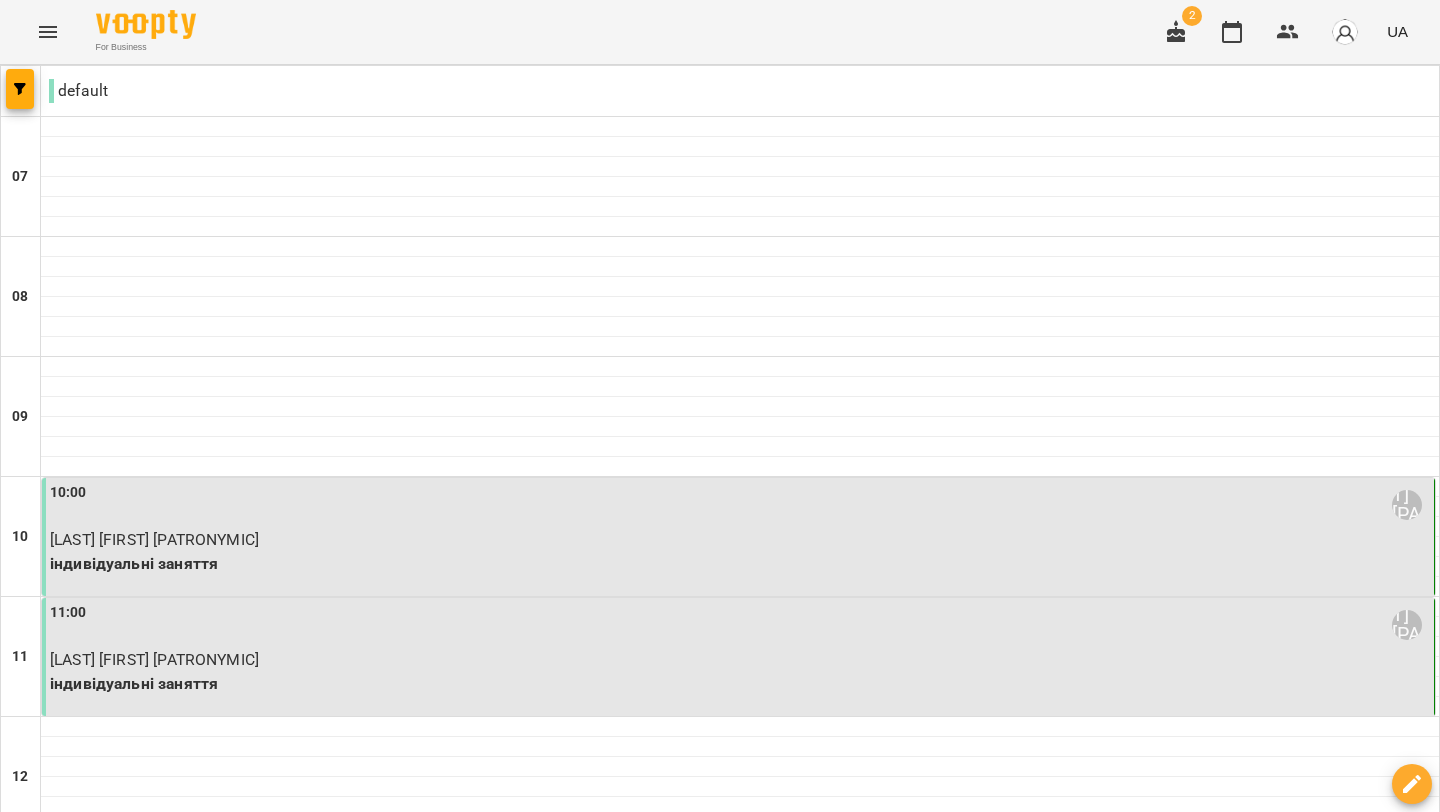 click on "чт" at bounding box center (813, 2063) 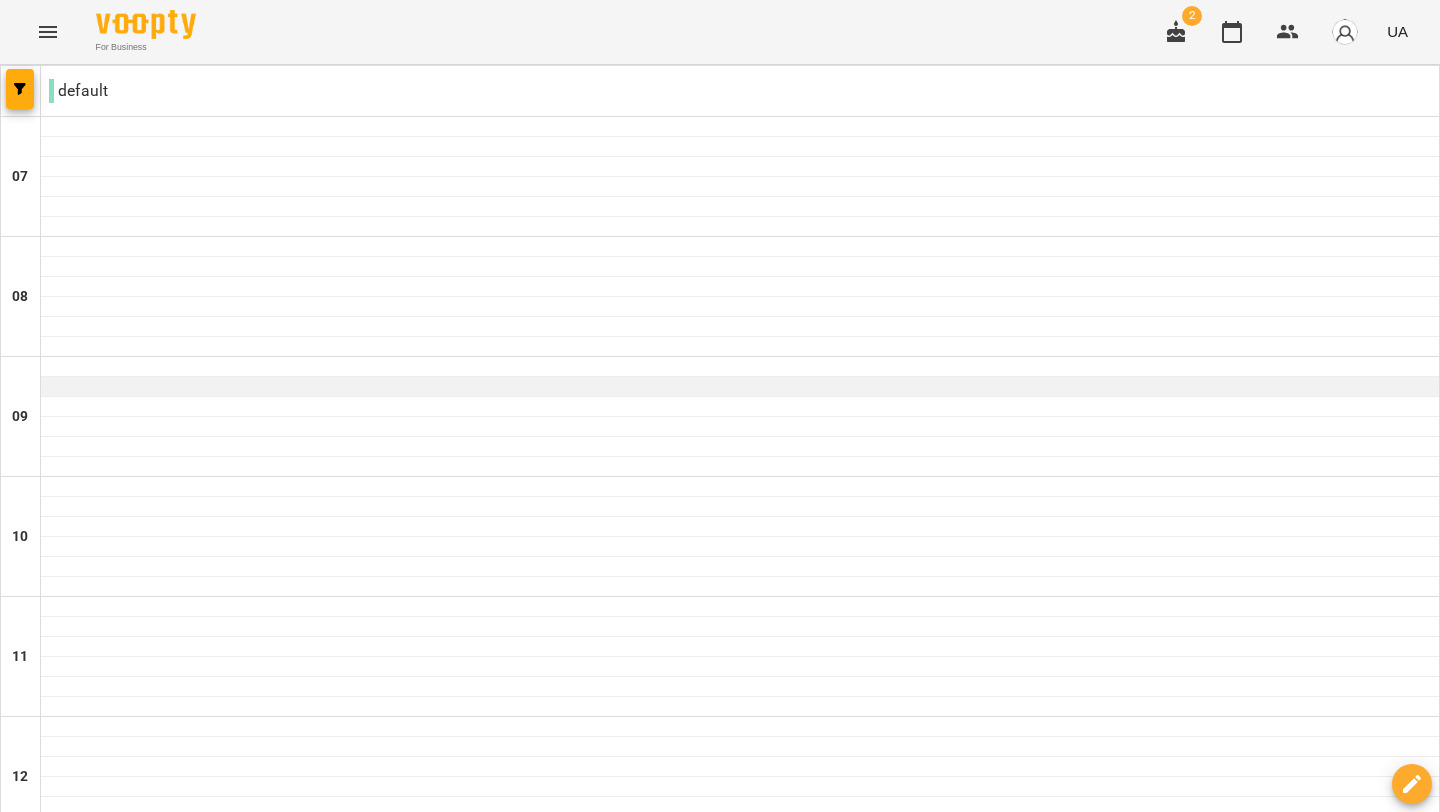 scroll, scrollTop: 1358, scrollLeft: 0, axis: vertical 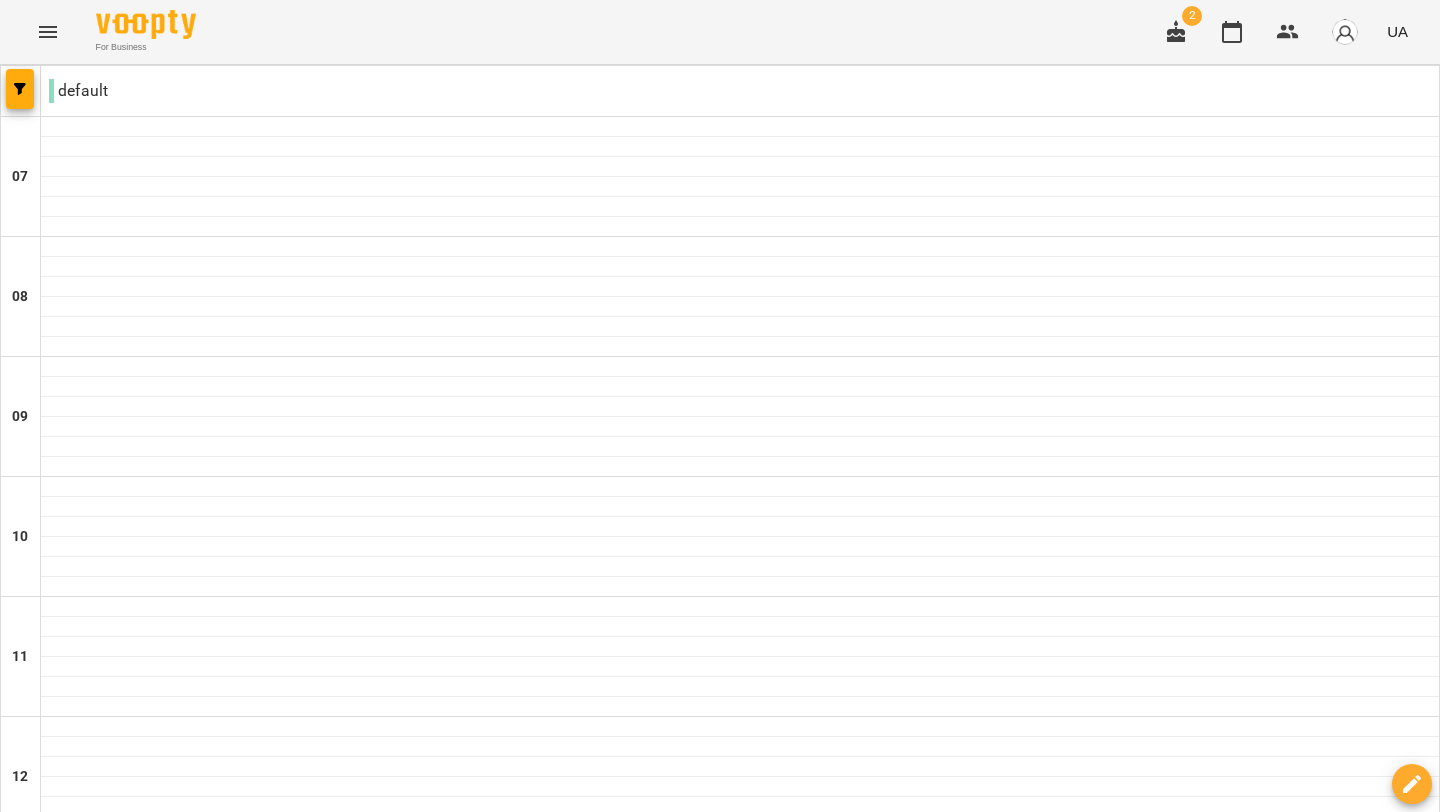 click at bounding box center [740, 1747] 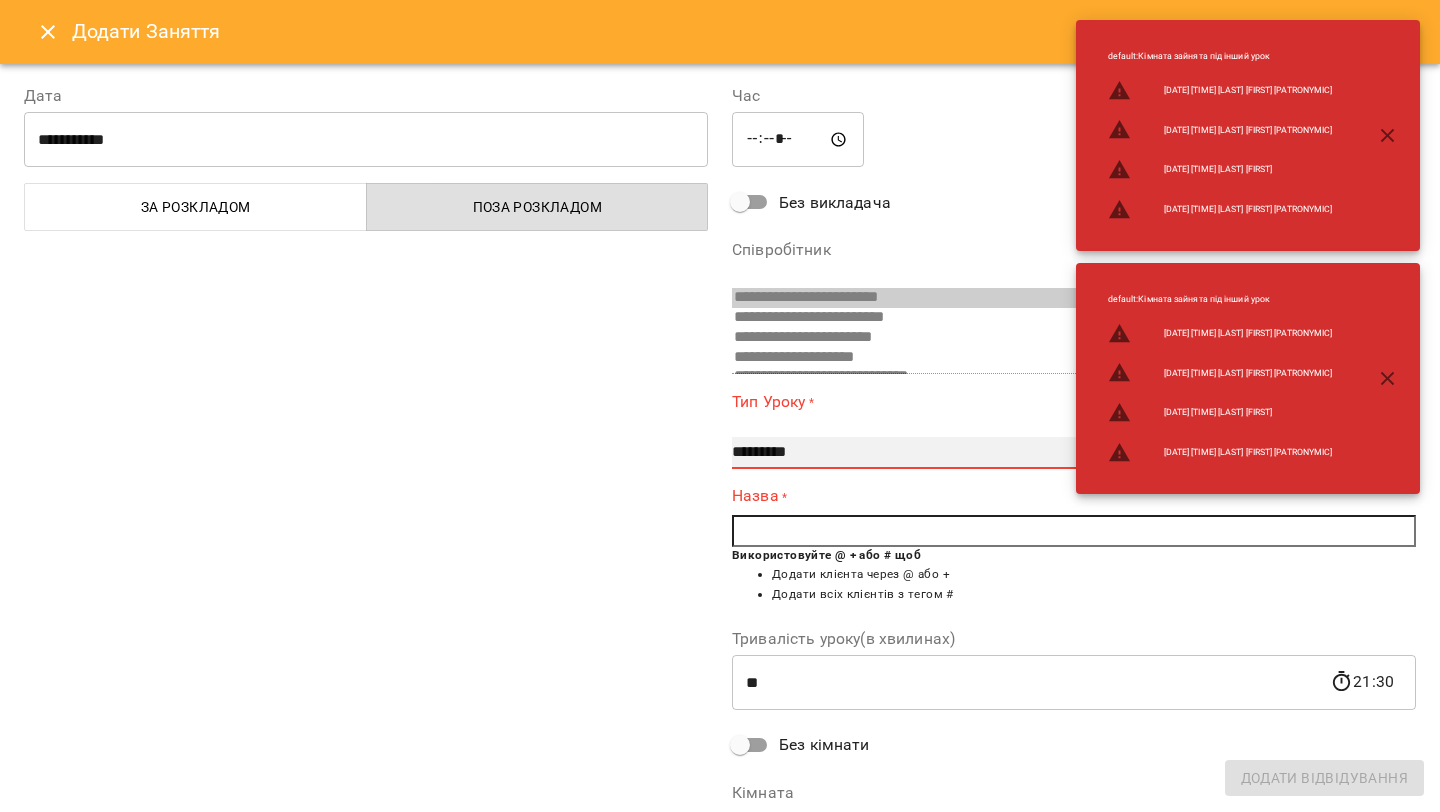 click on "**********" at bounding box center [1074, 453] 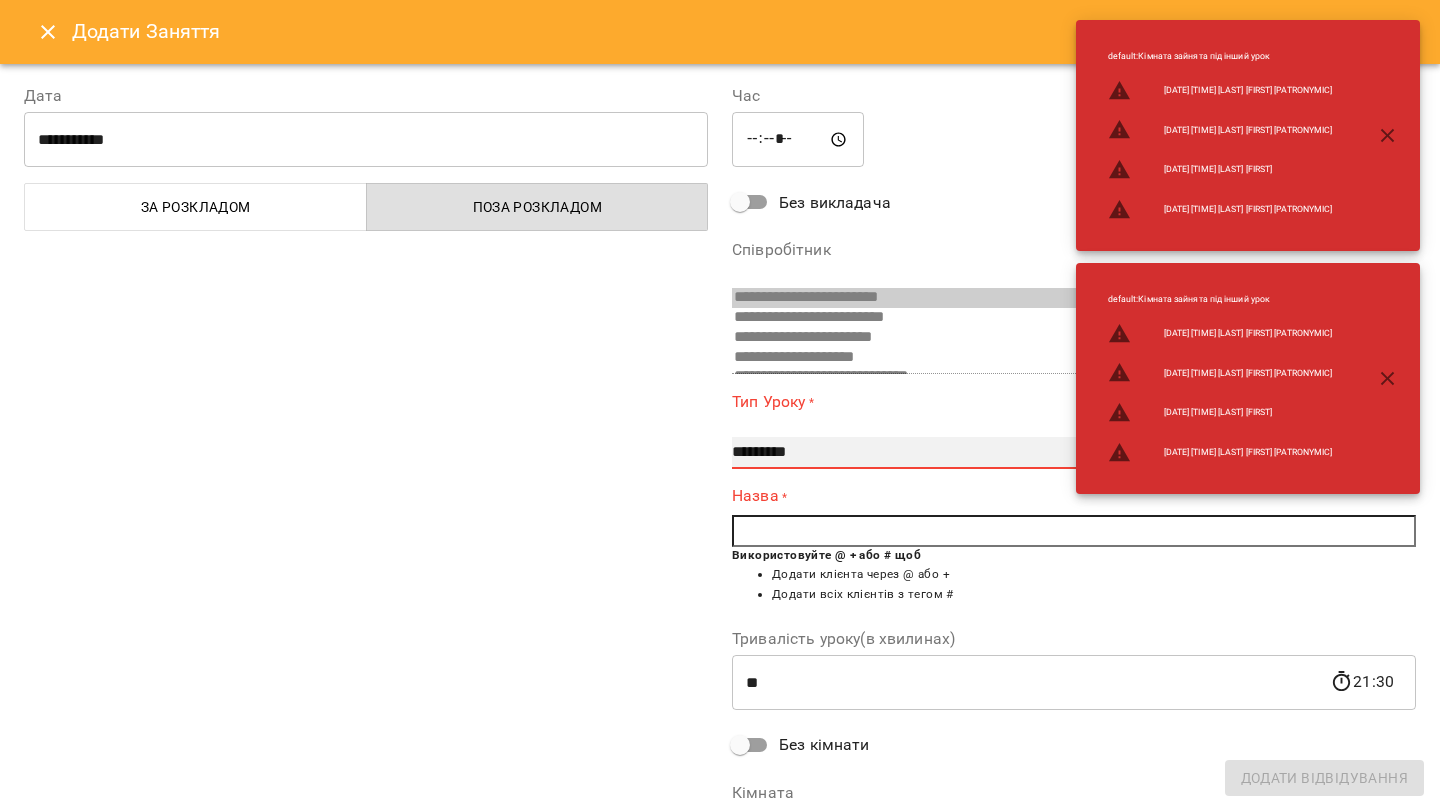 select on "**********" 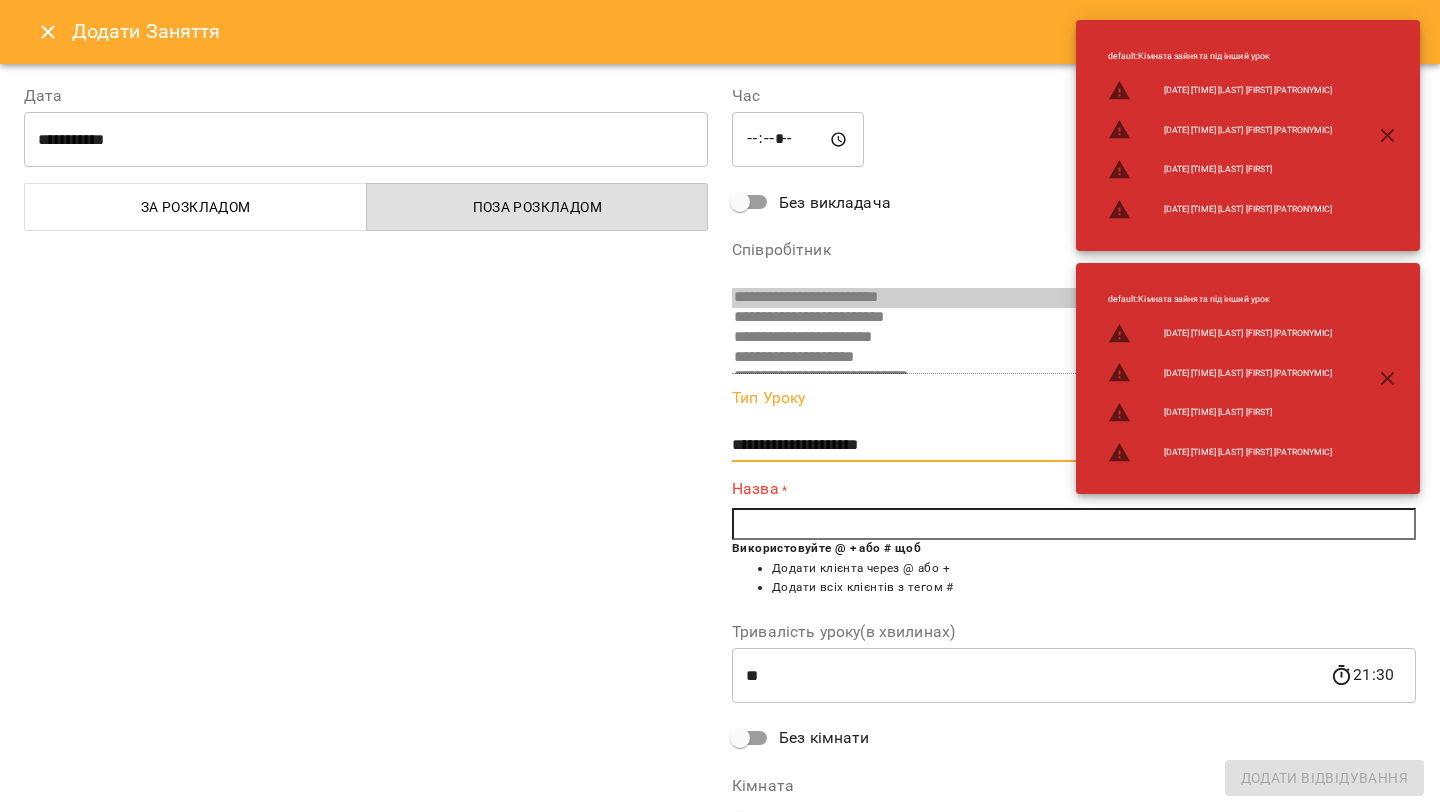 click at bounding box center [1074, 524] 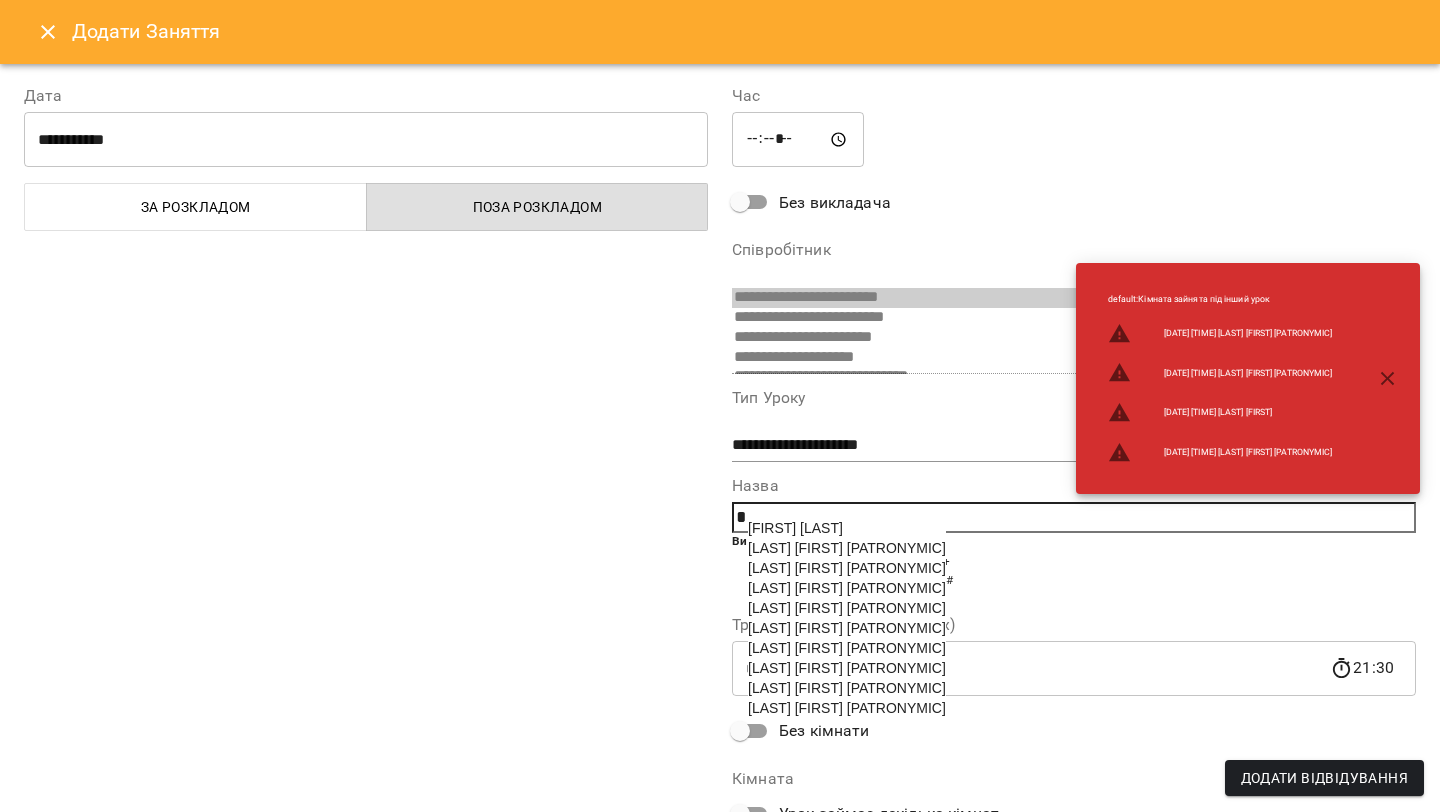 click on "[LAST] [FIRST] [PATRONYMIC]" at bounding box center (847, 588) 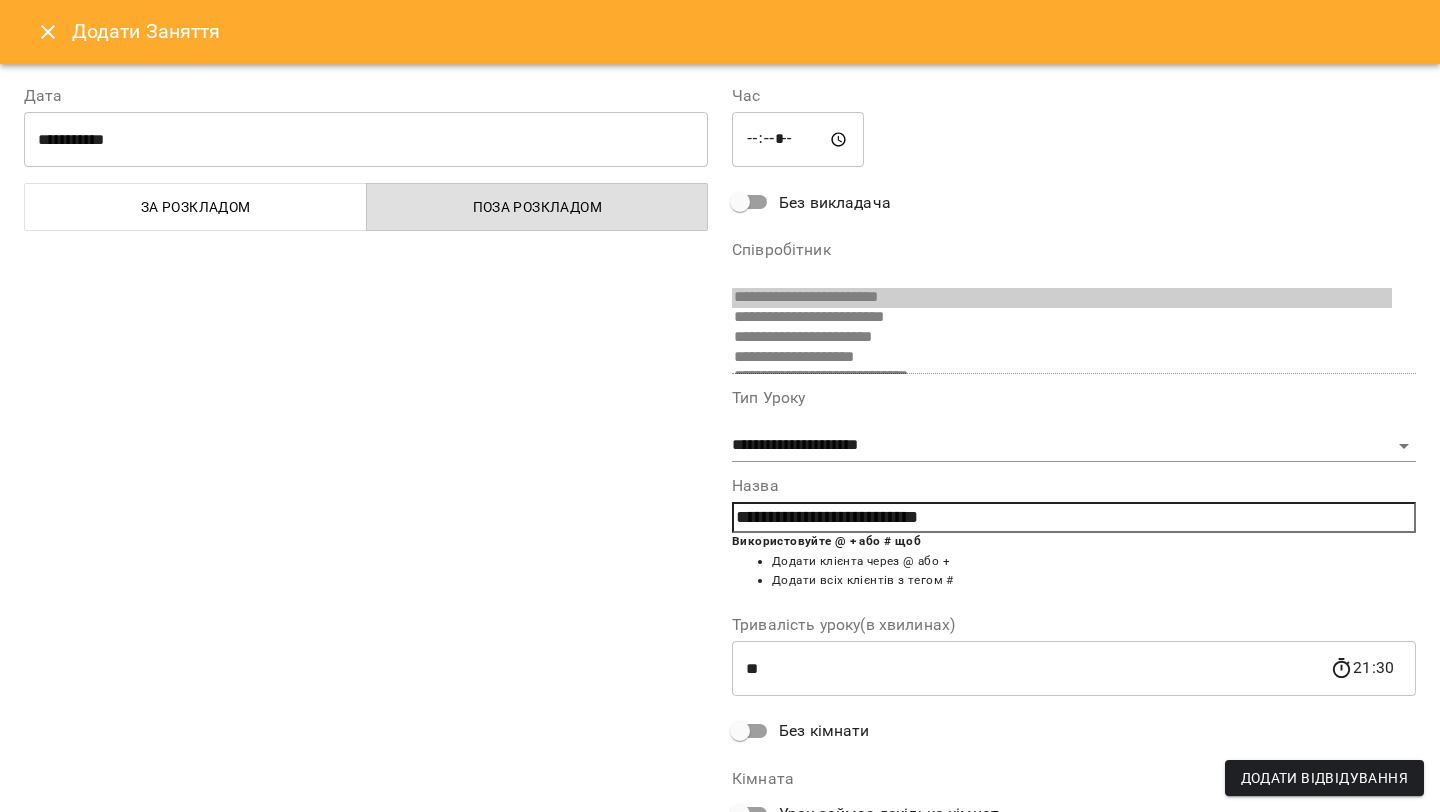 type on "**********" 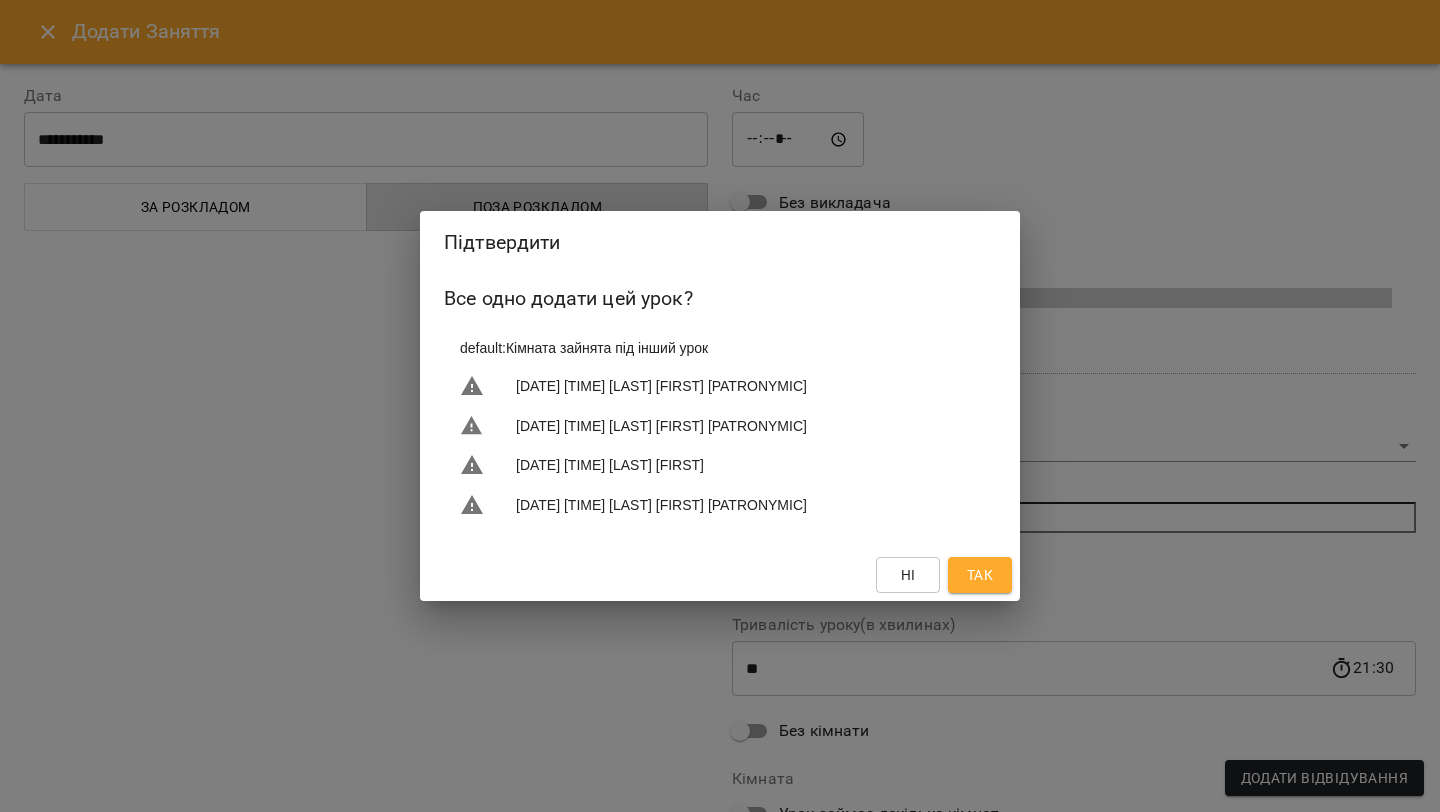 click on "Так" at bounding box center [980, 575] 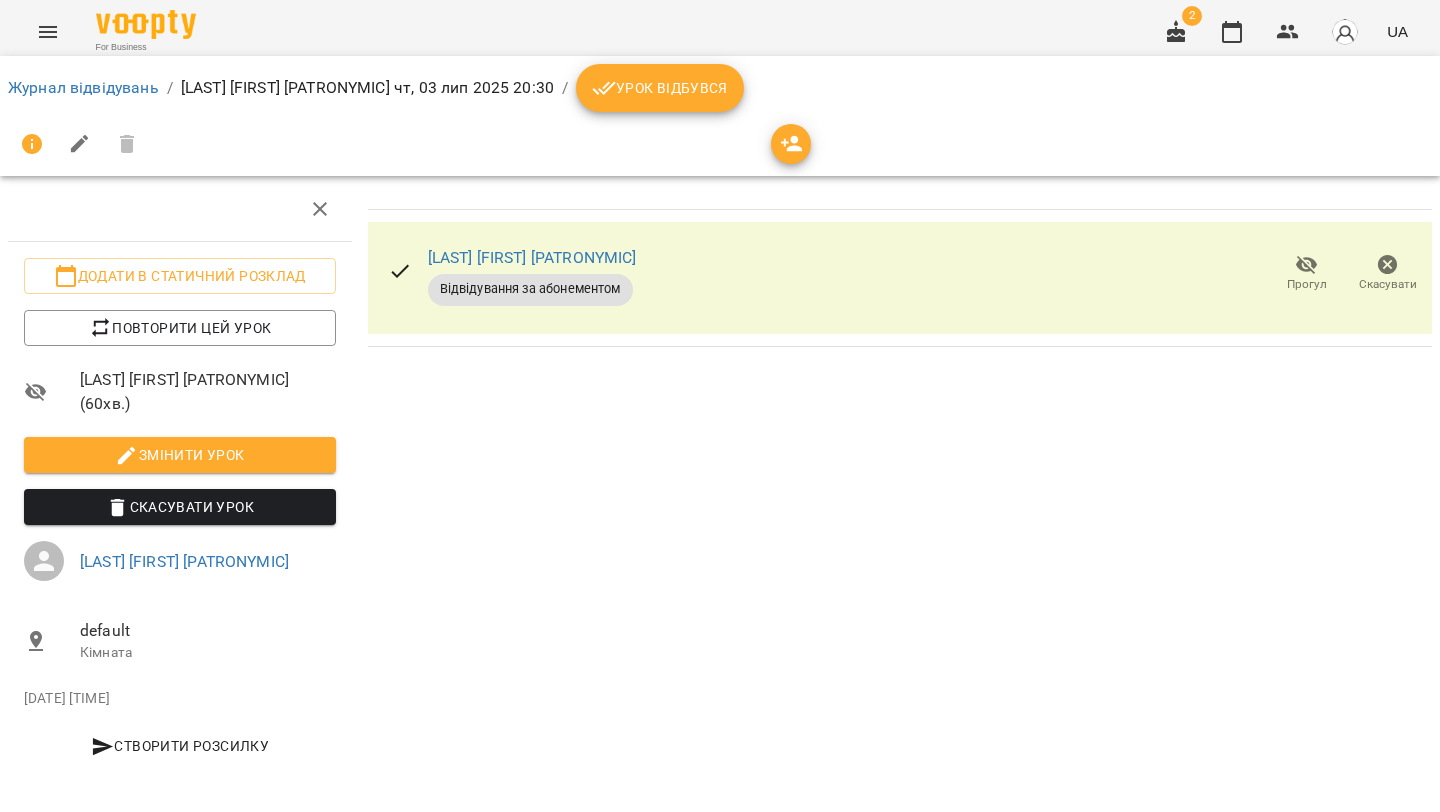 click on "Урок відбувся" at bounding box center [660, 88] 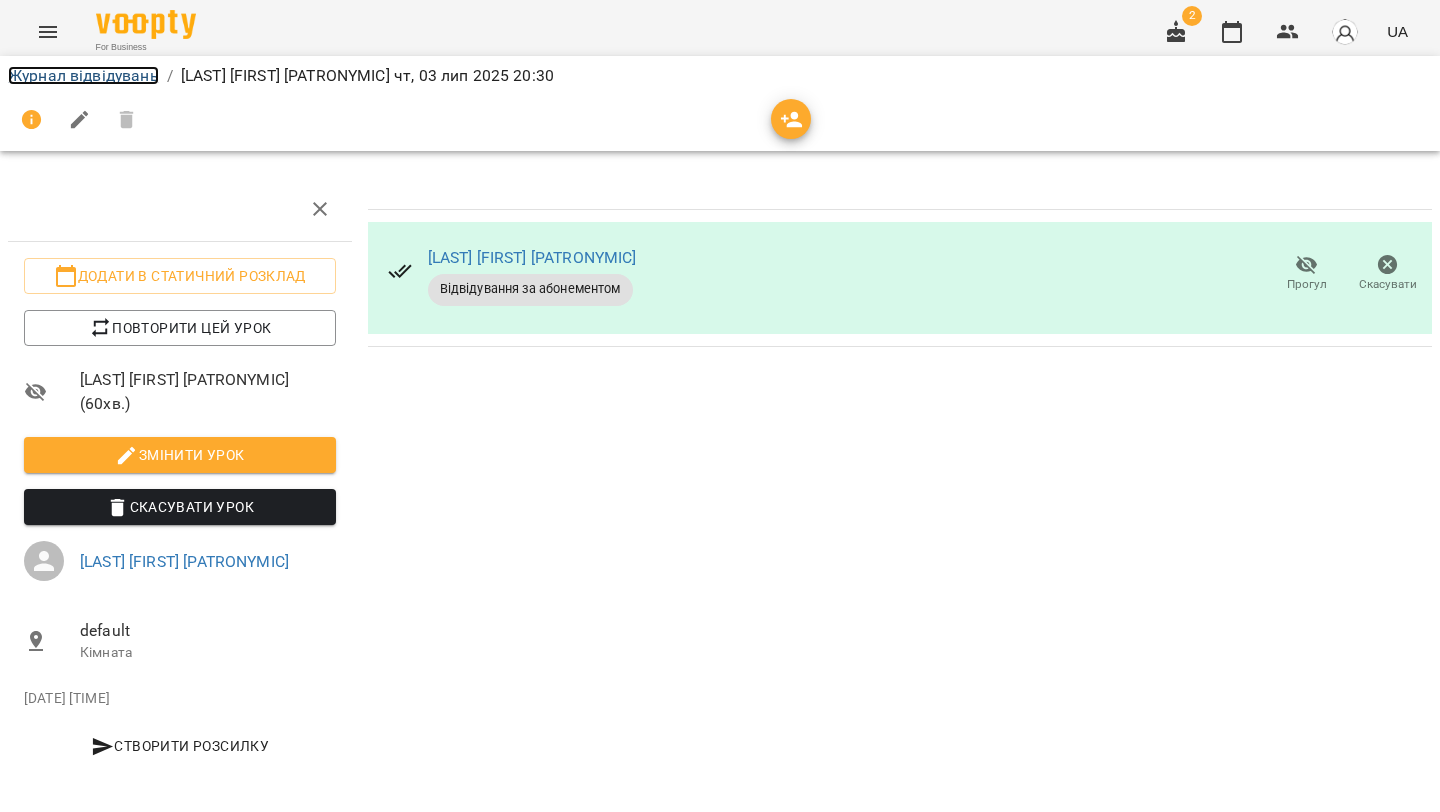 click on "Журнал відвідувань" at bounding box center [83, 75] 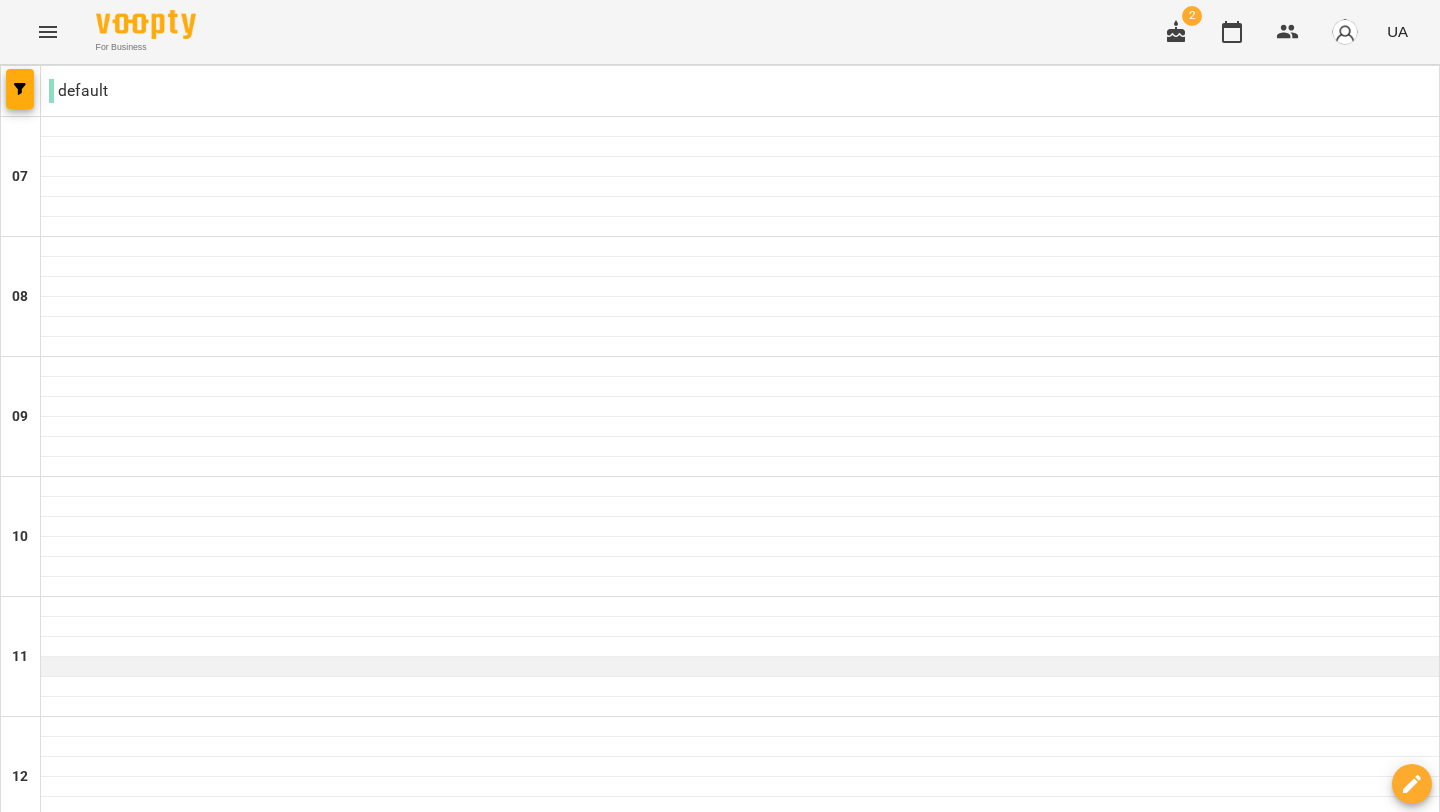 scroll, scrollTop: 1358, scrollLeft: 0, axis: vertical 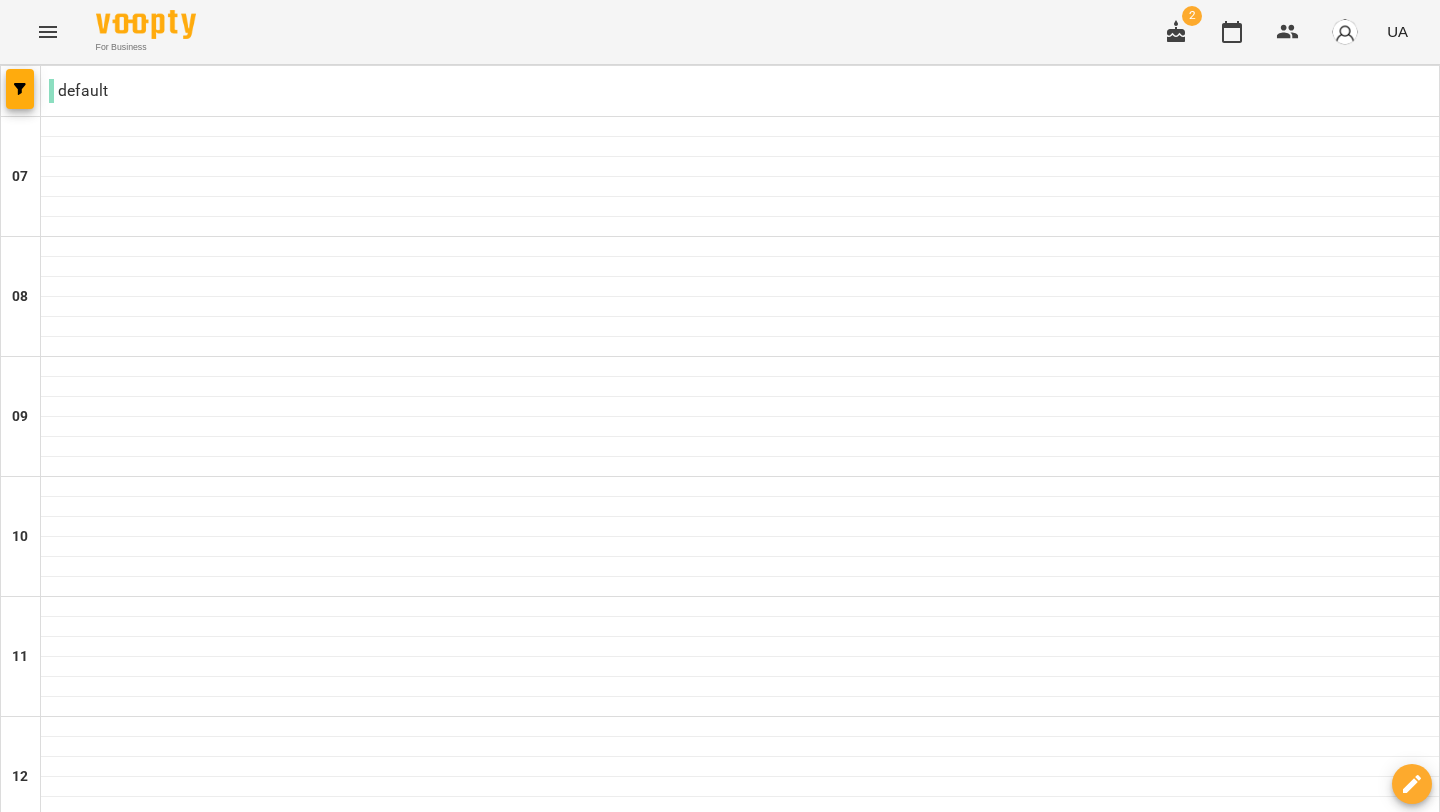click on "04 лип" at bounding box center [1008, 2082] 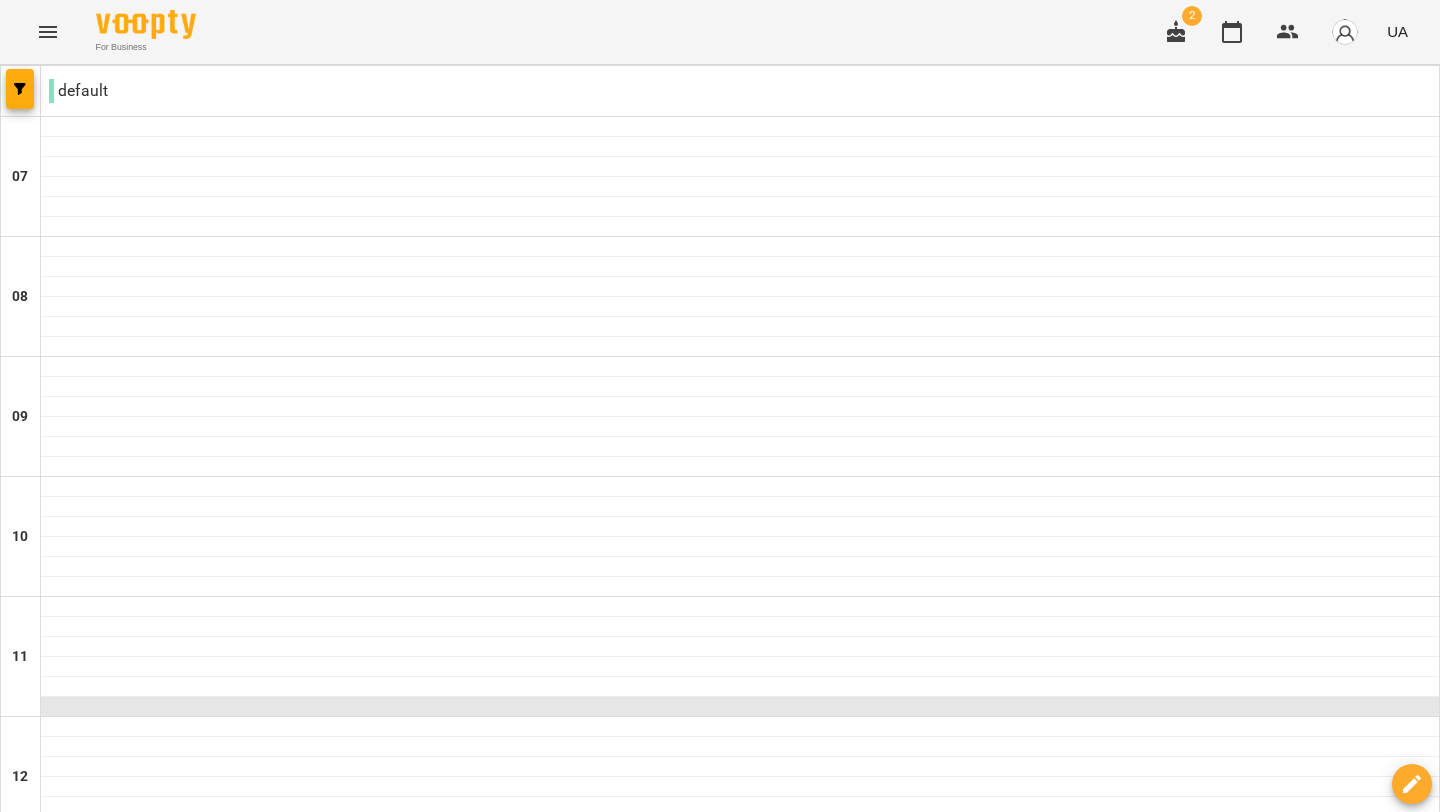 scroll, scrollTop: 1358, scrollLeft: 0, axis: vertical 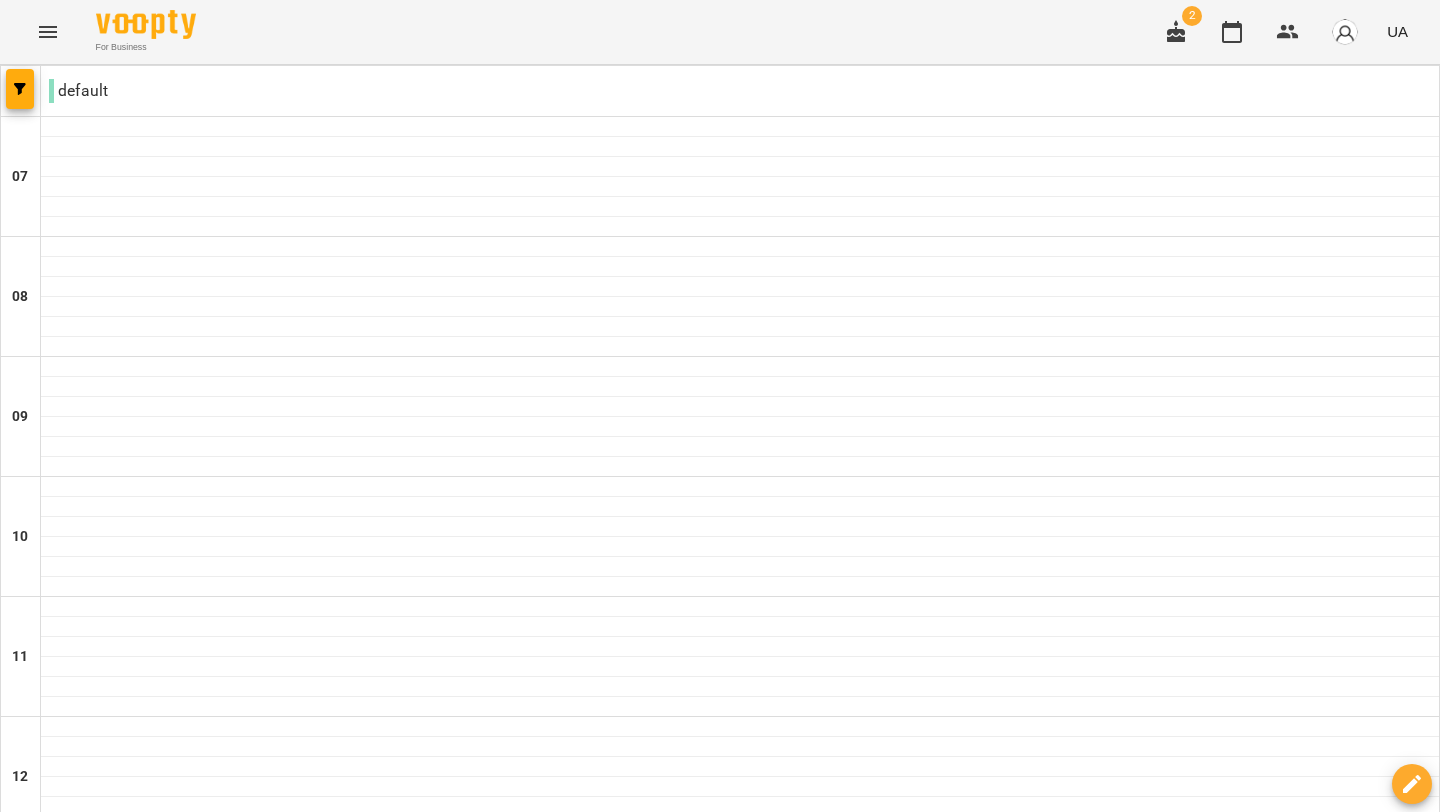 click at bounding box center [740, 1807] 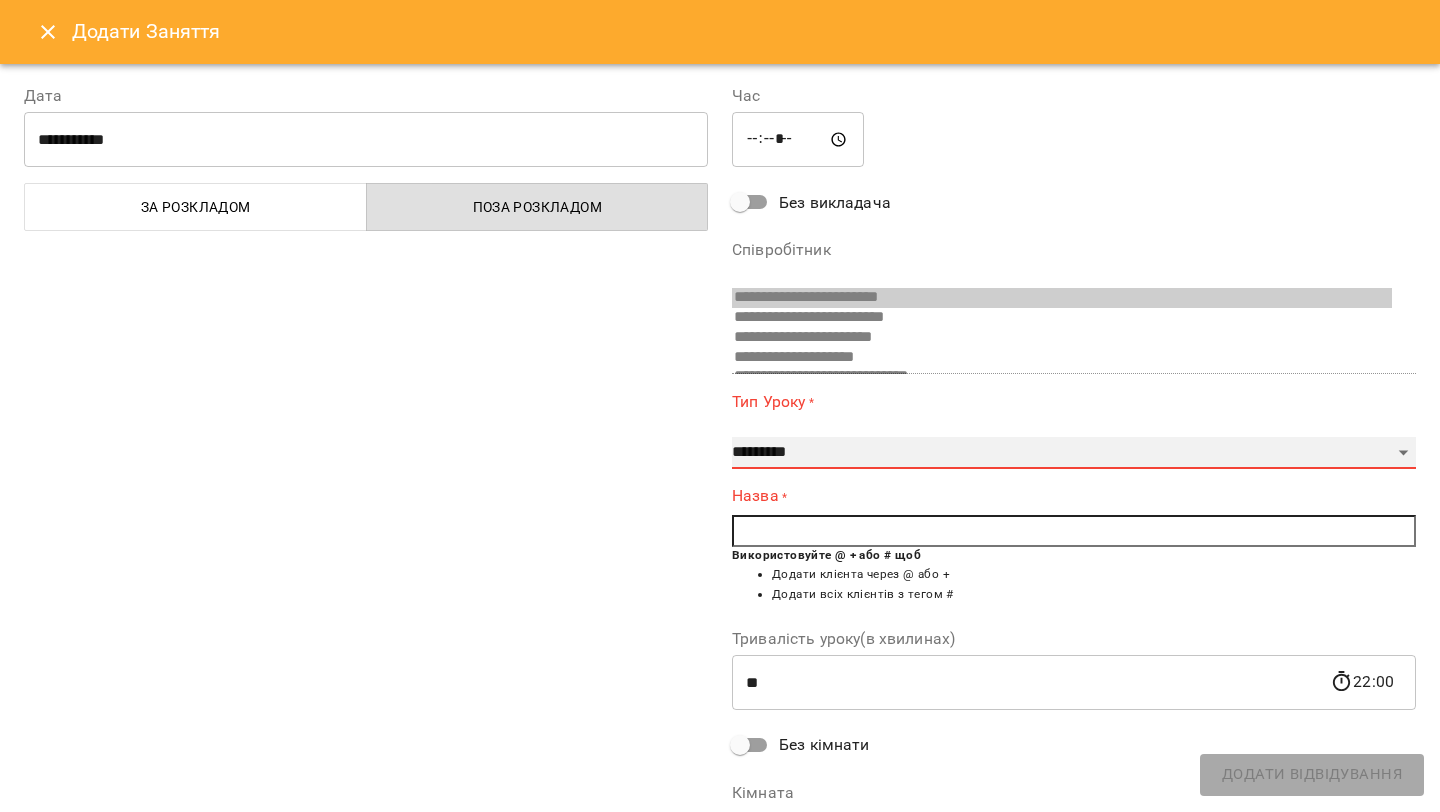 click on "**********" at bounding box center (1074, 453) 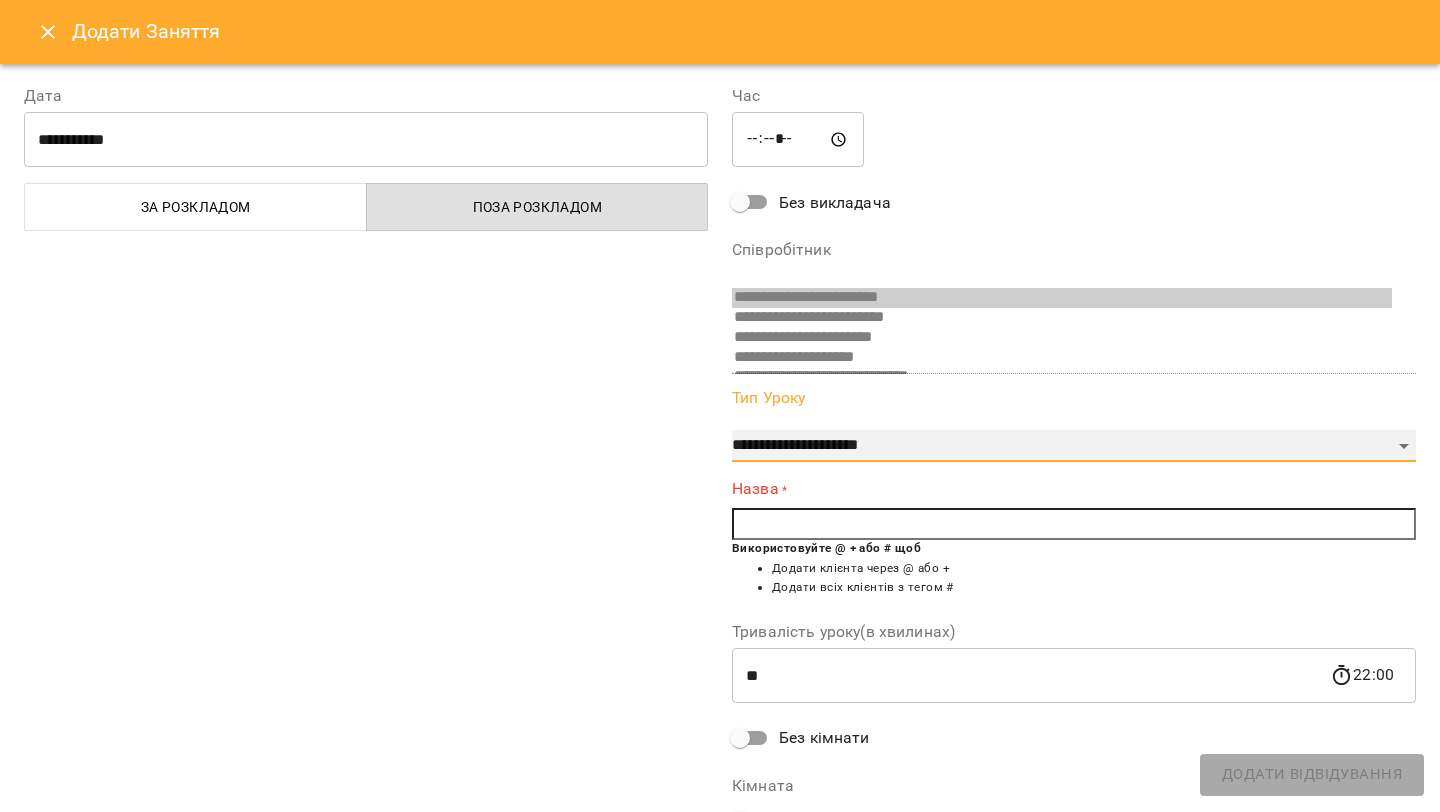 click on "**********" at bounding box center (1074, 446) 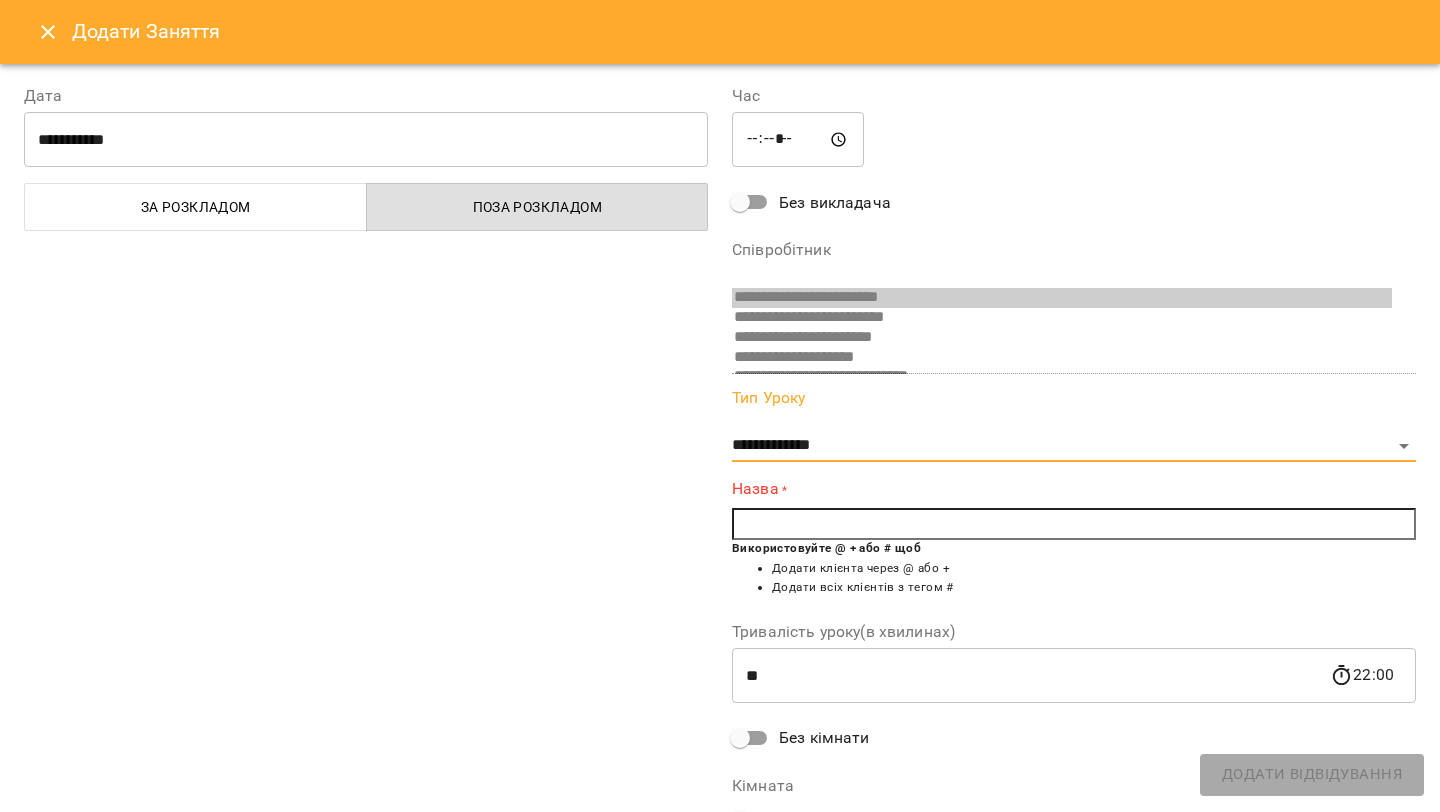 click at bounding box center (1074, 524) 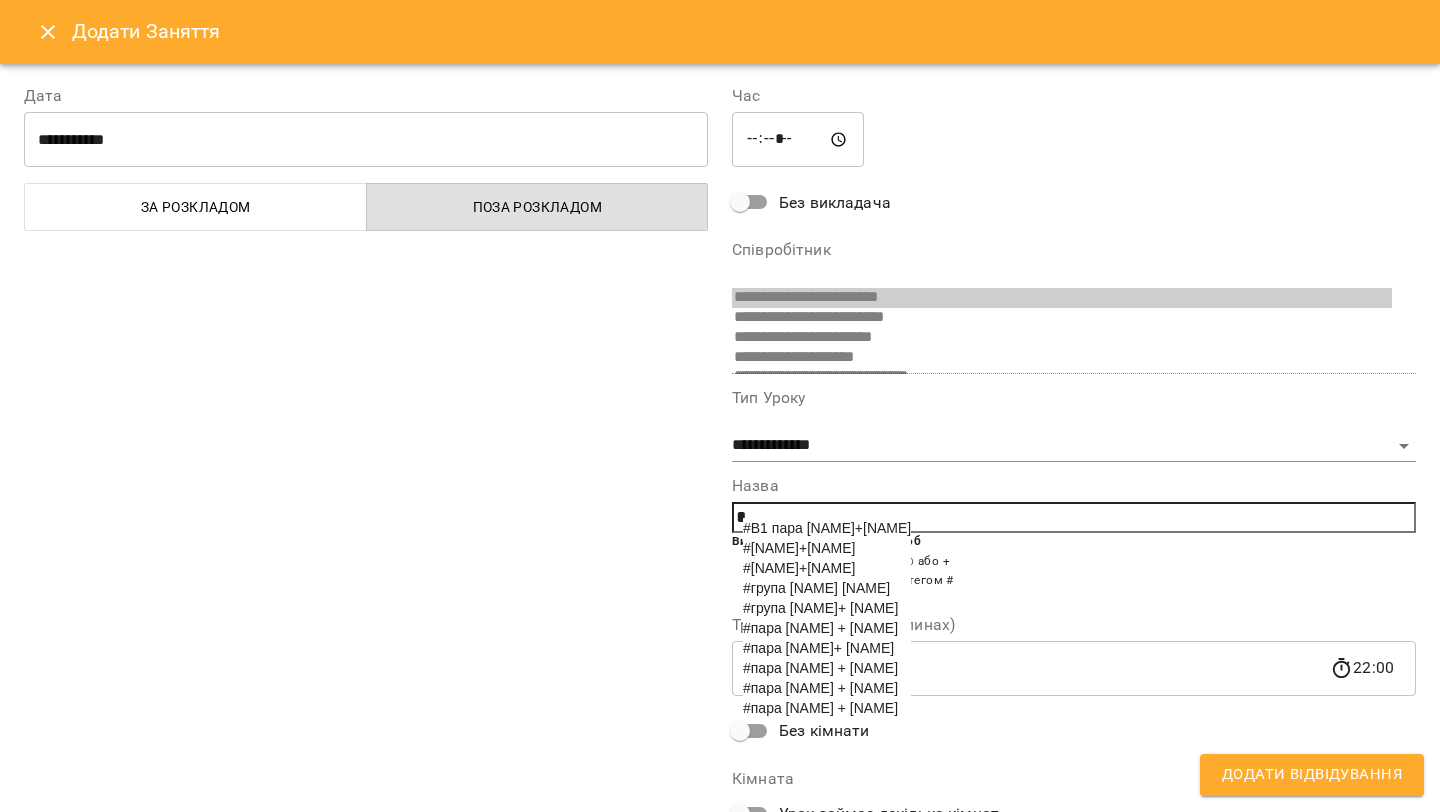 click on "#пара [NAME] + [NAME]" at bounding box center [820, 688] 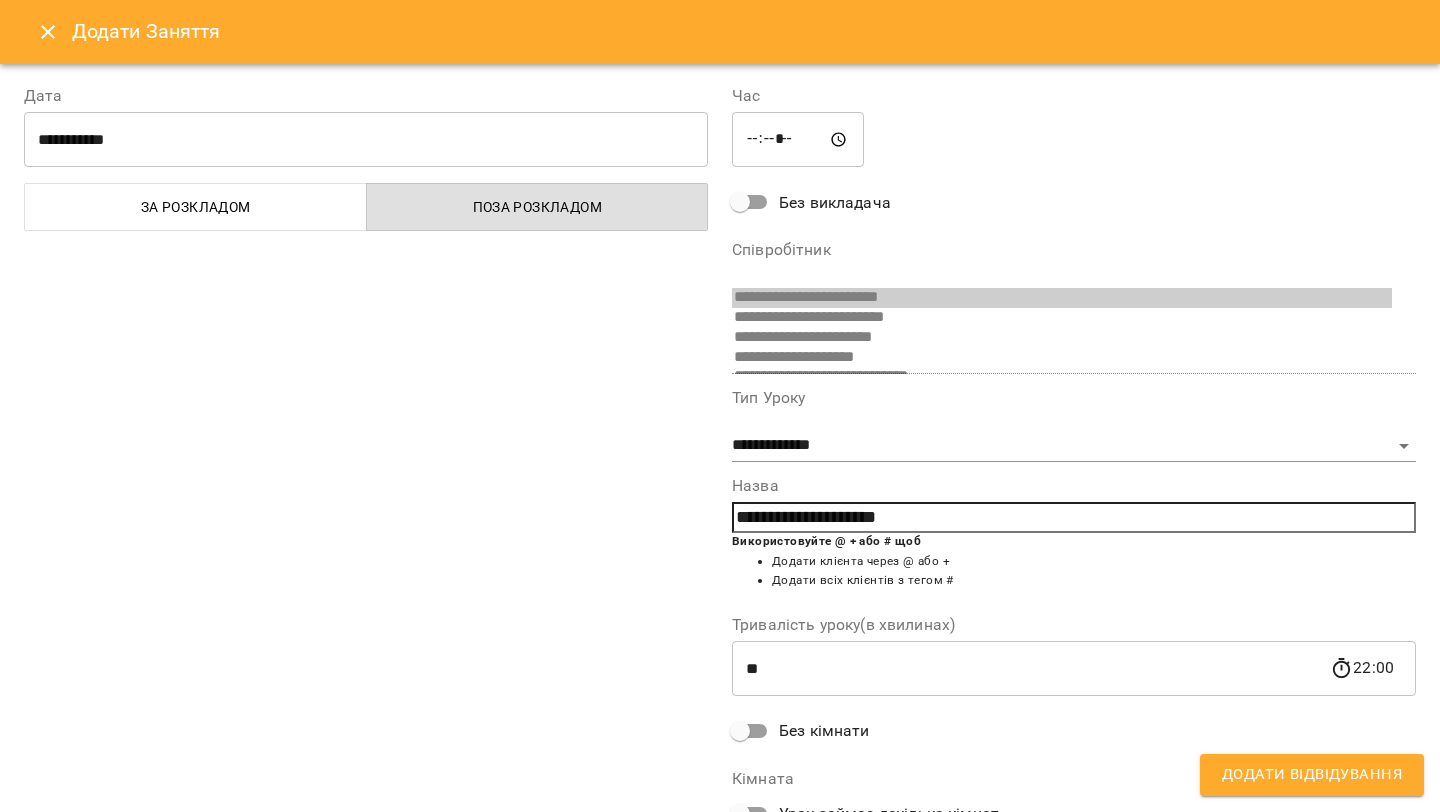 click on "Додати Відвідування" at bounding box center [1312, 775] 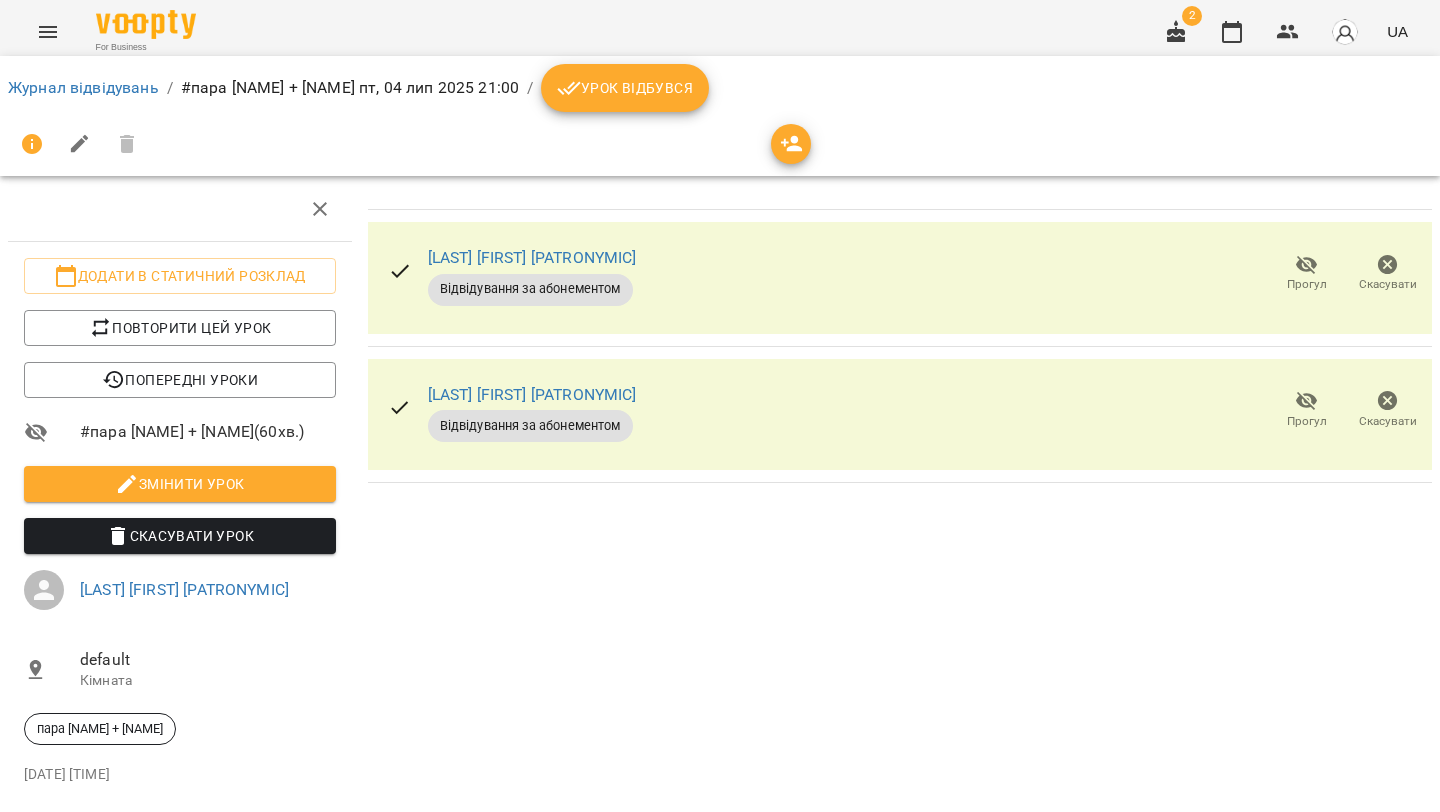 click on "Урок відбувся" at bounding box center (625, 88) 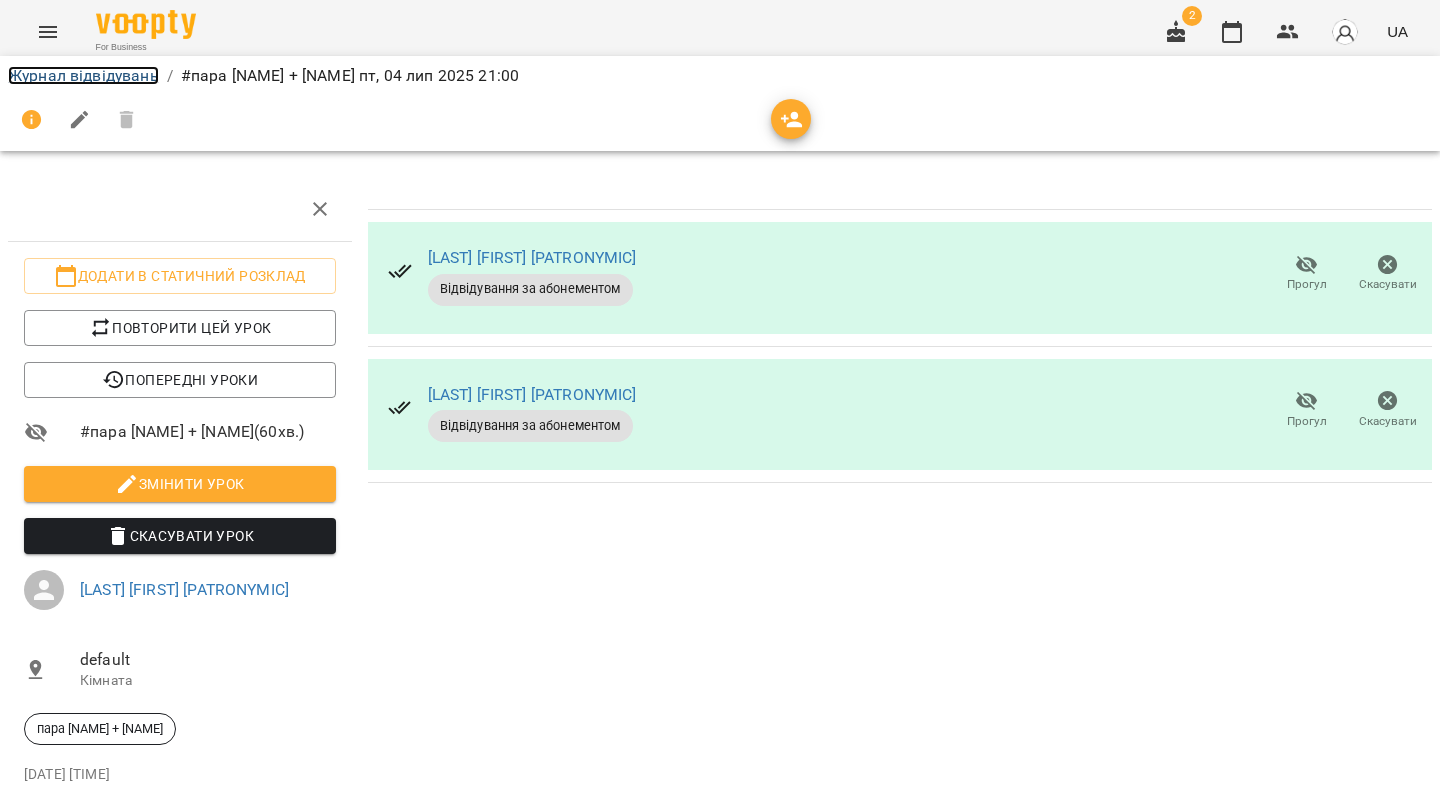 click on "Журнал відвідувань" at bounding box center [83, 75] 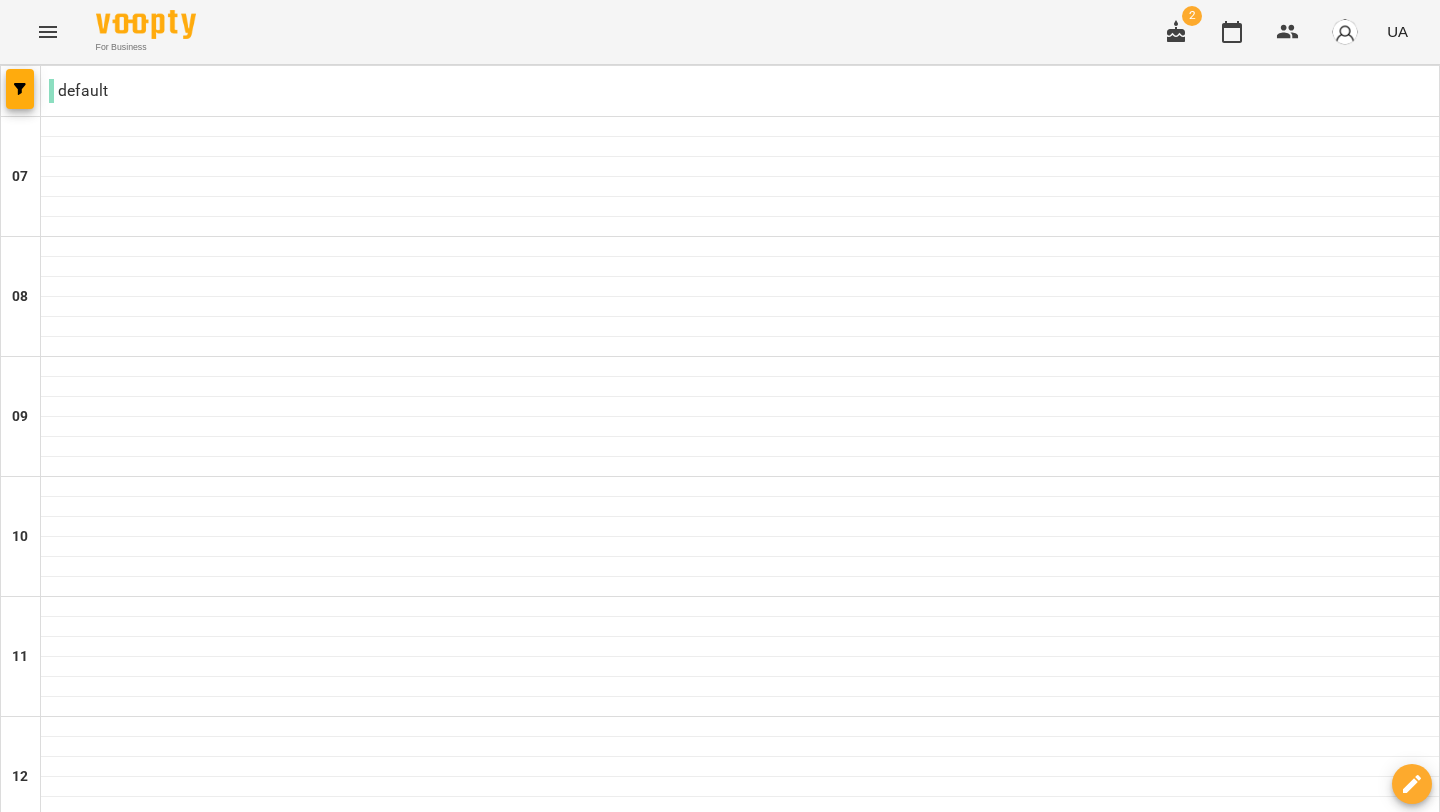 click on "05 лип" at bounding box center [1204, 2082] 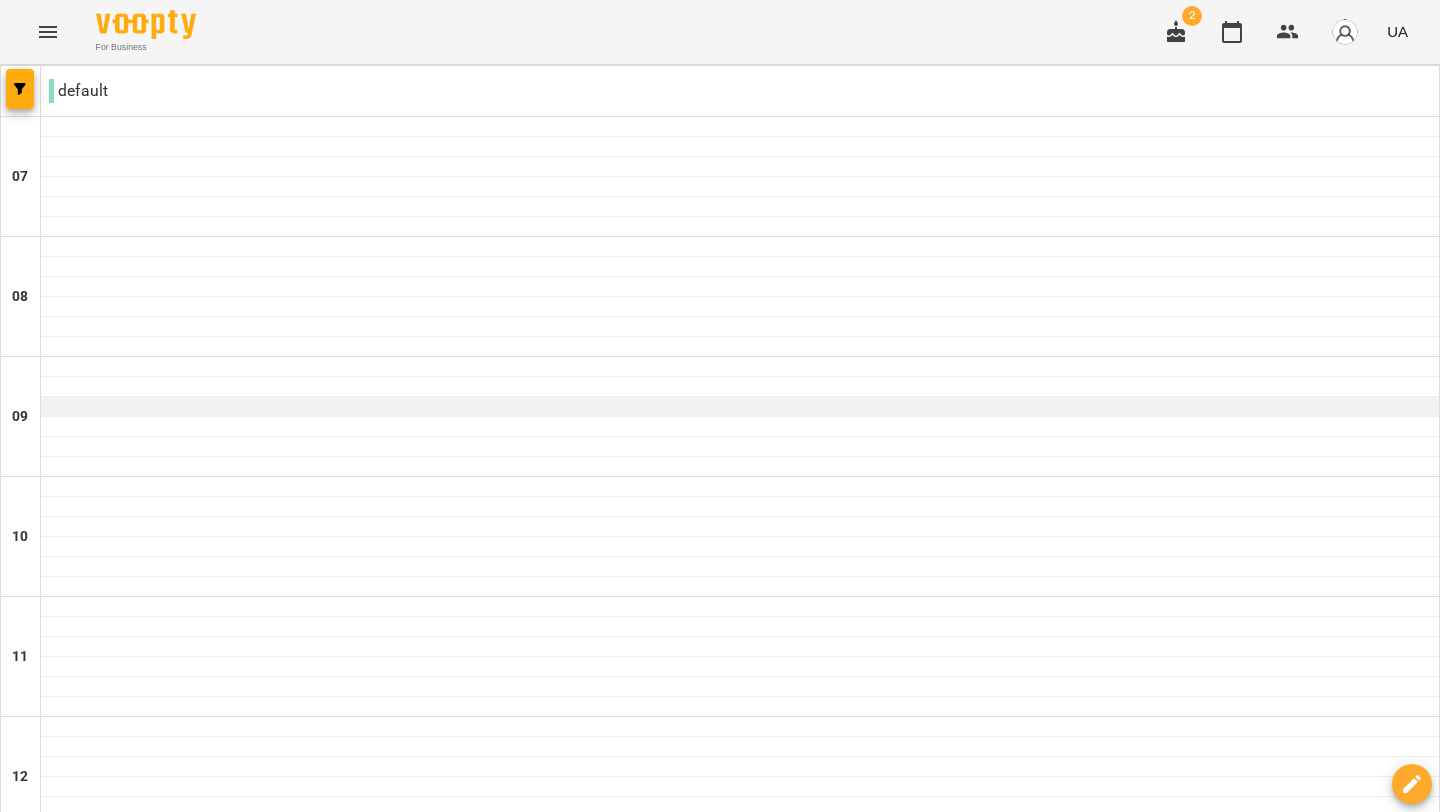 scroll, scrollTop: 213, scrollLeft: 0, axis: vertical 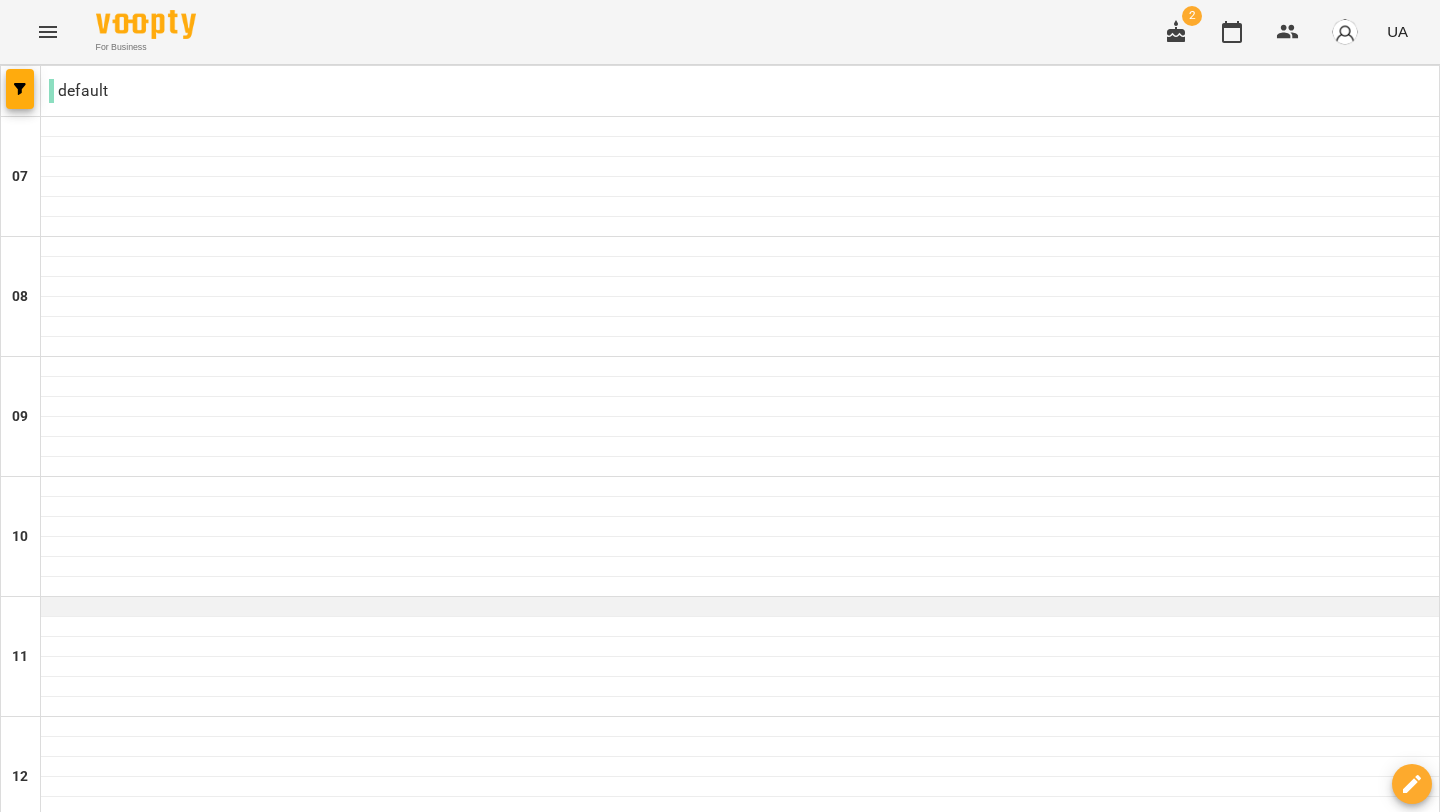 click at bounding box center (740, 607) 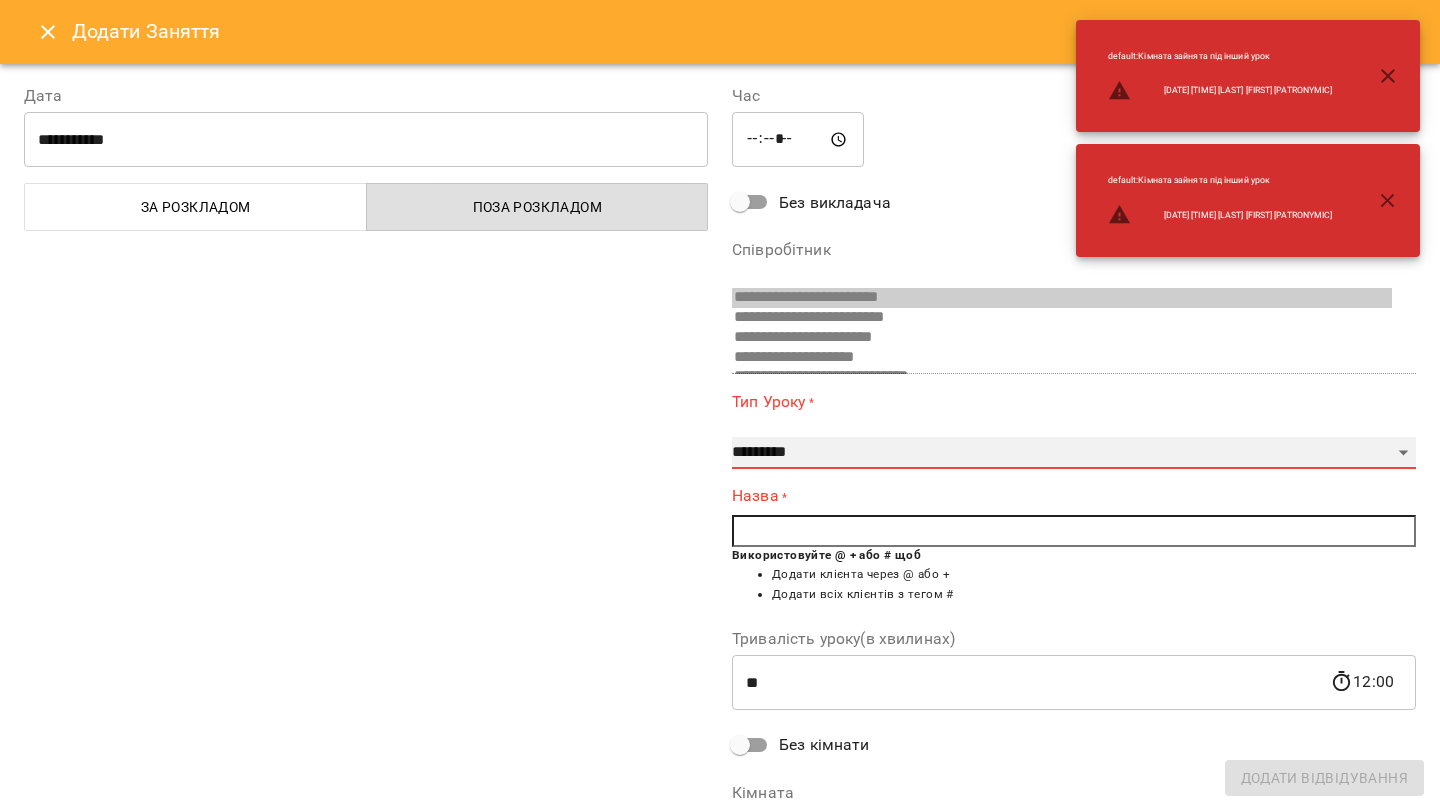 click on "**********" at bounding box center [1074, 453] 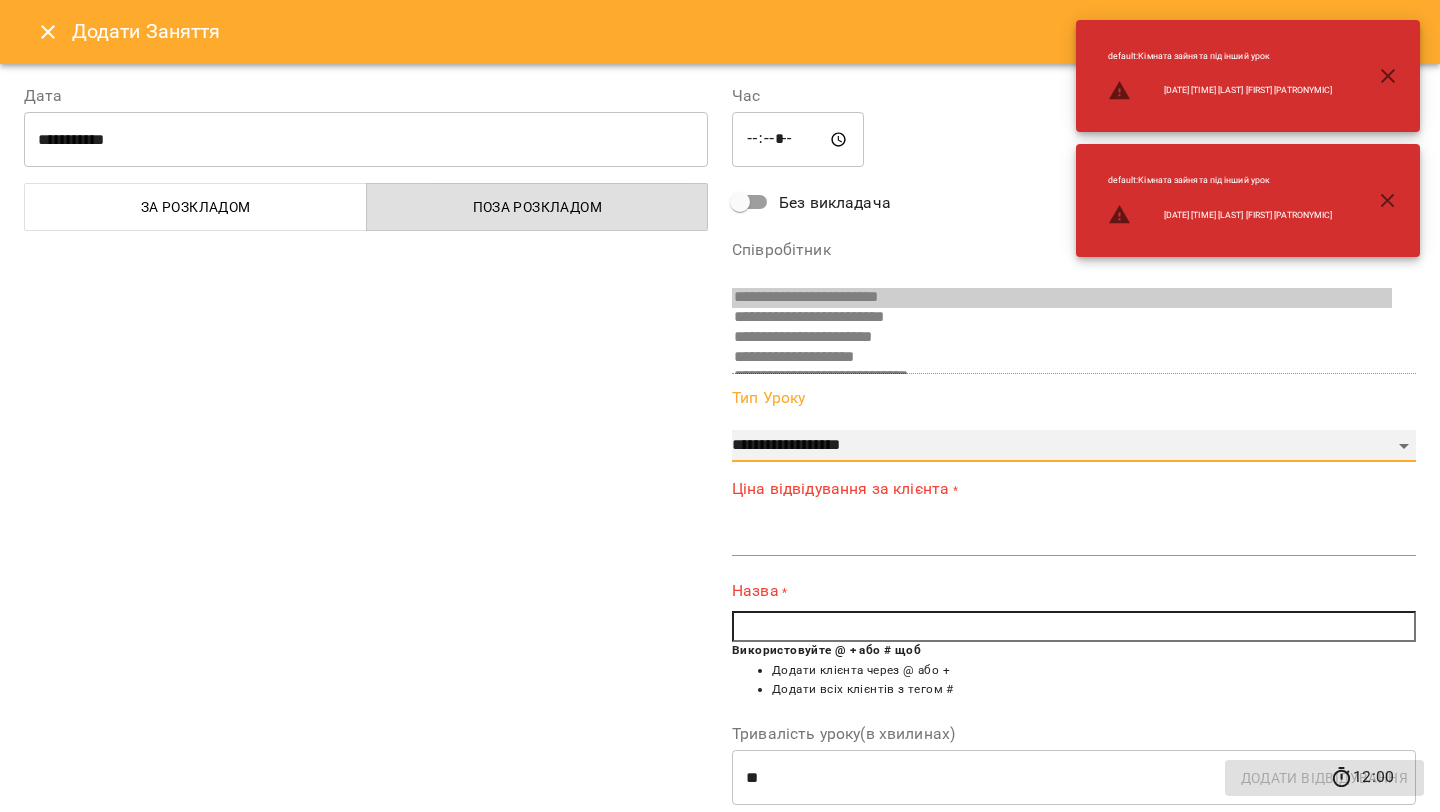 click on "**********" at bounding box center (1074, 446) 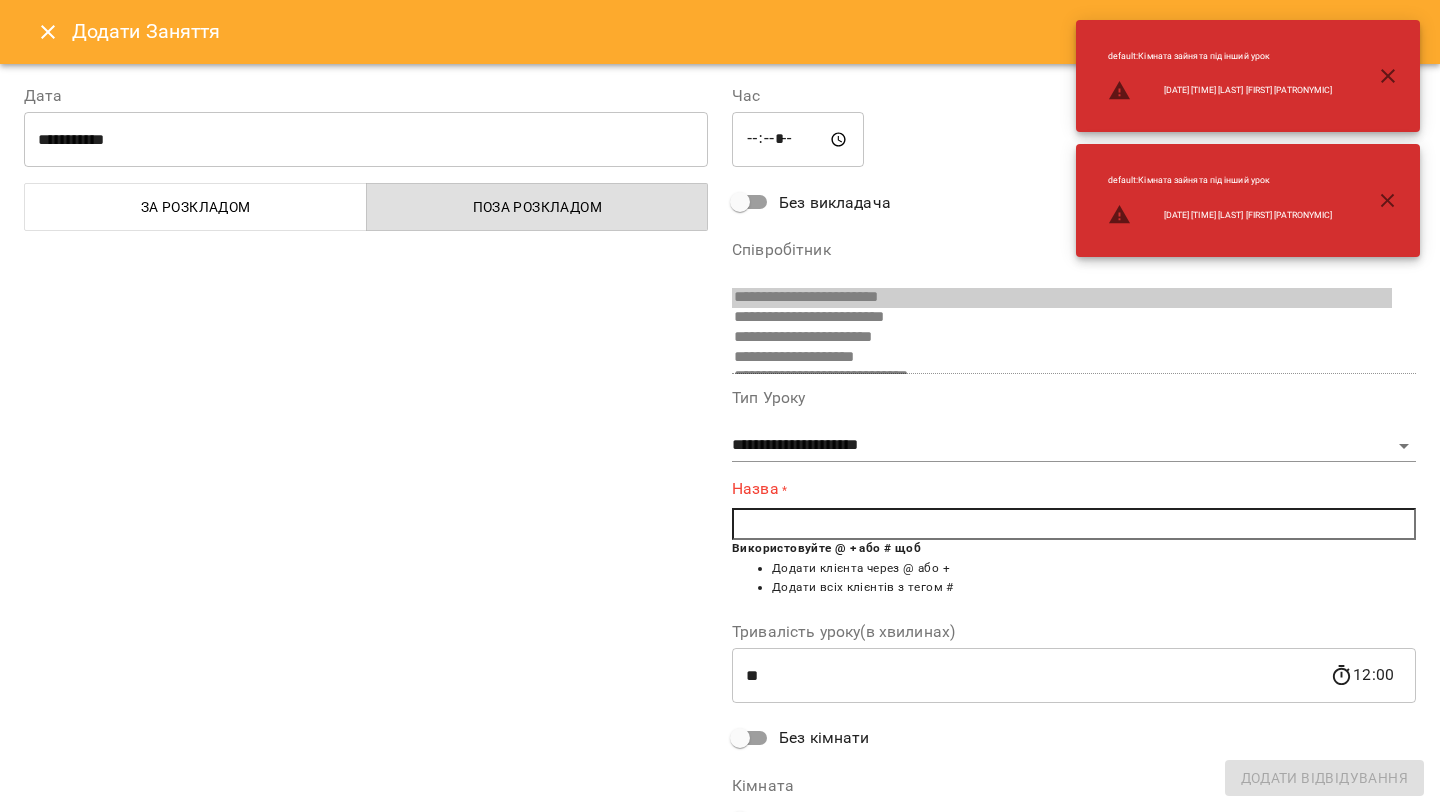 click at bounding box center [1074, 524] 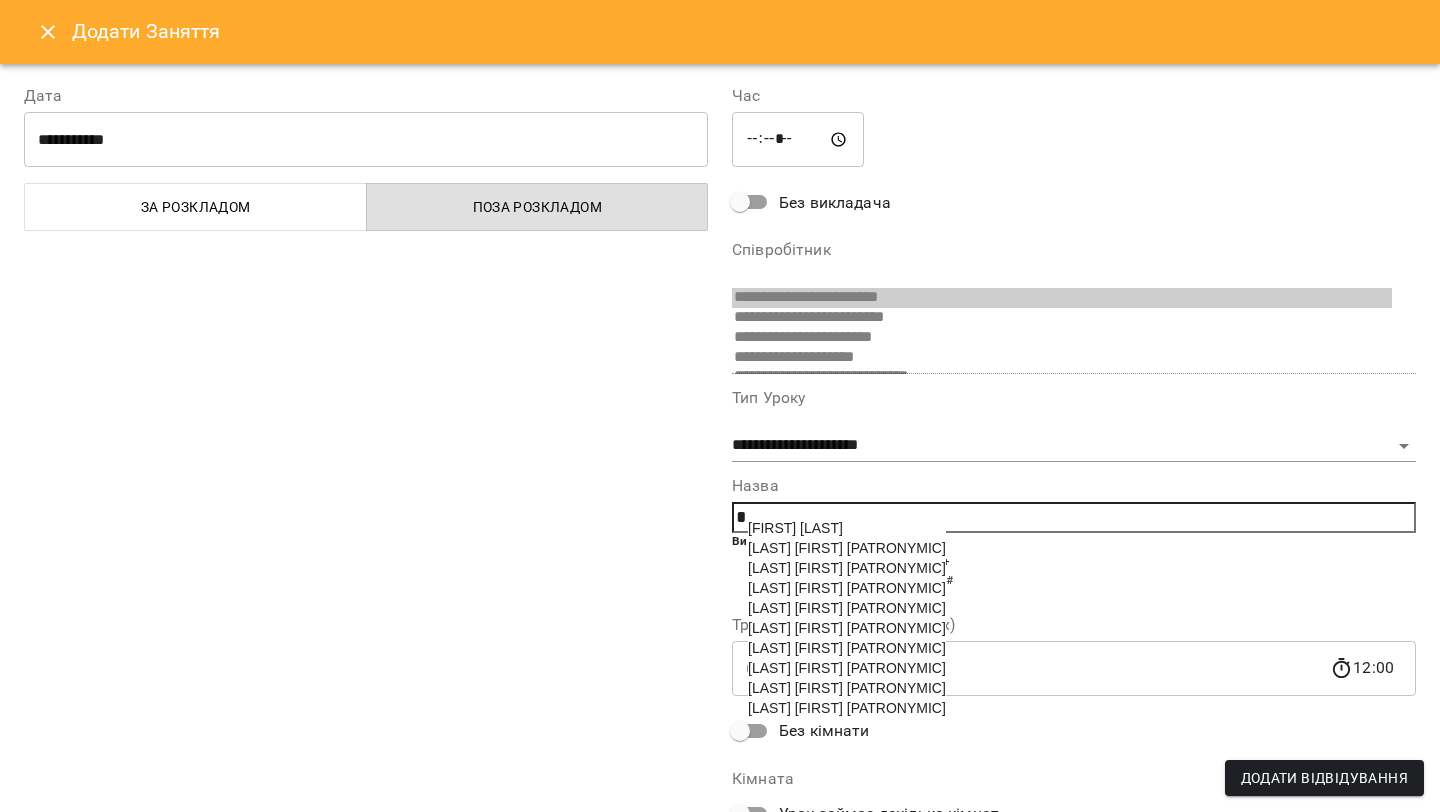 click on "[LAST] [FIRST] [PATRONYMIC]" at bounding box center [847, 588] 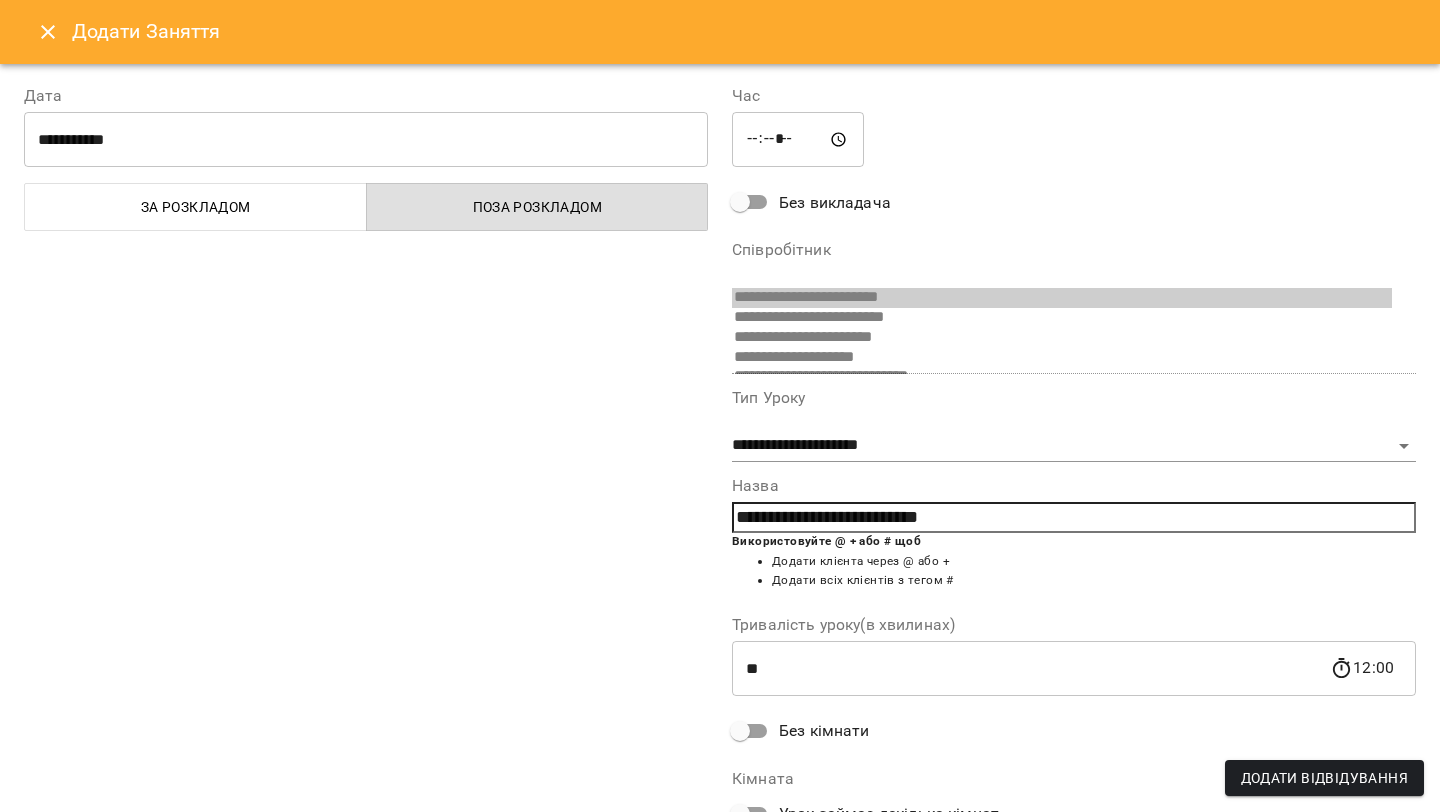 type on "**********" 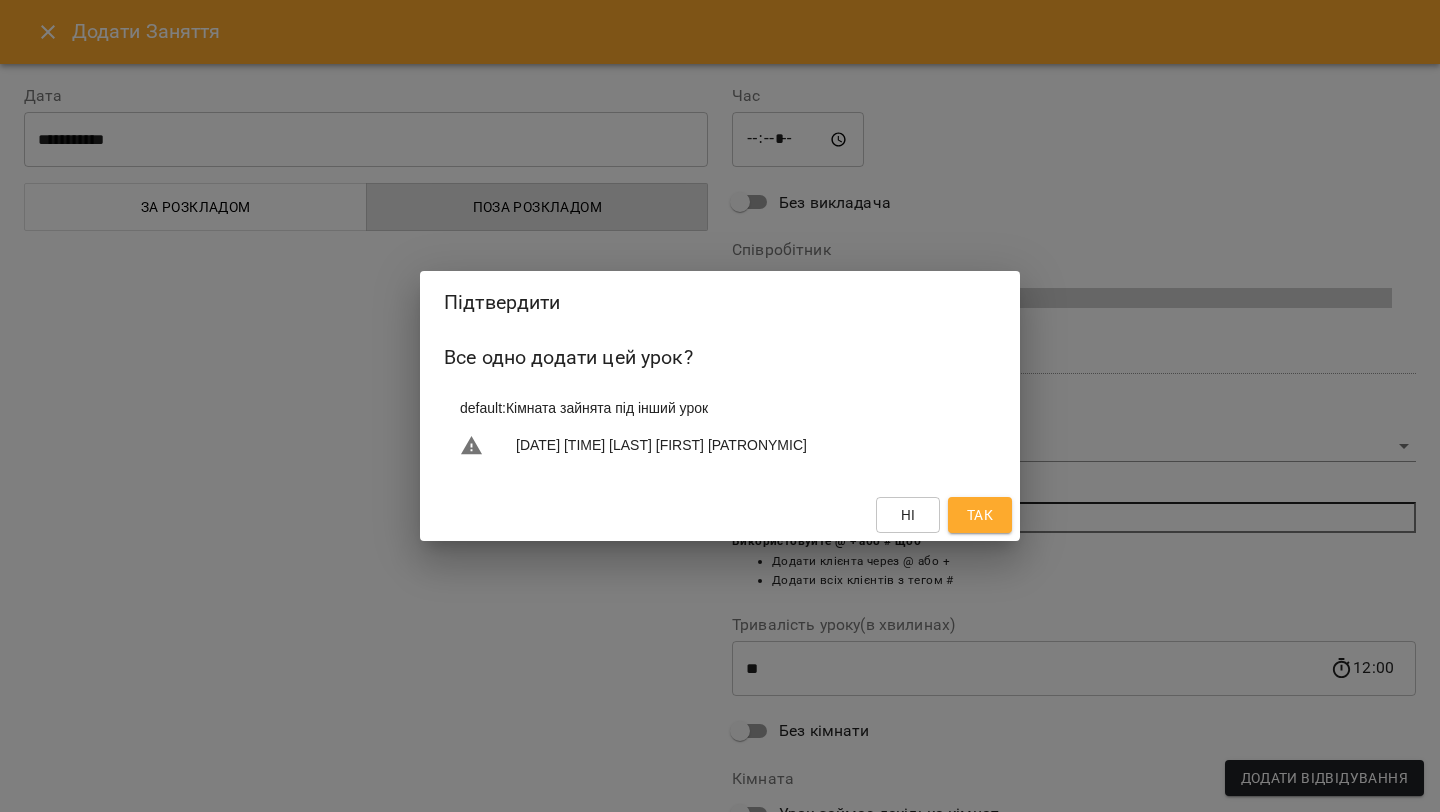 click on "Так" at bounding box center (980, 515) 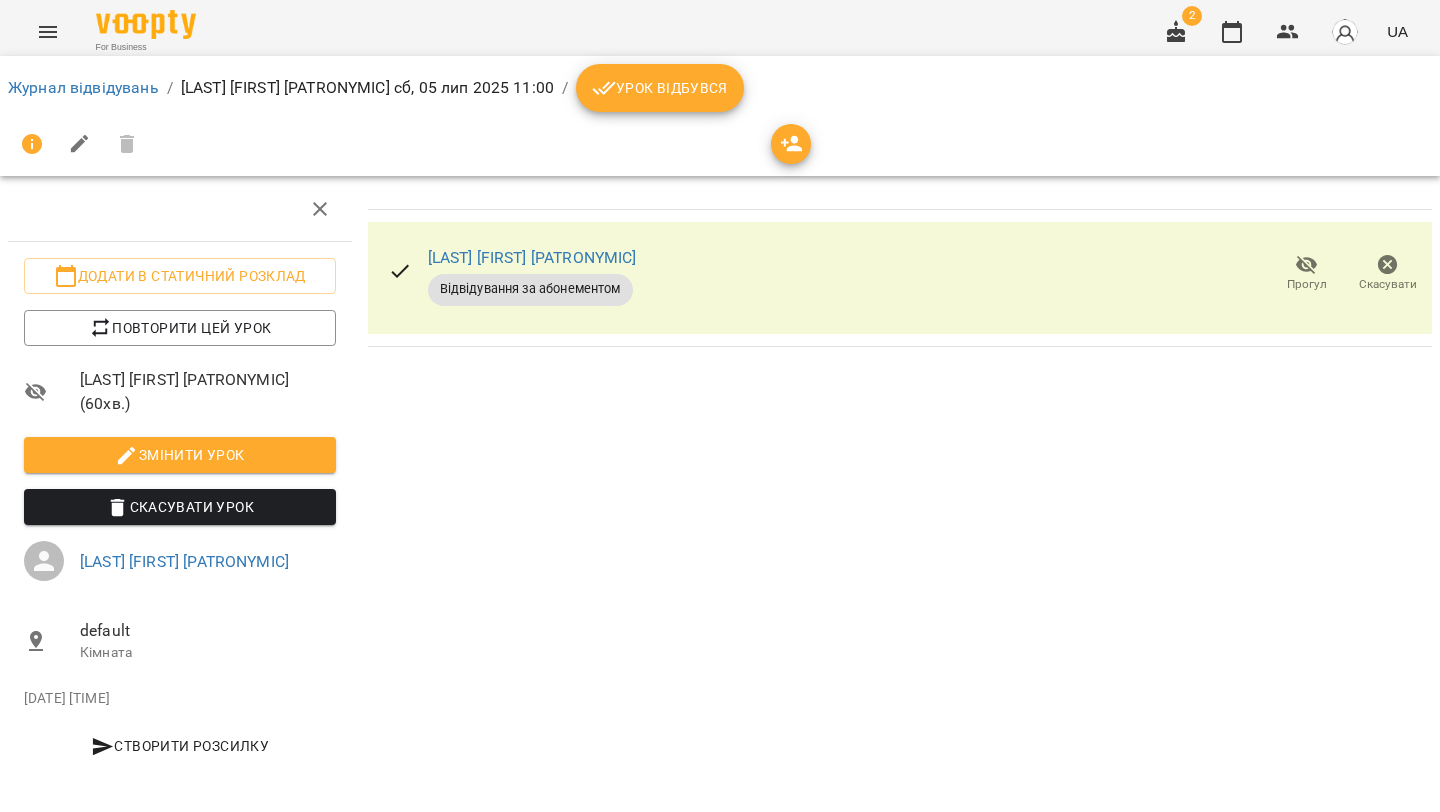 click on "Урок відбувся" at bounding box center (660, 88) 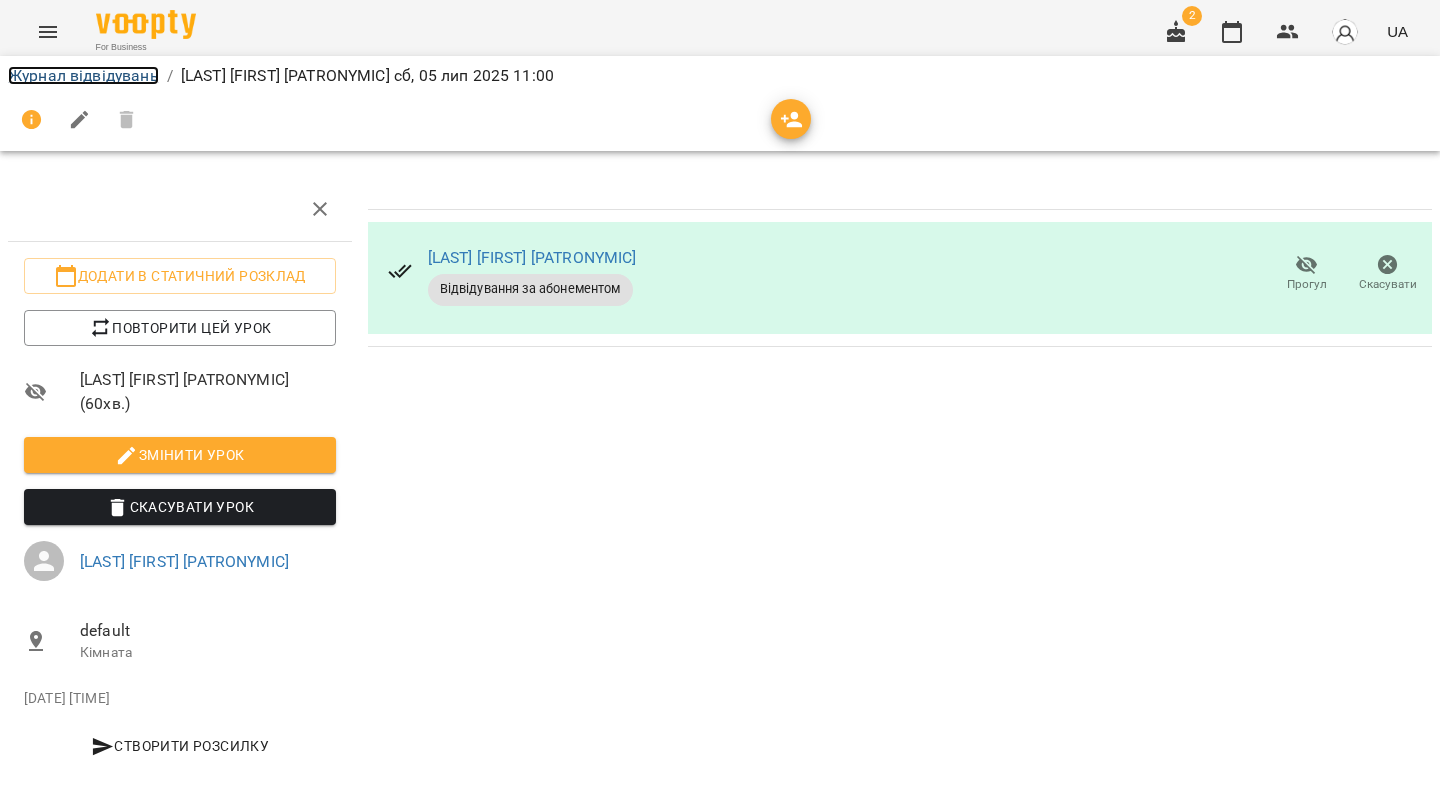 click on "Журнал відвідувань" at bounding box center [83, 75] 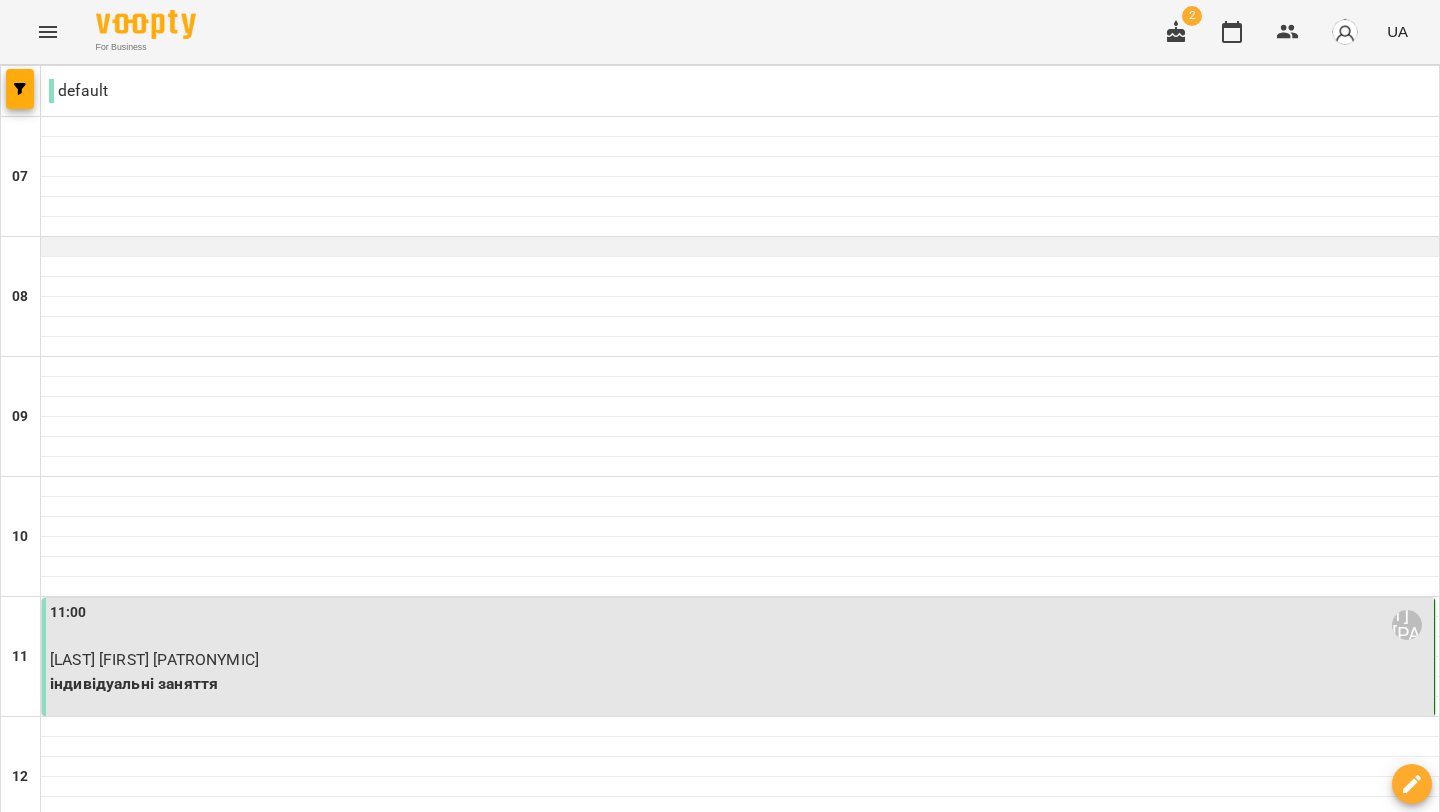 scroll, scrollTop: 34, scrollLeft: 0, axis: vertical 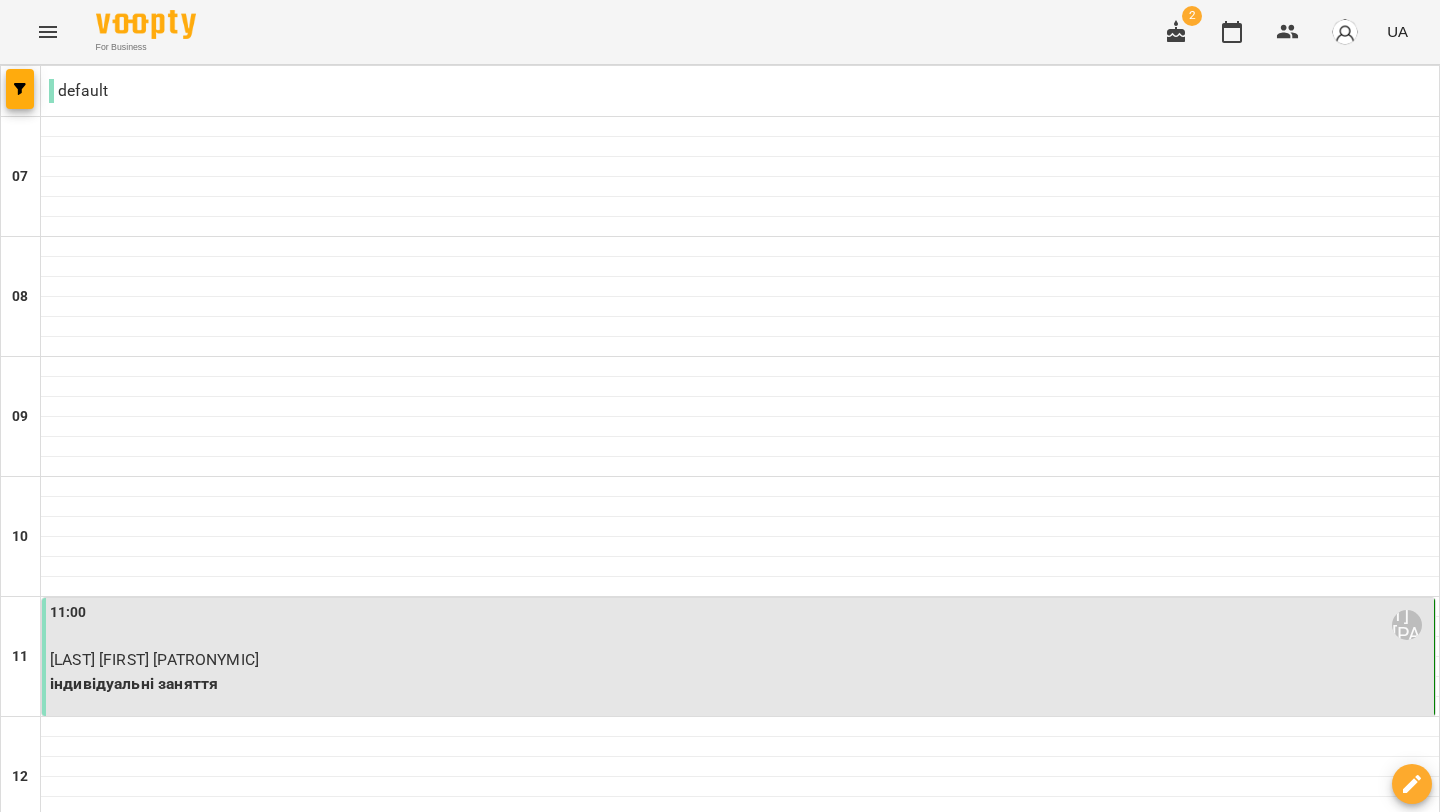 click on "нд" at bounding box center [1401, 2063] 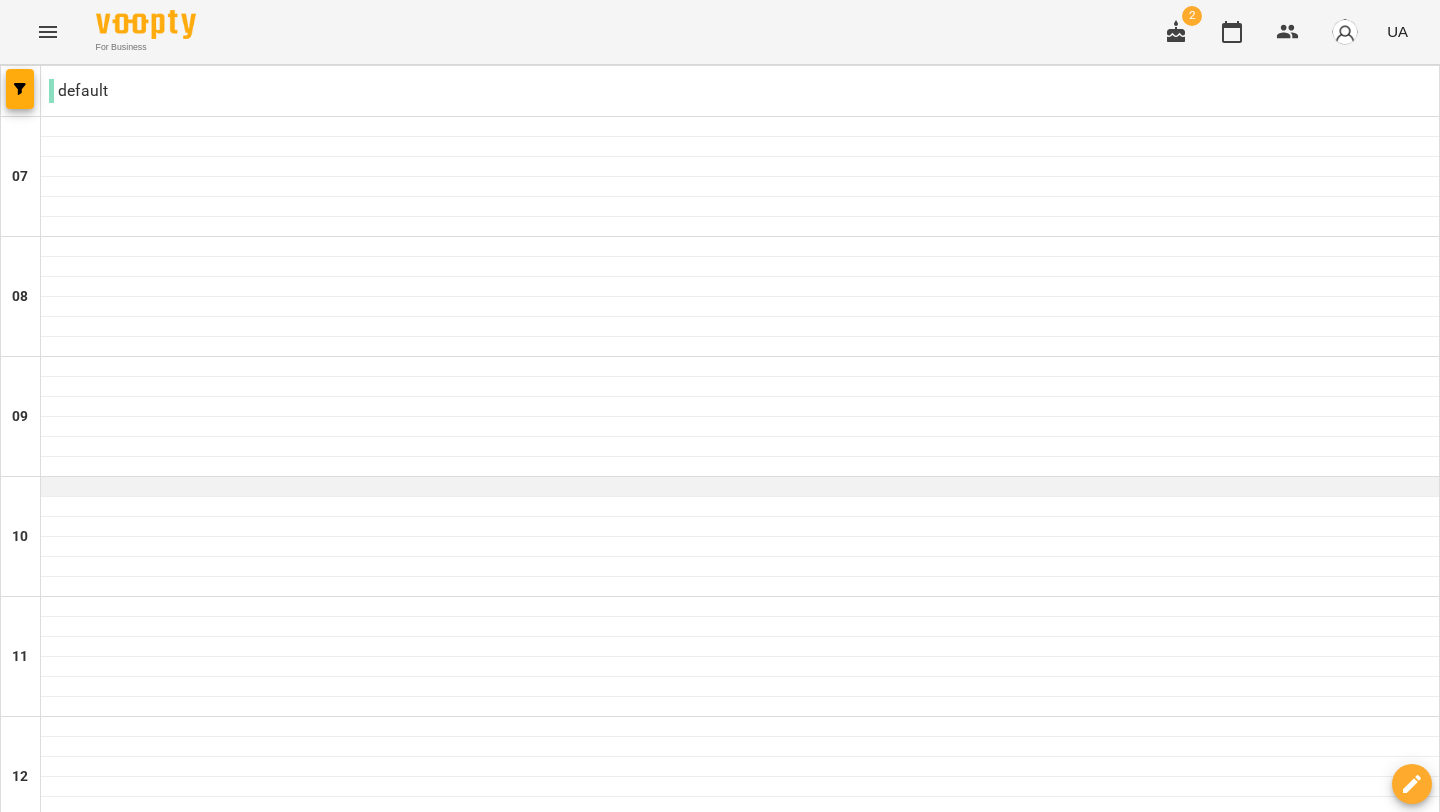 click at bounding box center (740, 487) 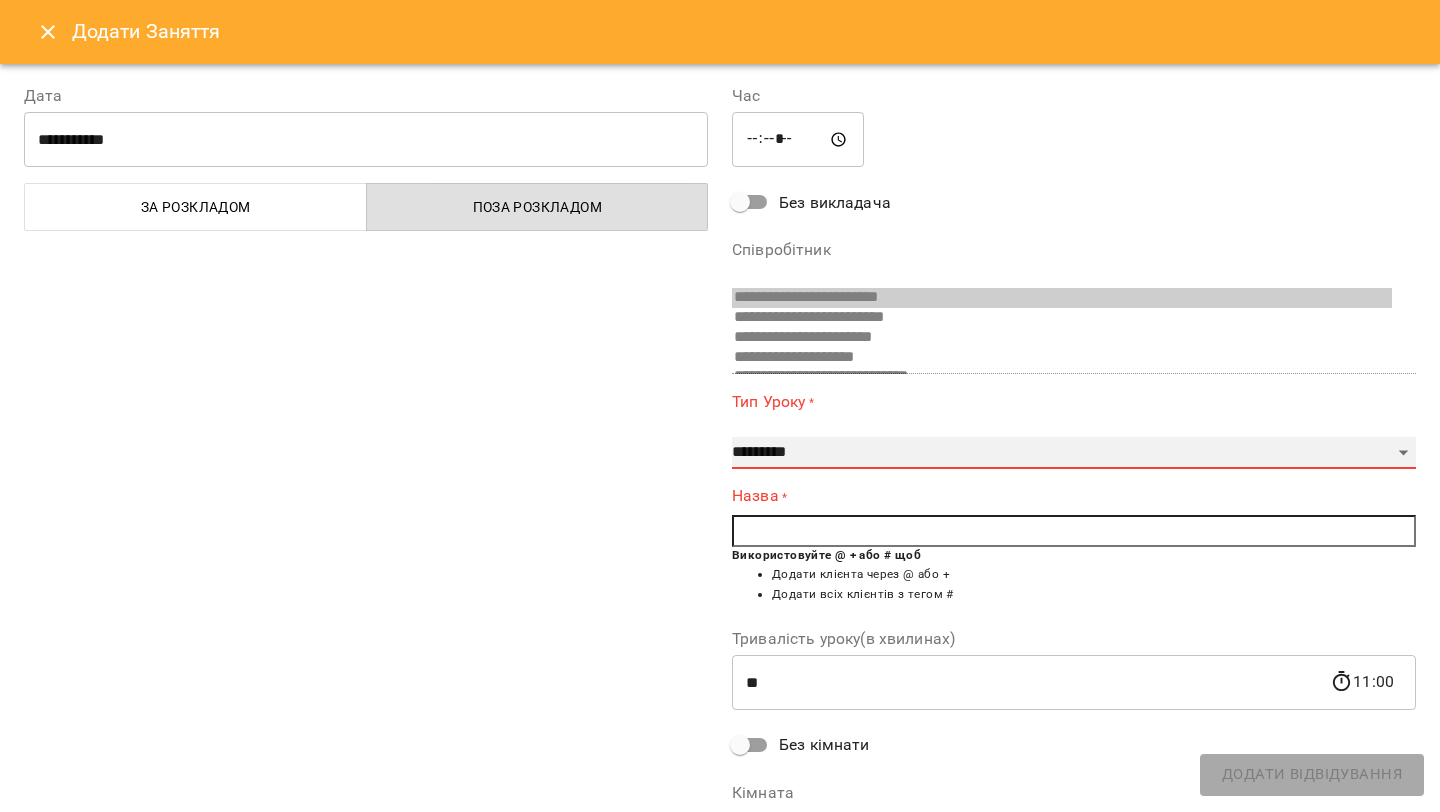 click on "**********" at bounding box center [1074, 453] 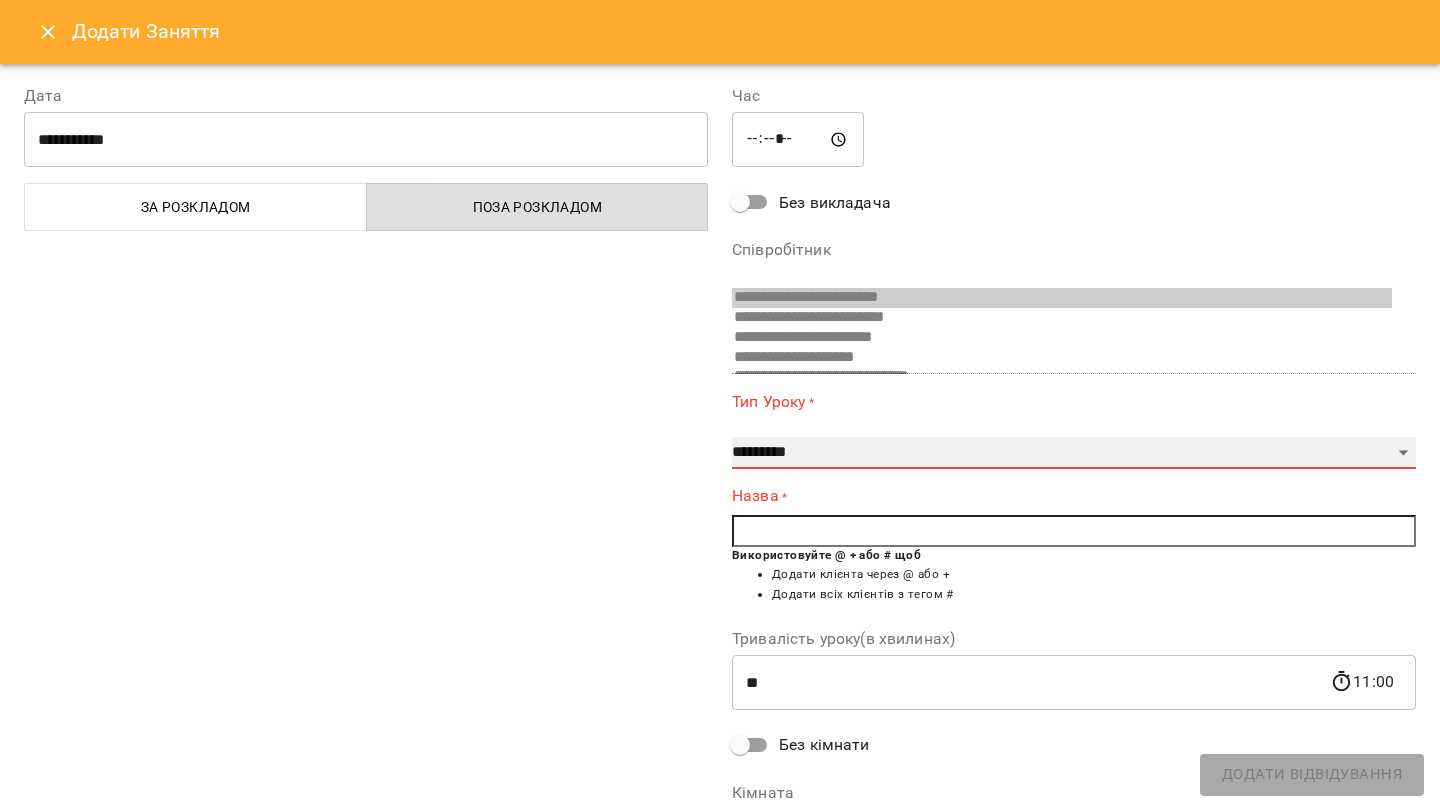 select on "**********" 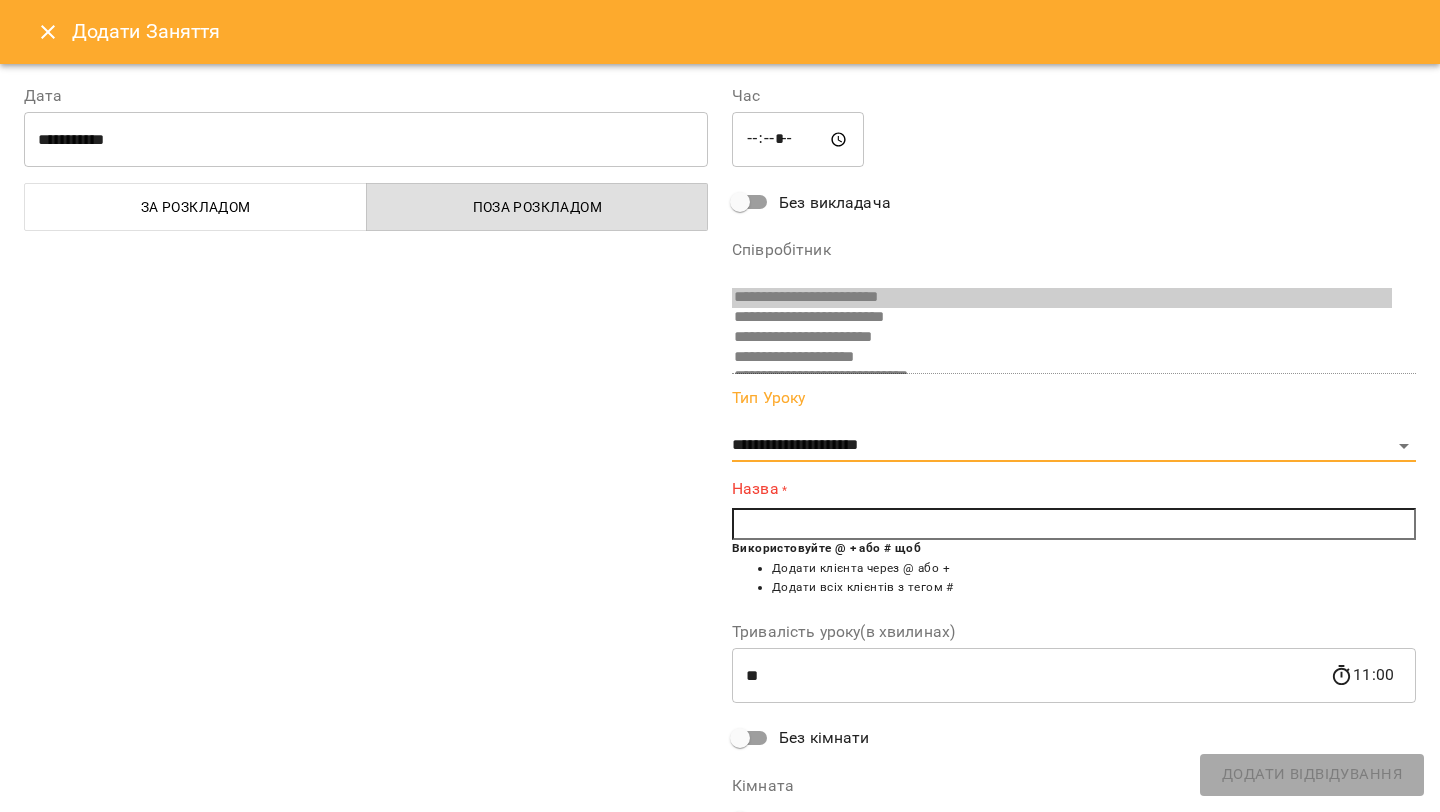 click at bounding box center (1074, 524) 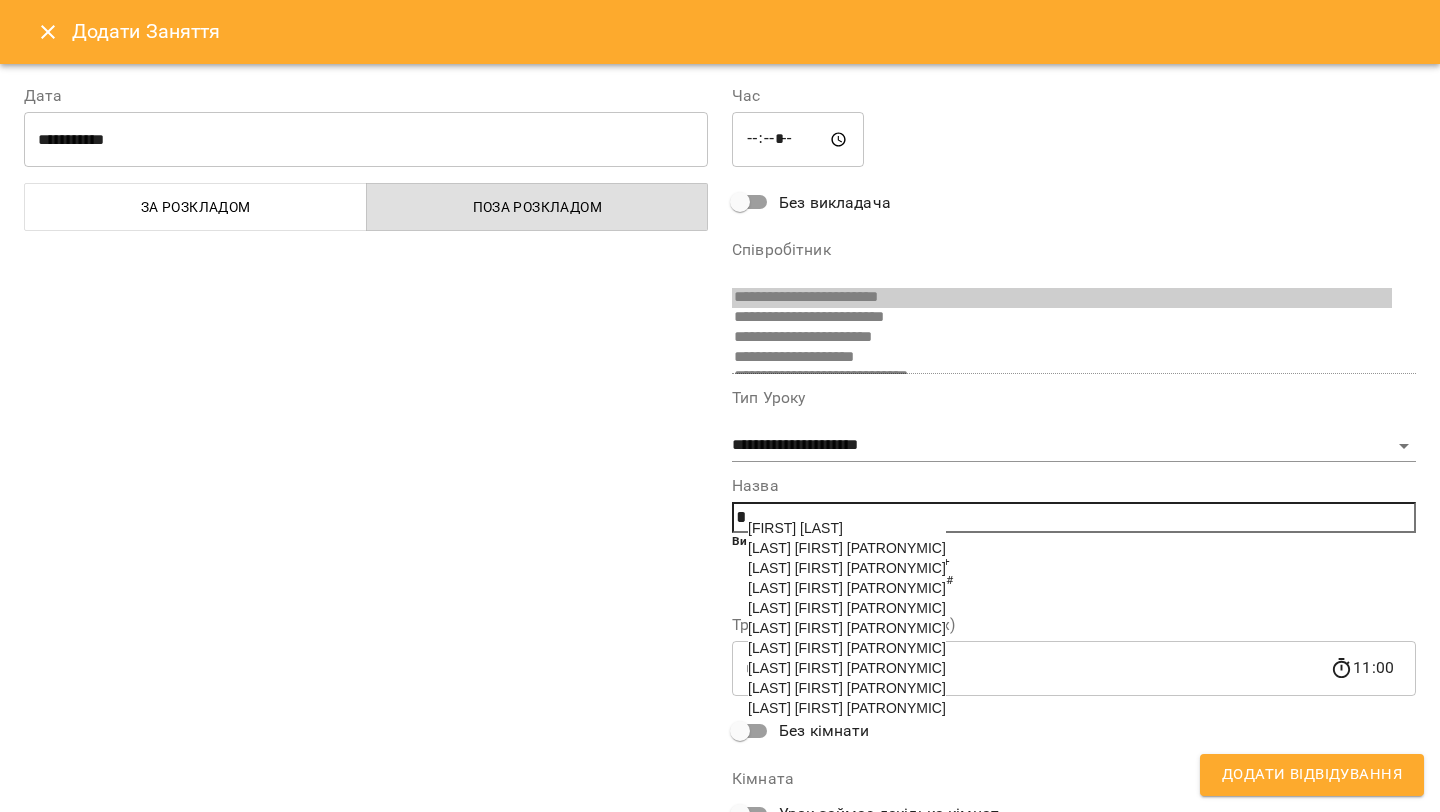 click on "[LAST] [FIRST] [PATRONYMIC]" at bounding box center (847, 628) 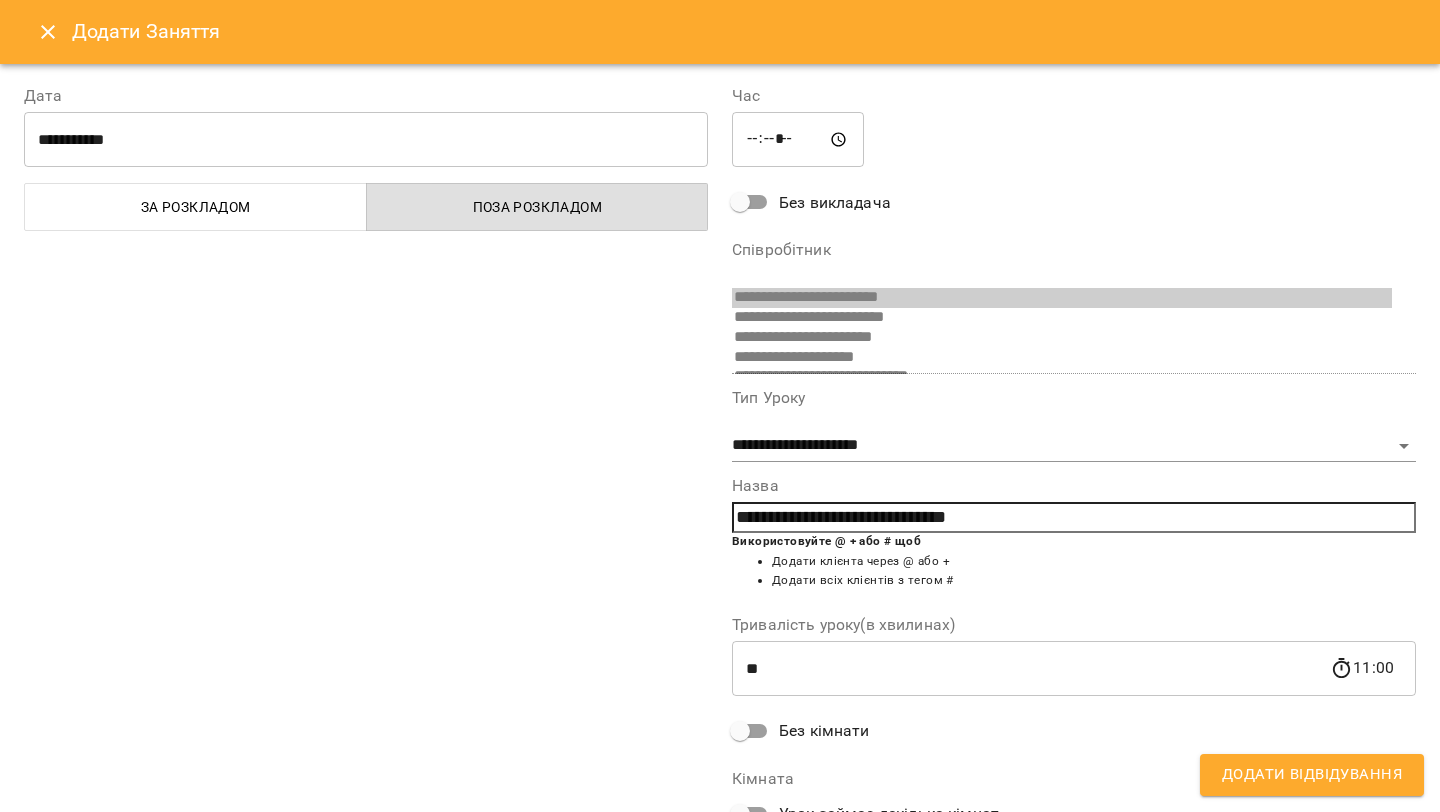 click on "Додати Відвідування" at bounding box center [1312, 775] 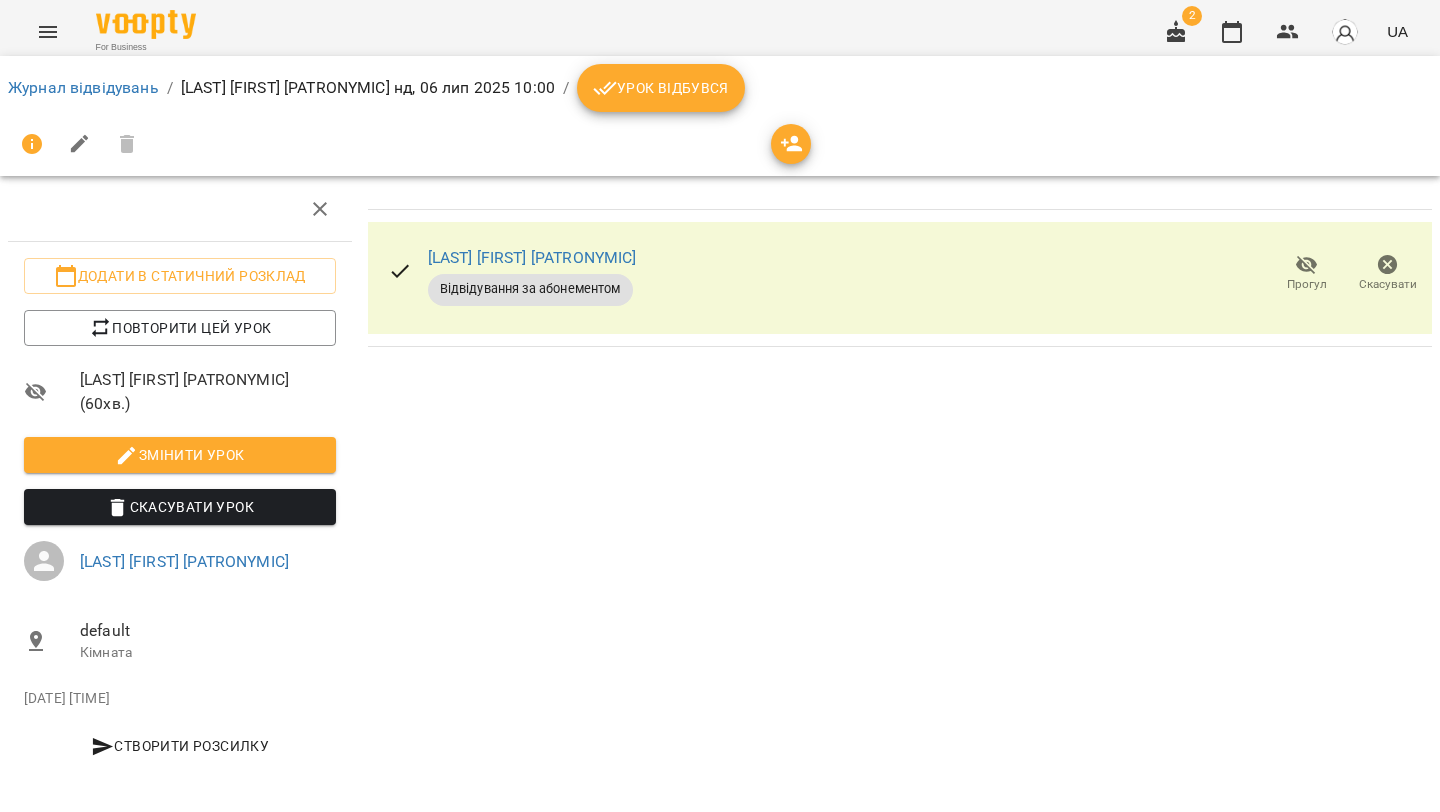 click on "Урок відбувся" at bounding box center [661, 88] 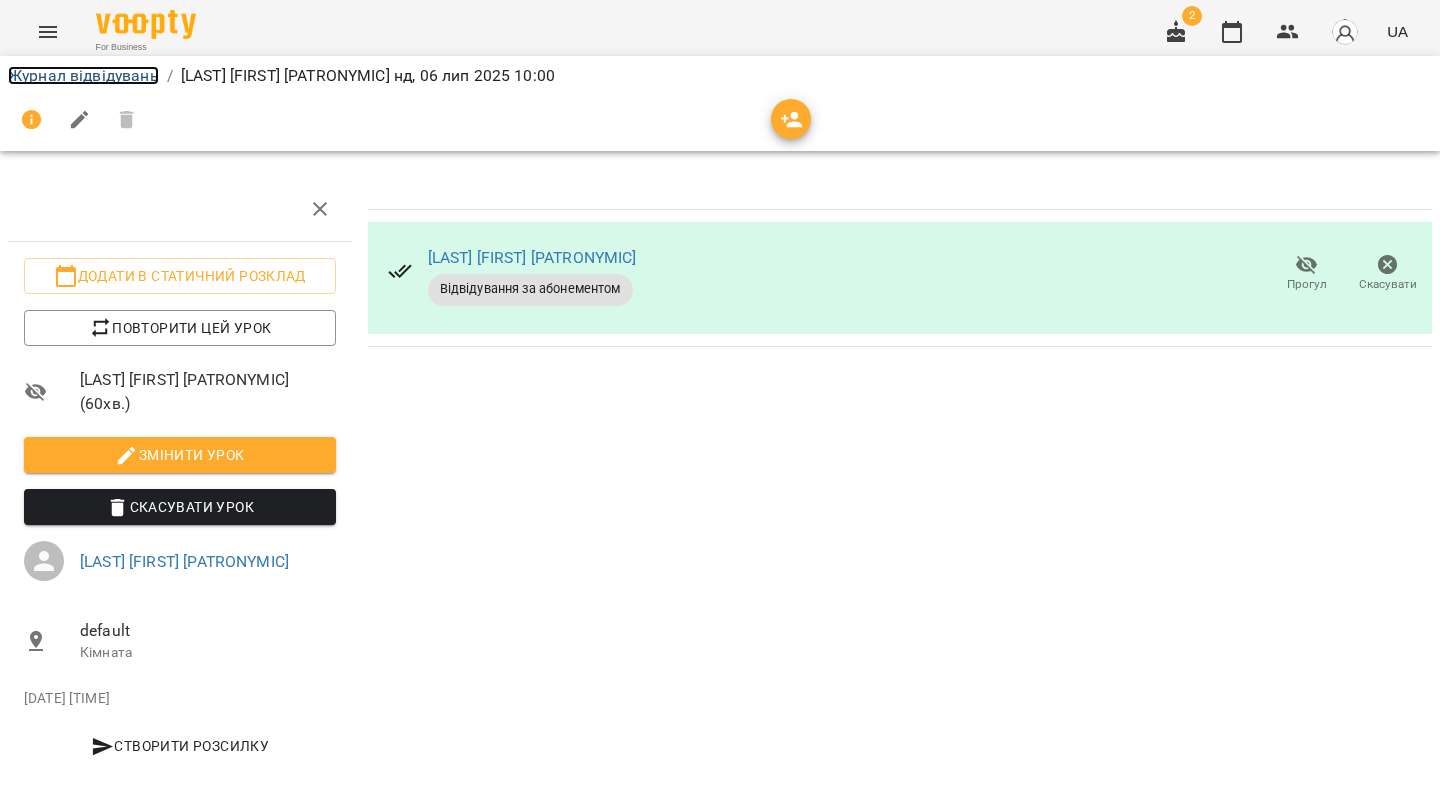 click on "Журнал відвідувань" at bounding box center [83, 75] 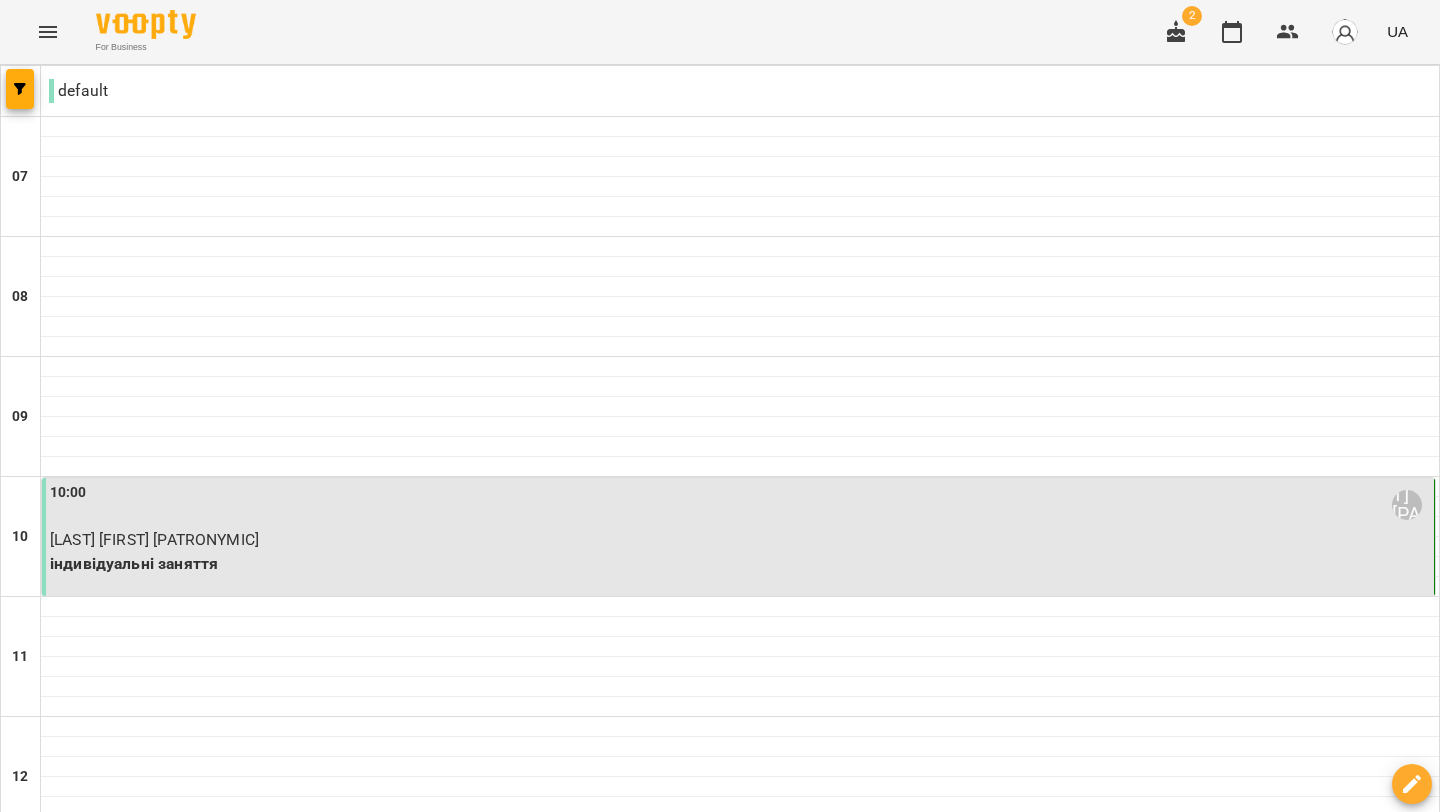 click at bounding box center (819, 2128) 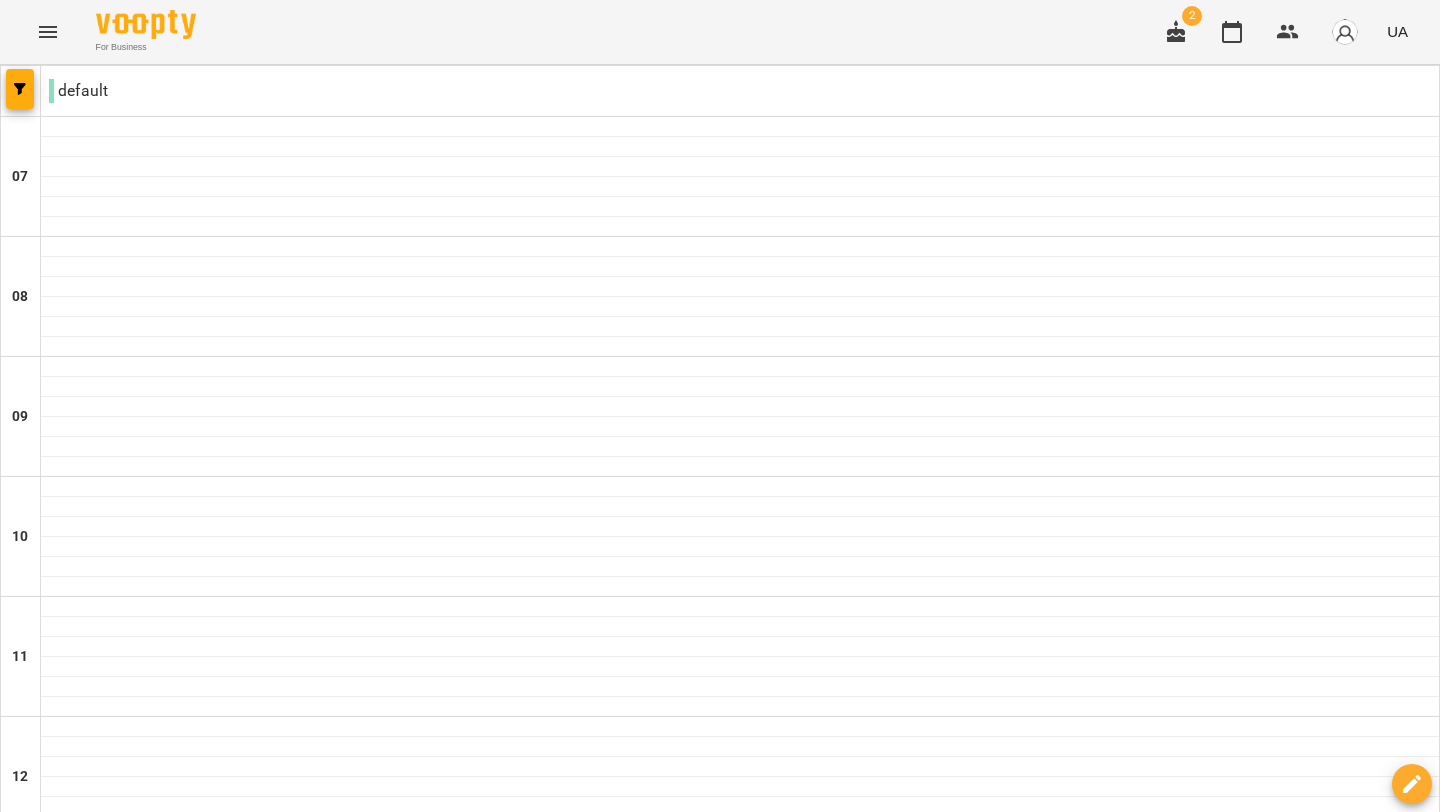 click on "вт" at bounding box center (417, 2063) 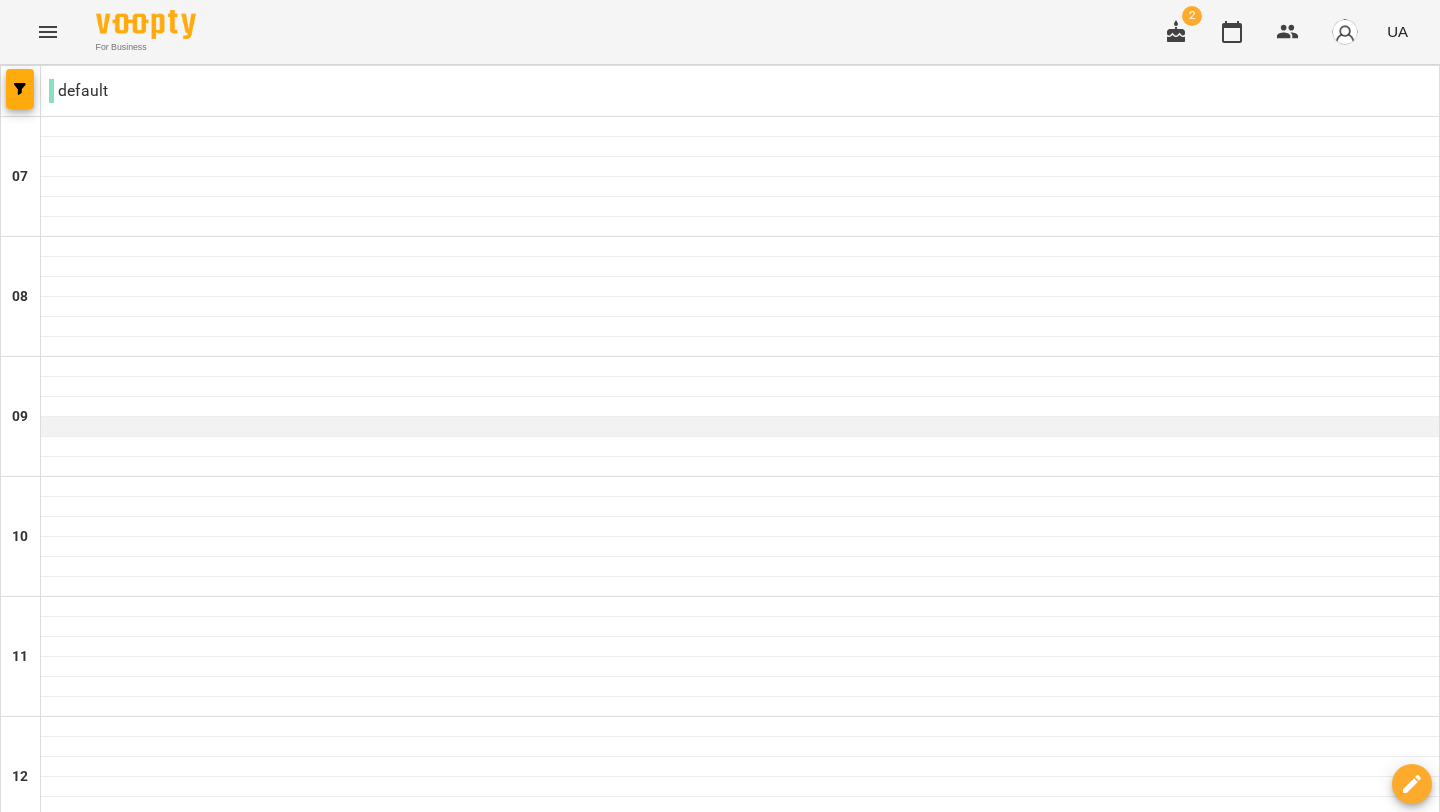 scroll, scrollTop: 521, scrollLeft: 0, axis: vertical 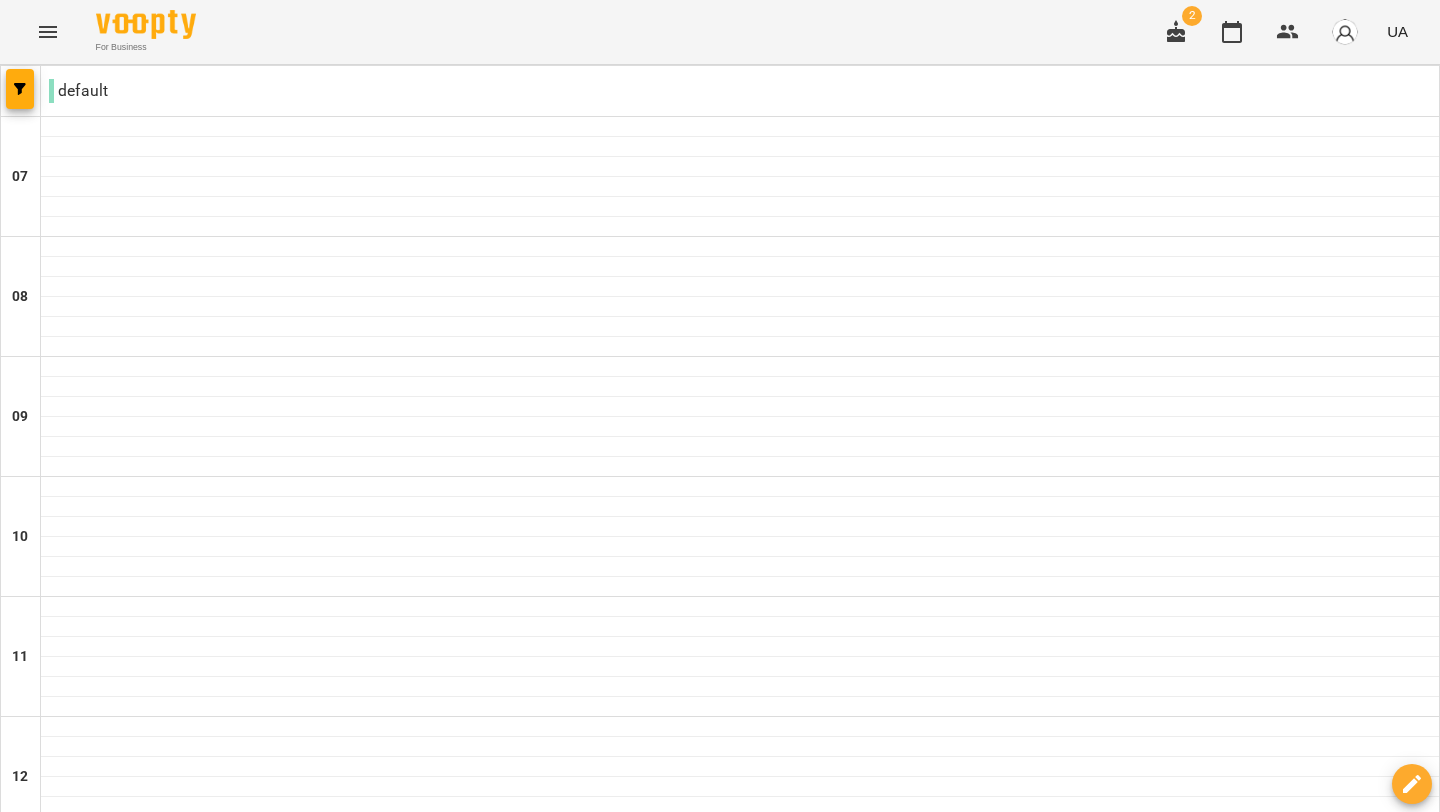 click at bounding box center (740, 967) 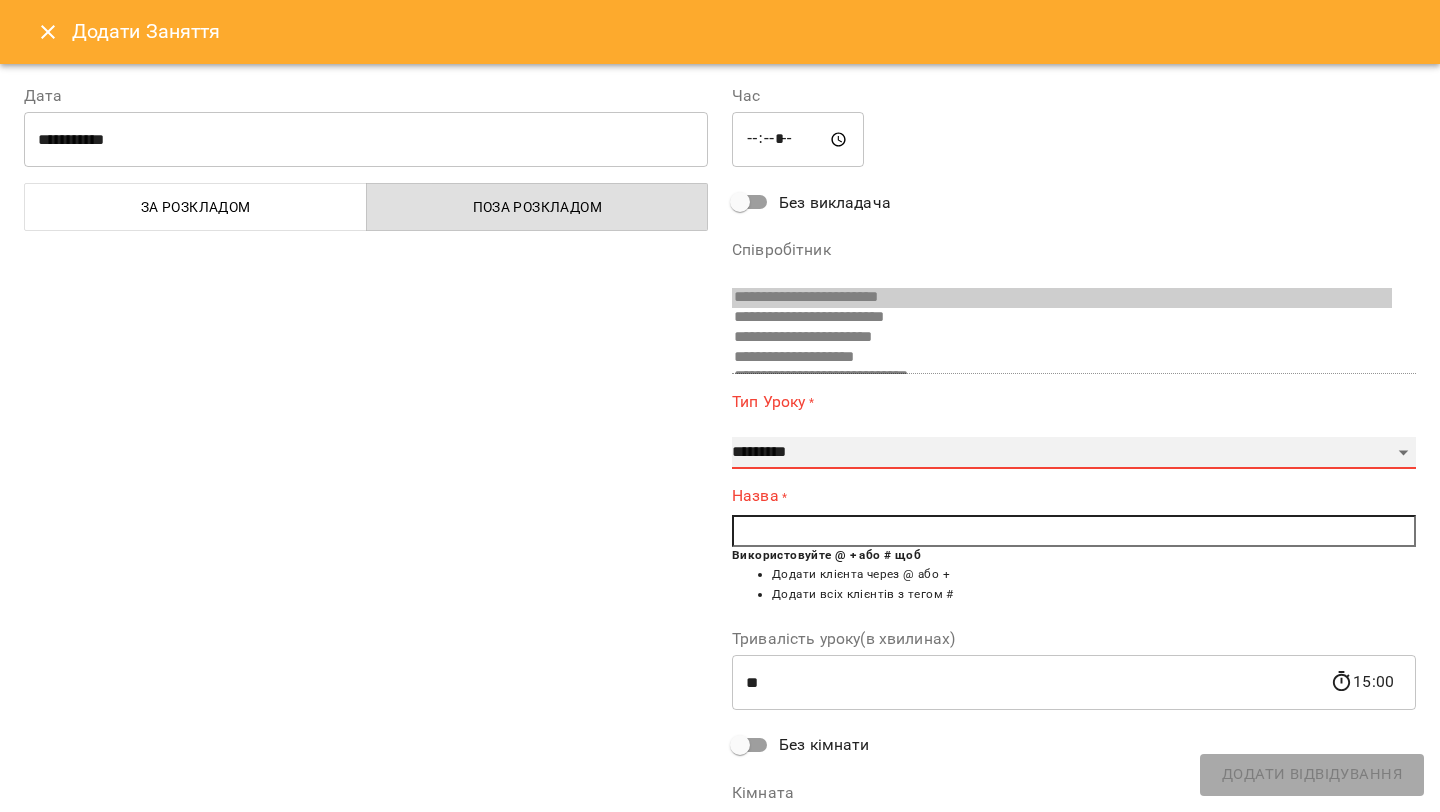 click on "**********" at bounding box center (1074, 453) 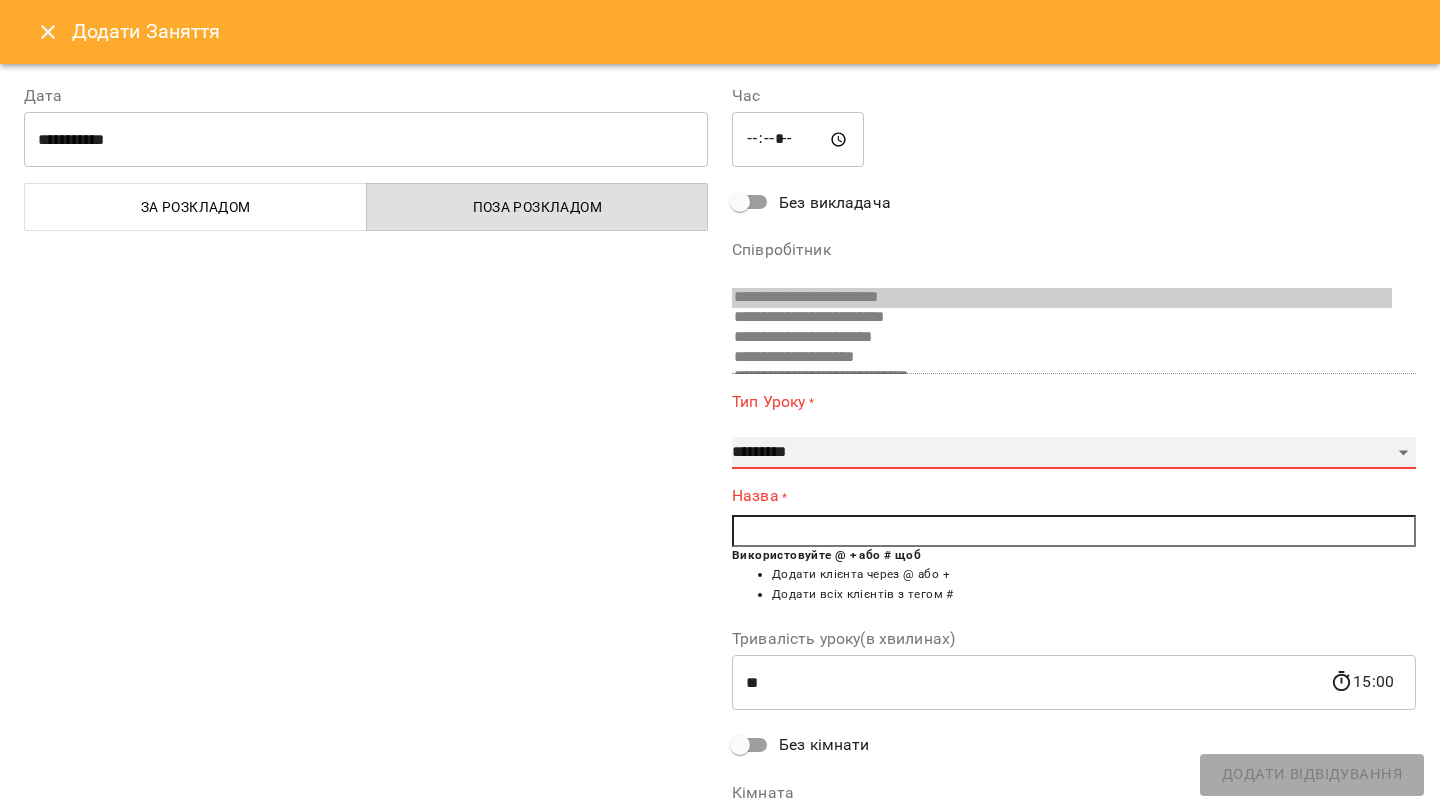 select on "**********" 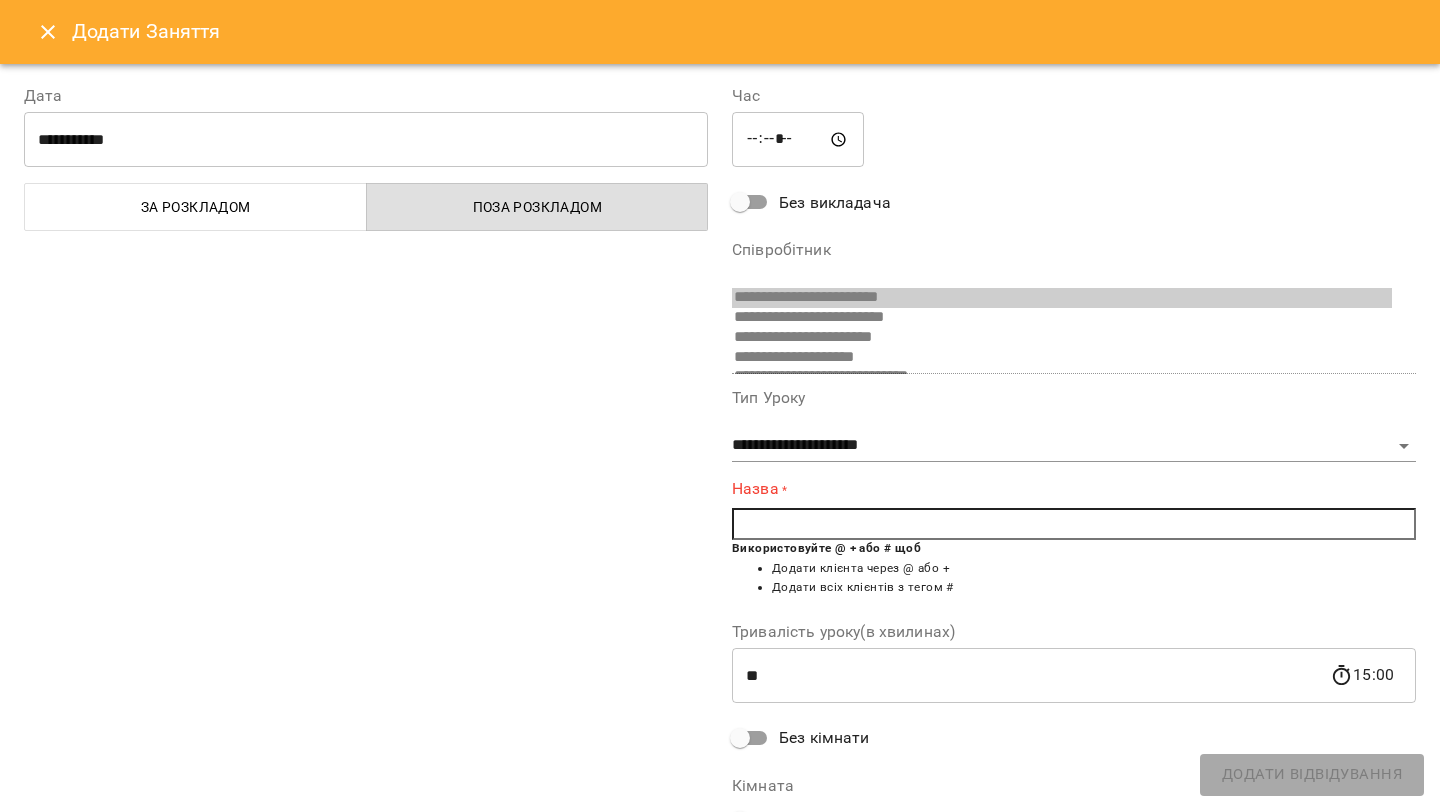 click at bounding box center [1074, 524] 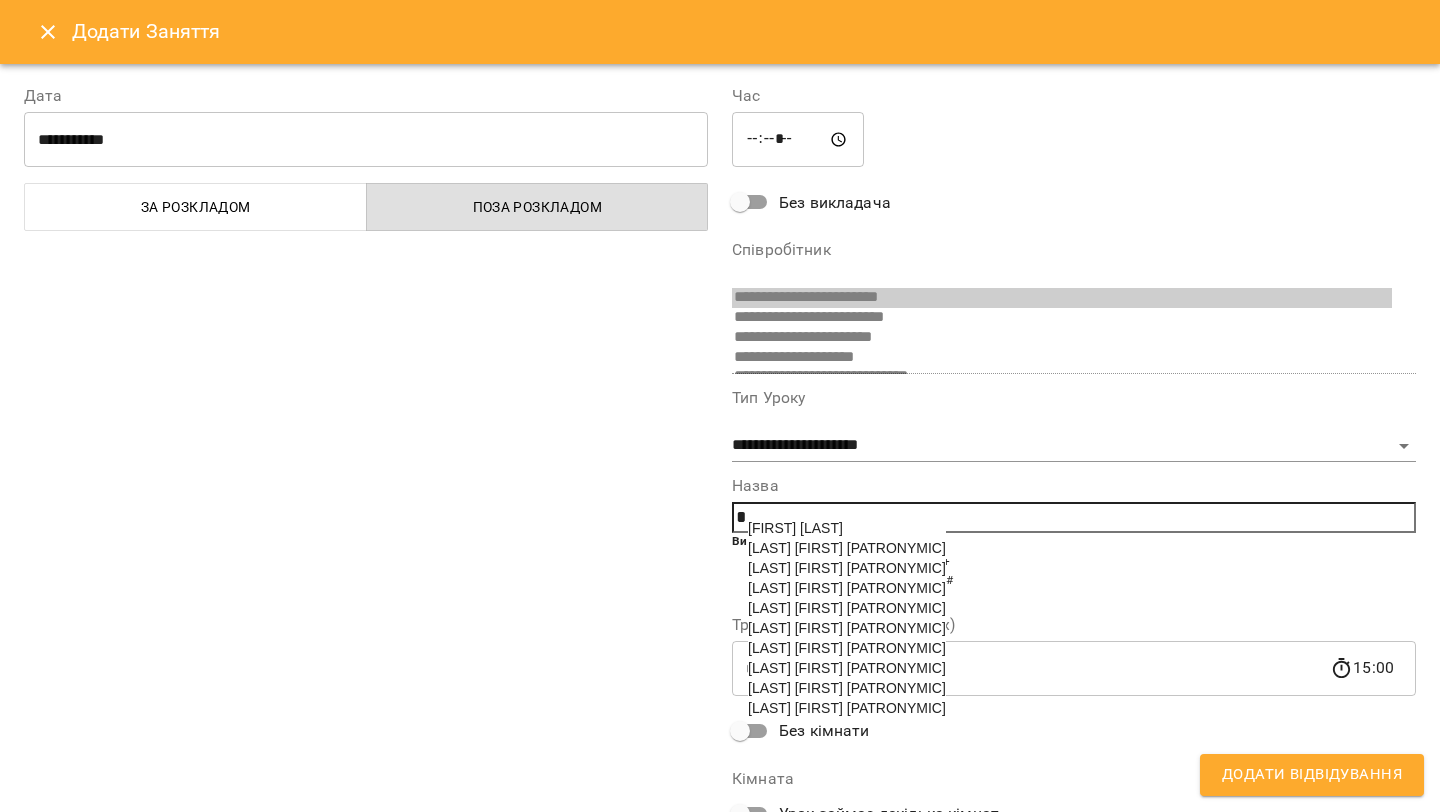 click on "[LAST] [FIRST] [PATRONYMIC]" at bounding box center (847, 608) 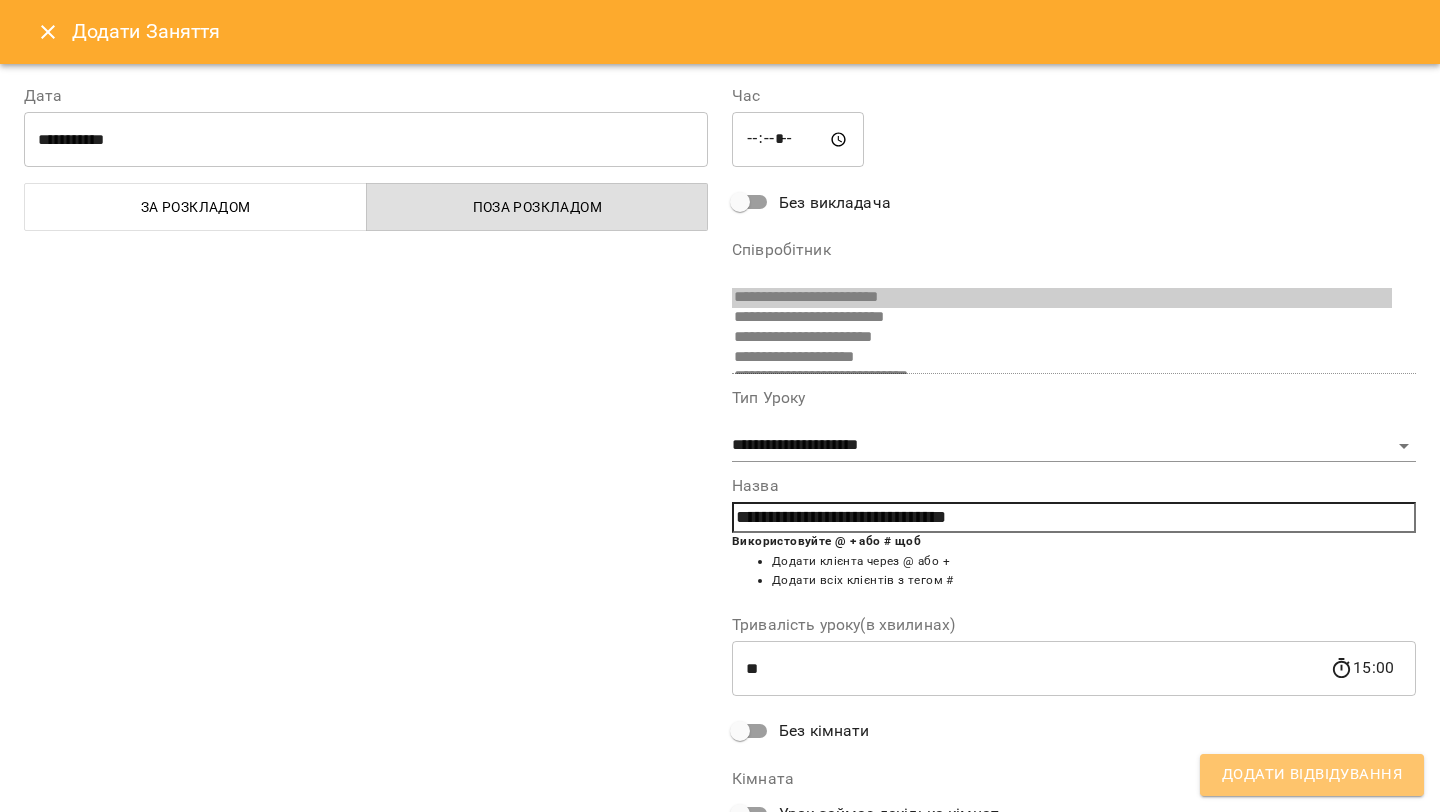 click on "Додати Відвідування" at bounding box center [1312, 775] 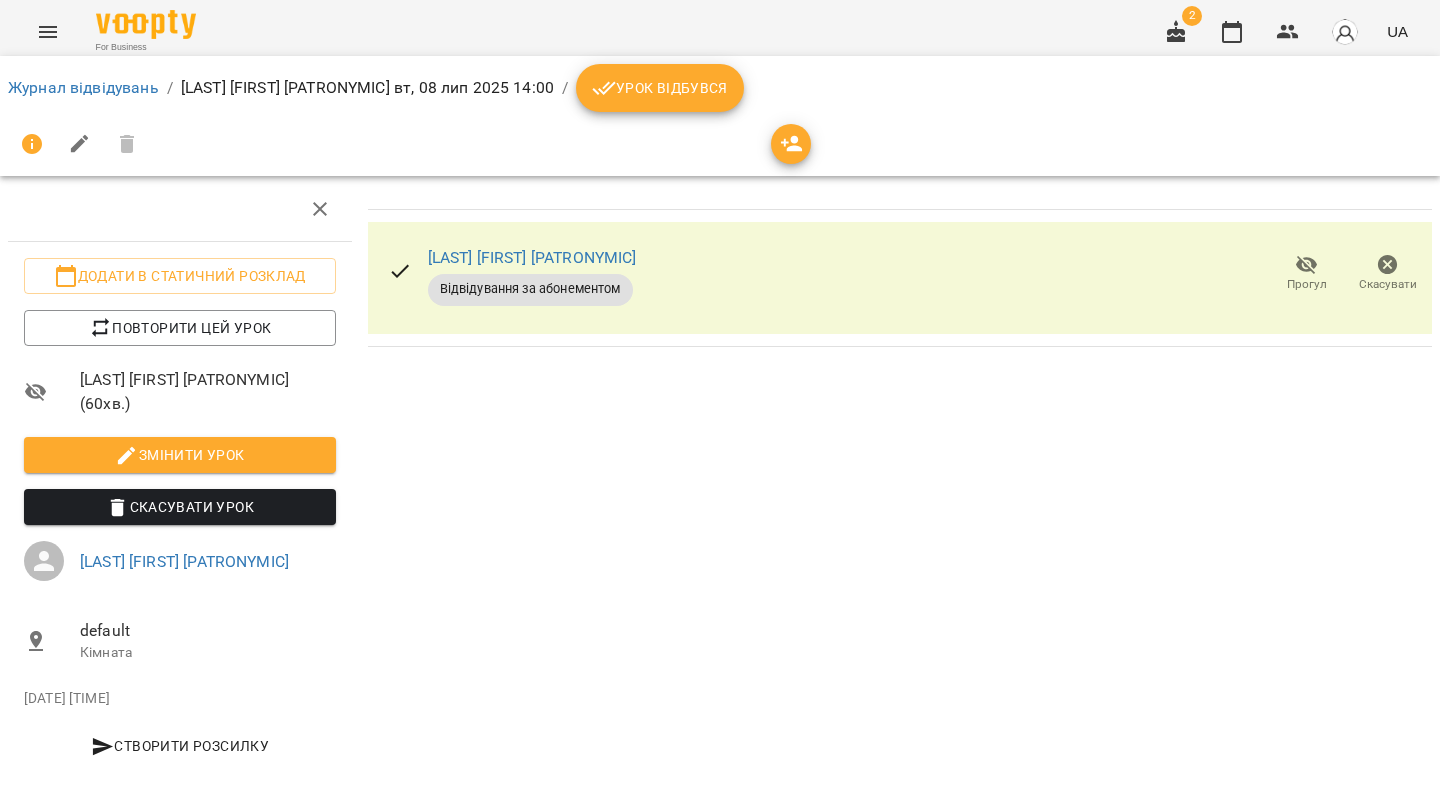 click on "Урок відбувся" at bounding box center [660, 88] 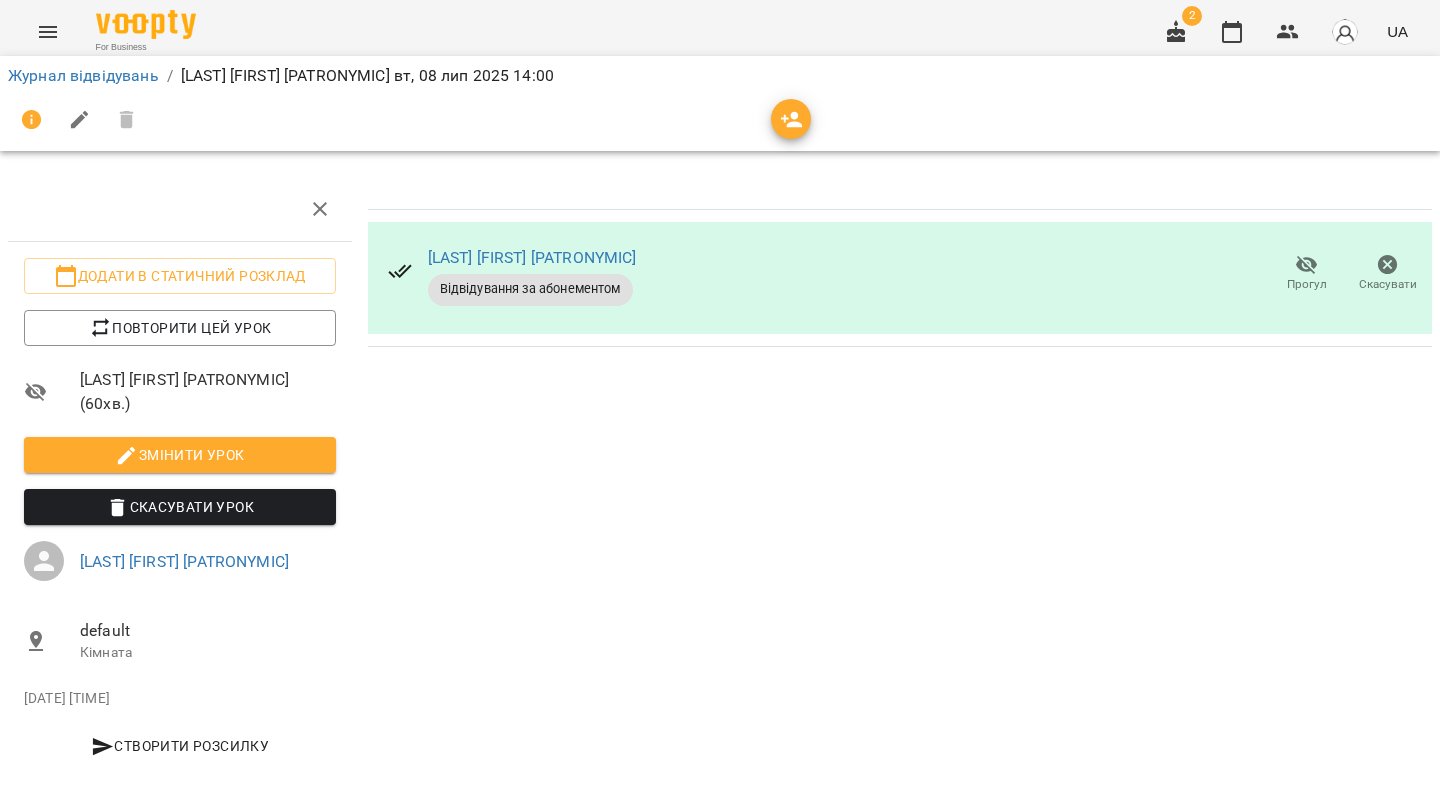 click on "Журнал відвідувань" at bounding box center [83, 76] 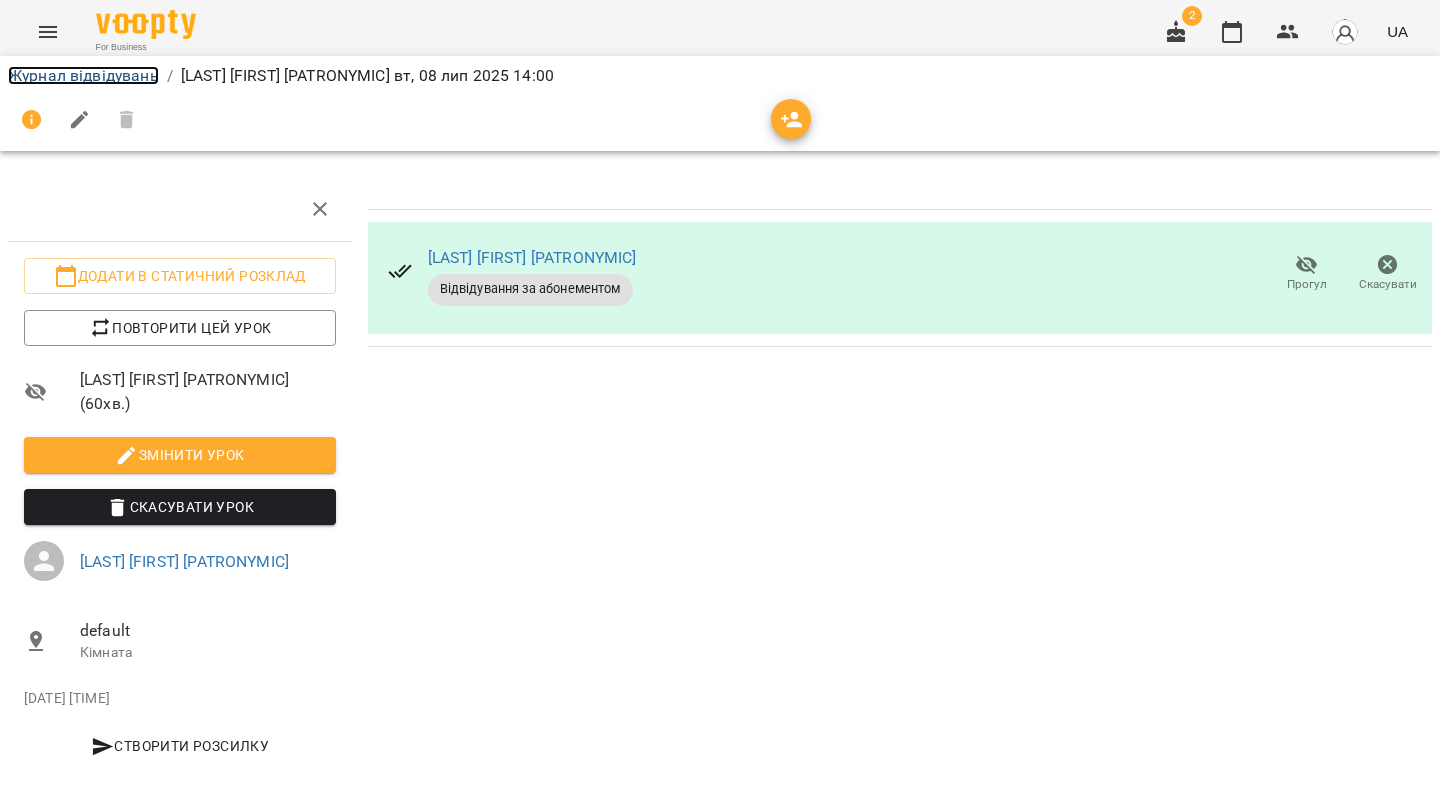 click on "Журнал відвідувань" at bounding box center (83, 75) 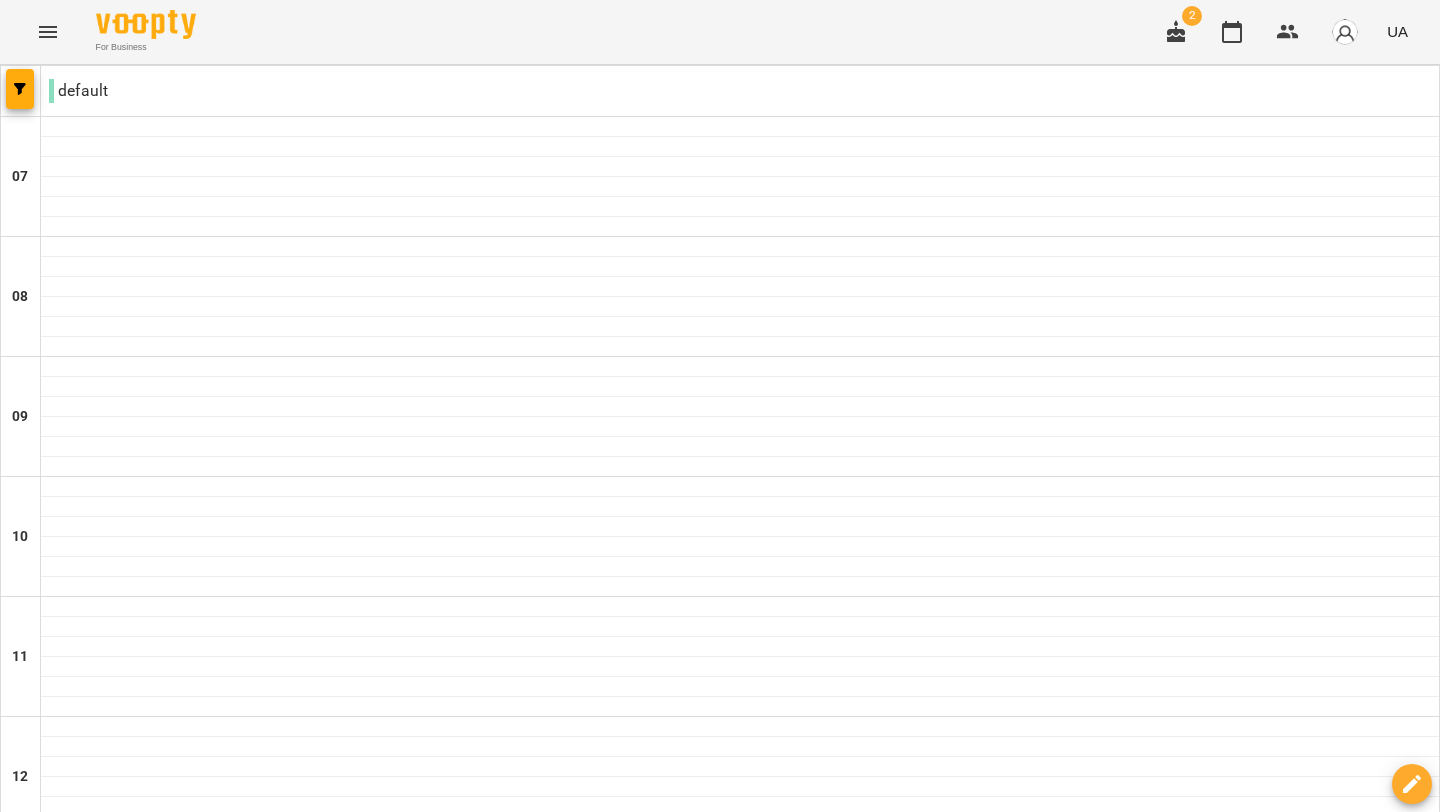 scroll, scrollTop: 1162, scrollLeft: 0, axis: vertical 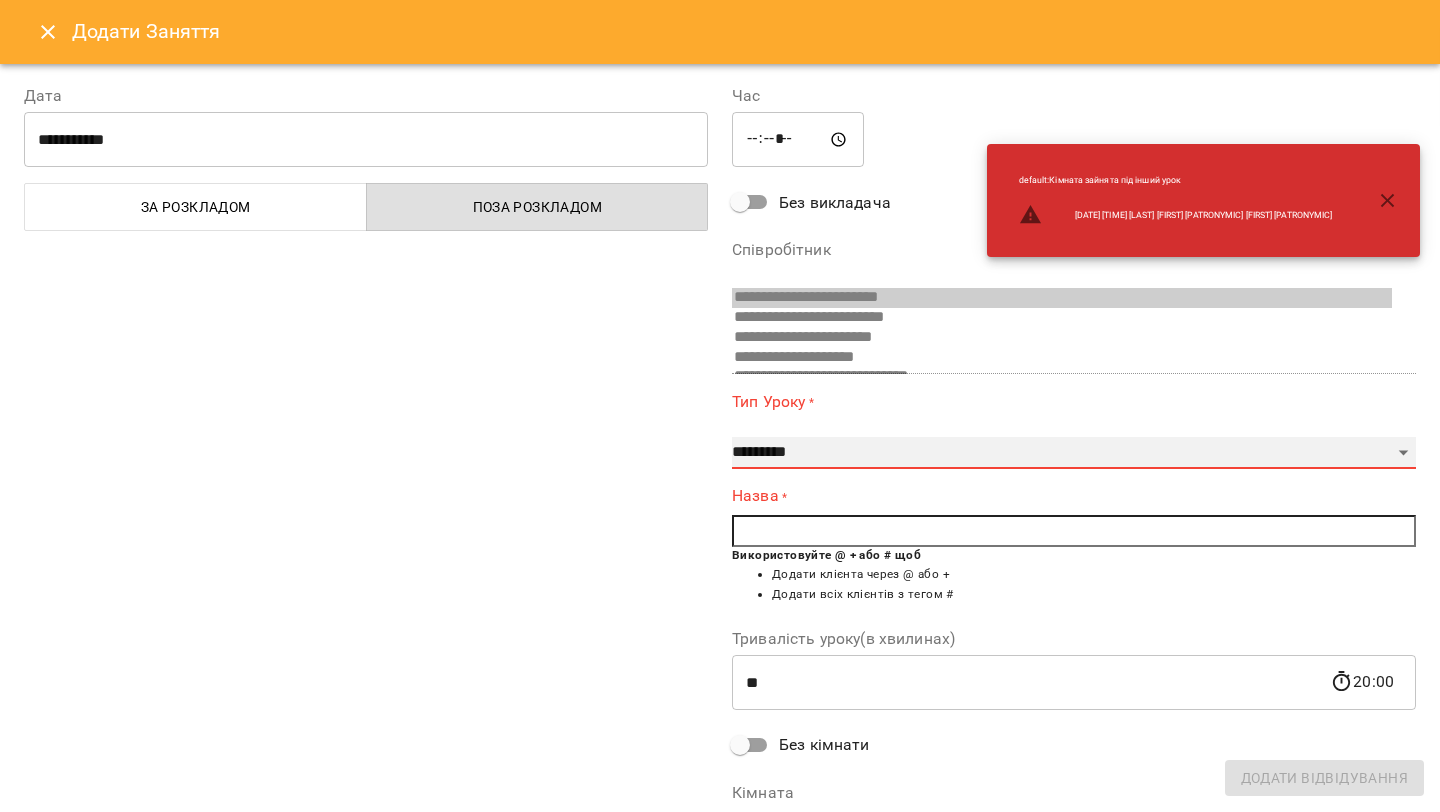 click on "**********" at bounding box center [1074, 453] 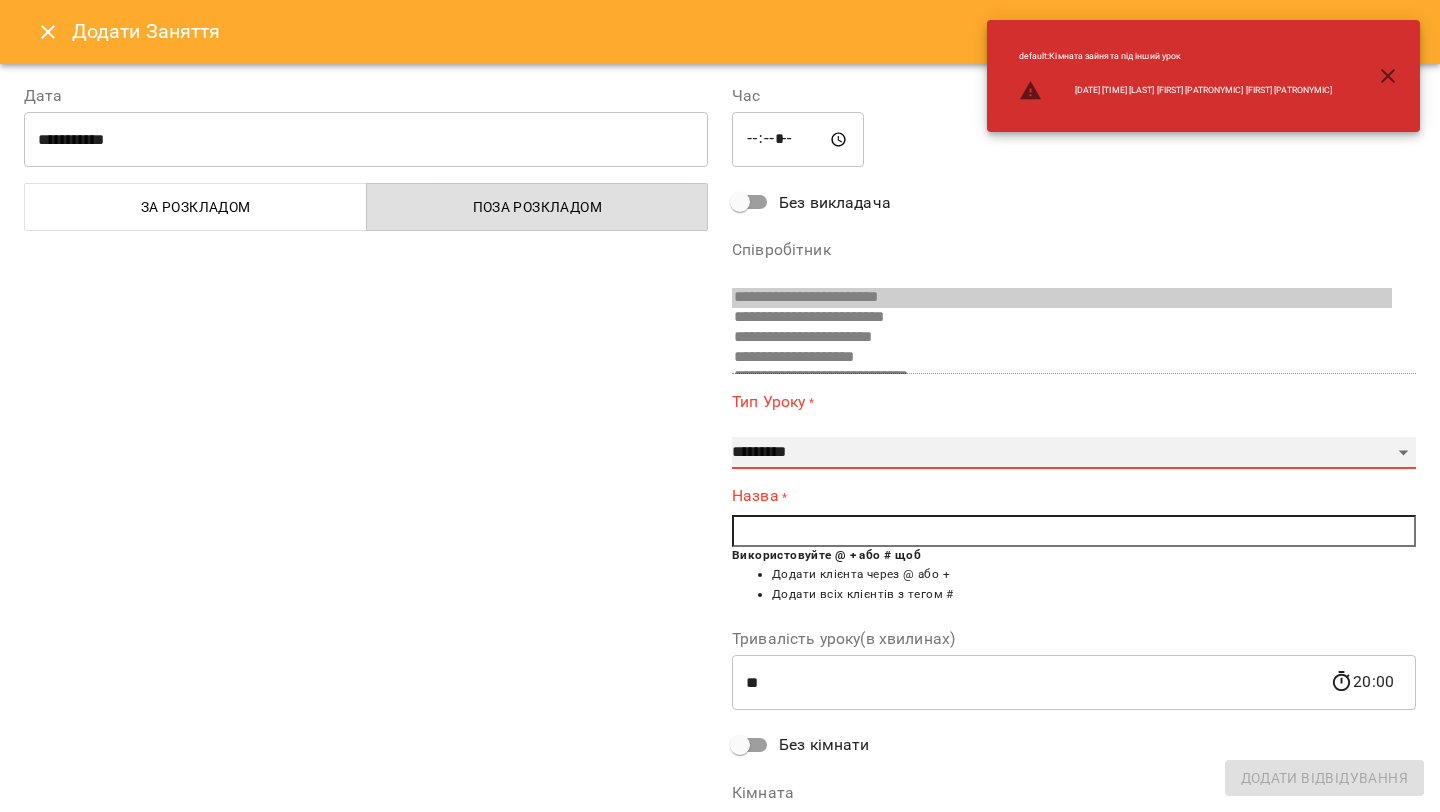 select on "**********" 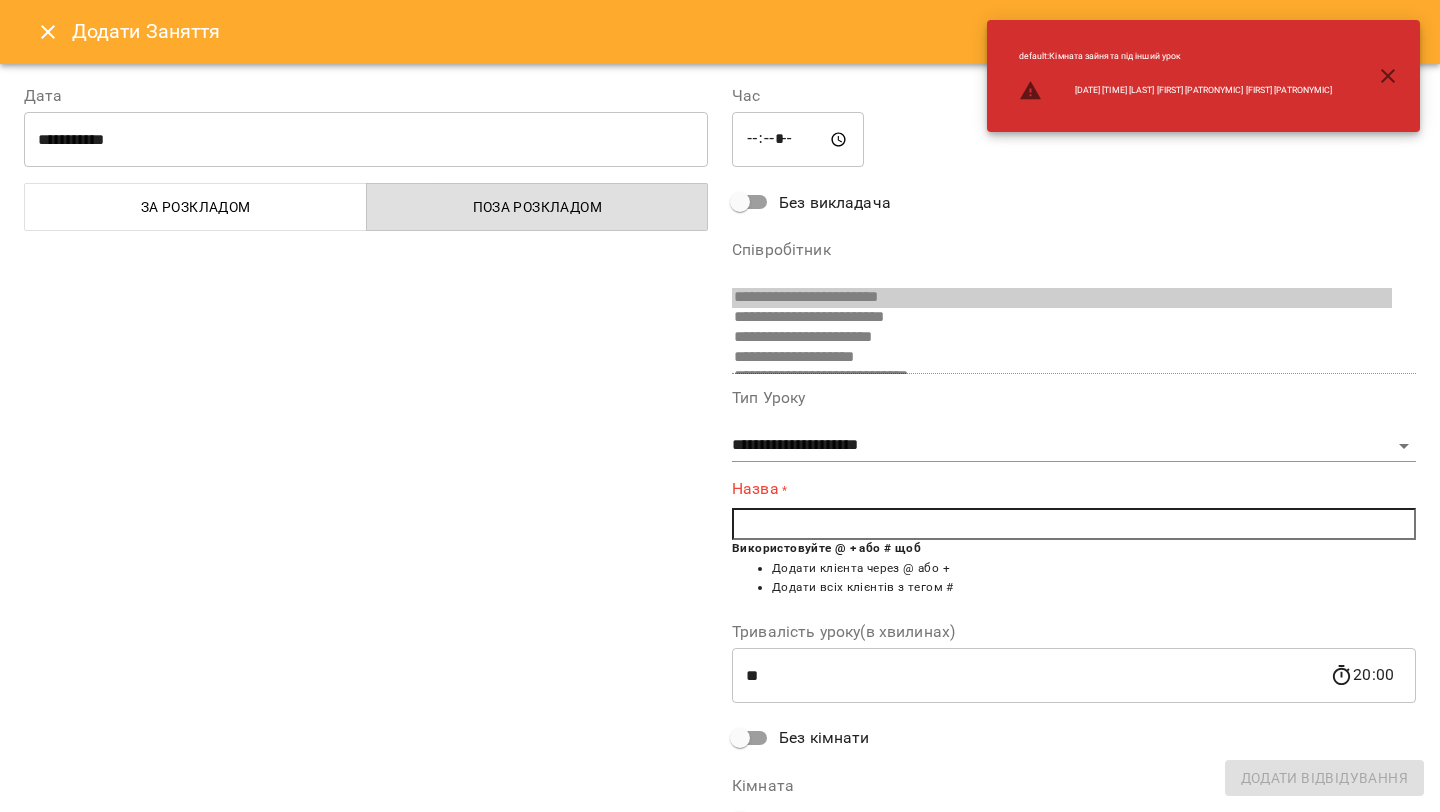 click at bounding box center (1074, 524) 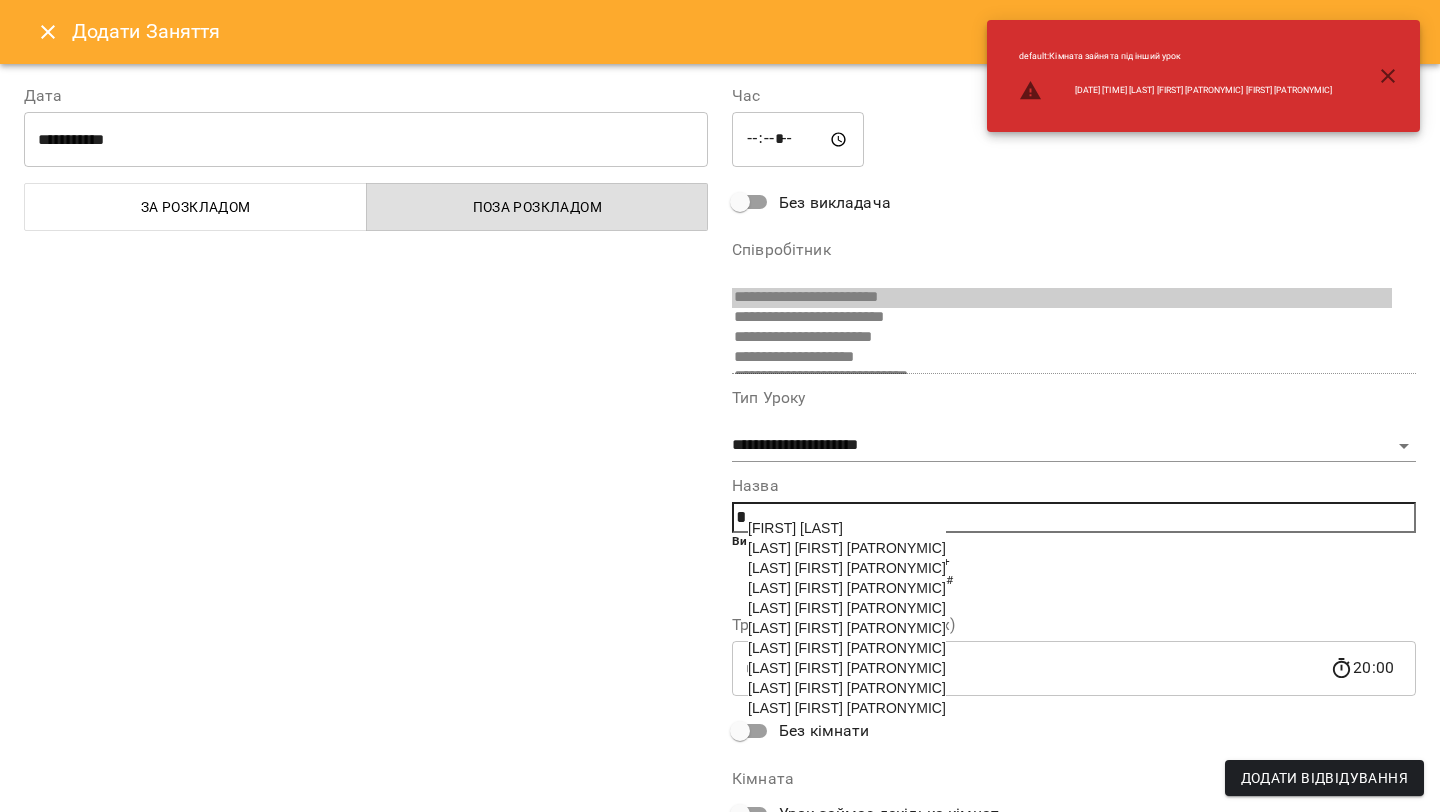 click on "[LAST] [FIRST] [PATRONYMIC]" at bounding box center (847, 588) 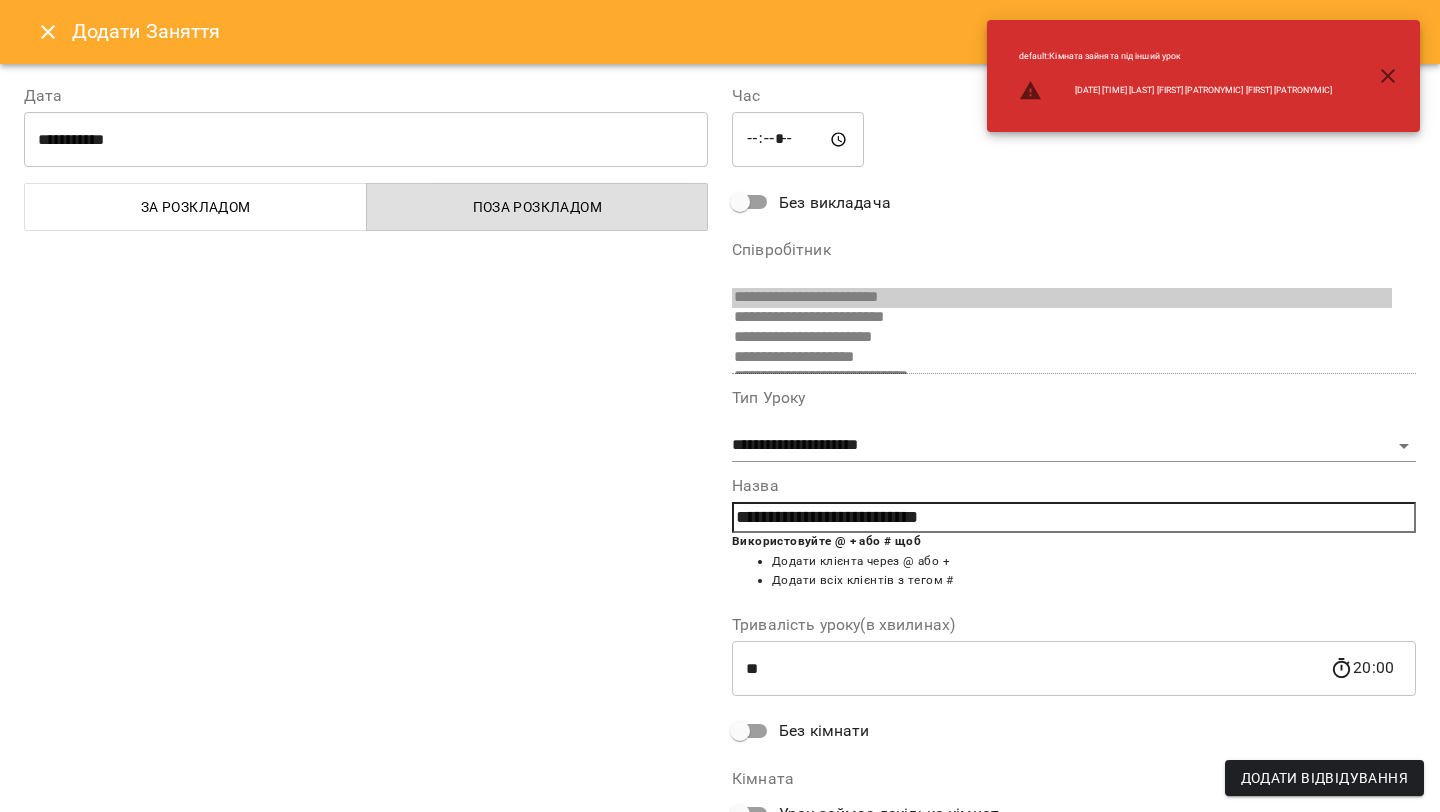 type on "**********" 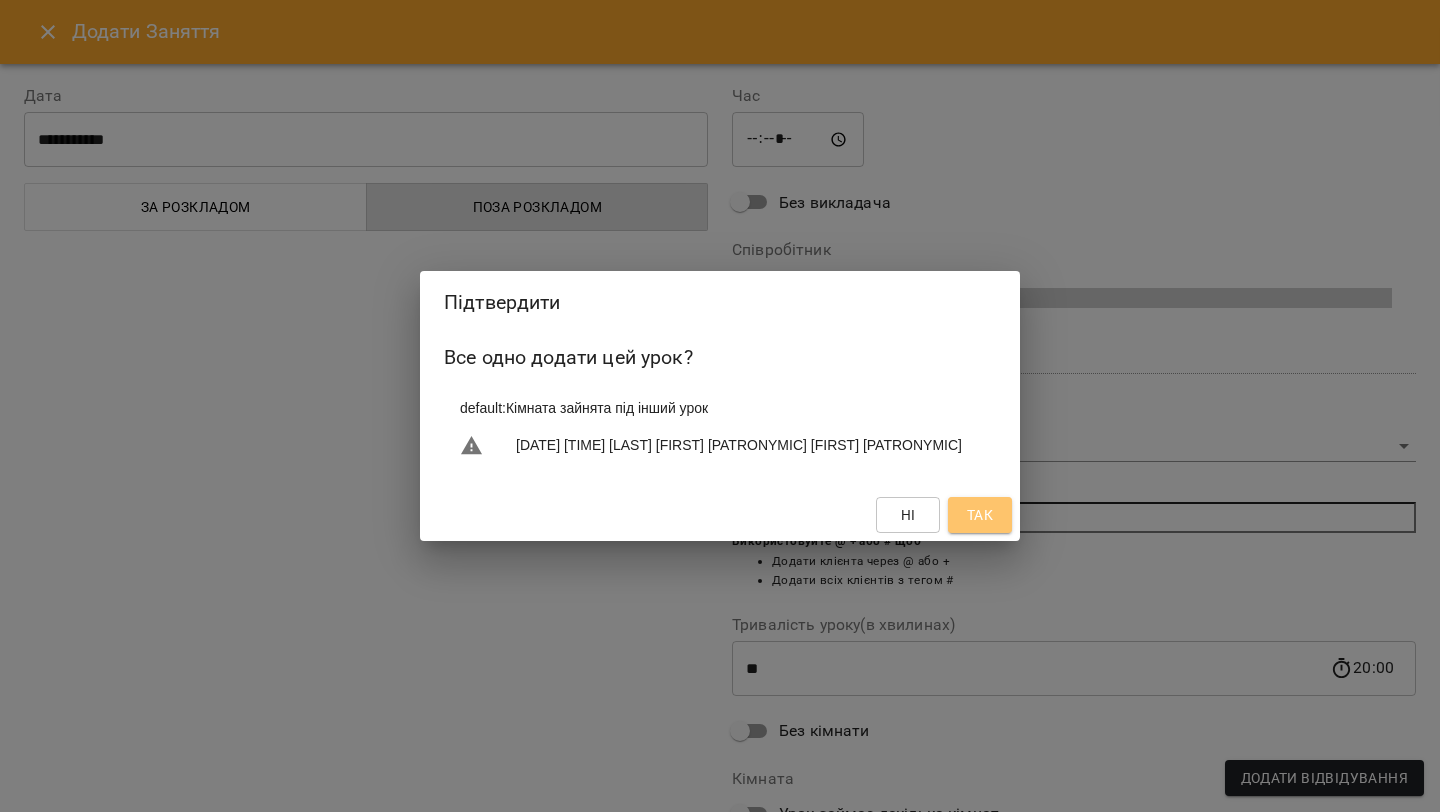 click on "Так" at bounding box center [980, 515] 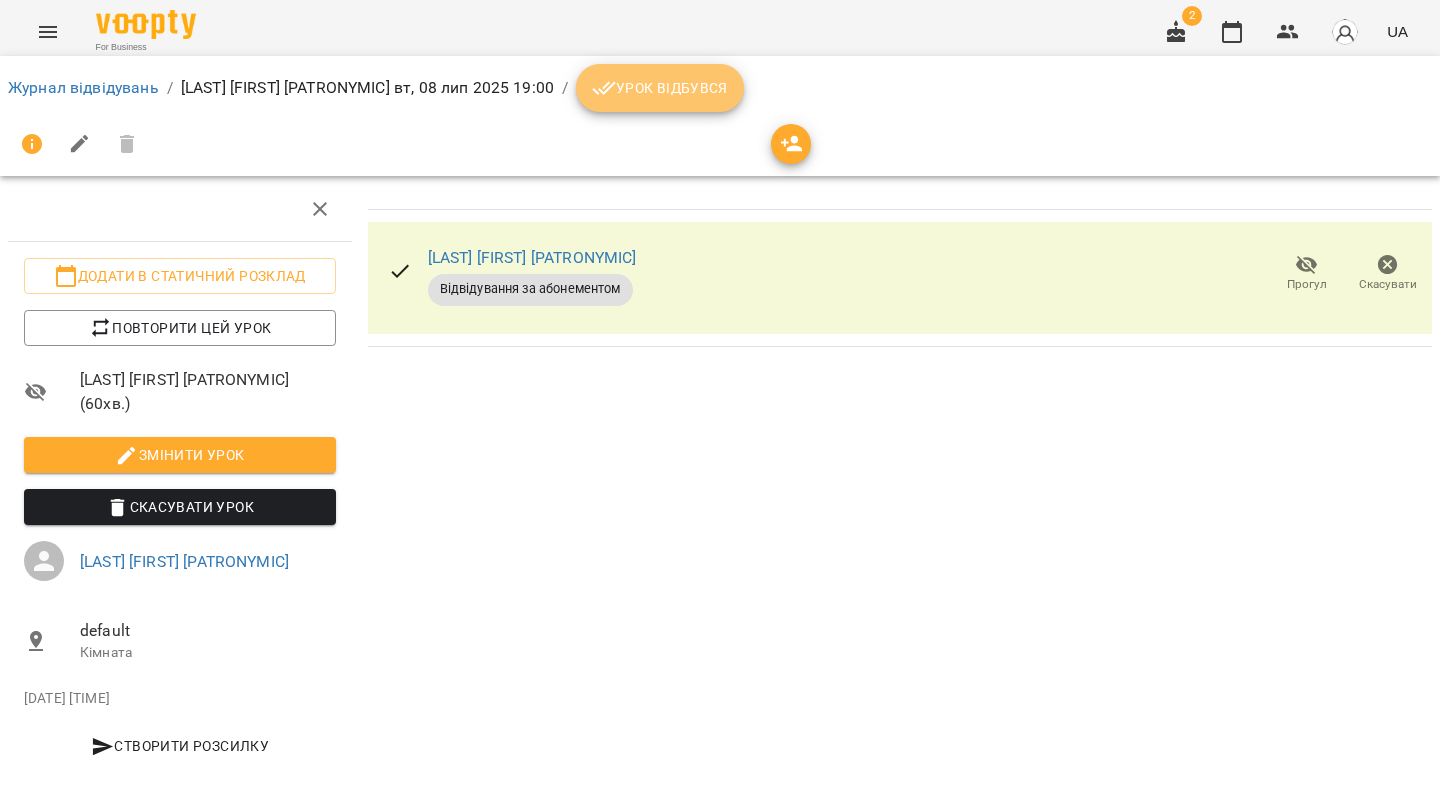 click on "Урок відбувся" at bounding box center [660, 88] 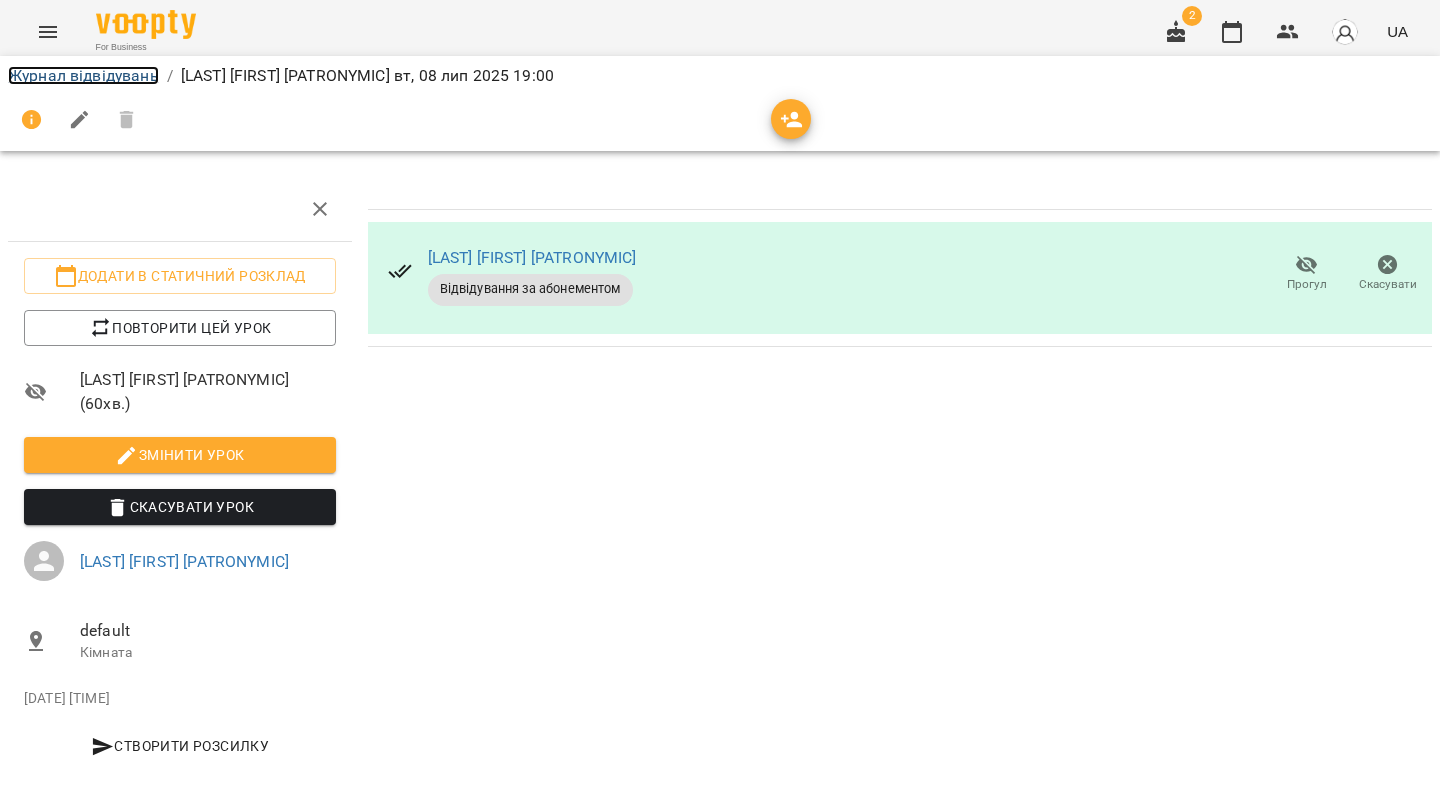 click on "Журнал відвідувань" at bounding box center [83, 75] 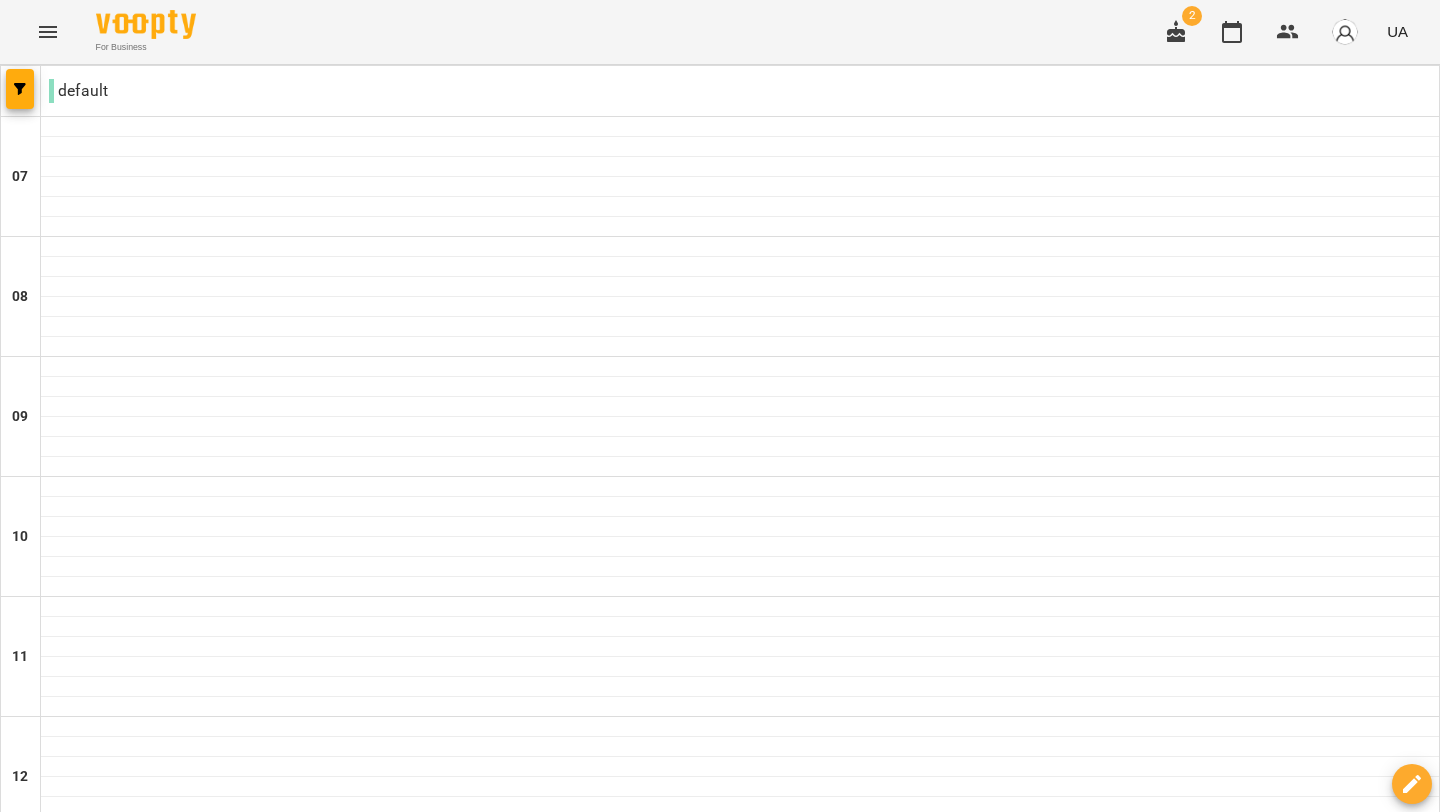 scroll, scrollTop: 1358, scrollLeft: 0, axis: vertical 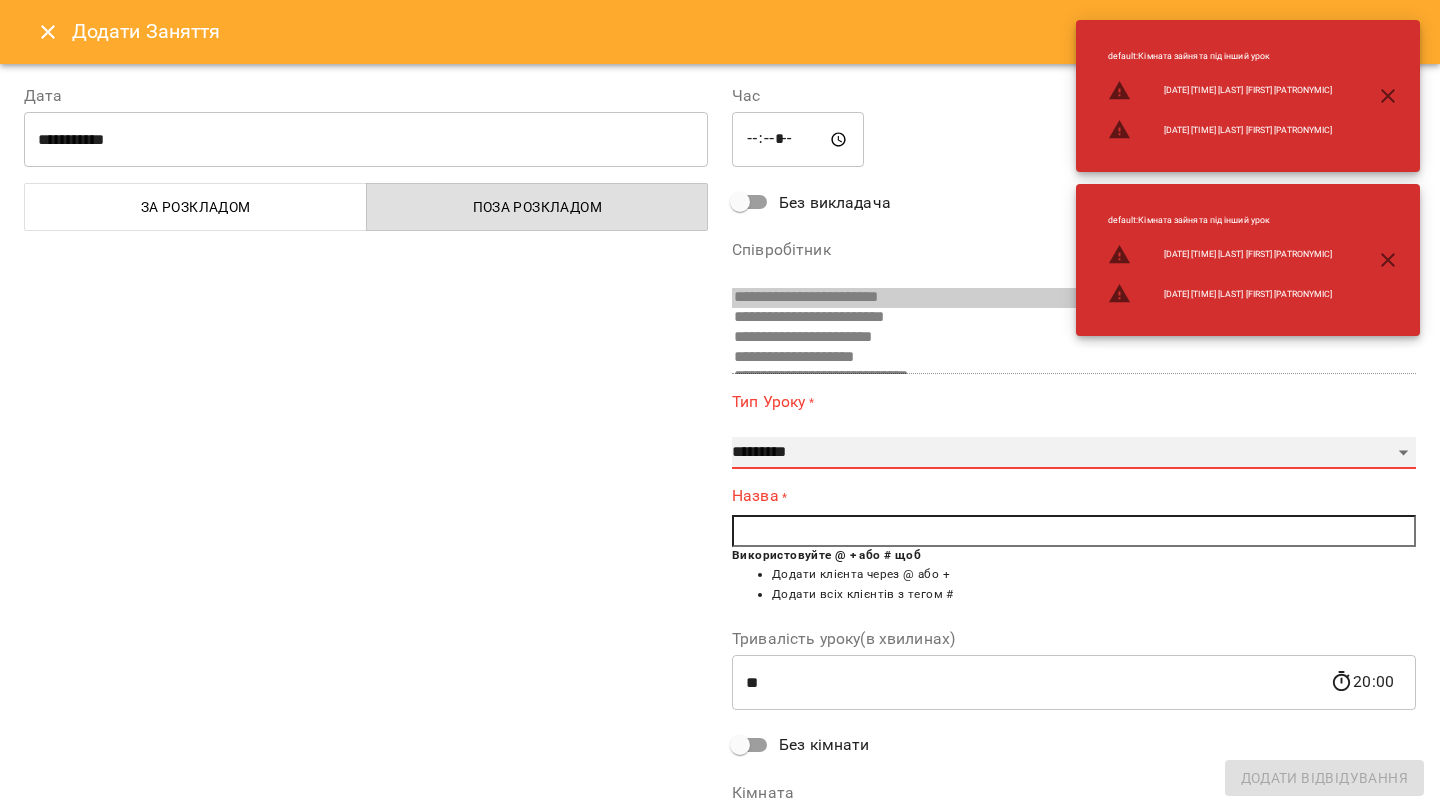 click on "**********" at bounding box center (1074, 453) 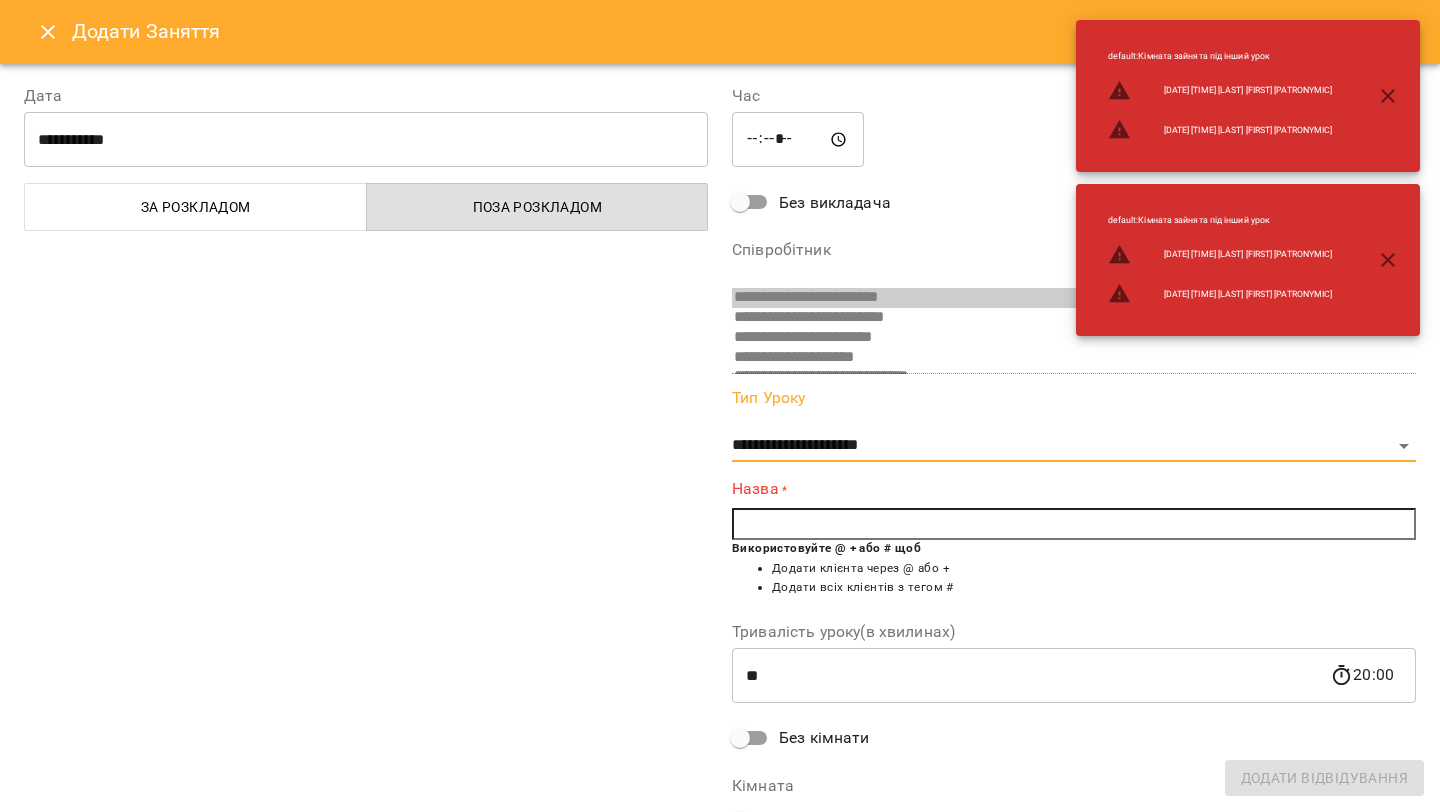 click at bounding box center [1074, 524] 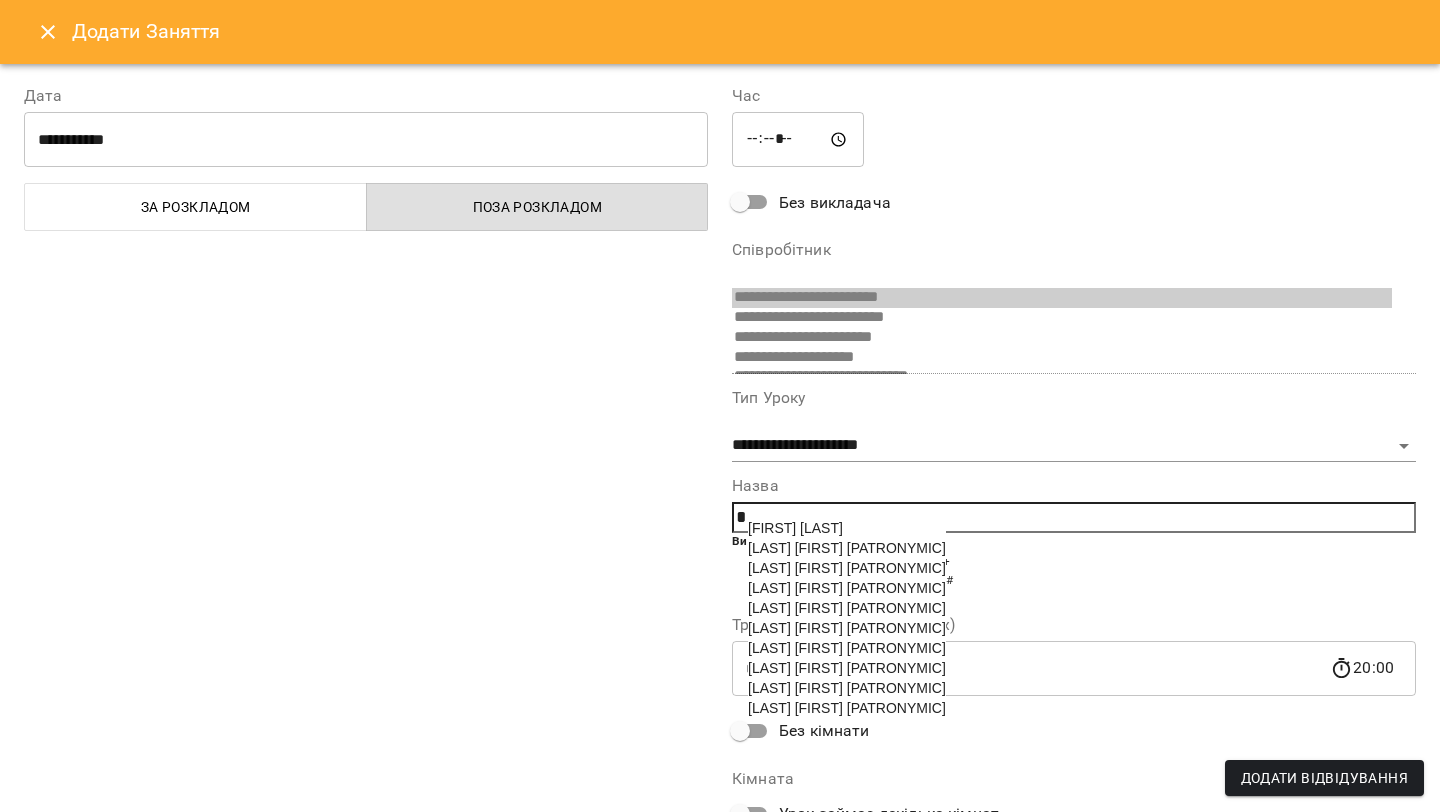 click on "[LAST] [FIRST] [PATRONYMIC]" at bounding box center (847, 568) 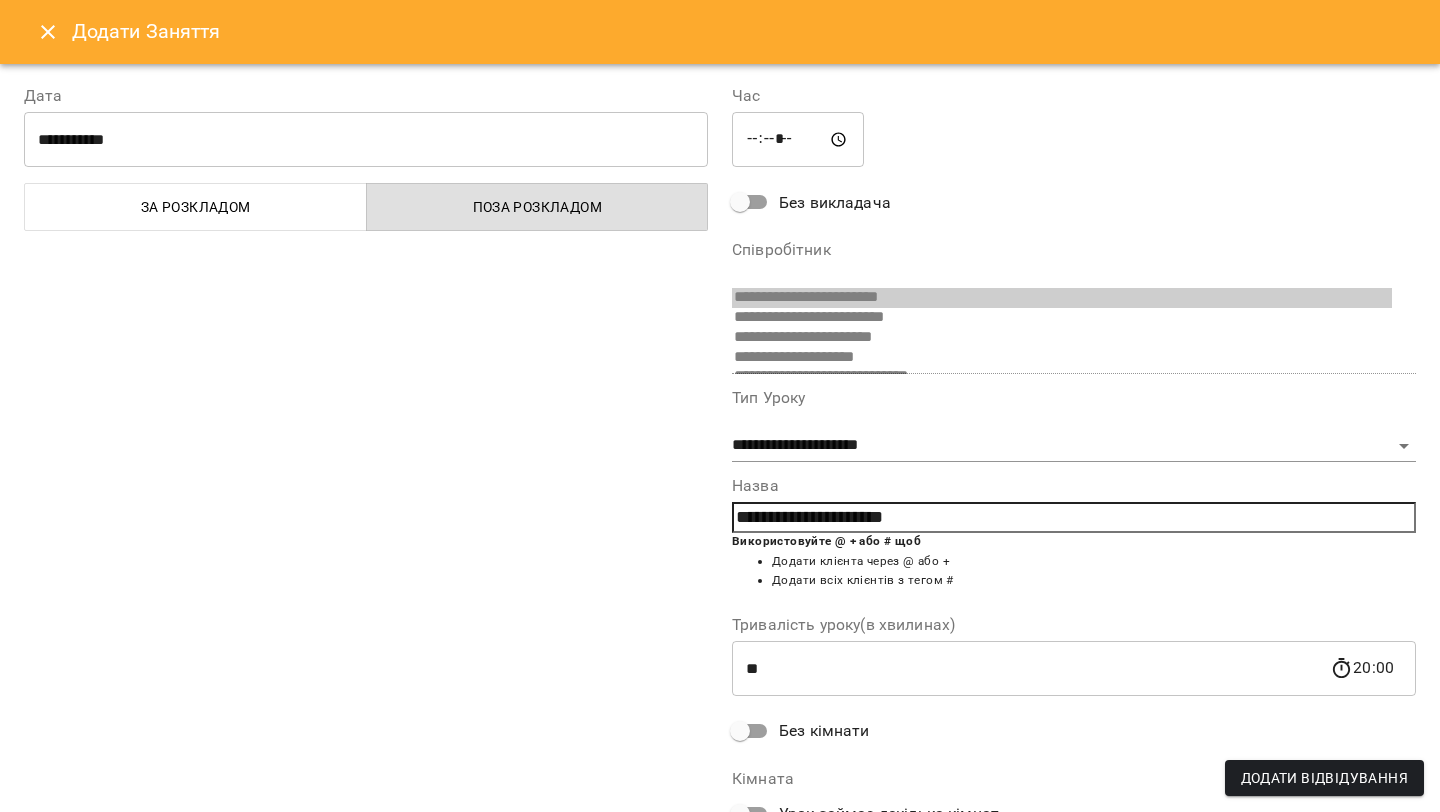 click on "**********" at bounding box center [1074, 518] 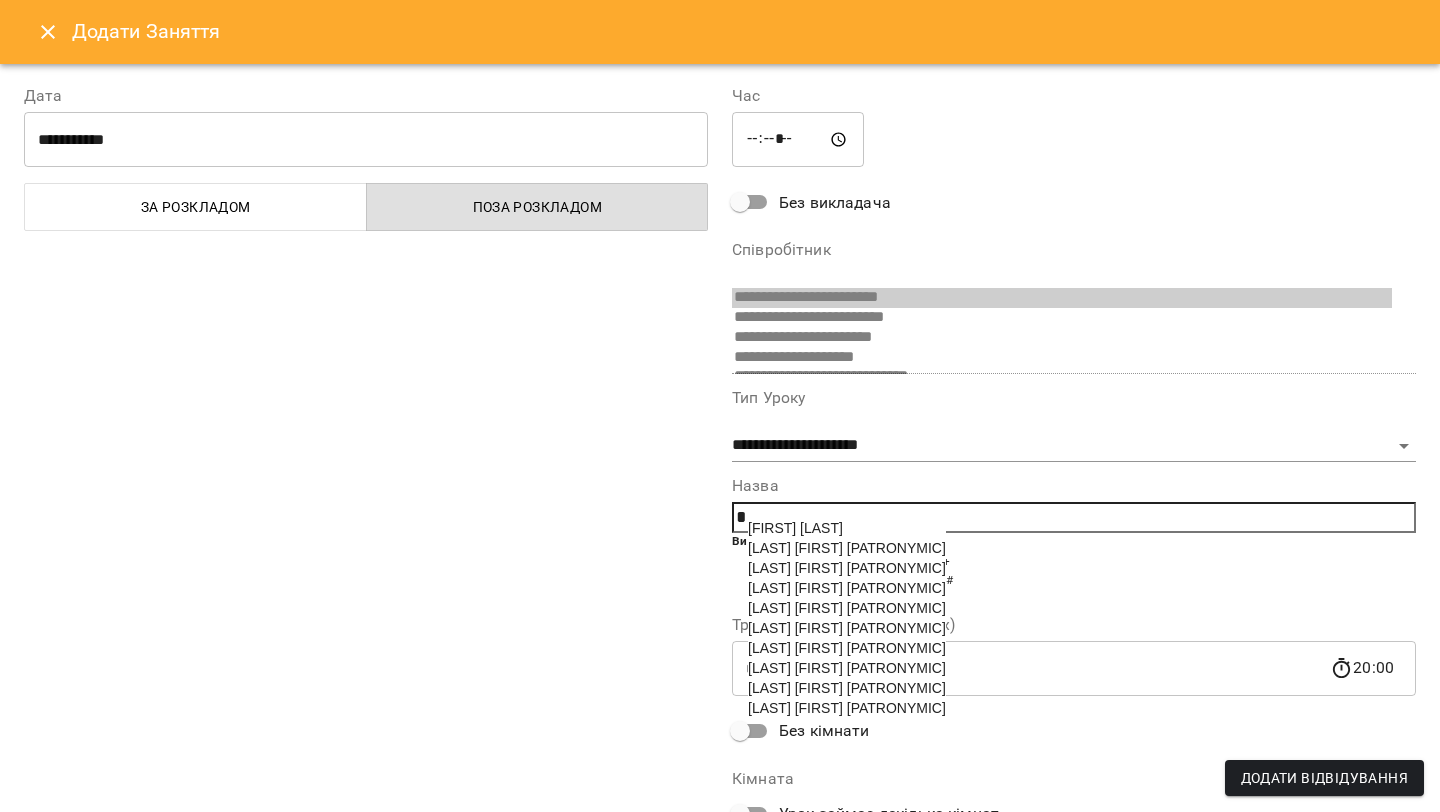 click on "[LAST] [FIRST] [PATRONYMIC]" at bounding box center [847, 568] 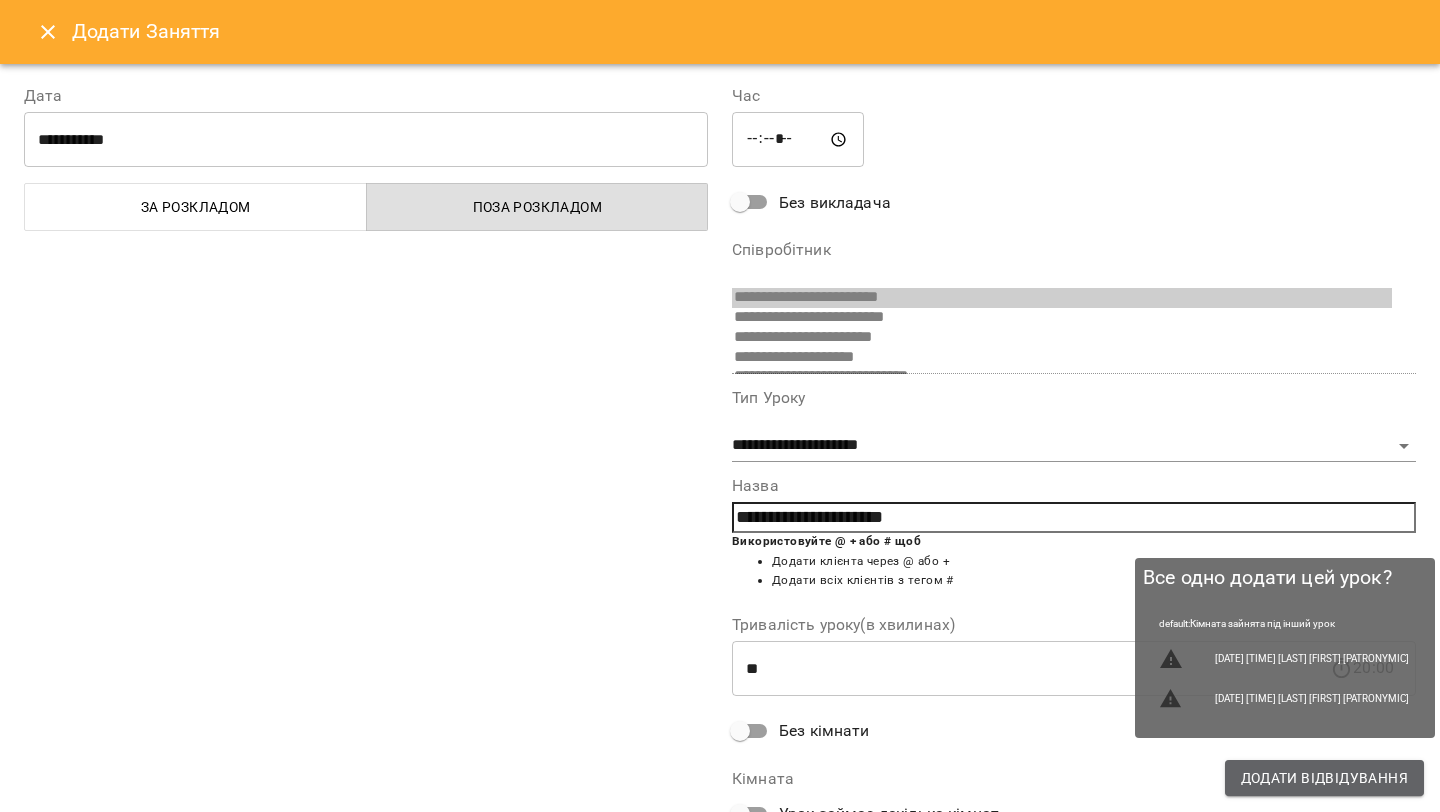click on "Додати Відвідування" at bounding box center (1324, 778) 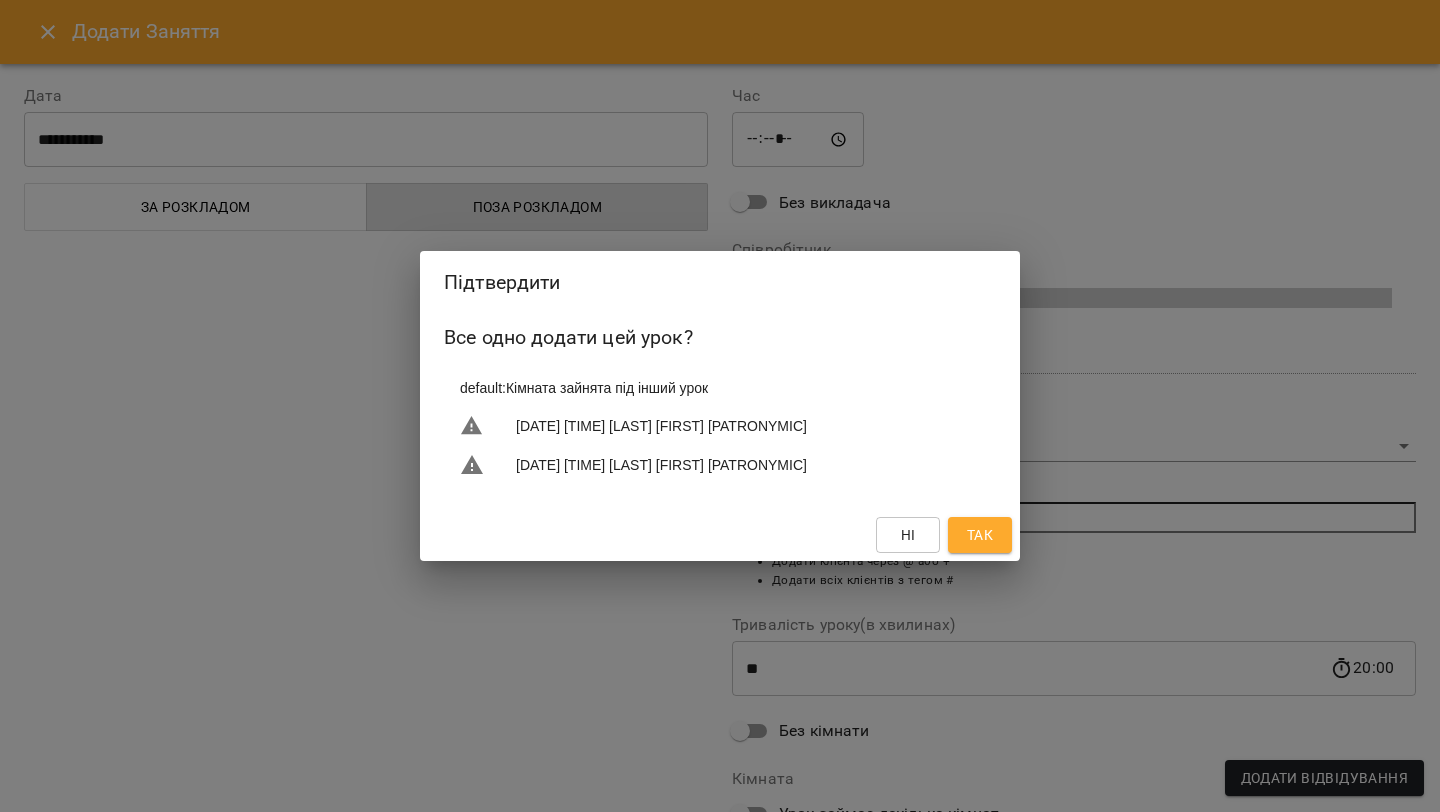 click on "Так" at bounding box center (980, 535) 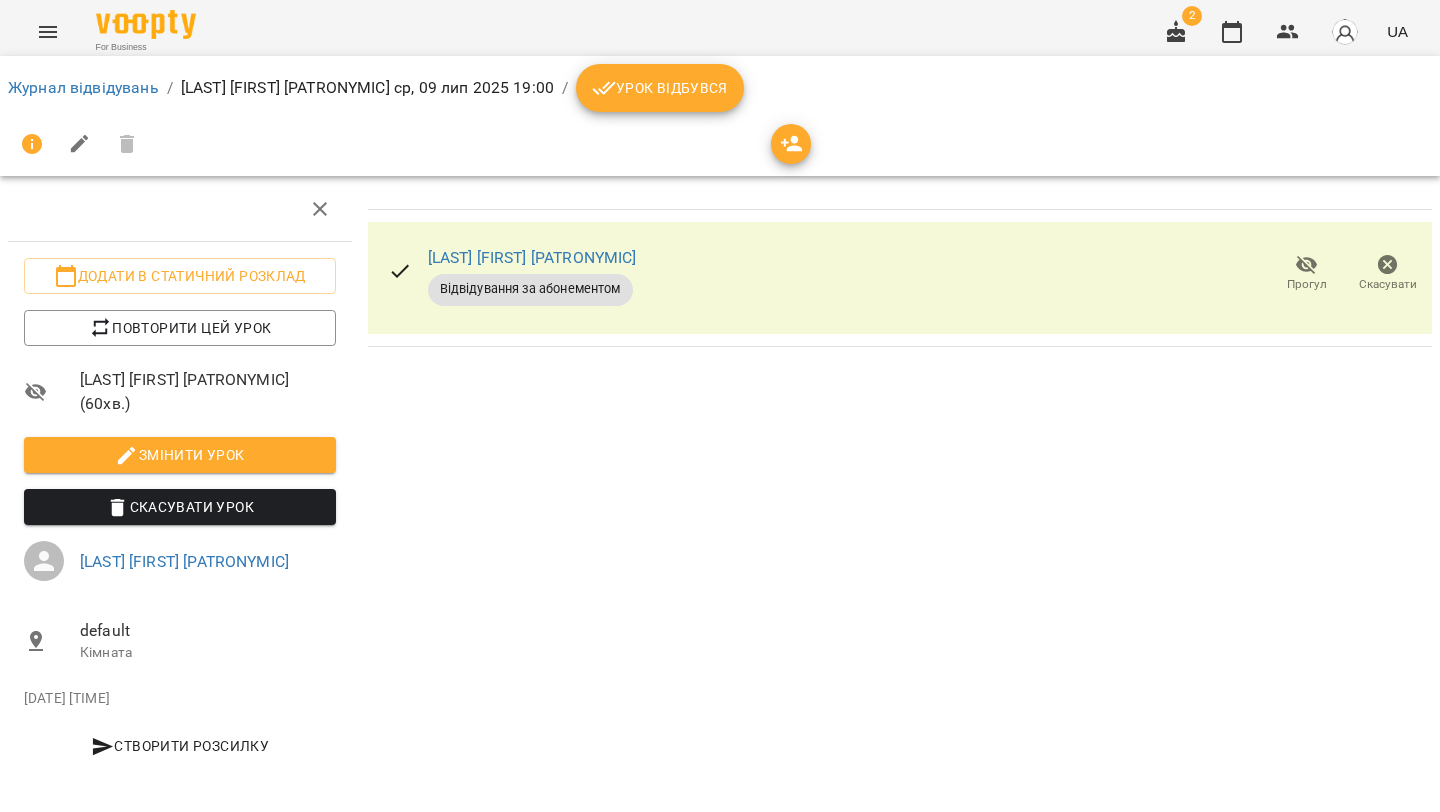 click on "Журнал відвідувань / [LAST] [FIRST] [PATRONYMIC]    ср, 09 лип 2025 19:00 / Урок відбувся" at bounding box center (720, 88) 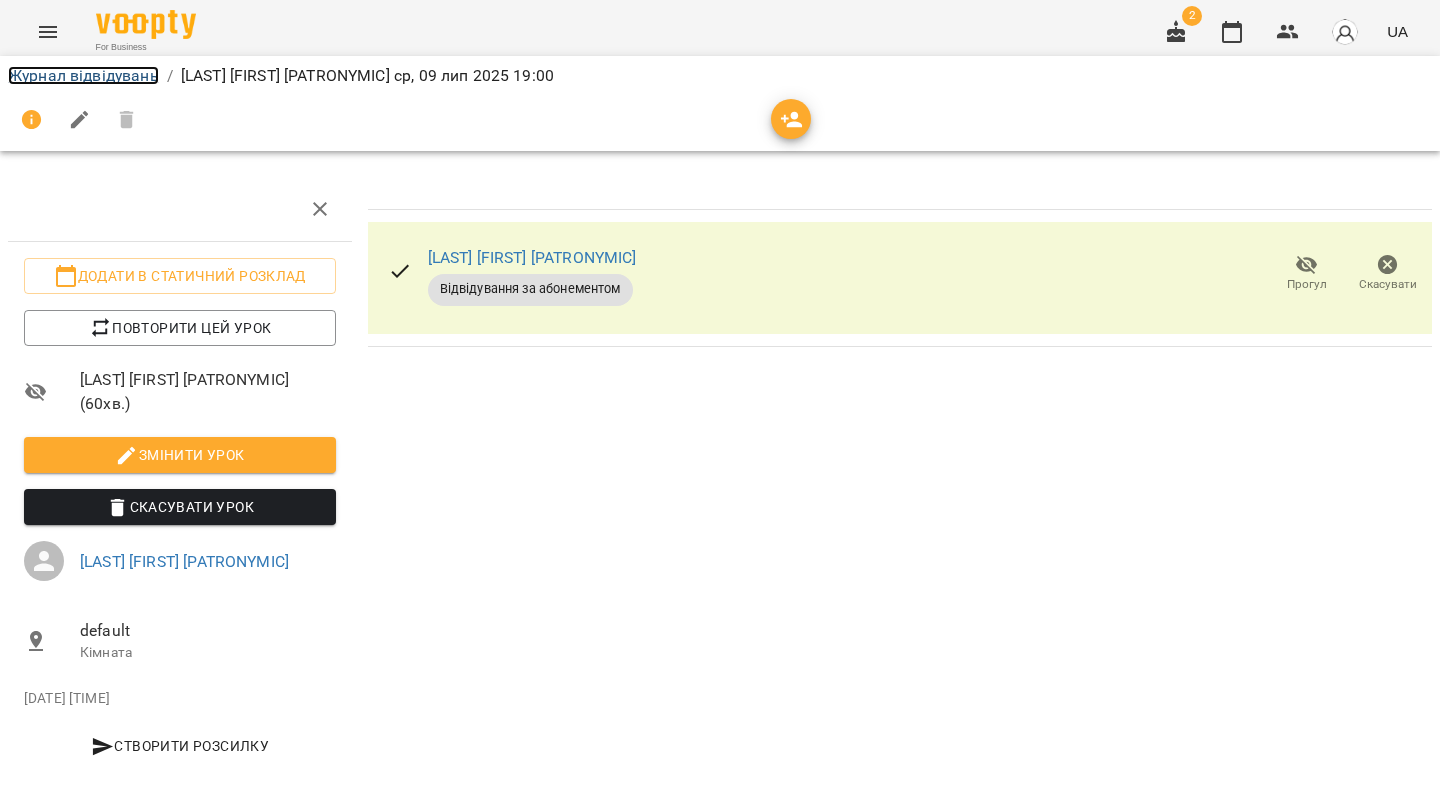 click on "Журнал відвідувань" at bounding box center (83, 75) 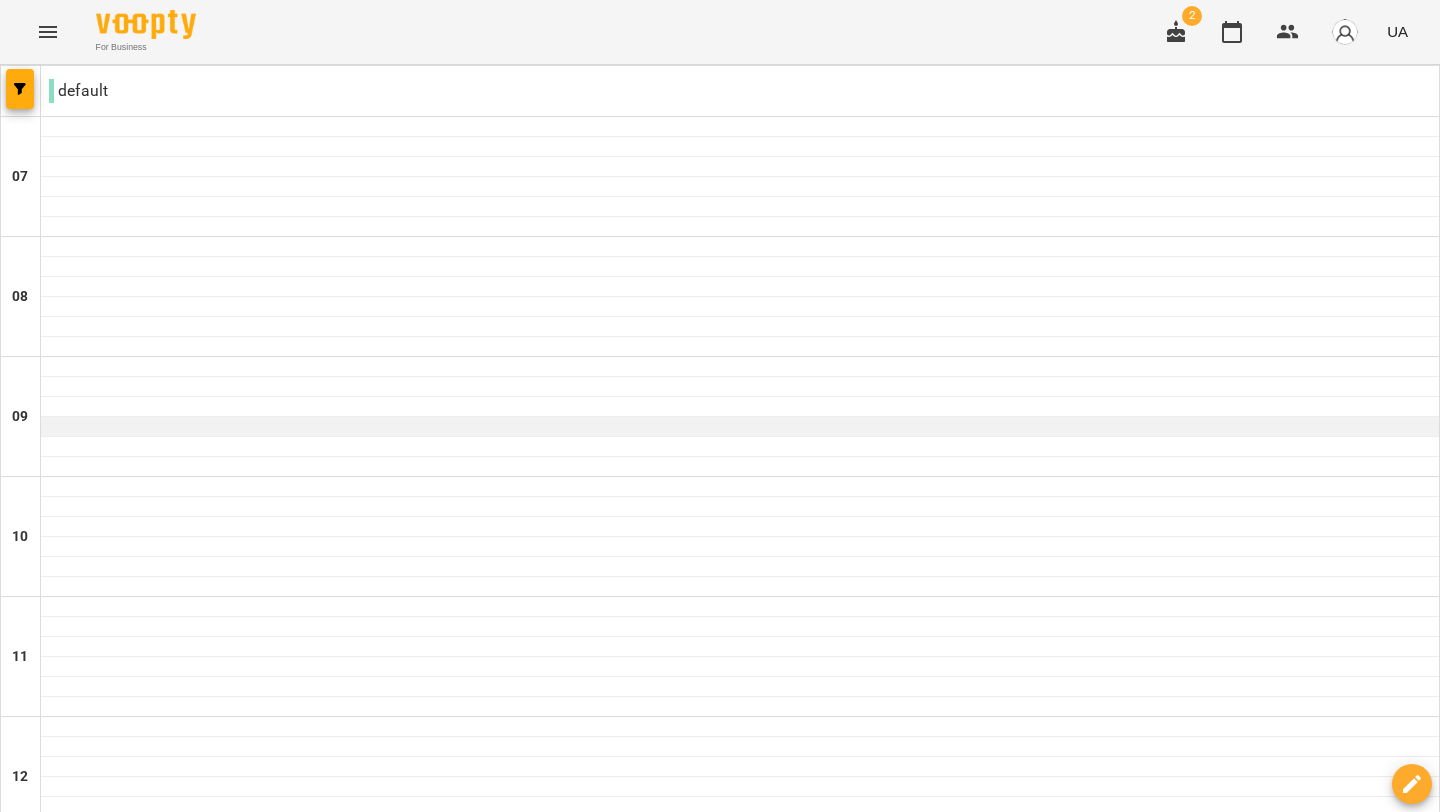 scroll, scrollTop: 1358, scrollLeft: 0, axis: vertical 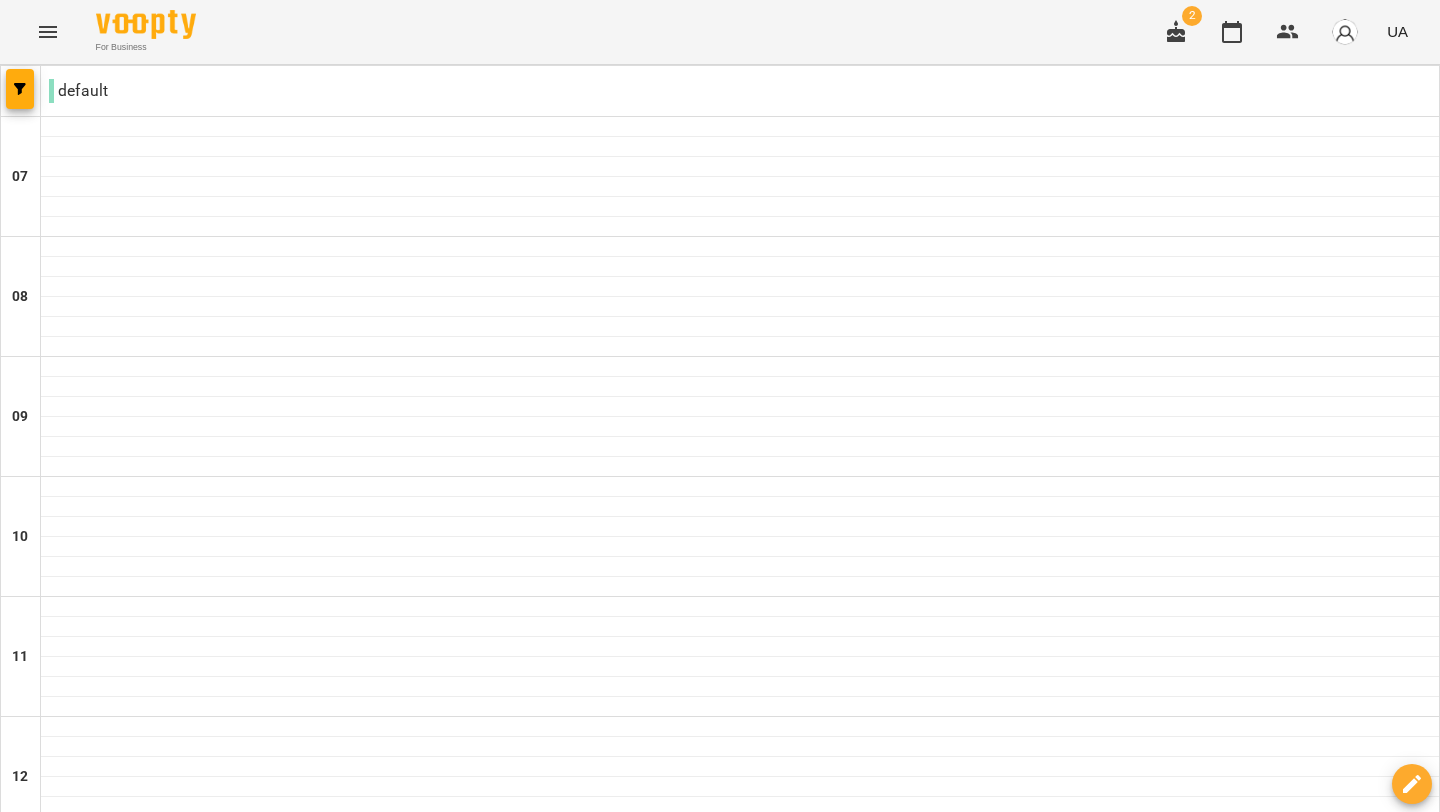 click at bounding box center [740, 1687] 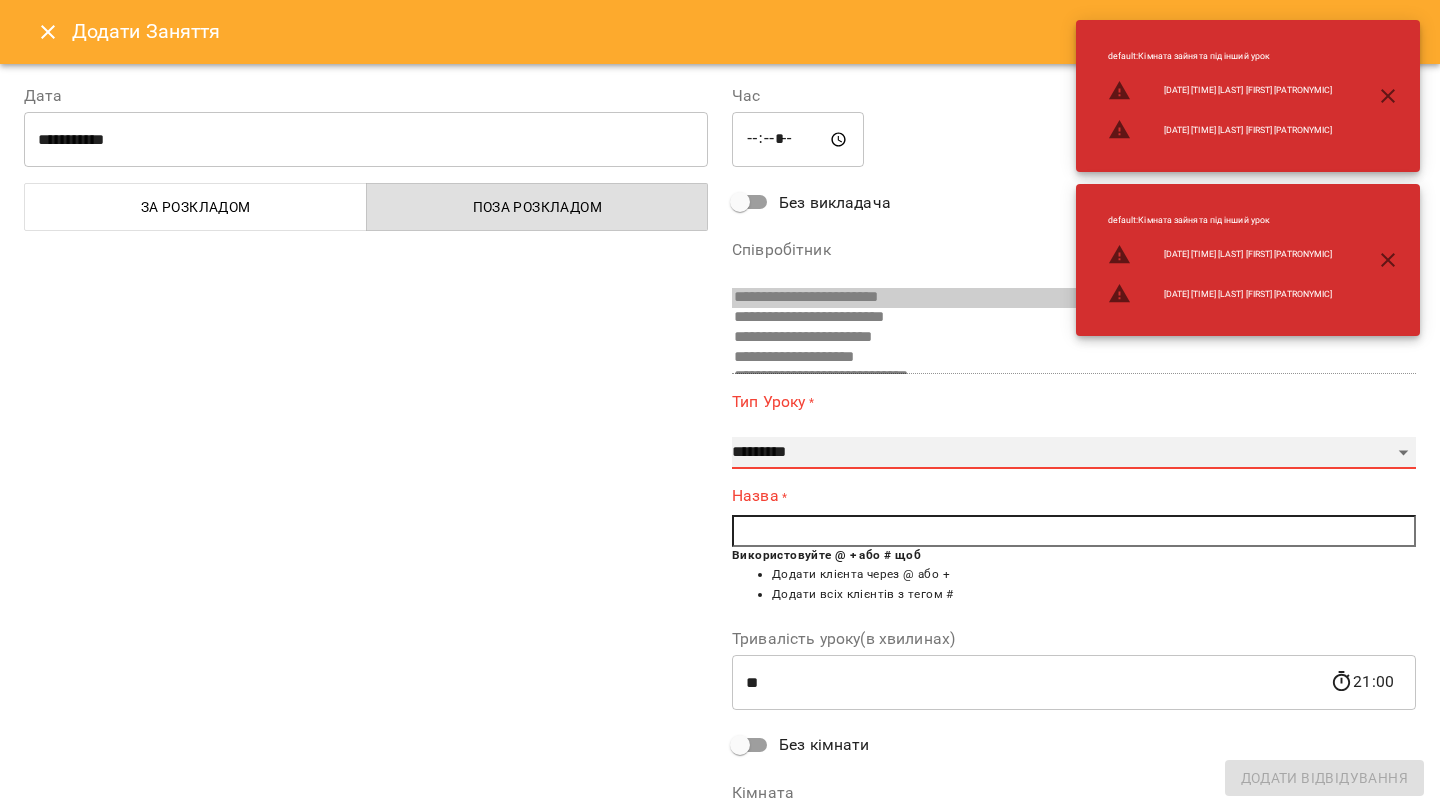 click on "**********" at bounding box center [1074, 453] 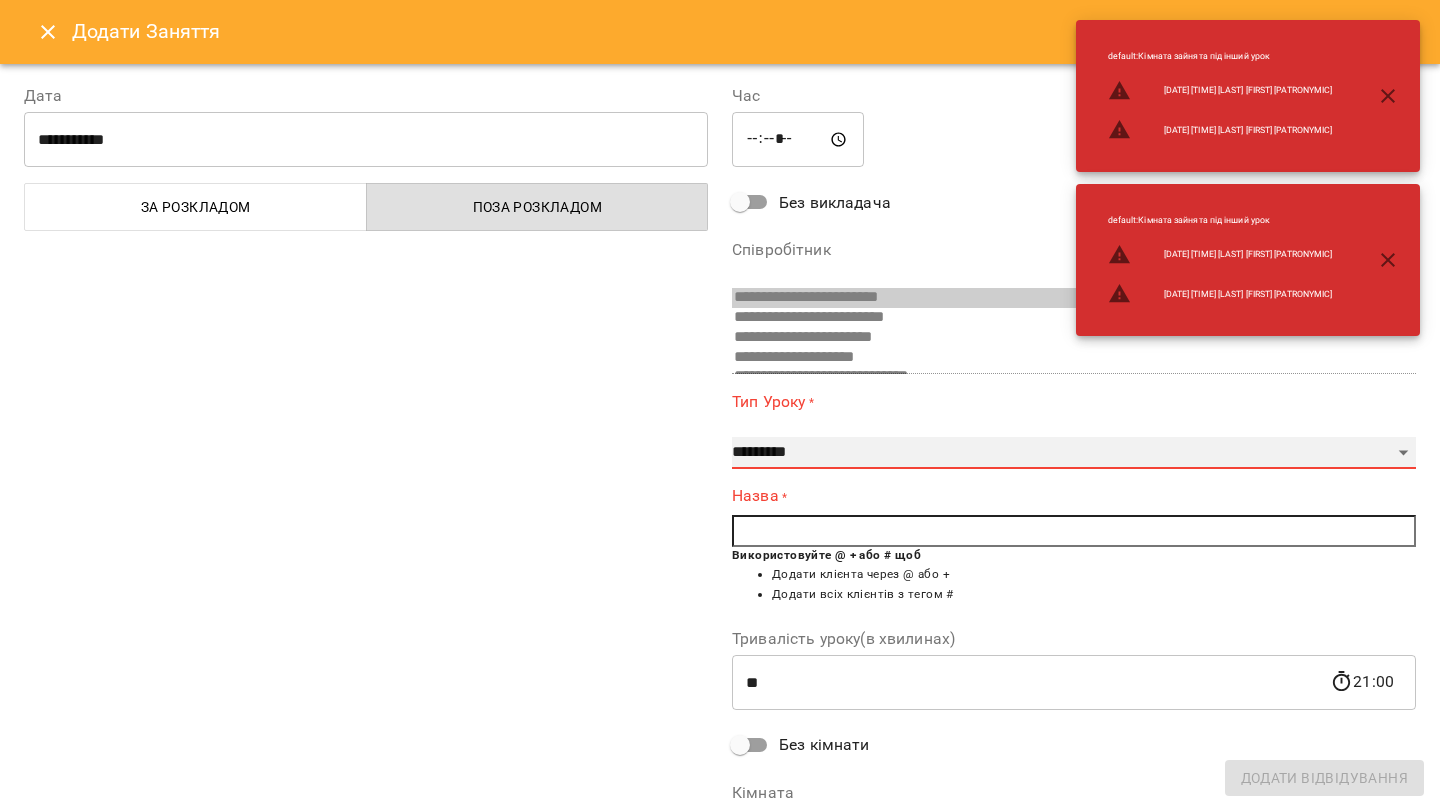 select on "**********" 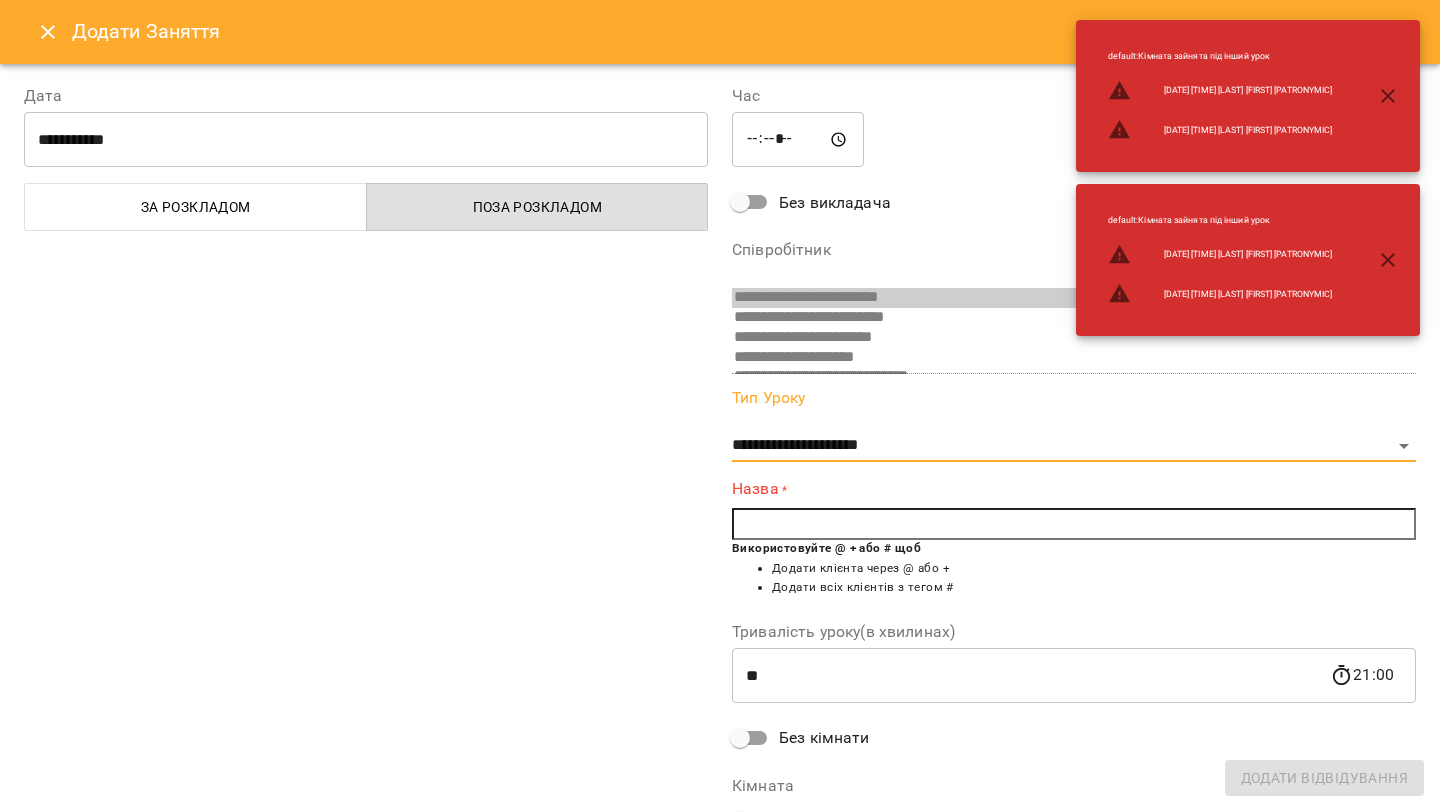 click at bounding box center (1074, 524) 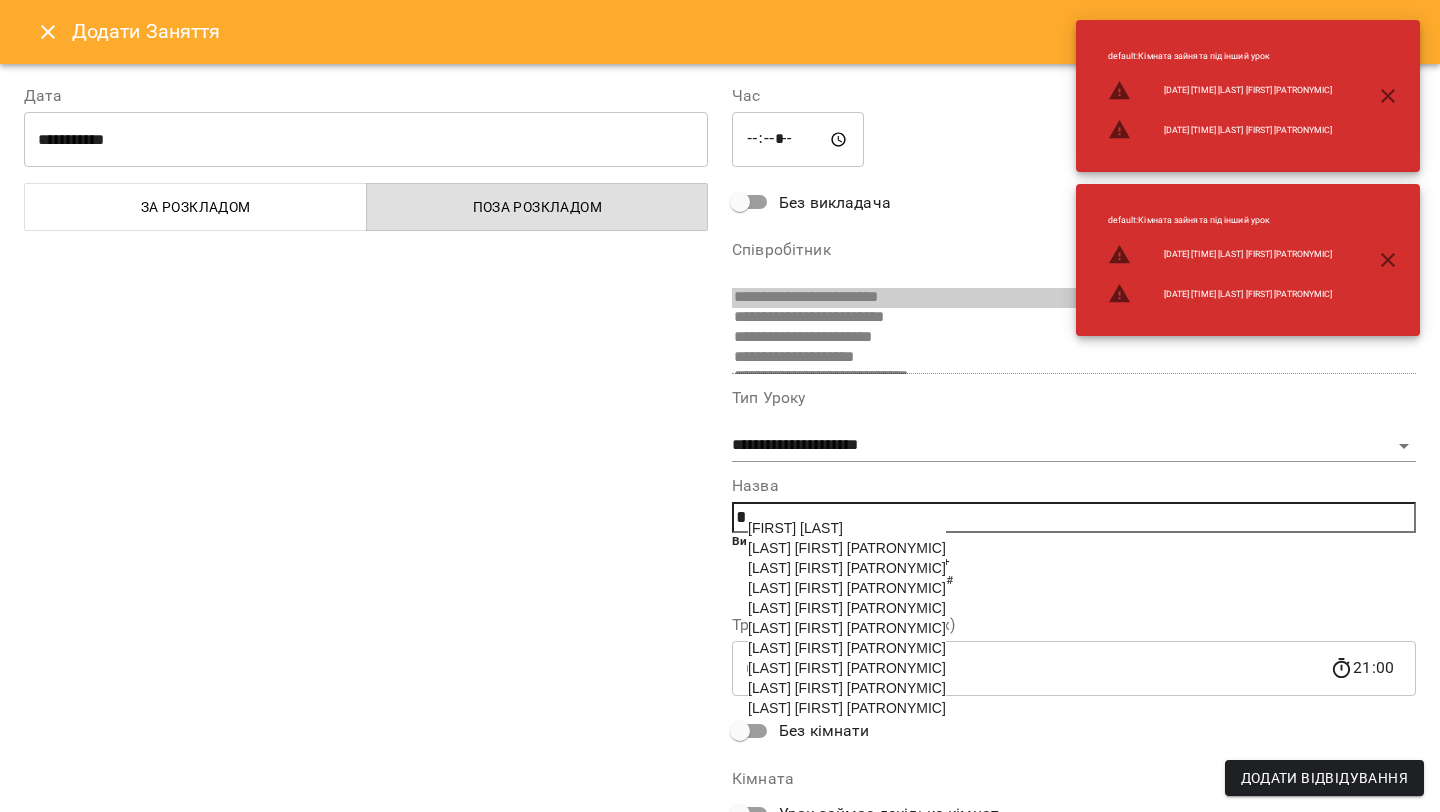 click on "[LAST] [FIRST] [PATRONYMIC]" at bounding box center [847, 628] 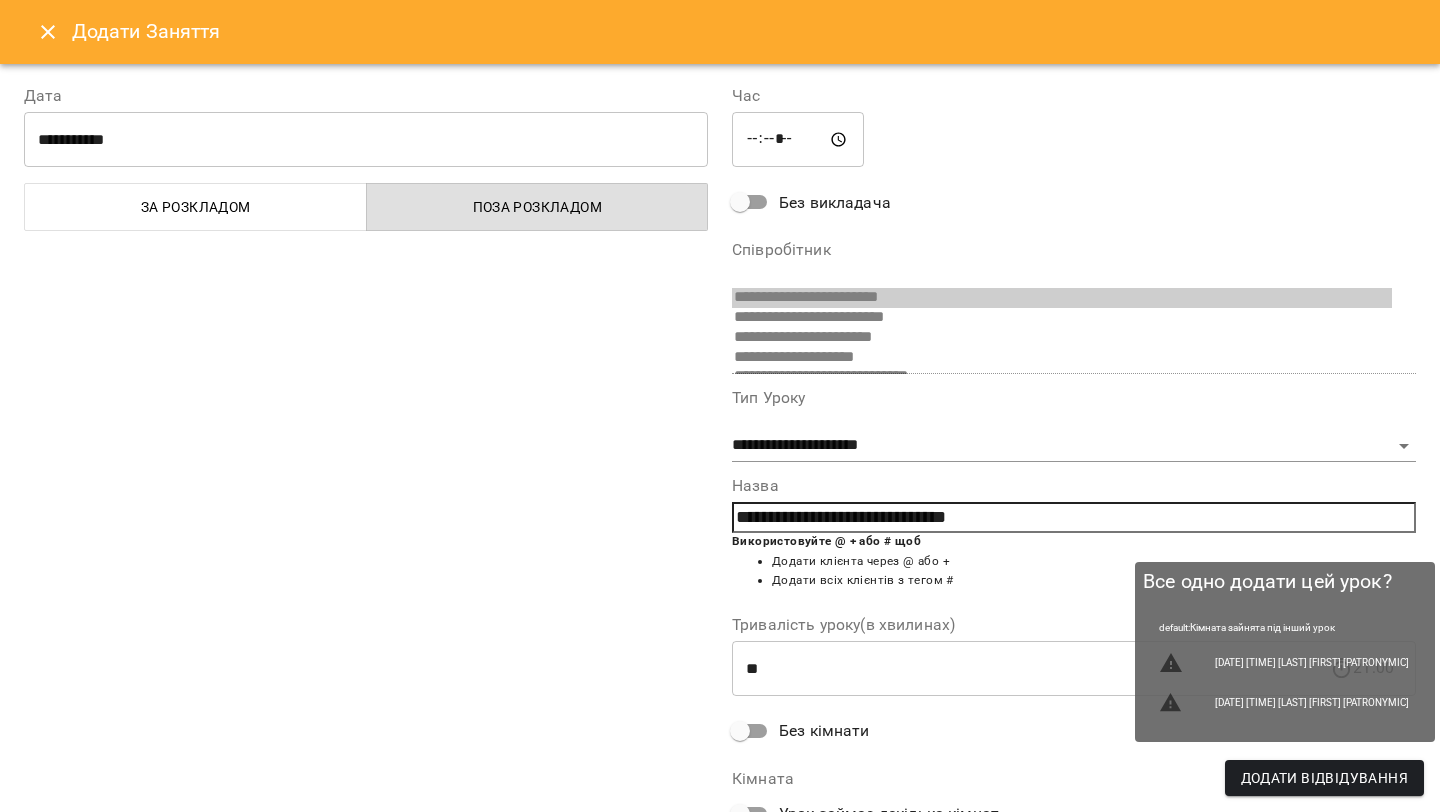 click on "Додати Відвідування" at bounding box center (1324, 778) 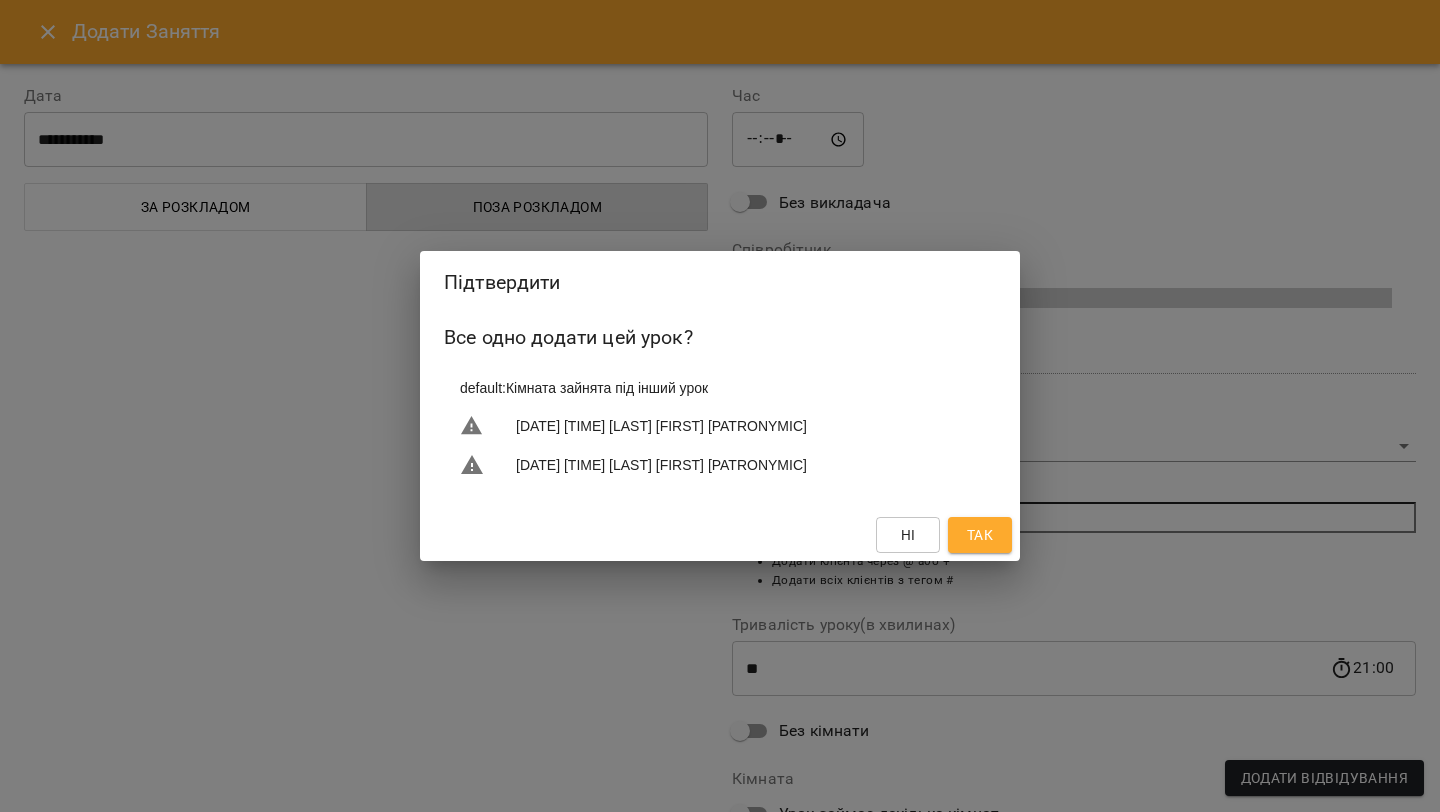 click on "Так" at bounding box center [980, 535] 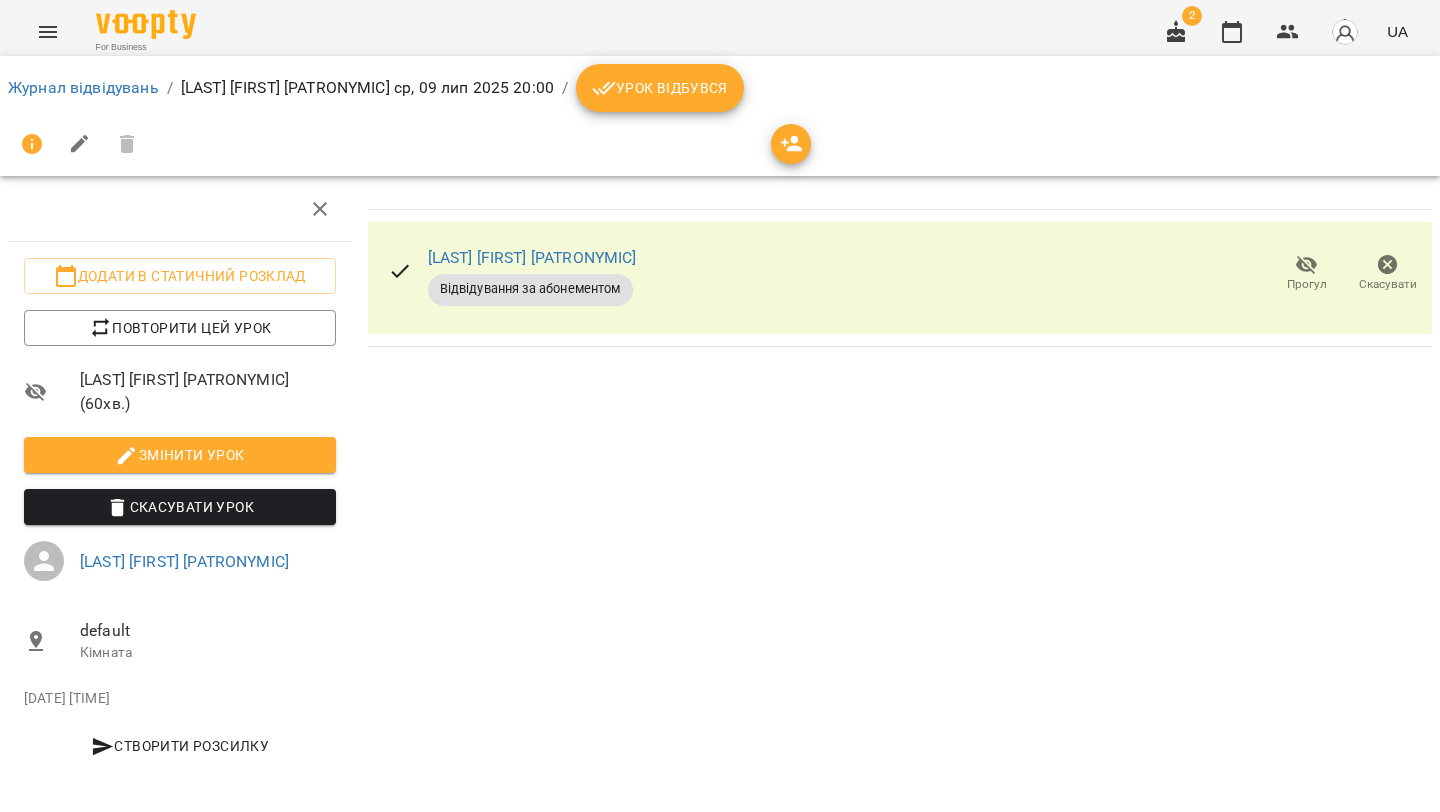 click on "Урок відбувся" at bounding box center [660, 88] 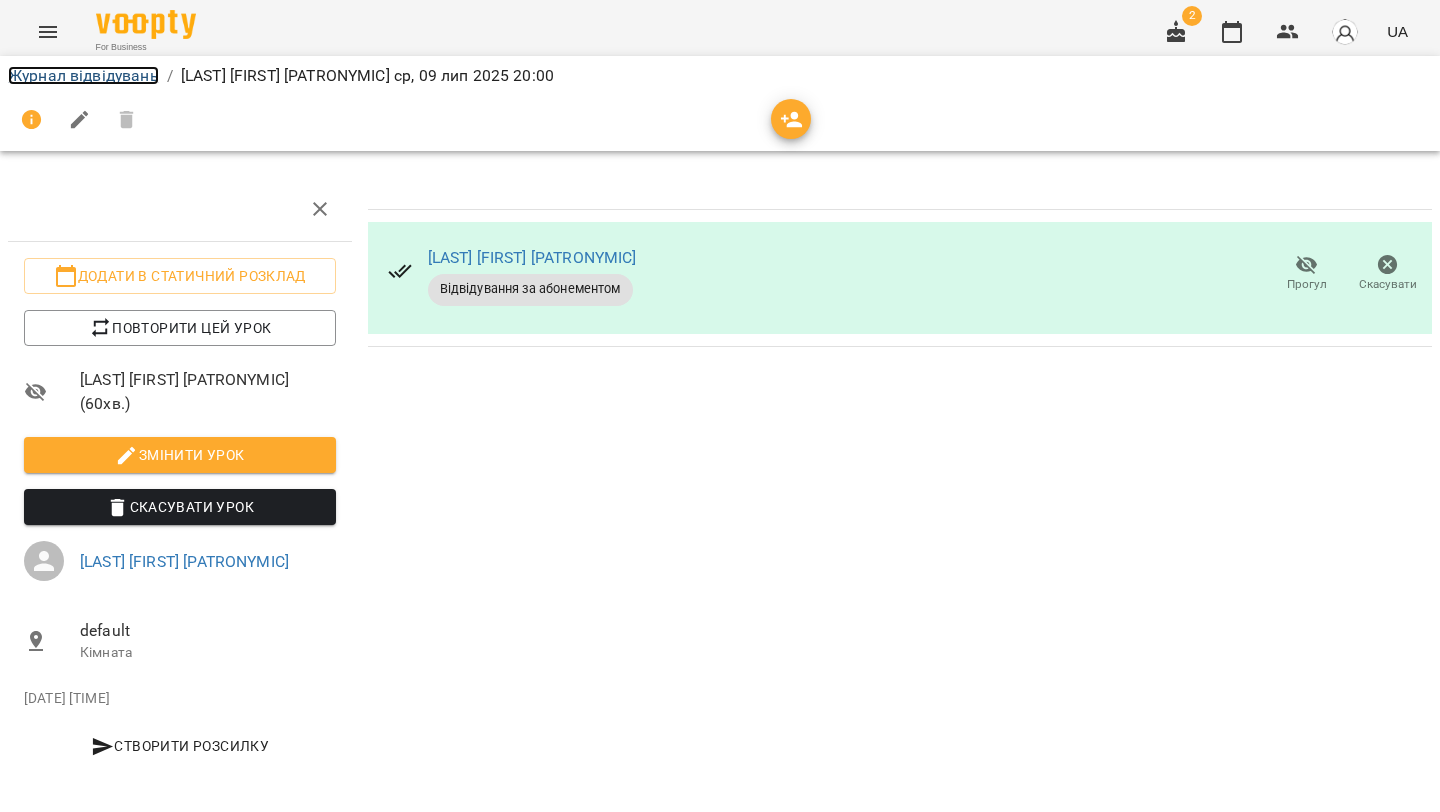 click on "Журнал відвідувань" at bounding box center (83, 75) 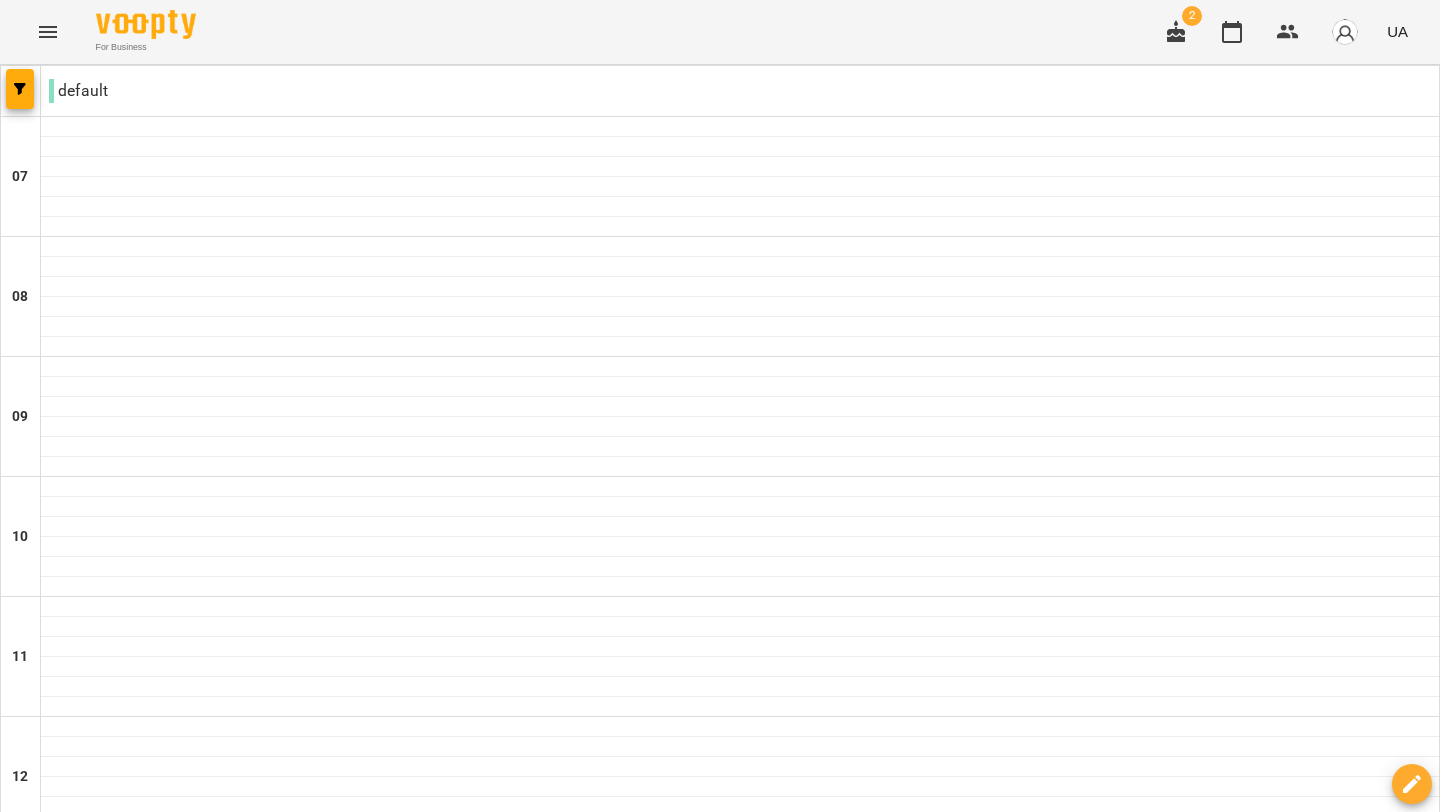 scroll, scrollTop: 1358, scrollLeft: 0, axis: vertical 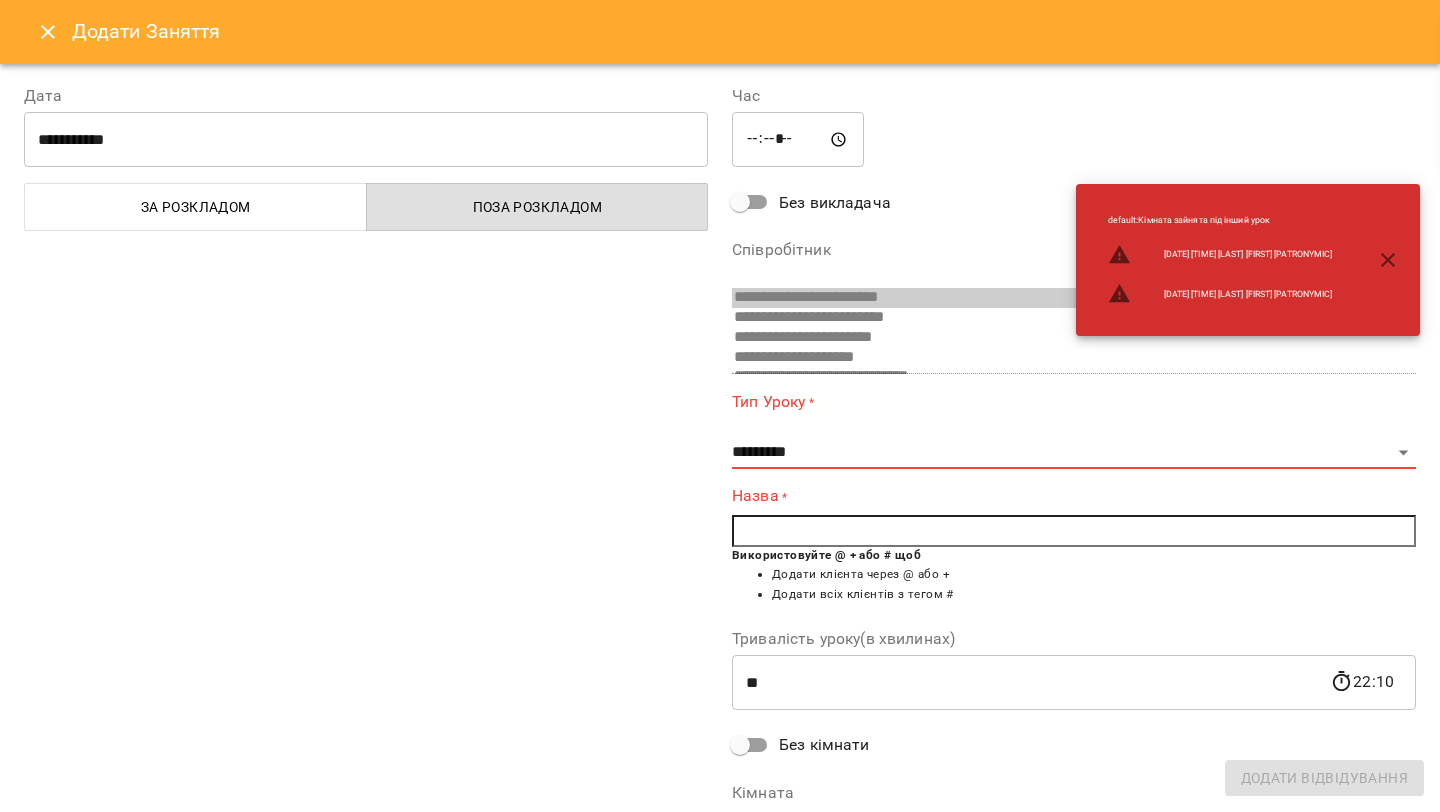 click on "**********" at bounding box center (1074, 429) 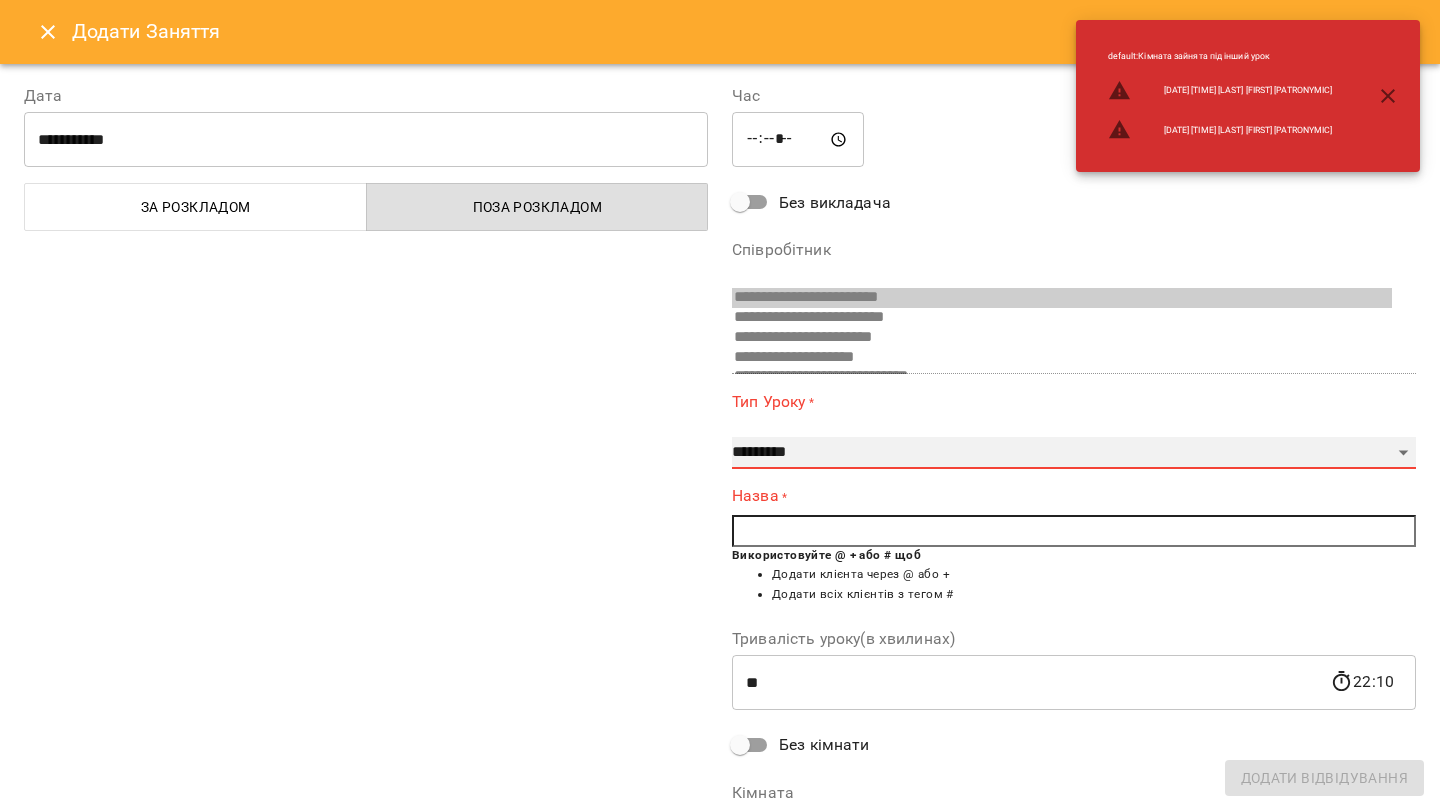 click on "**********" at bounding box center [1074, 453] 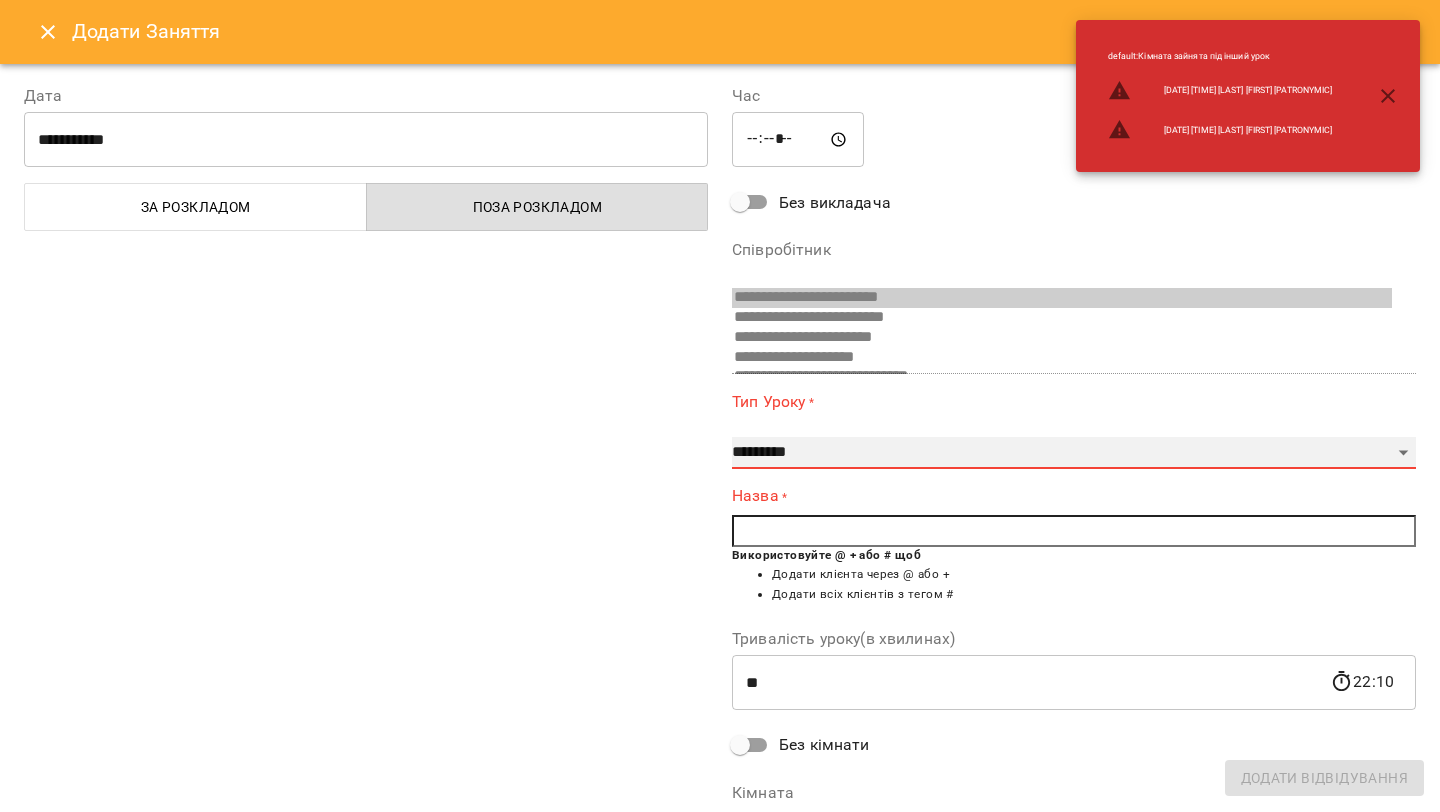select on "**********" 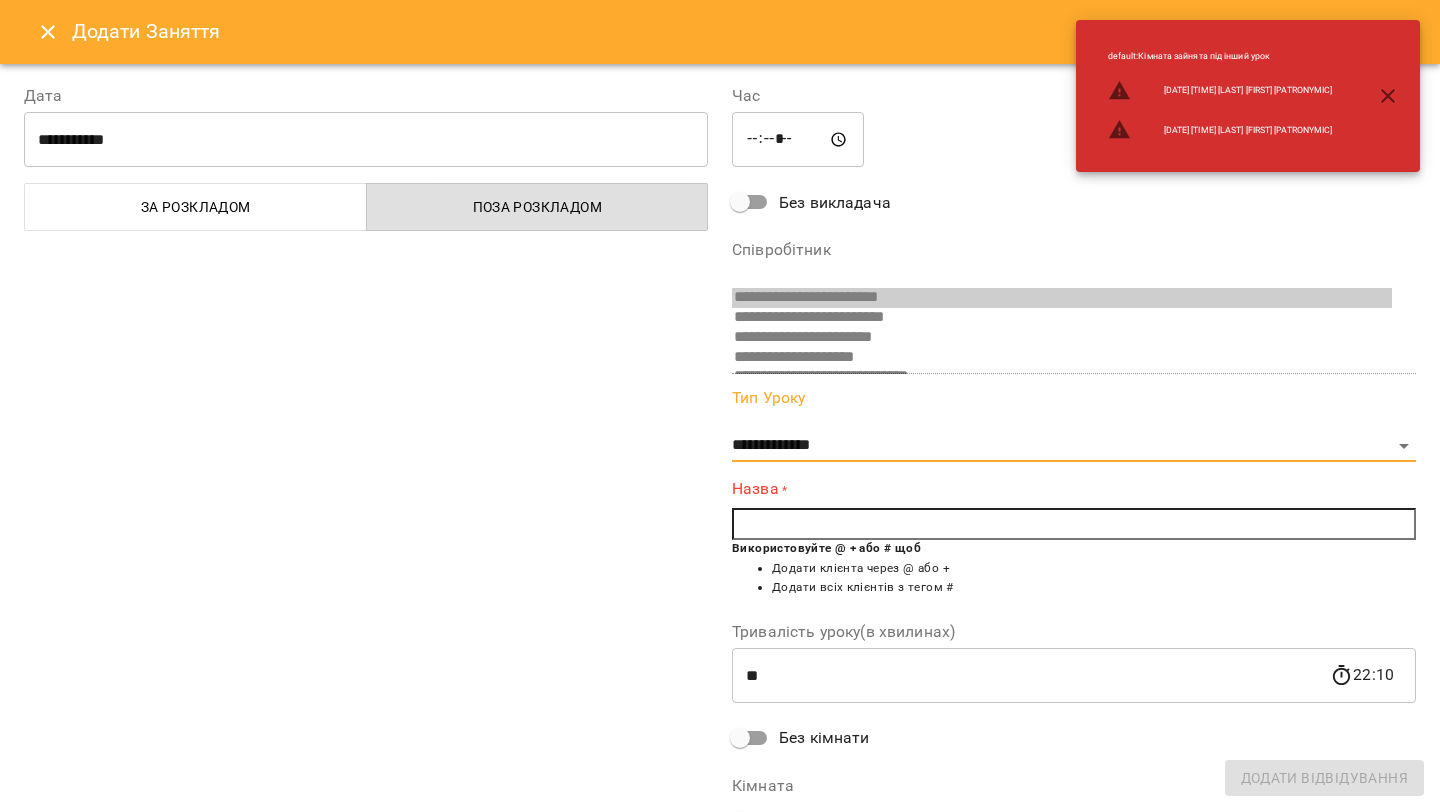 click at bounding box center [1074, 524] 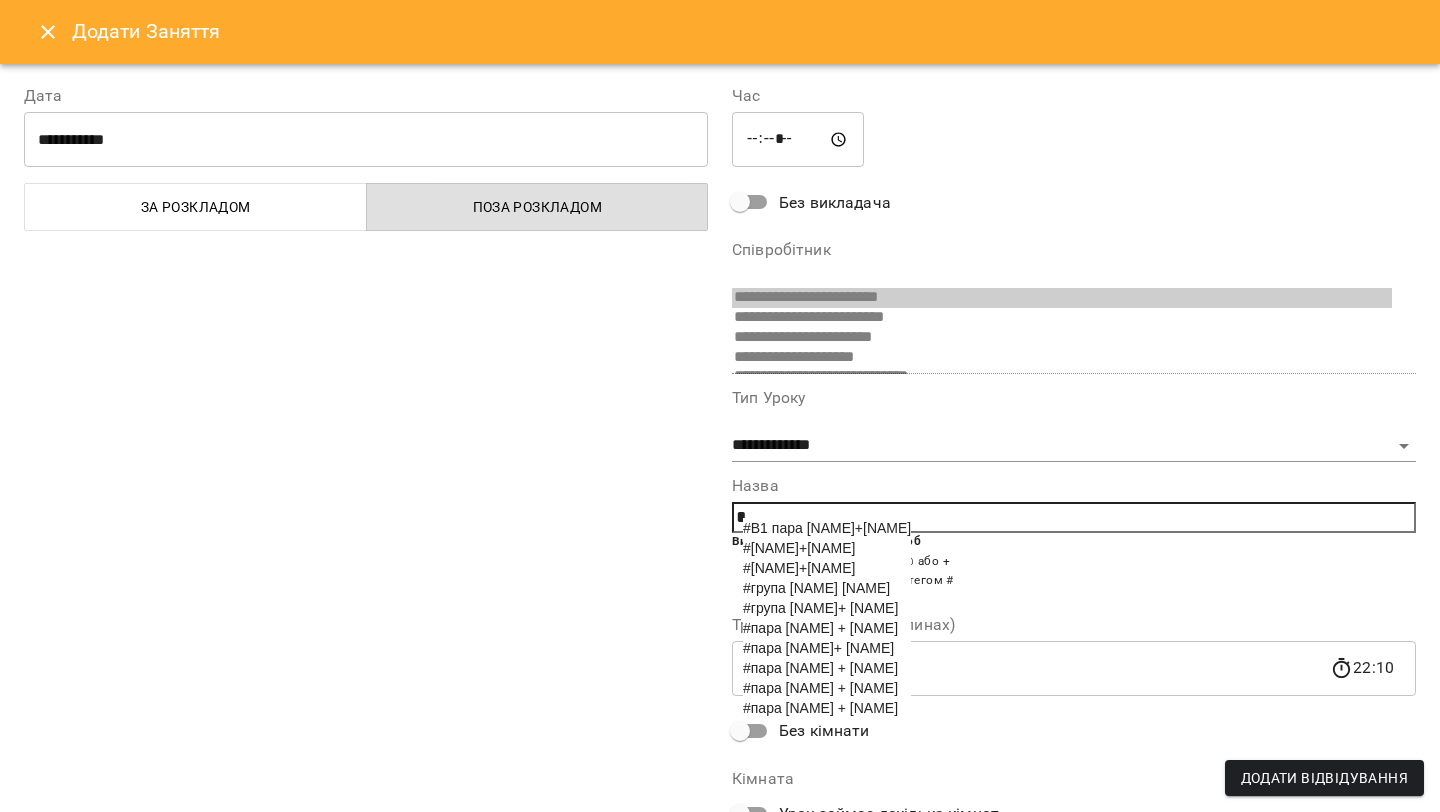 click on "#пара [NAME] + [NAME]" at bounding box center [820, 688] 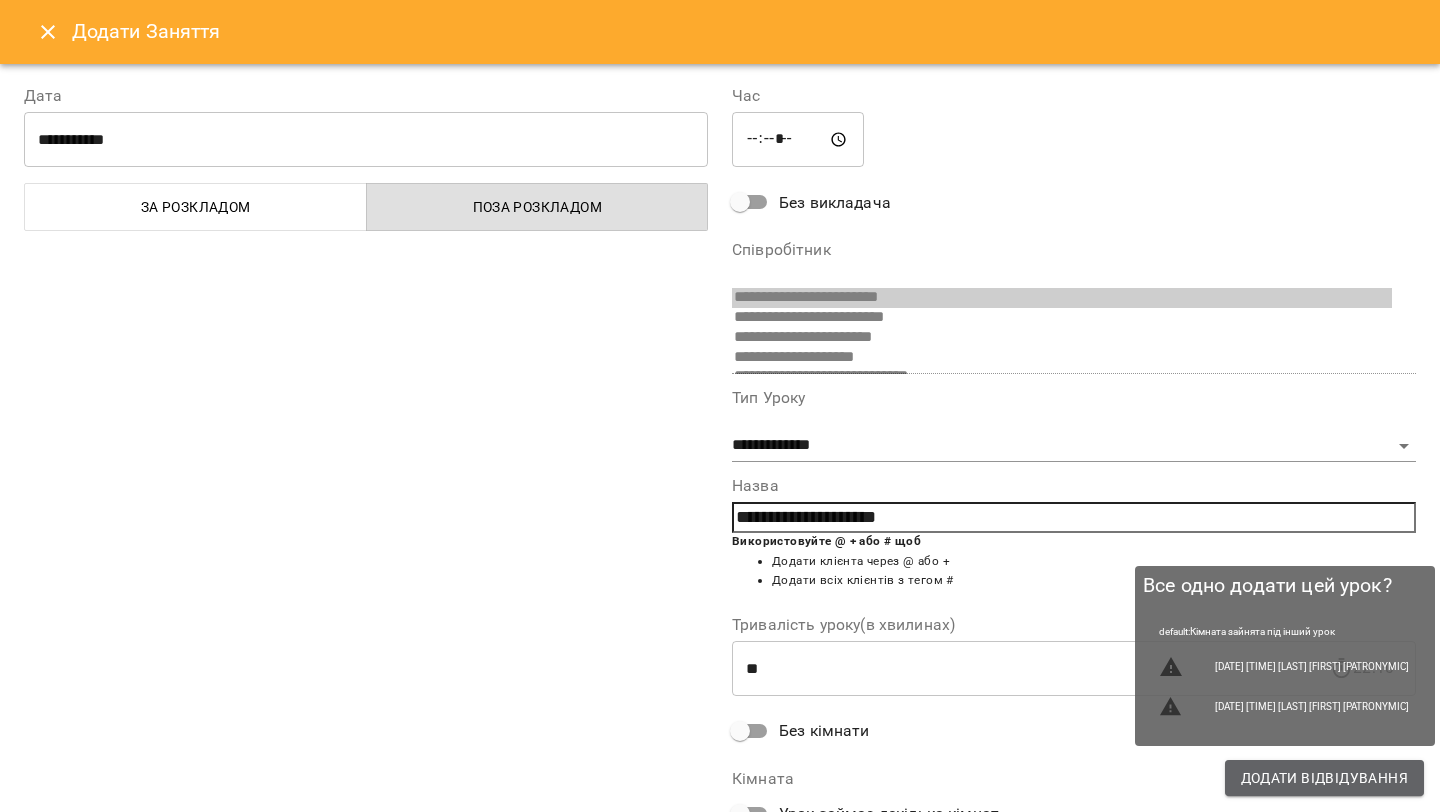 click on "Додати Відвідування" at bounding box center (1324, 778) 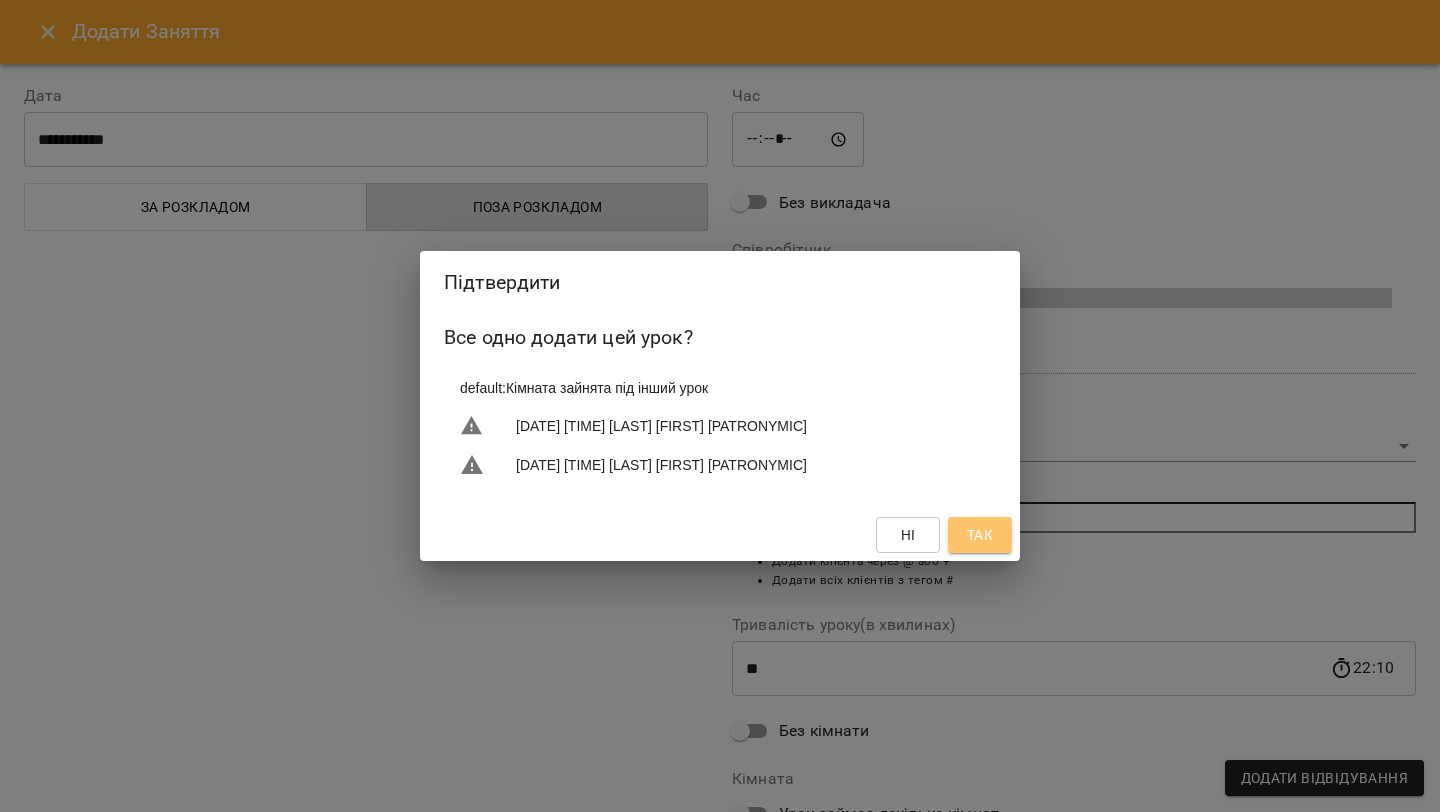 click on "Так" at bounding box center [980, 535] 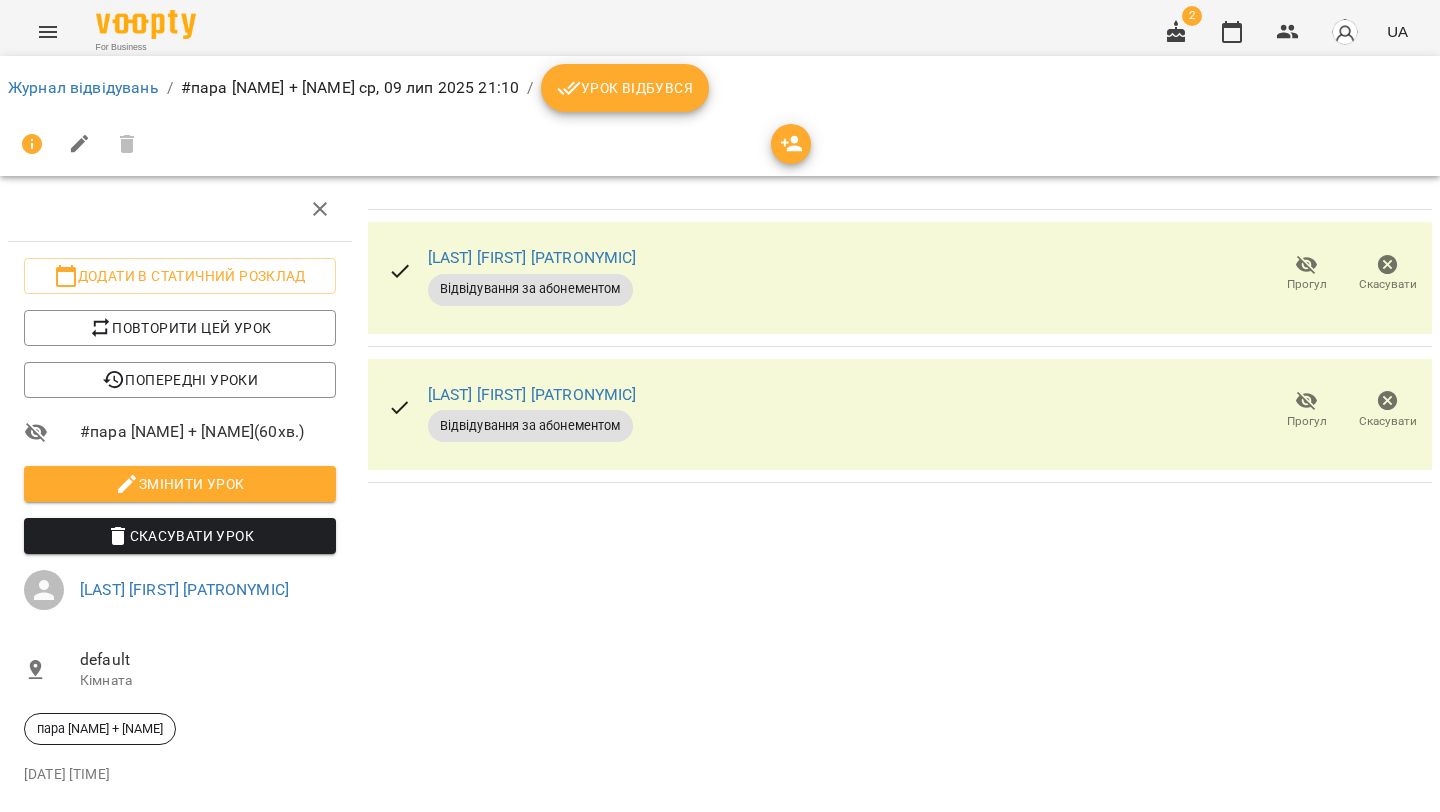 click on "Журнал відвідувань / #пара [NAME] + [NAME]    ср, 09 лип 2025 21:10 / Урок відбувся" at bounding box center [720, 88] 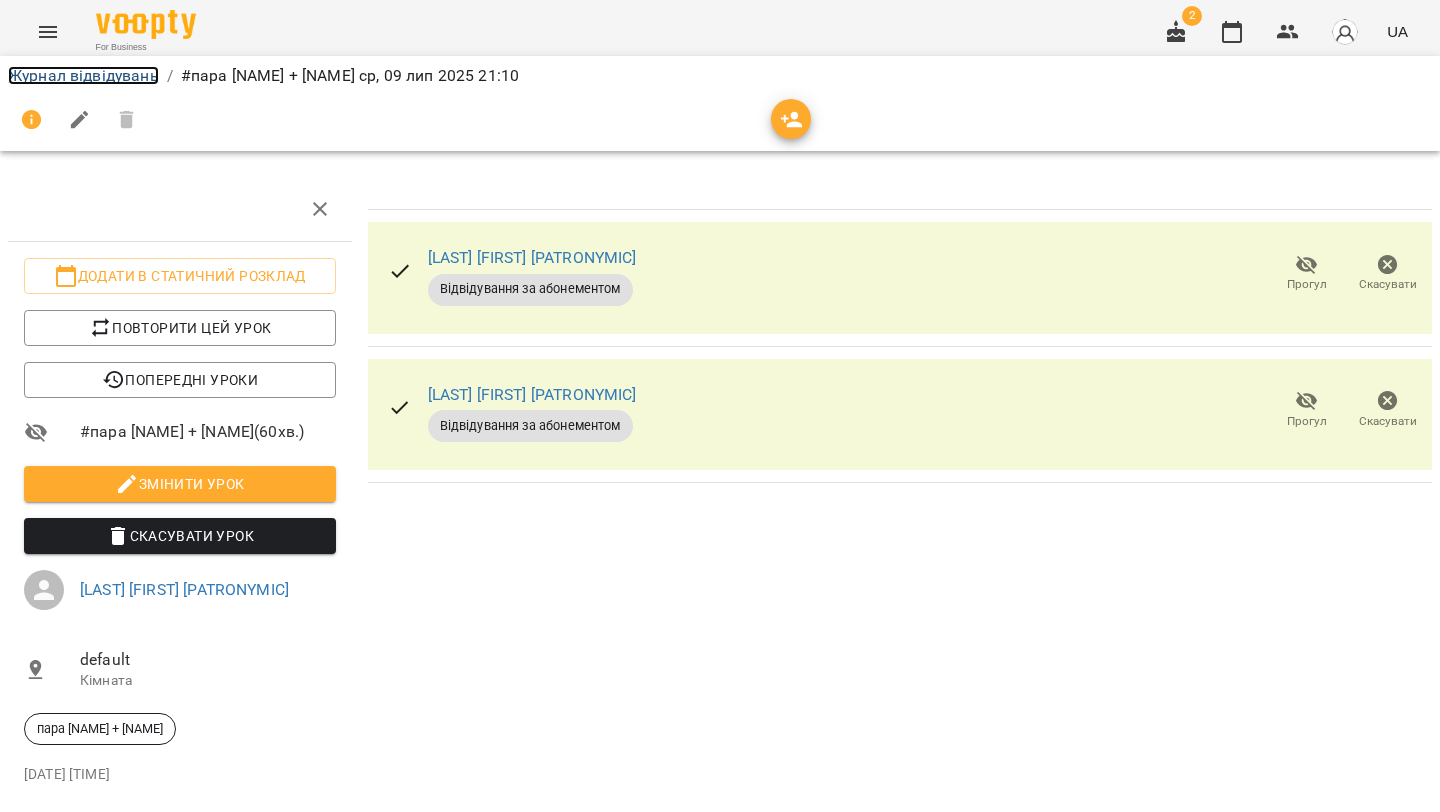 click on "Журнал відвідувань" at bounding box center (83, 75) 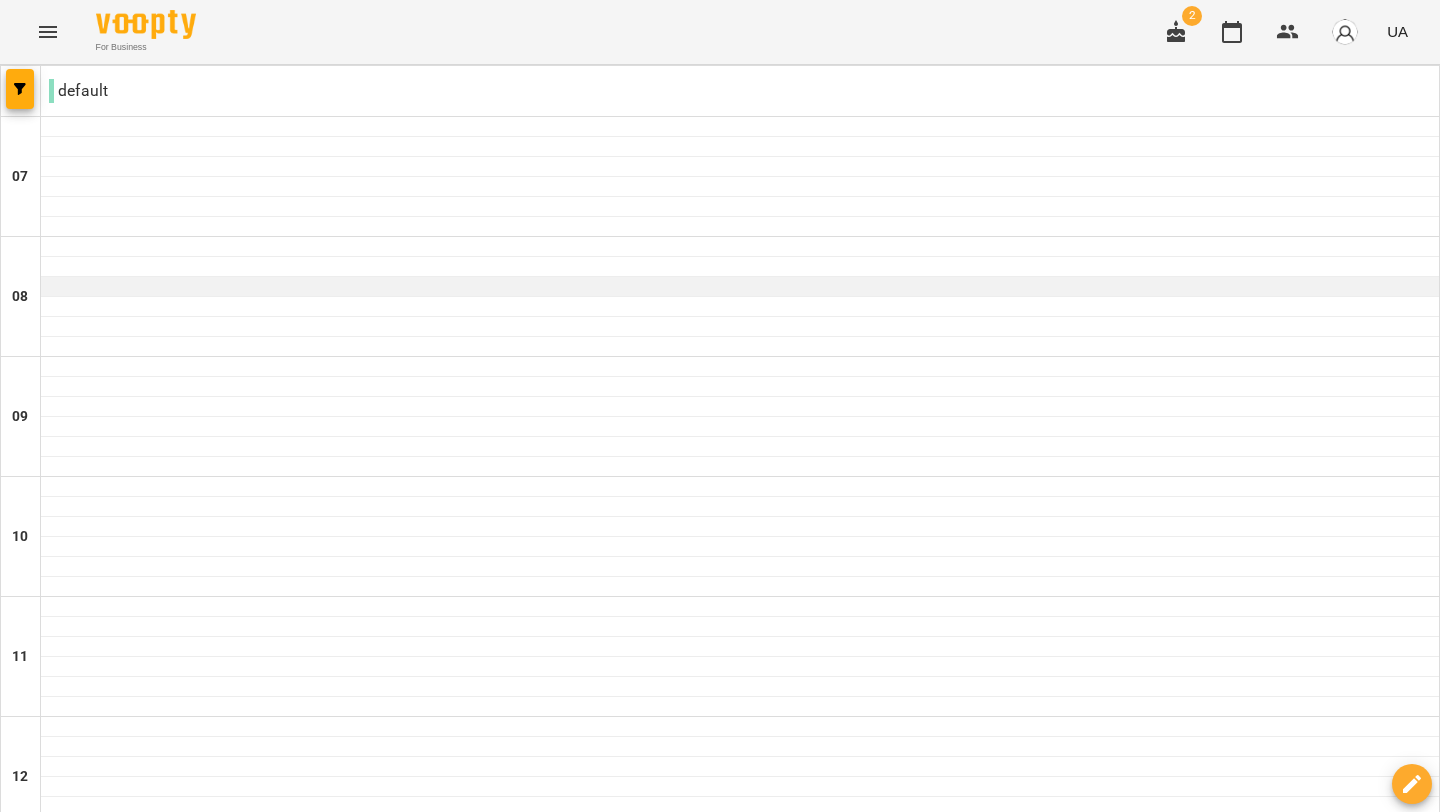 scroll, scrollTop: 1358, scrollLeft: 0, axis: vertical 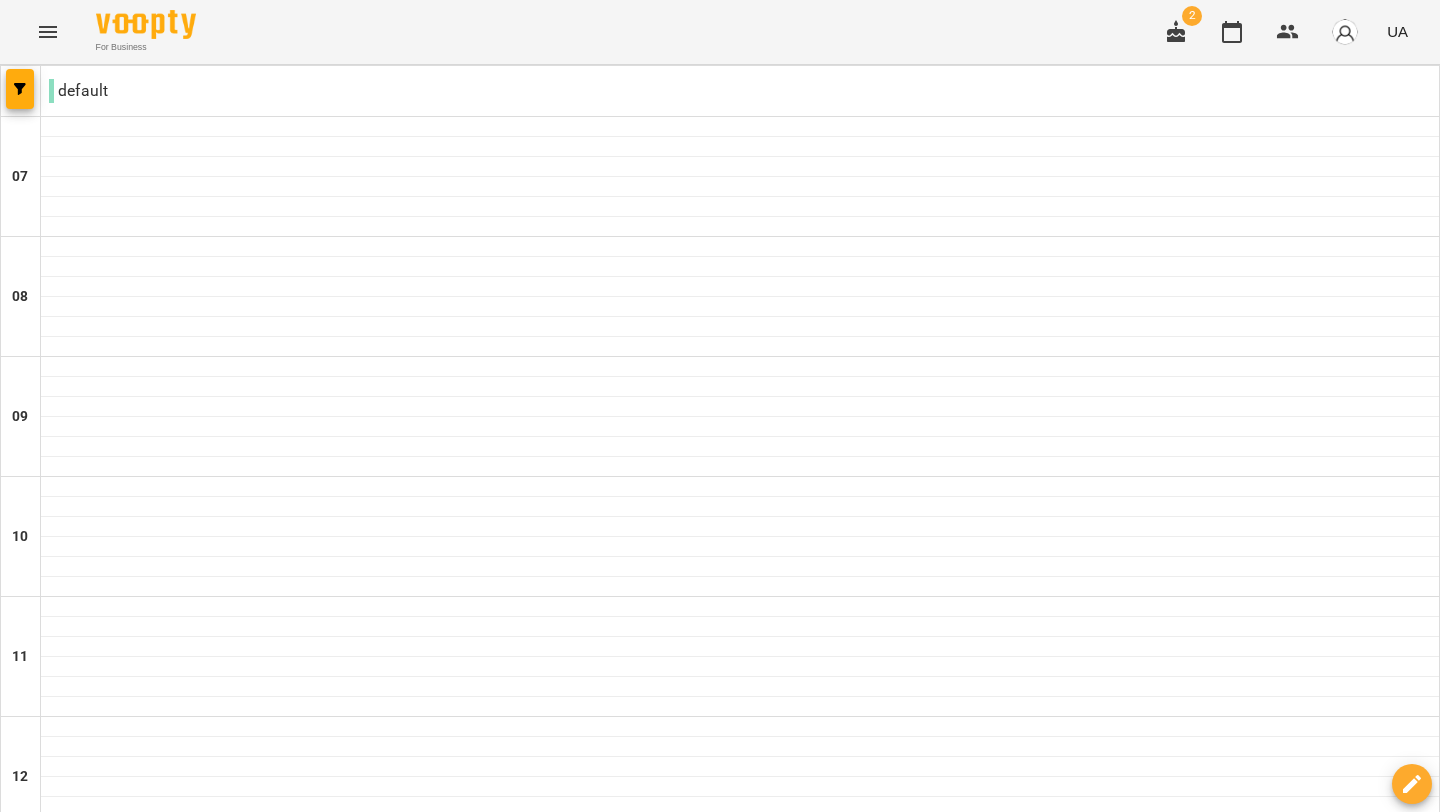 click on "21:10 [LAST] [FIRST] [PATRONYMIC]" at bounding box center (740, 1845) 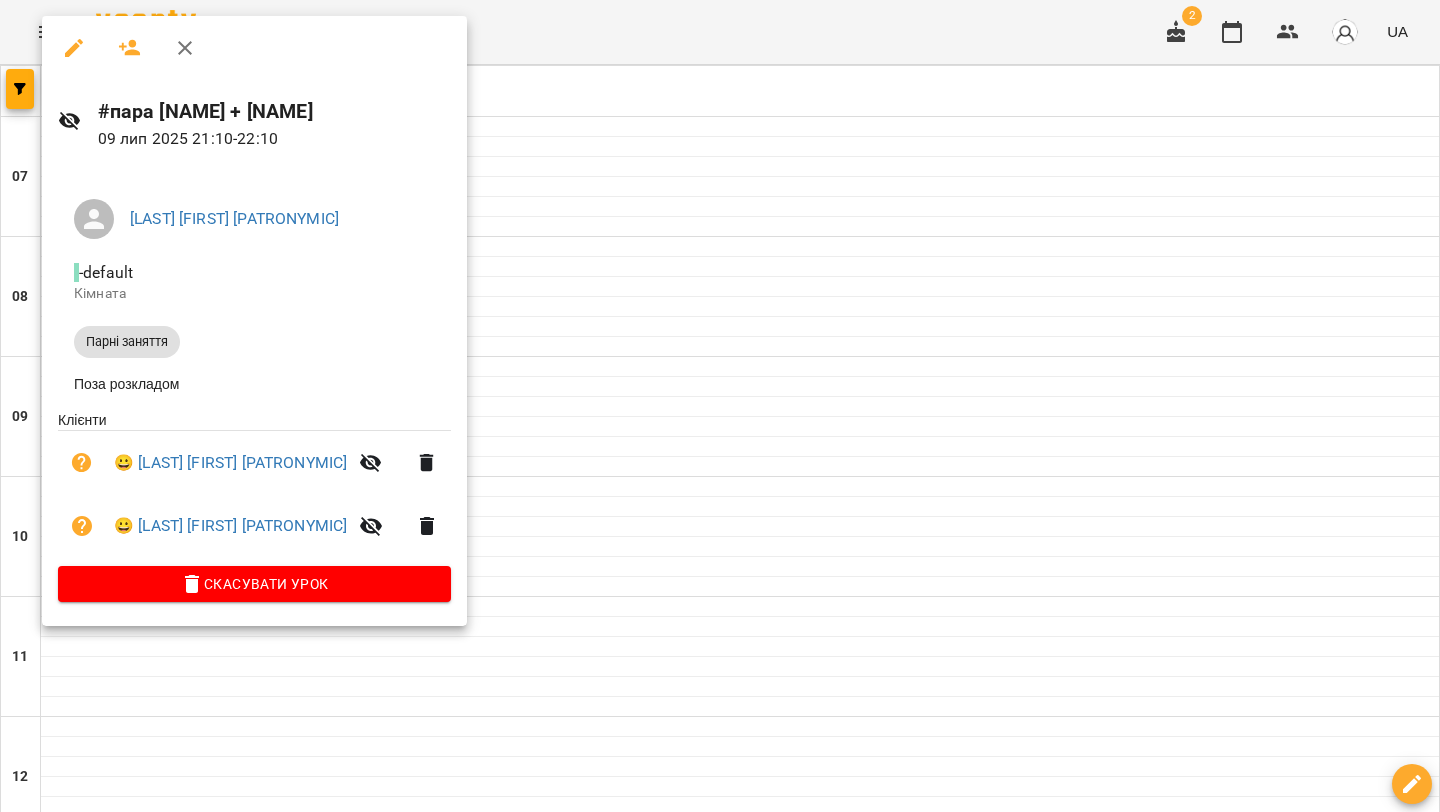 click at bounding box center [720, 406] 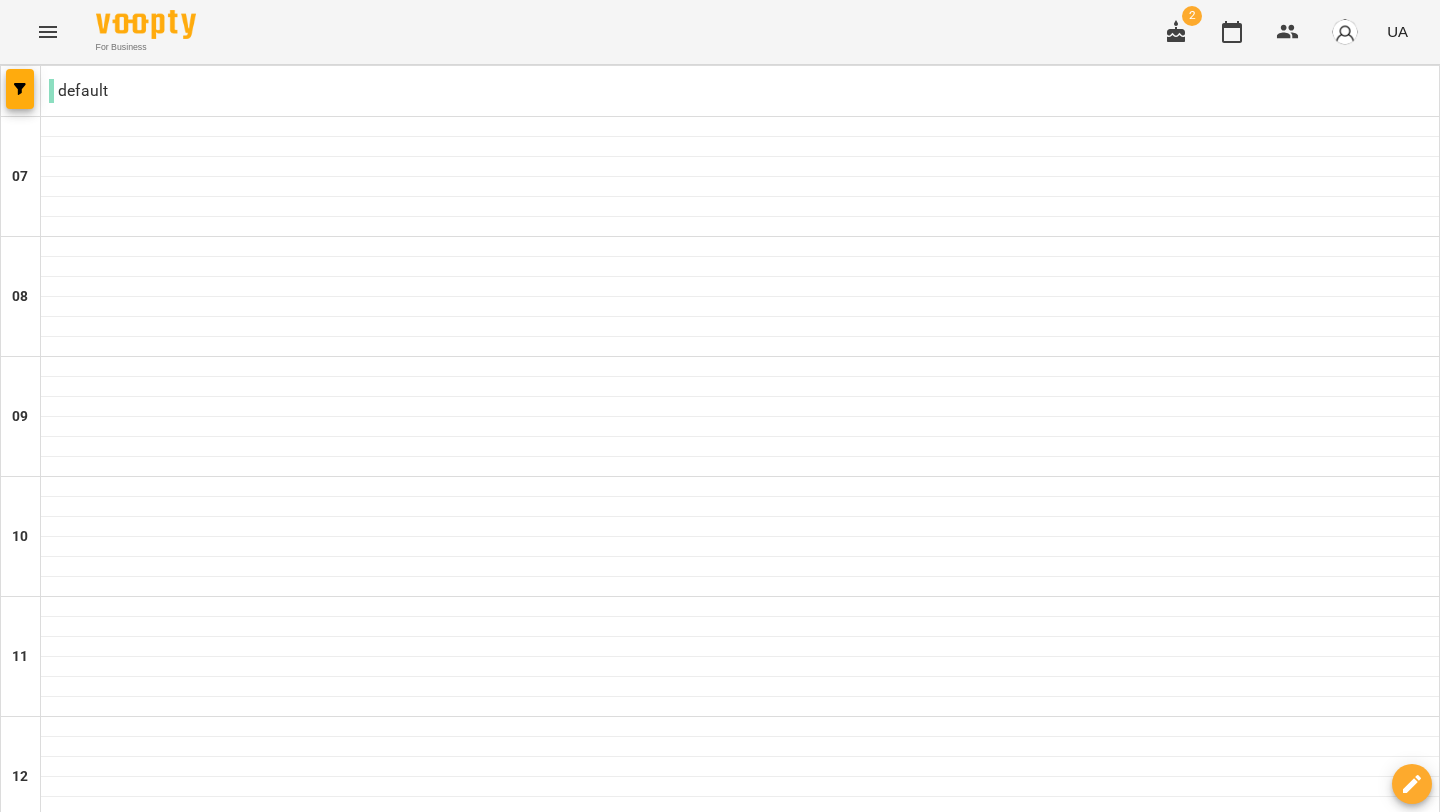 click on "чт" at bounding box center [810, 2063] 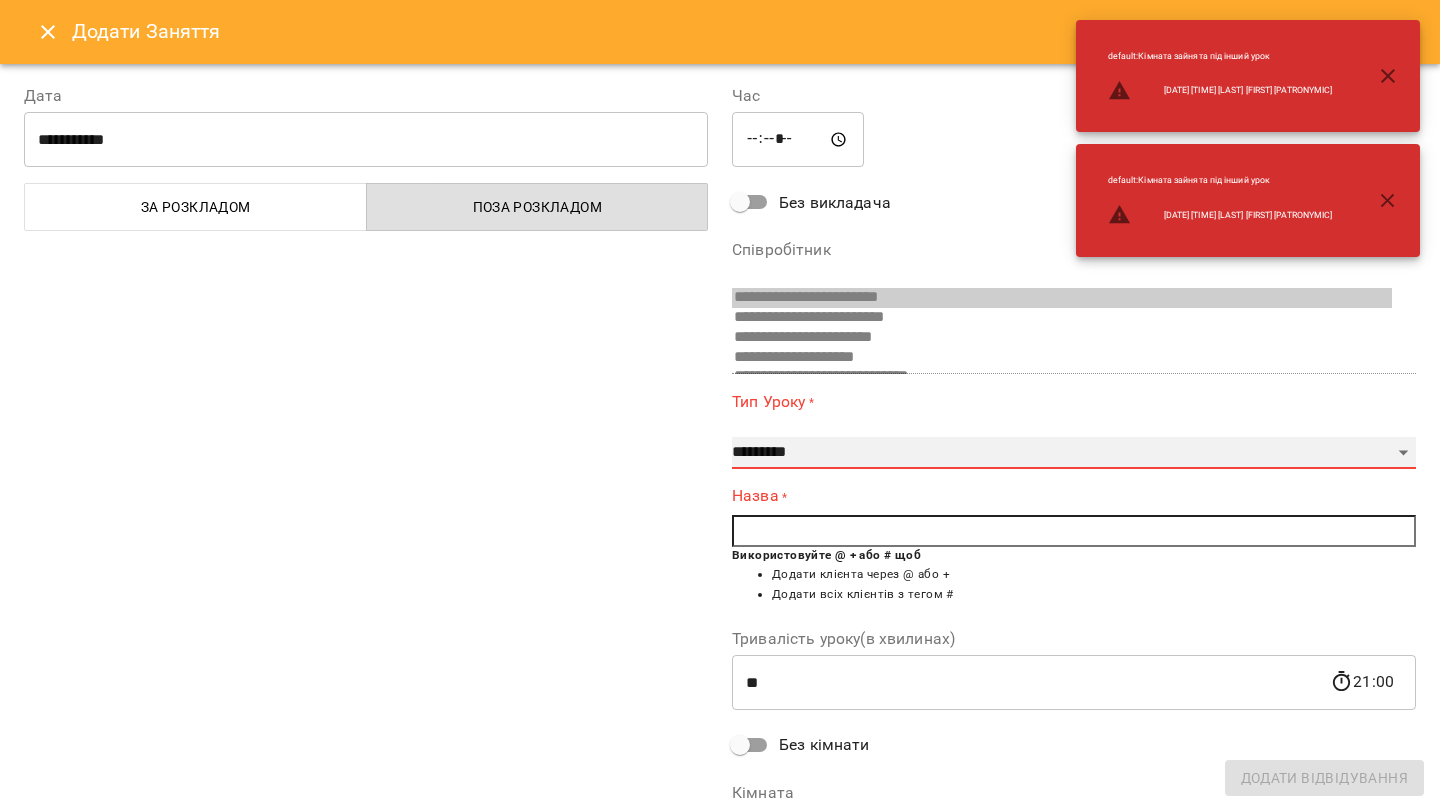 click on "**********" at bounding box center (1074, 453) 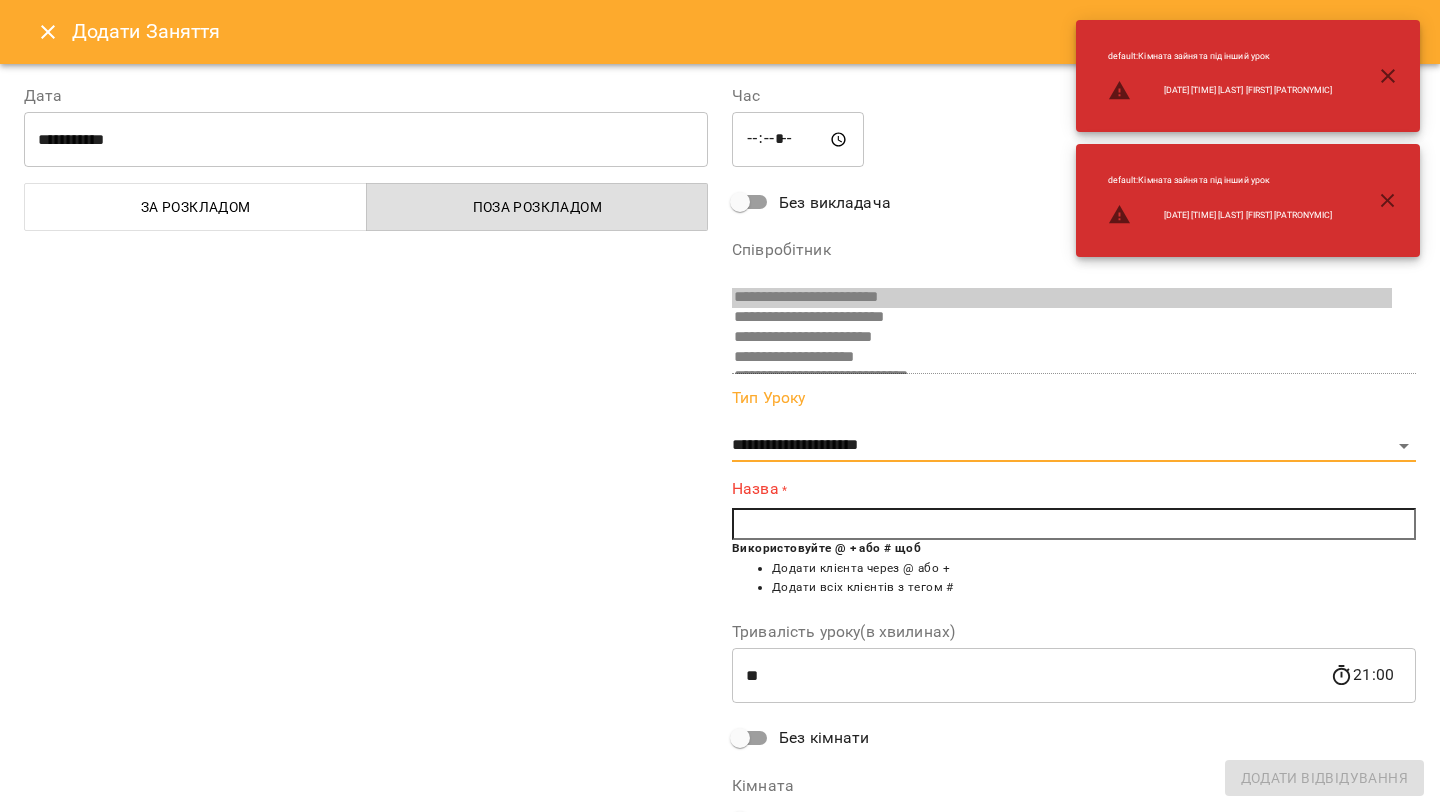 click at bounding box center [1074, 524] 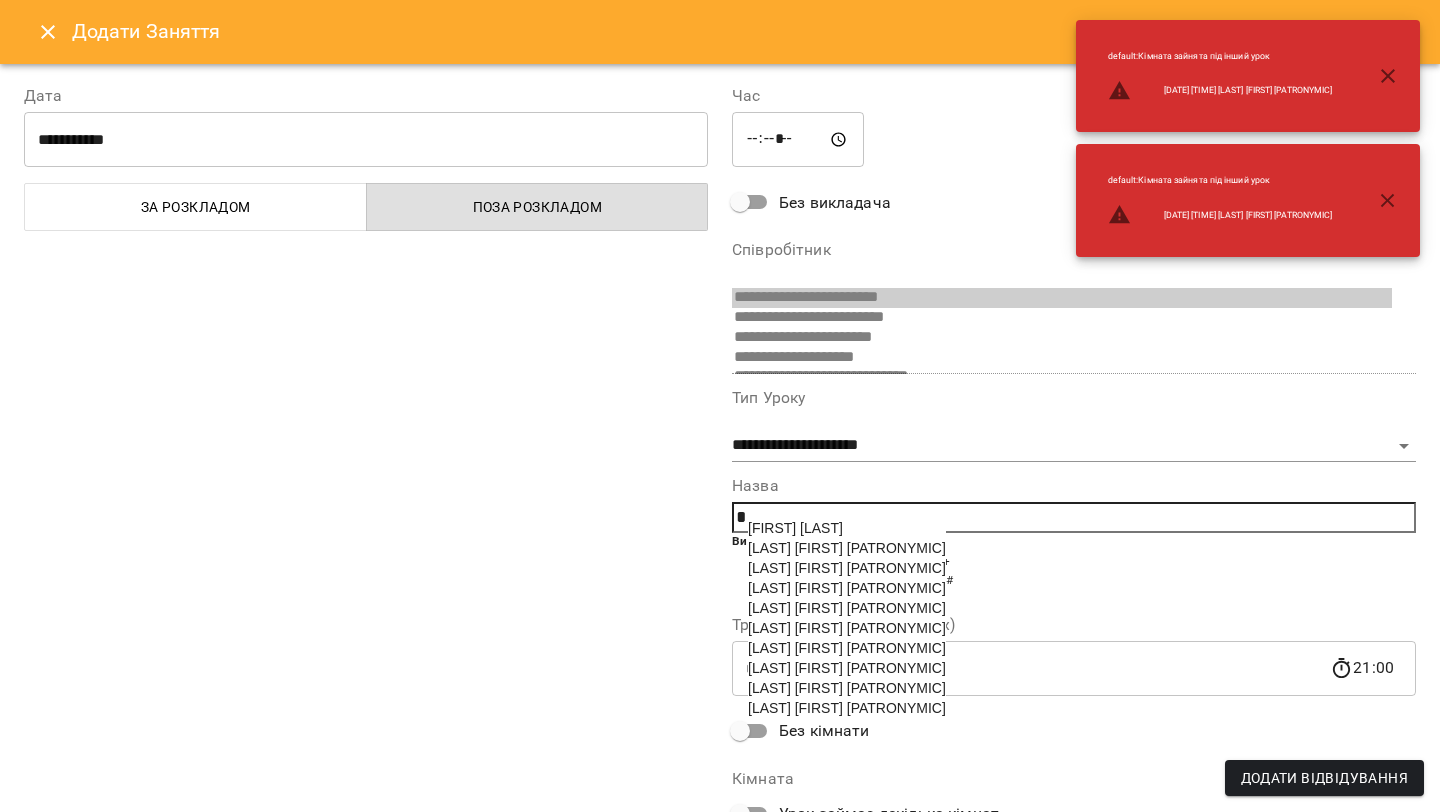 click on "[LAST] [FIRST] [PATRONYMIC]" at bounding box center [847, 588] 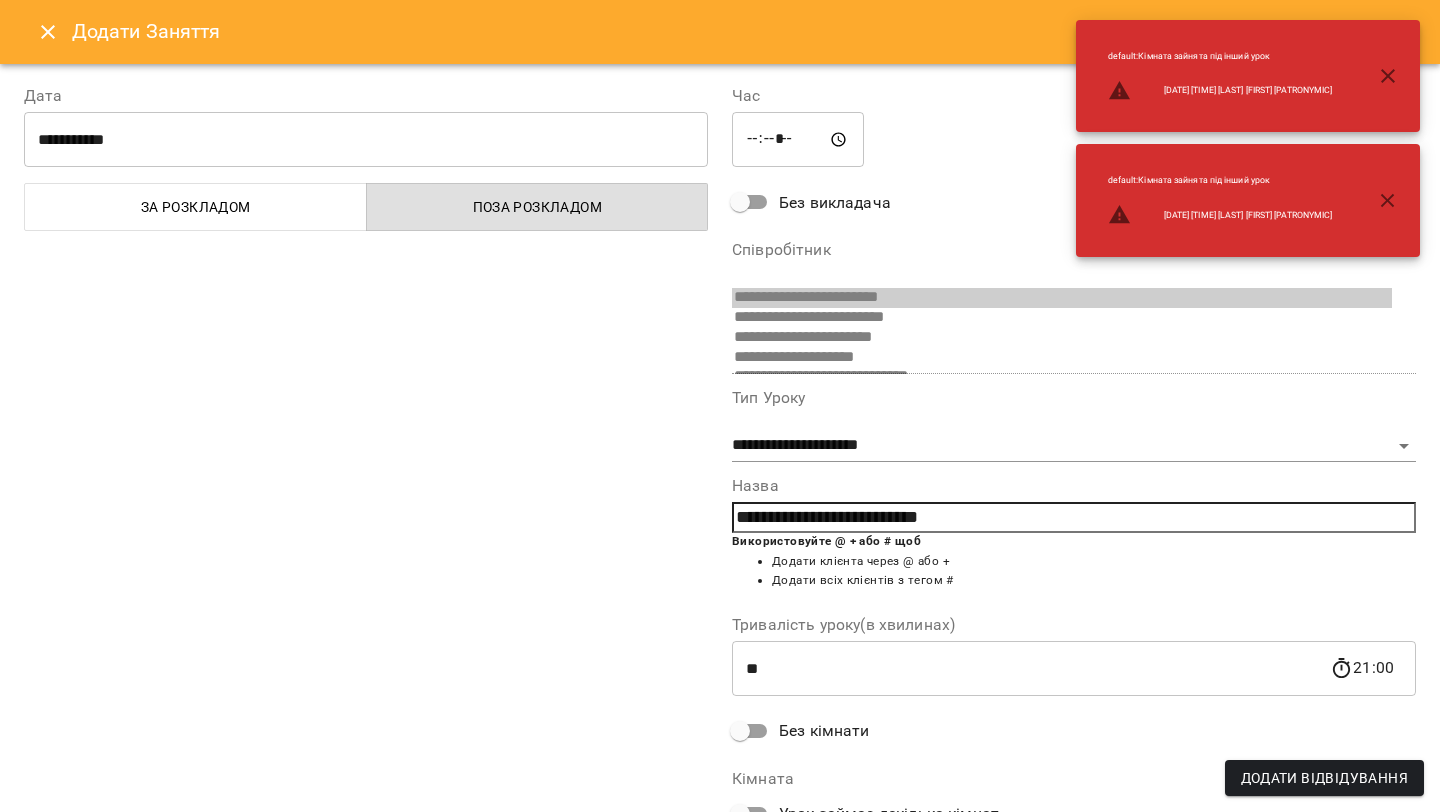 type on "**********" 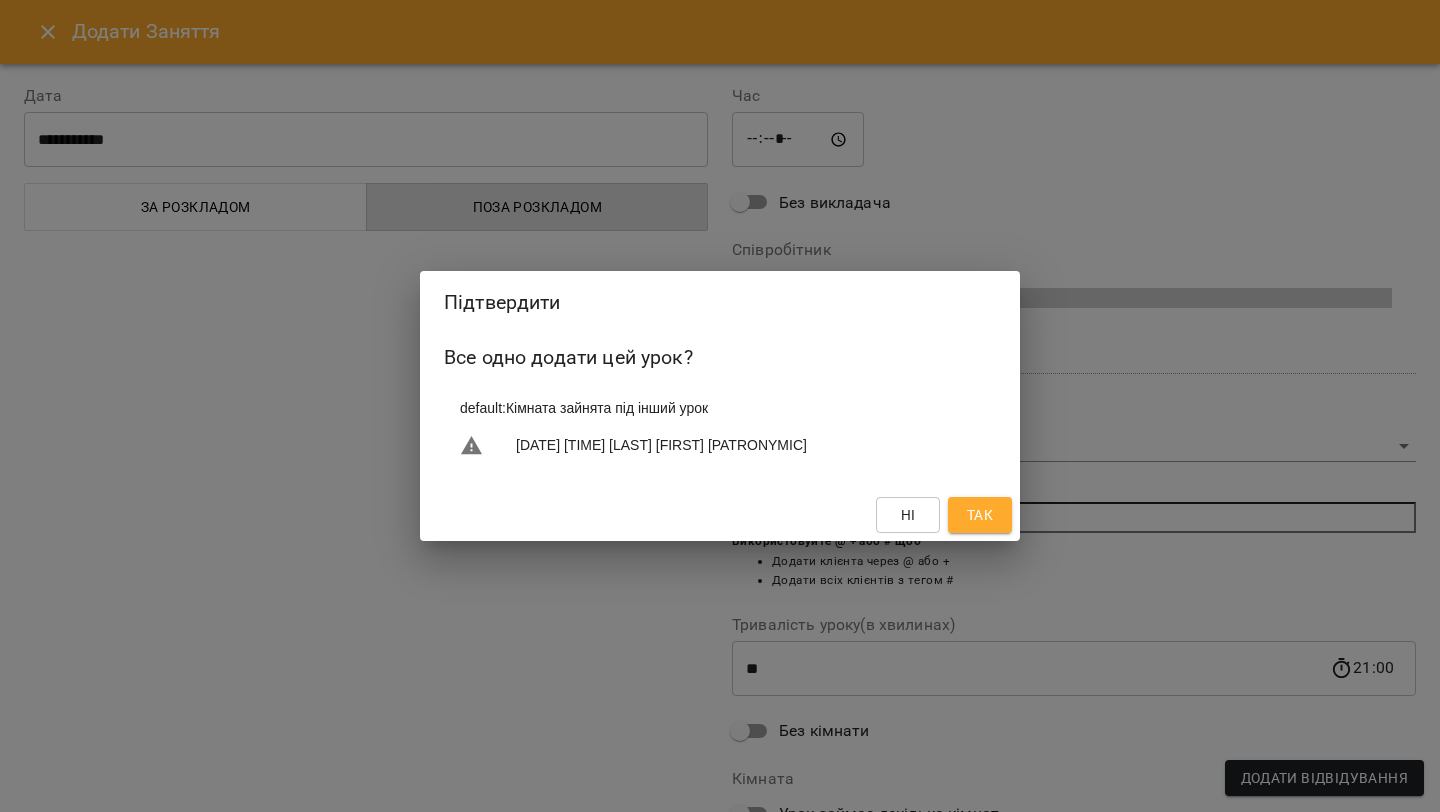 click on "Так" at bounding box center (980, 515) 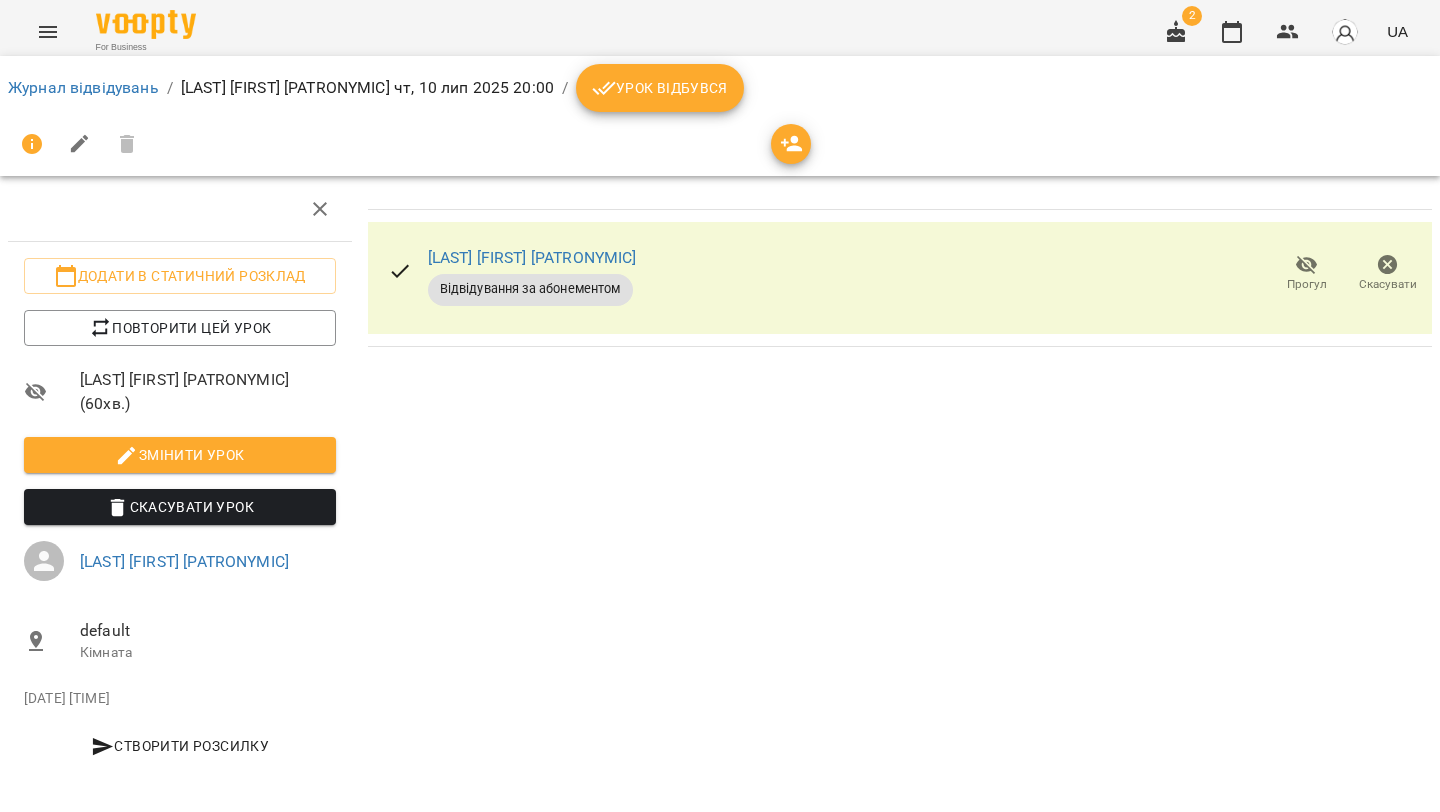 click on "Урок відбувся" at bounding box center (660, 88) 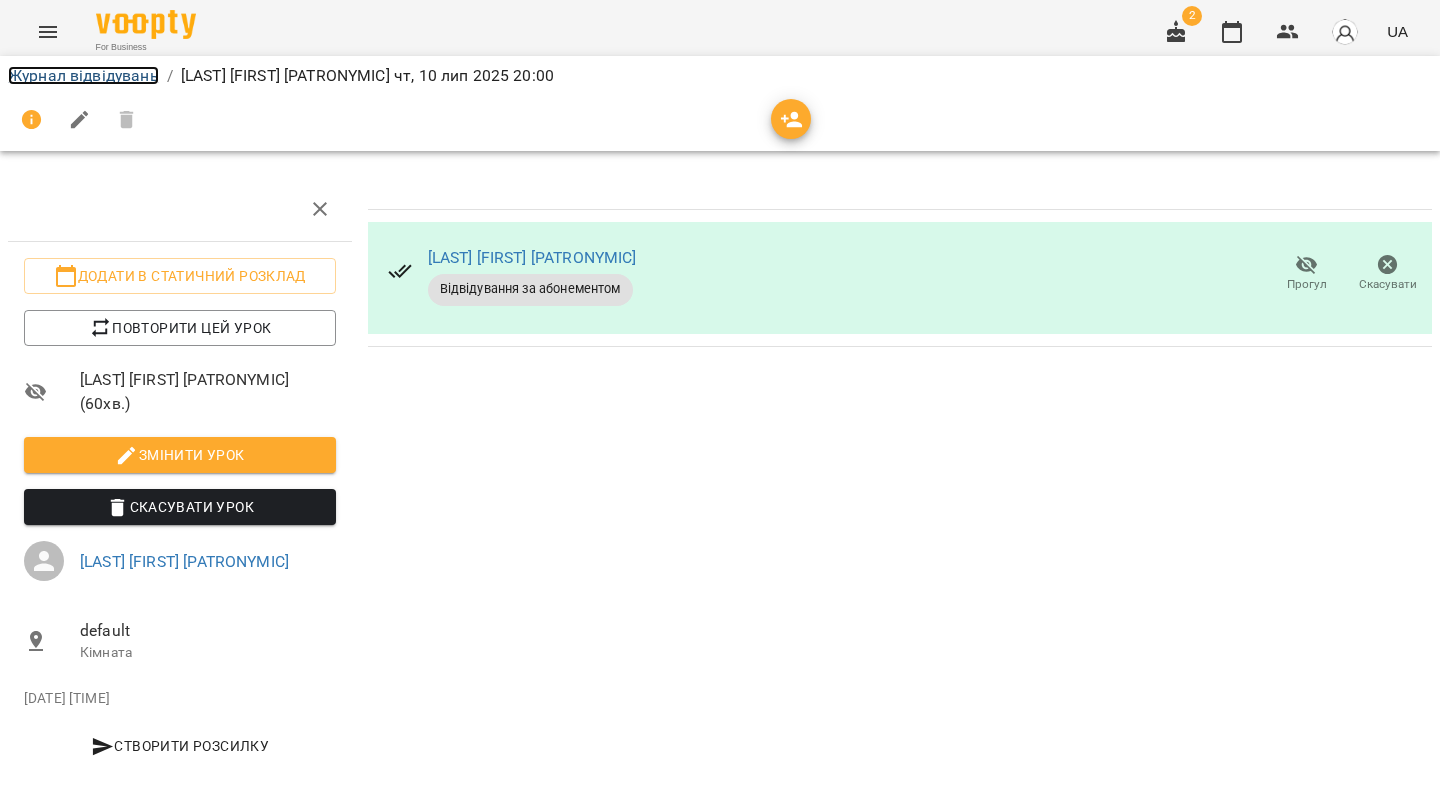 click on "Журнал відвідувань" at bounding box center (83, 75) 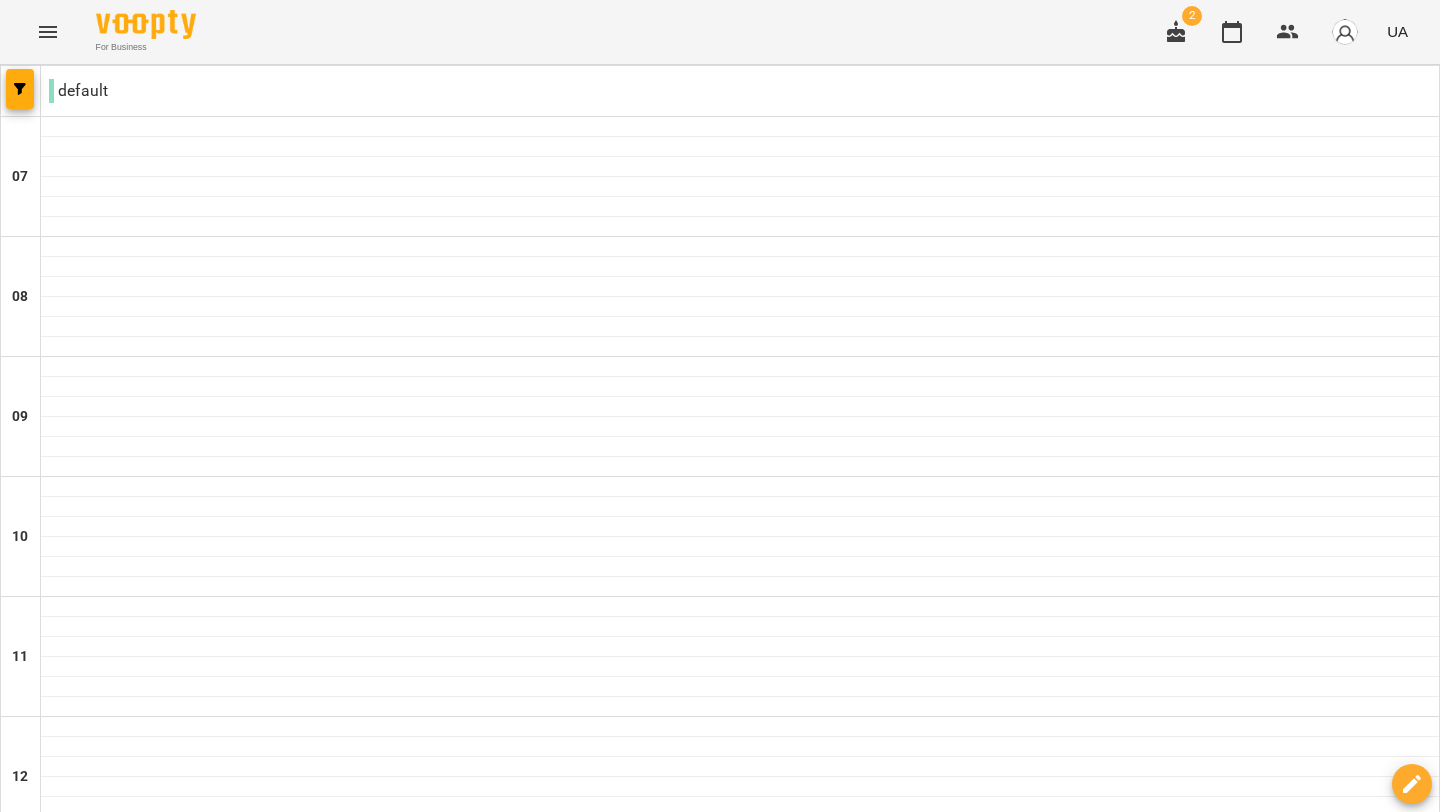 click on "11 лип" at bounding box center [1007, 2082] 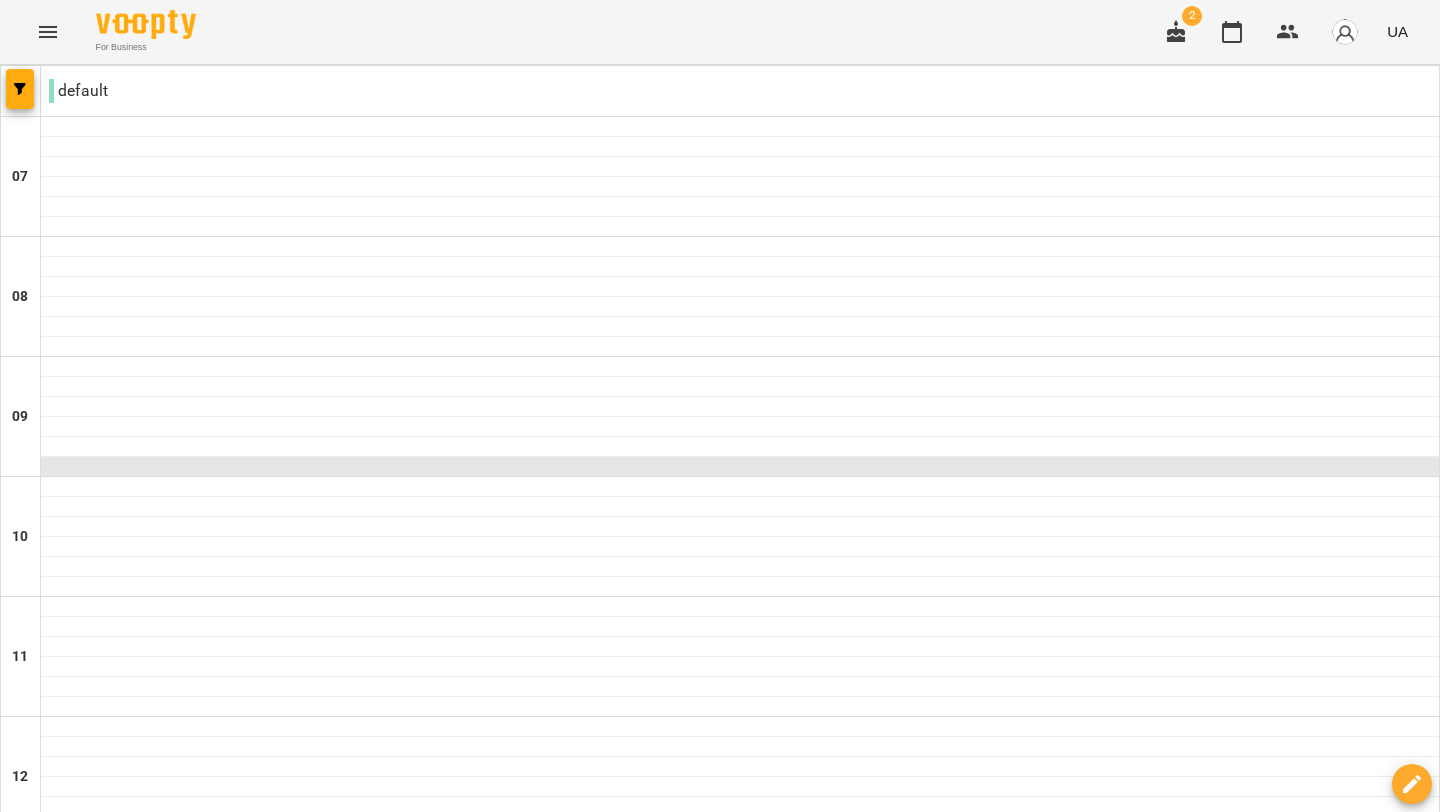 scroll, scrollTop: 1358, scrollLeft: 0, axis: vertical 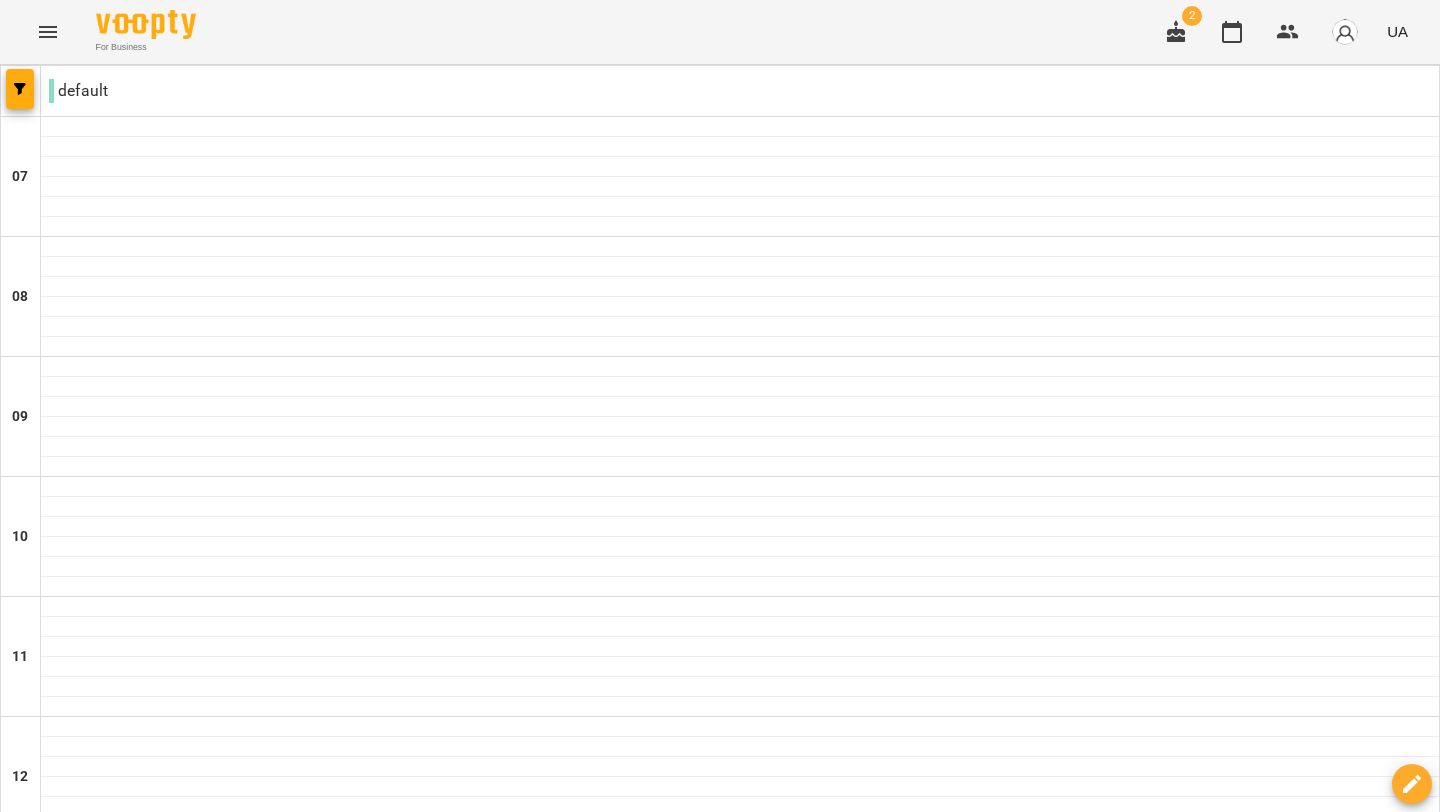 click at bounding box center (740, 1567) 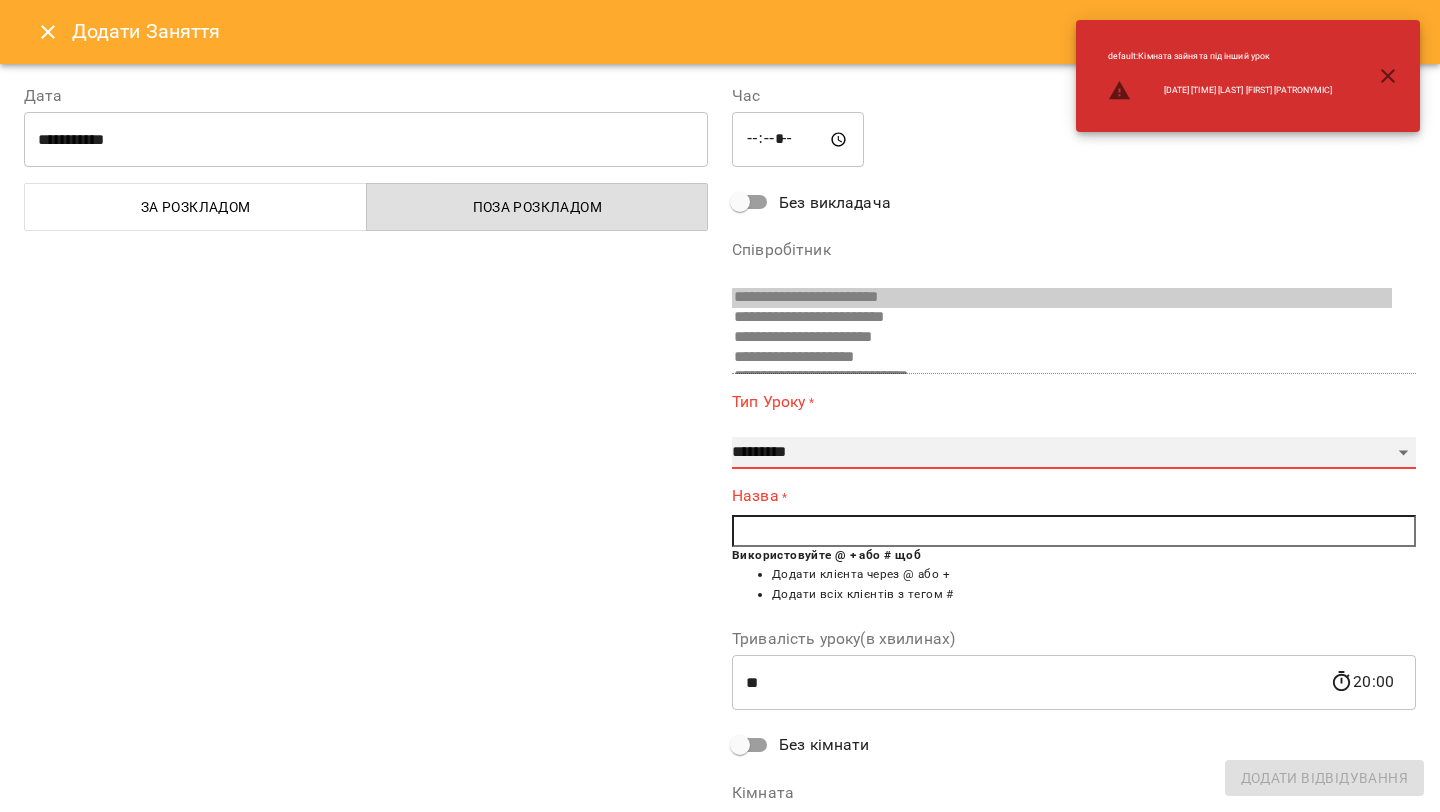 click on "**********" at bounding box center [1074, 453] 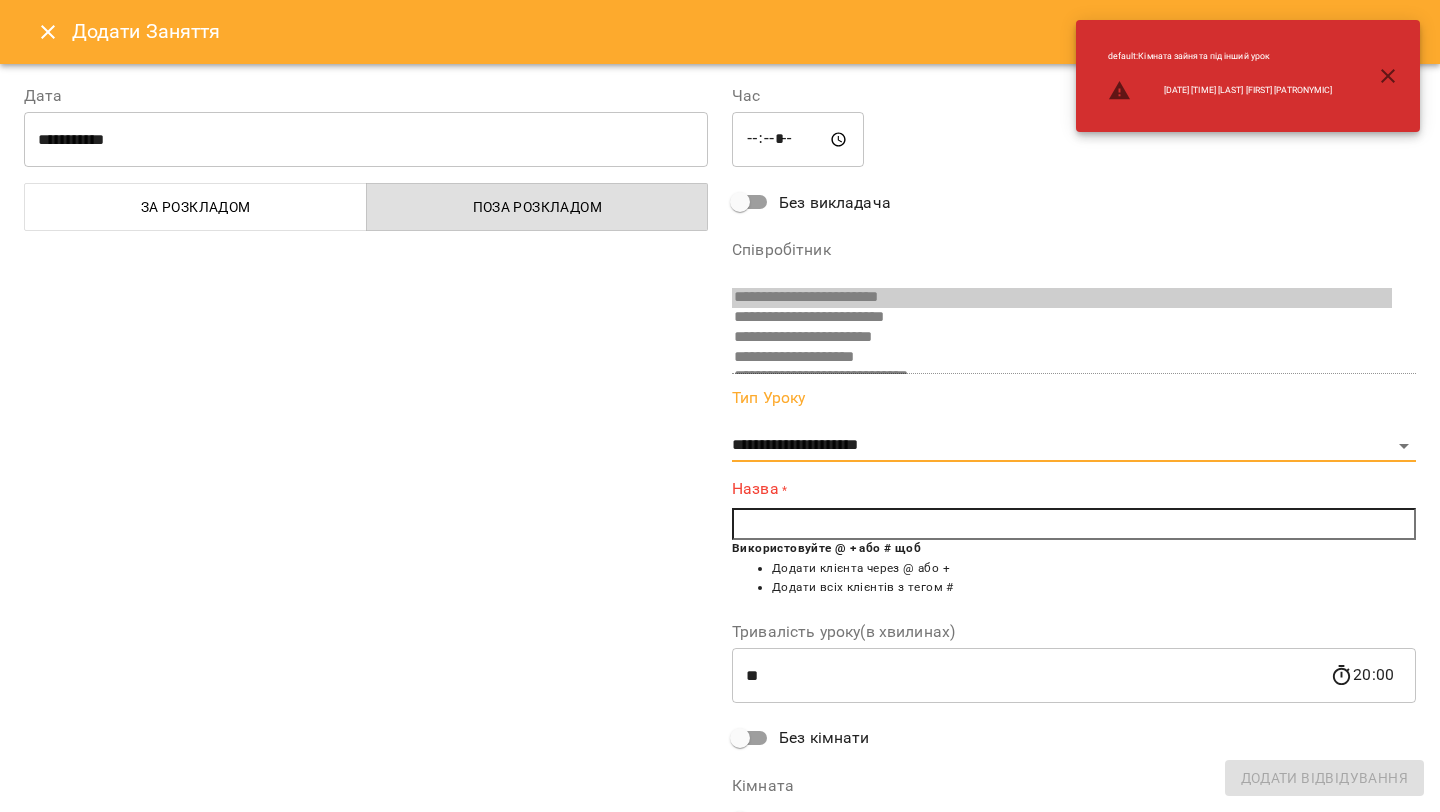 click at bounding box center [1074, 524] 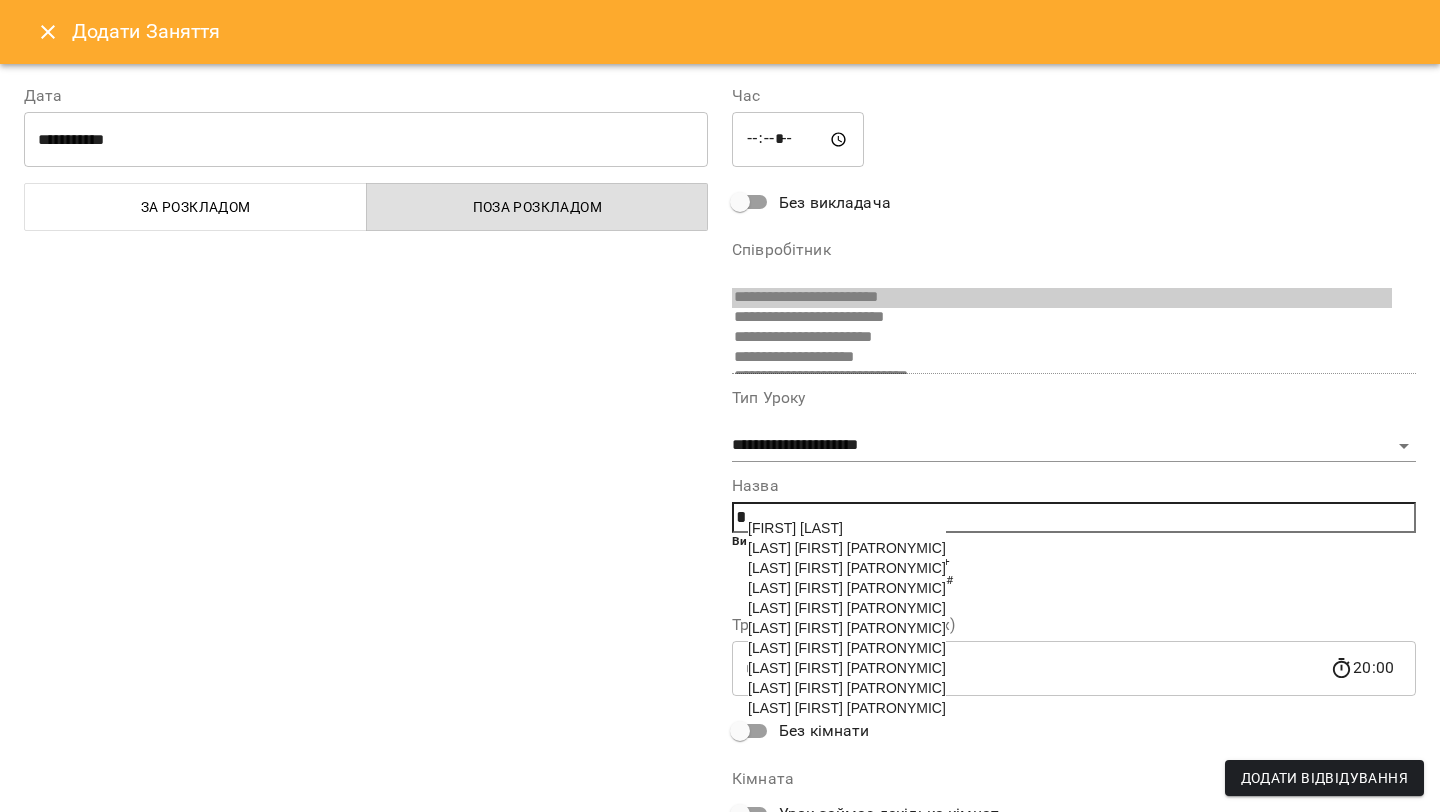 click on "[LAST] [FIRST] [PATRONYMIC]" at bounding box center (847, 568) 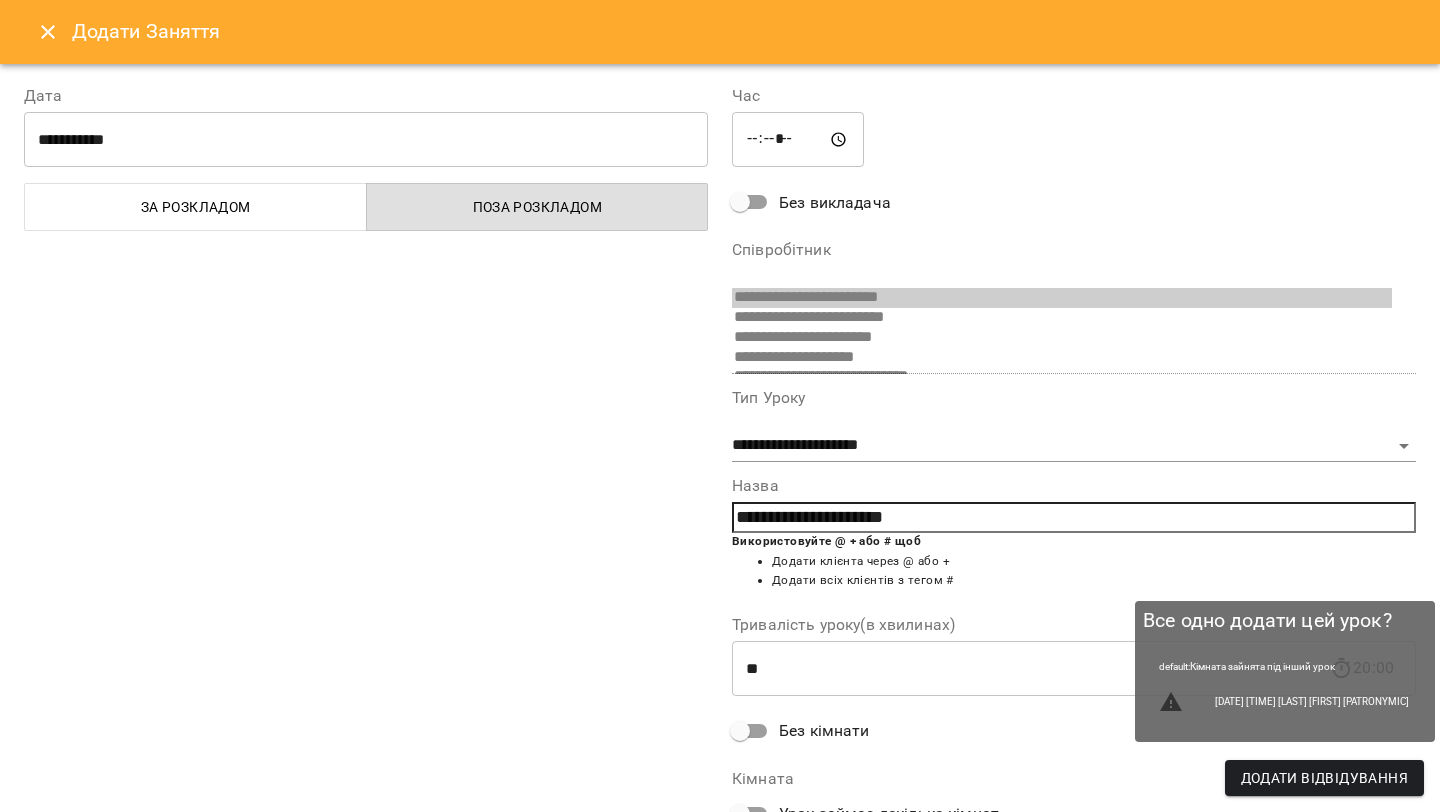 click on "Додати Відвідування" at bounding box center [1324, 778] 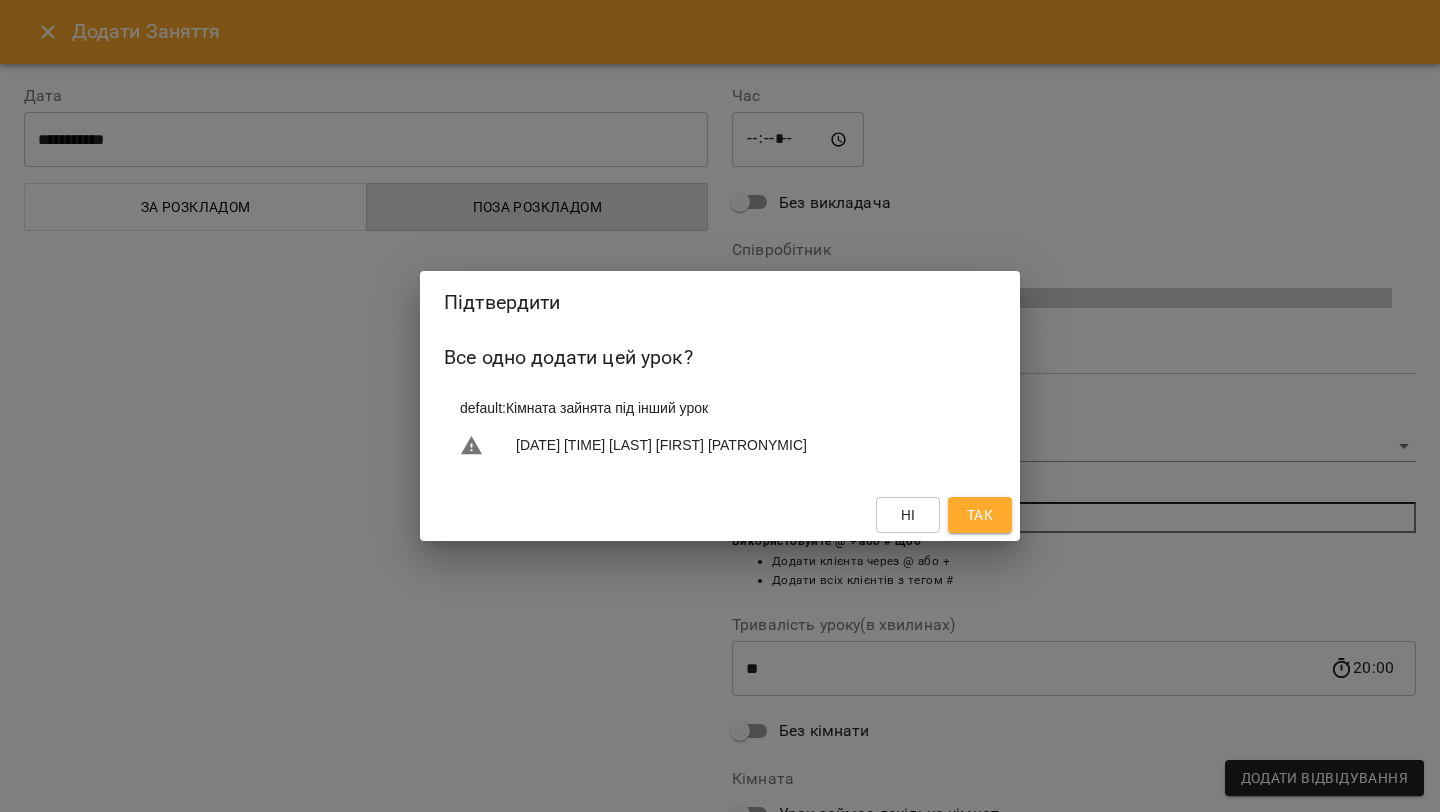 click on "Так" at bounding box center (980, 515) 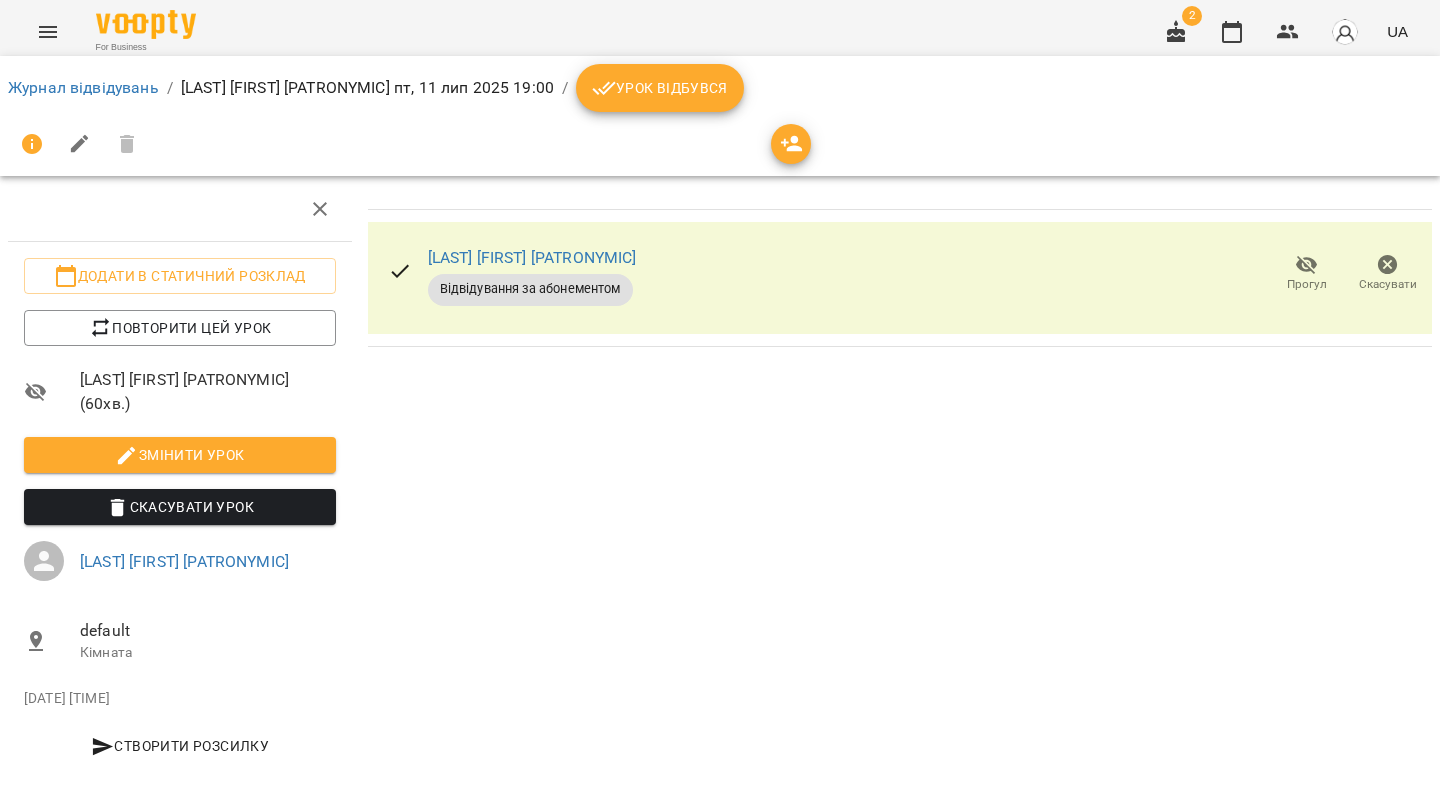 click on "Урок відбувся" at bounding box center [660, 88] 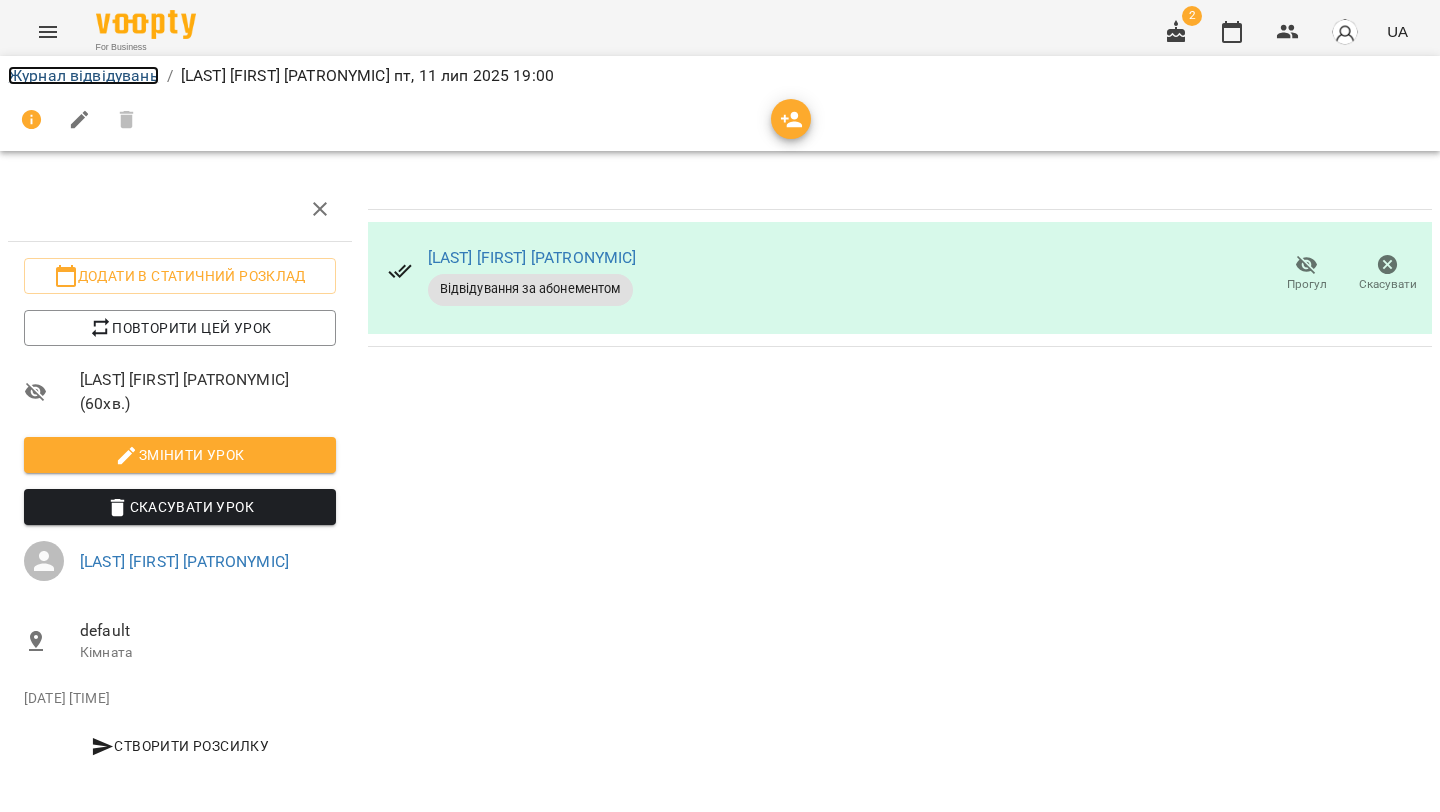 click on "Журнал відвідувань" at bounding box center (83, 75) 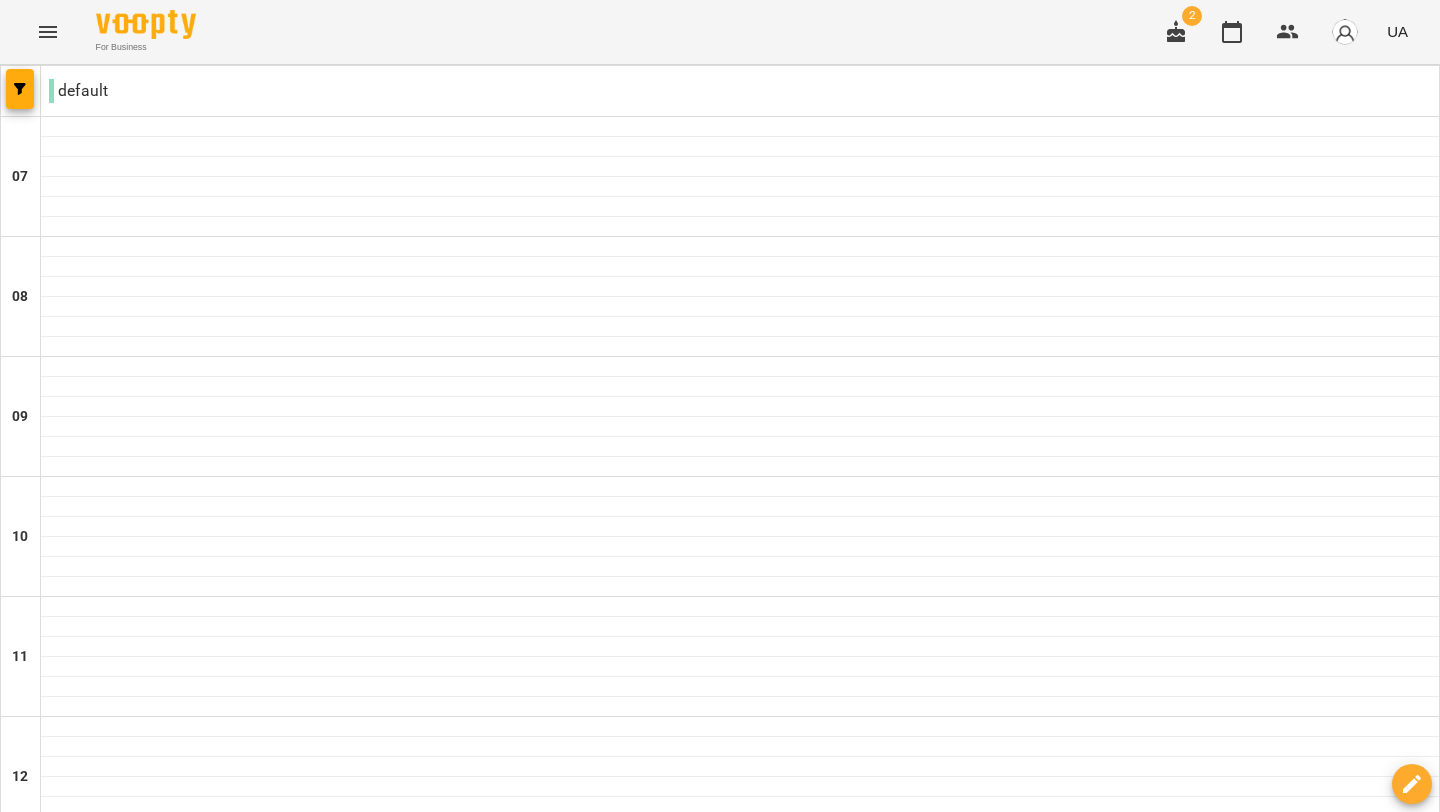 scroll, scrollTop: 1358, scrollLeft: 0, axis: vertical 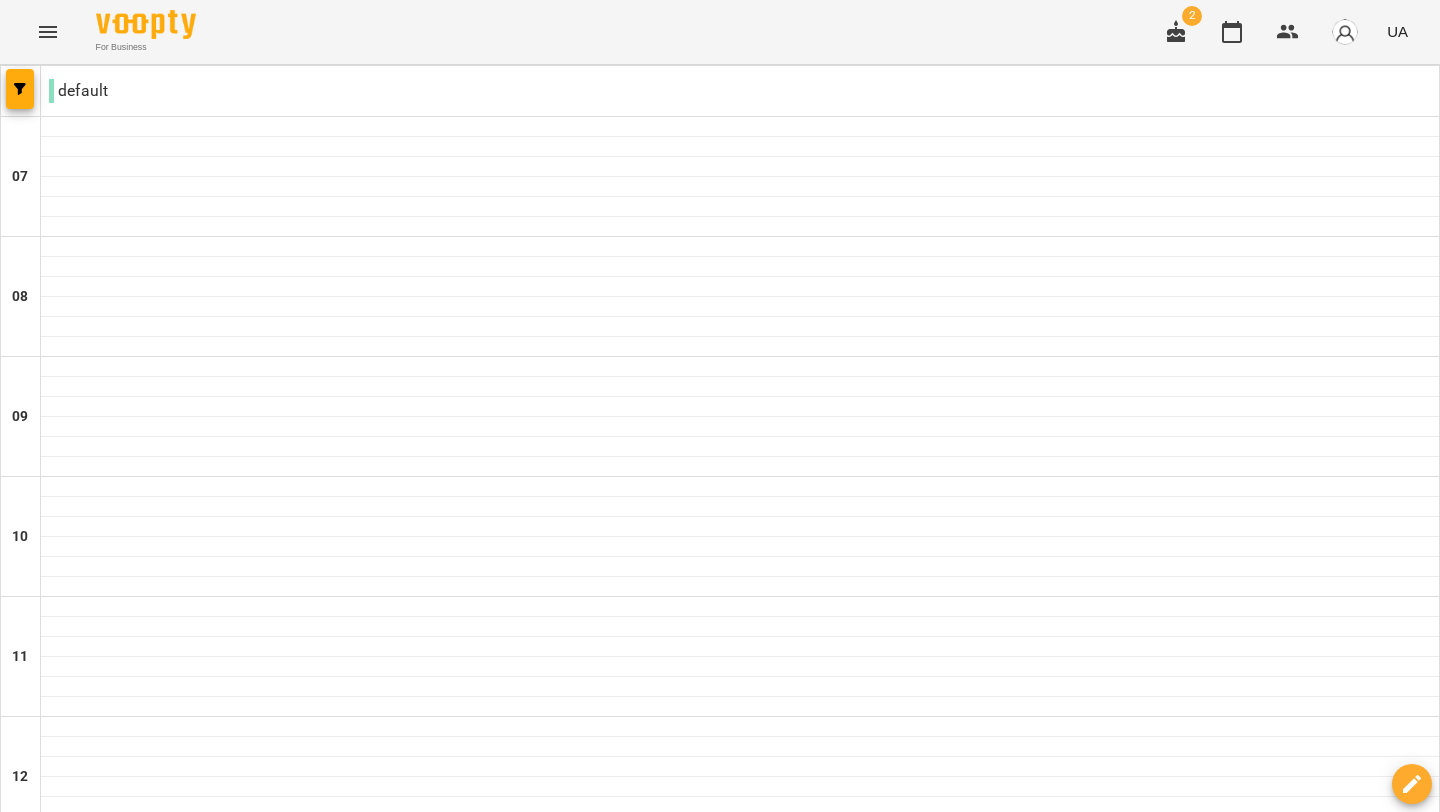 click at bounding box center [740, 1687] 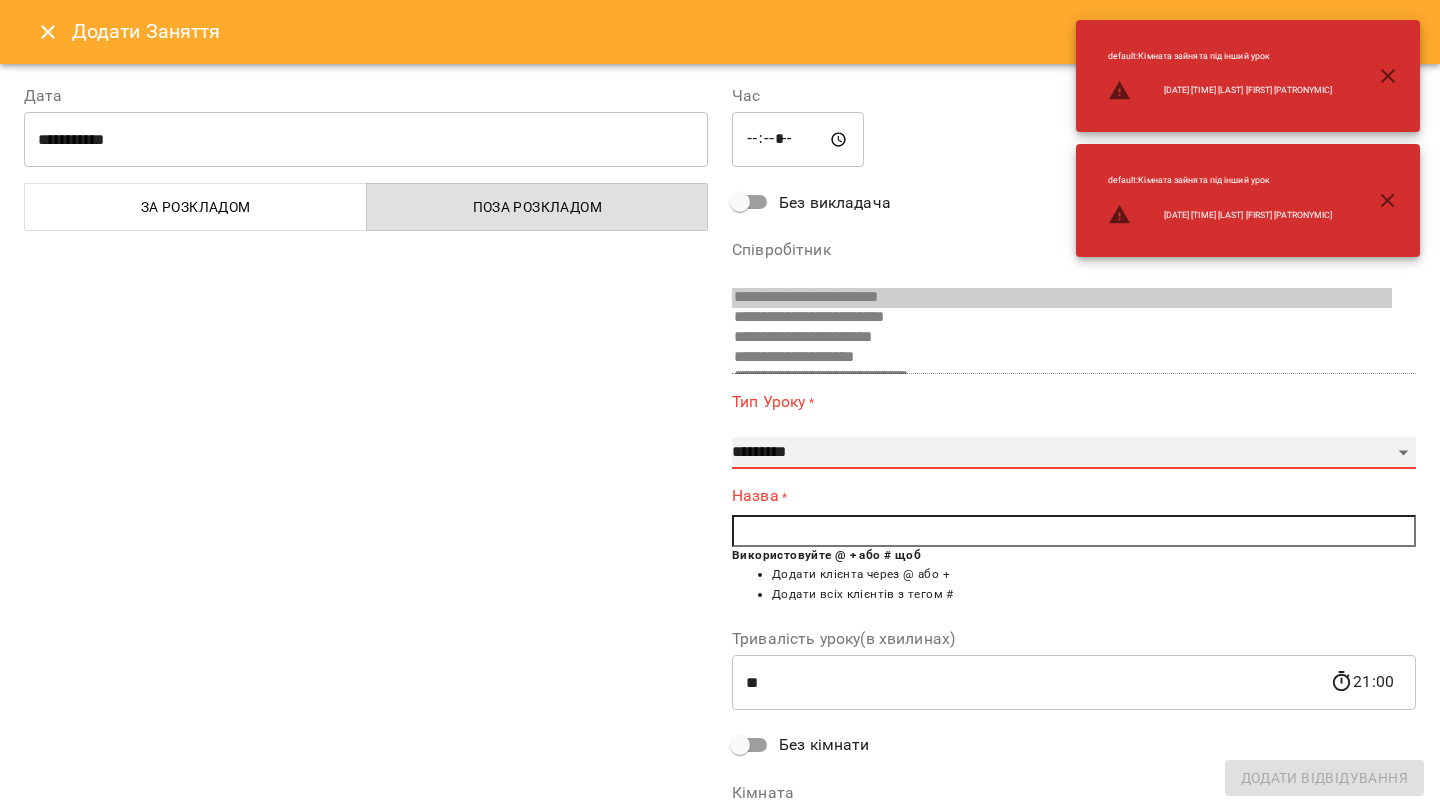 click on "**********" at bounding box center [1074, 453] 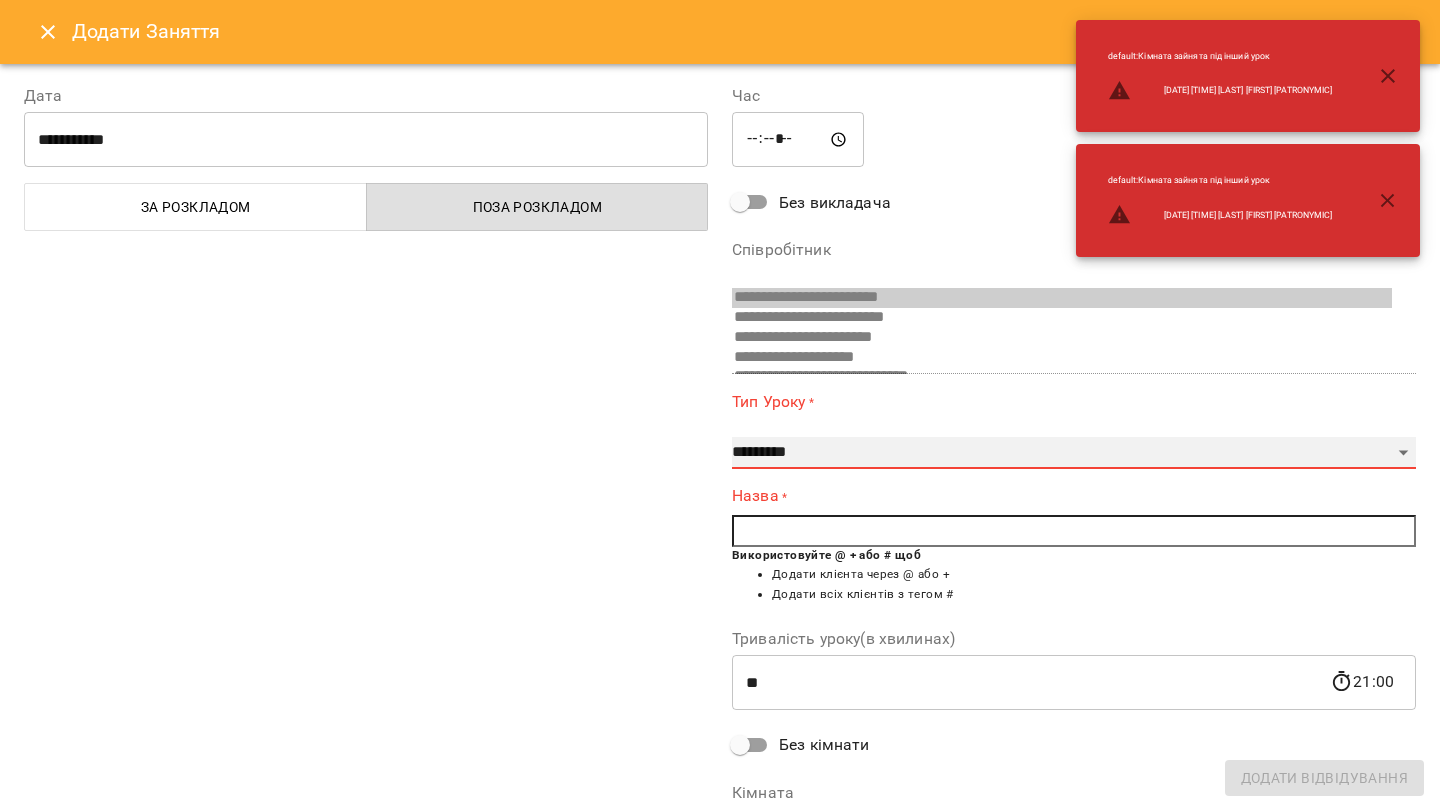 select on "**********" 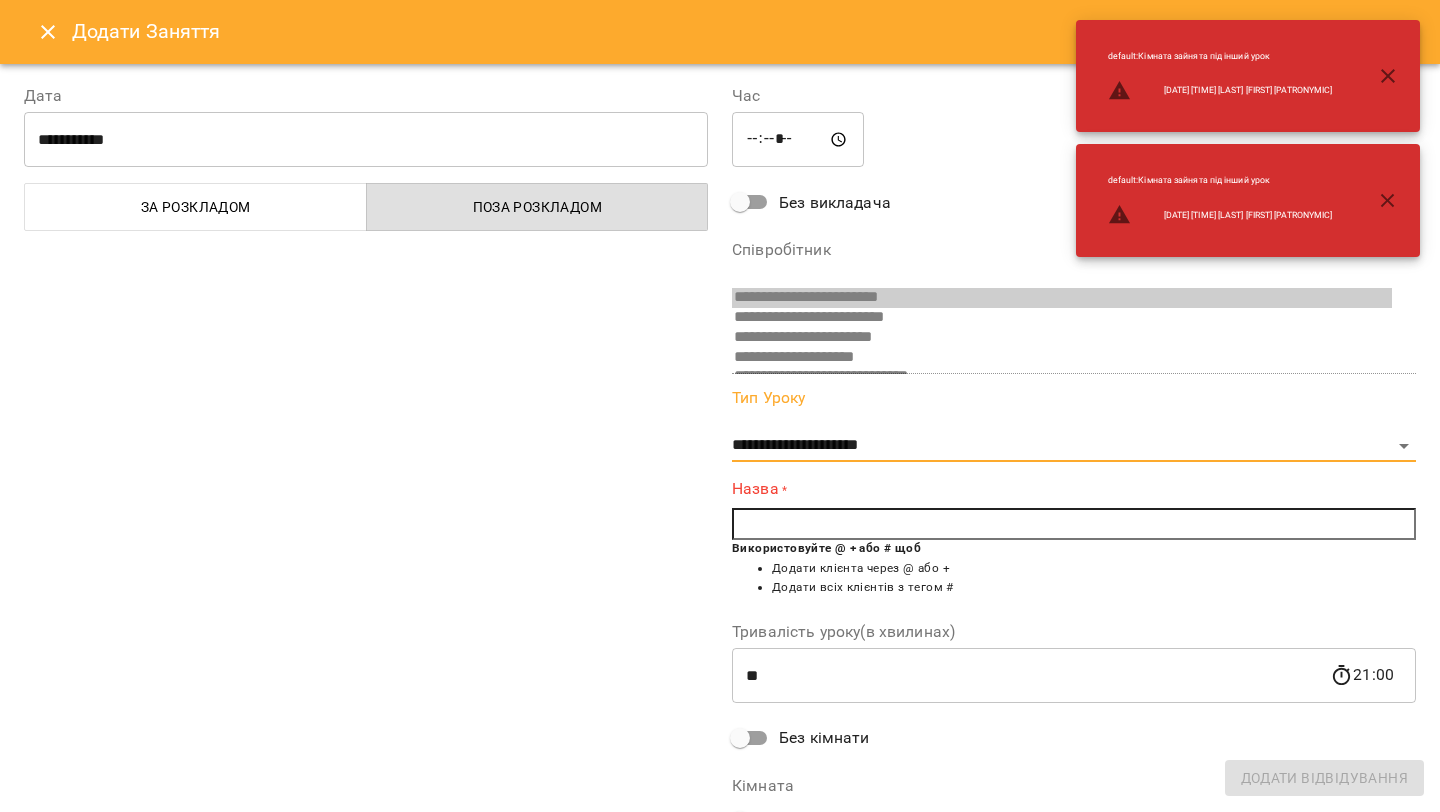click at bounding box center (1074, 524) 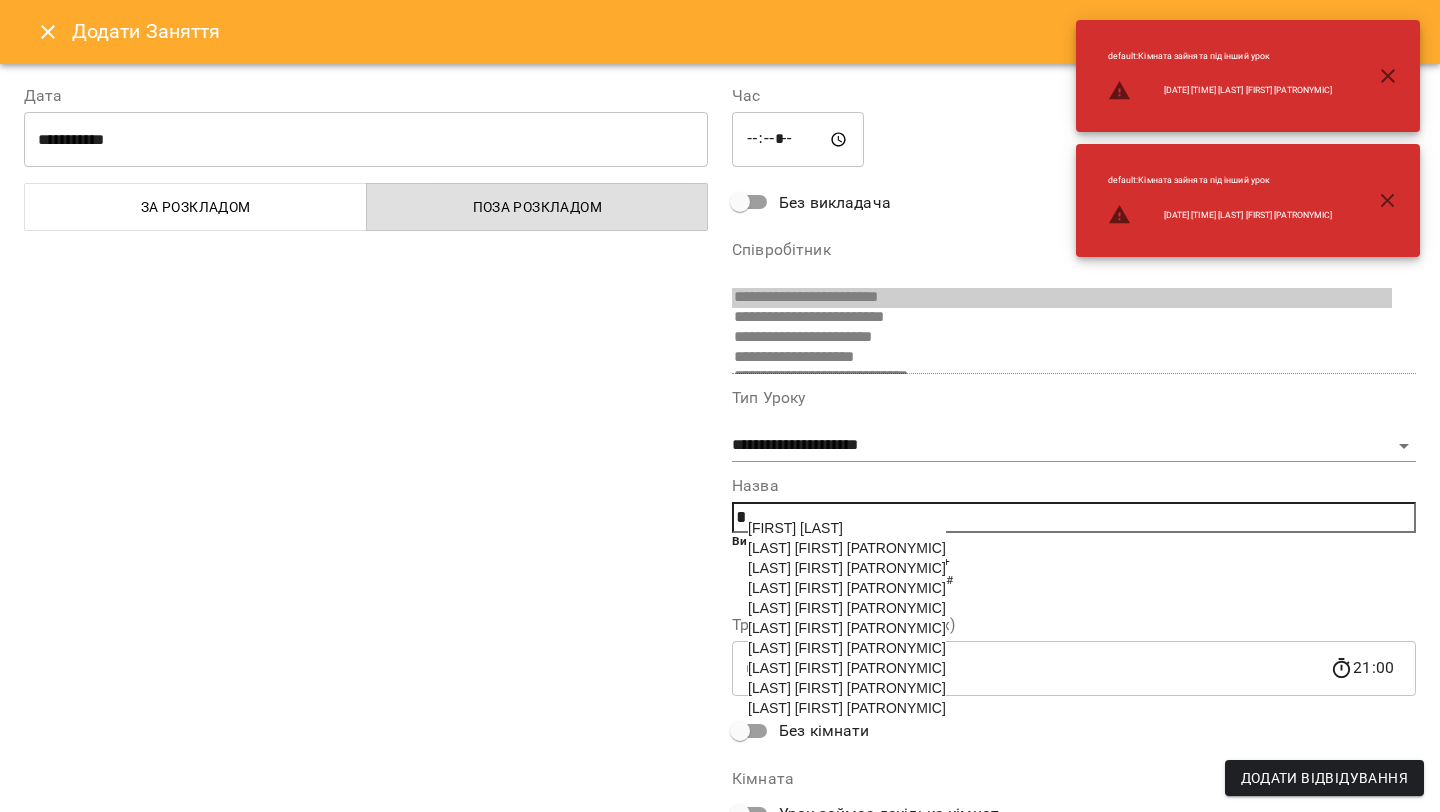 click on "[FIRST] [LAST]" at bounding box center (795, 528) 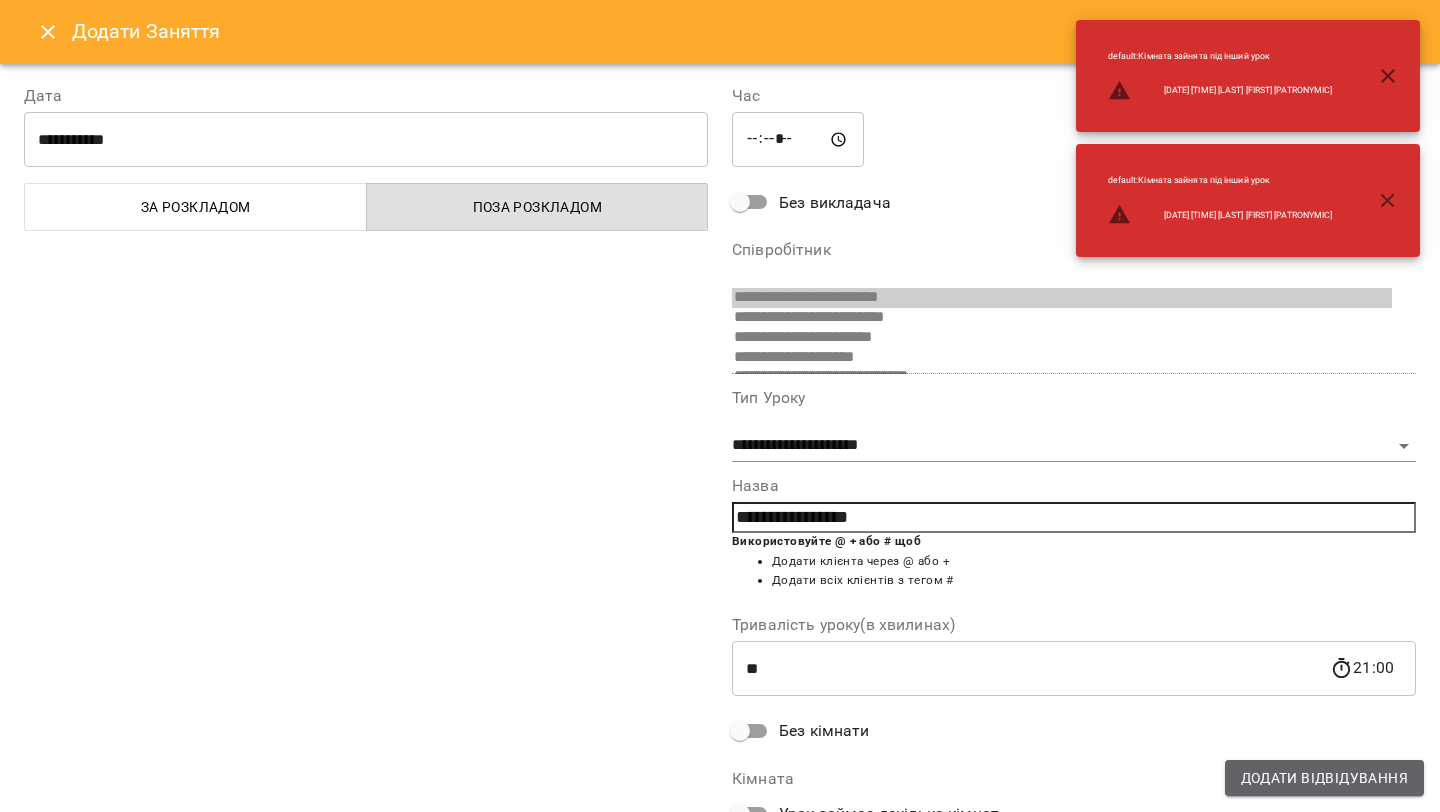 click on "Додати Відвідування" at bounding box center [1324, 778] 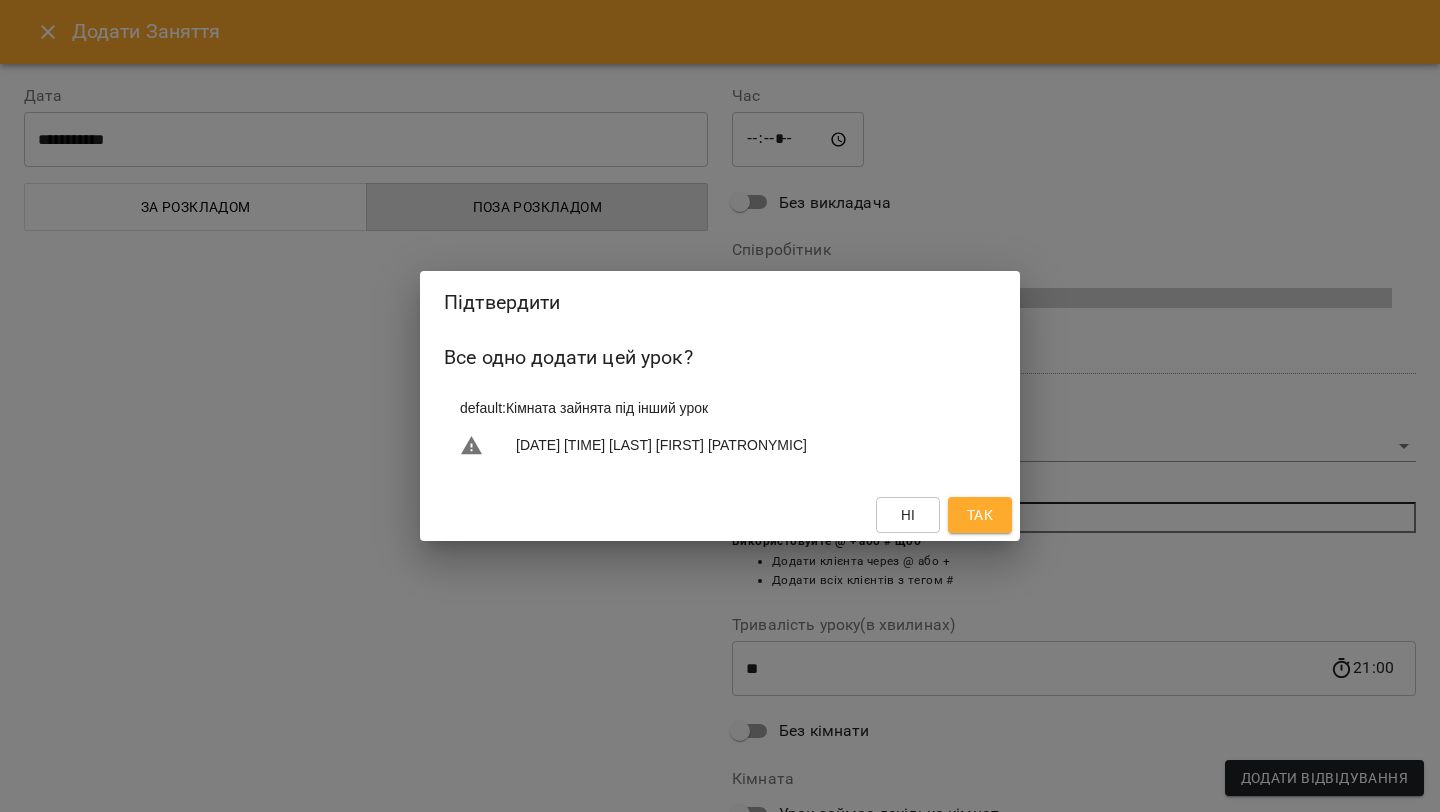 click on "Так" at bounding box center (980, 515) 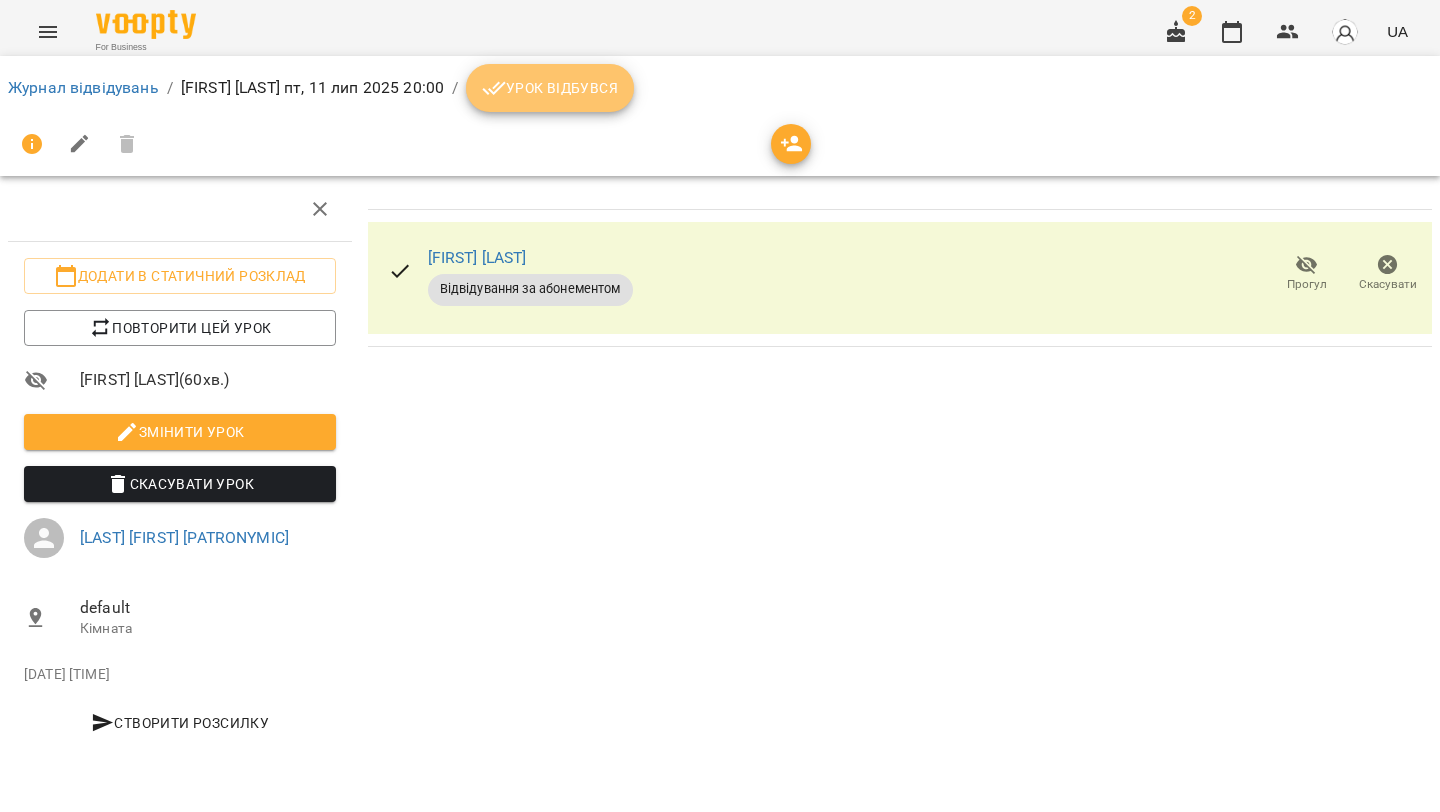 click on "Урок відбувся" at bounding box center [550, 88] 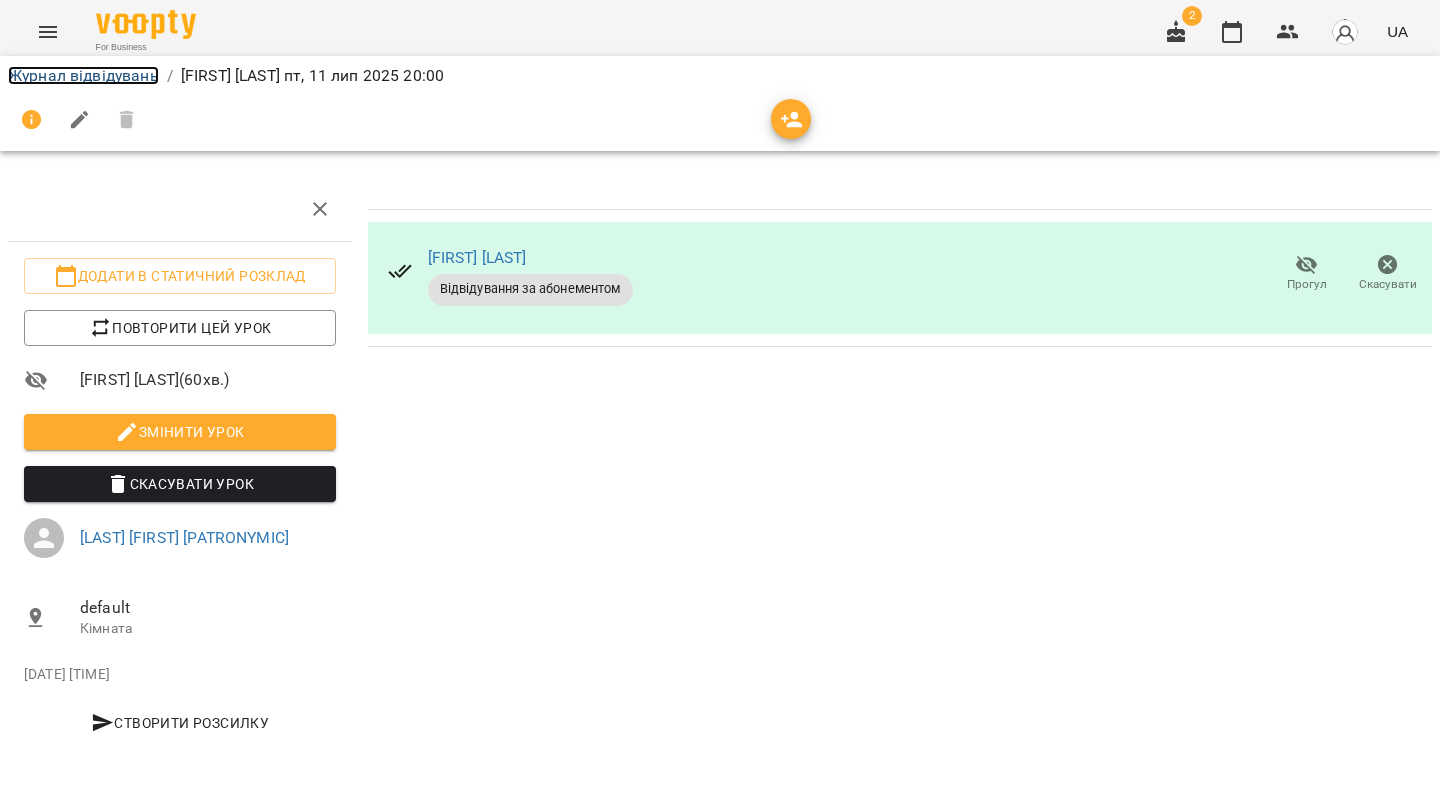click on "Журнал відвідувань" at bounding box center [83, 75] 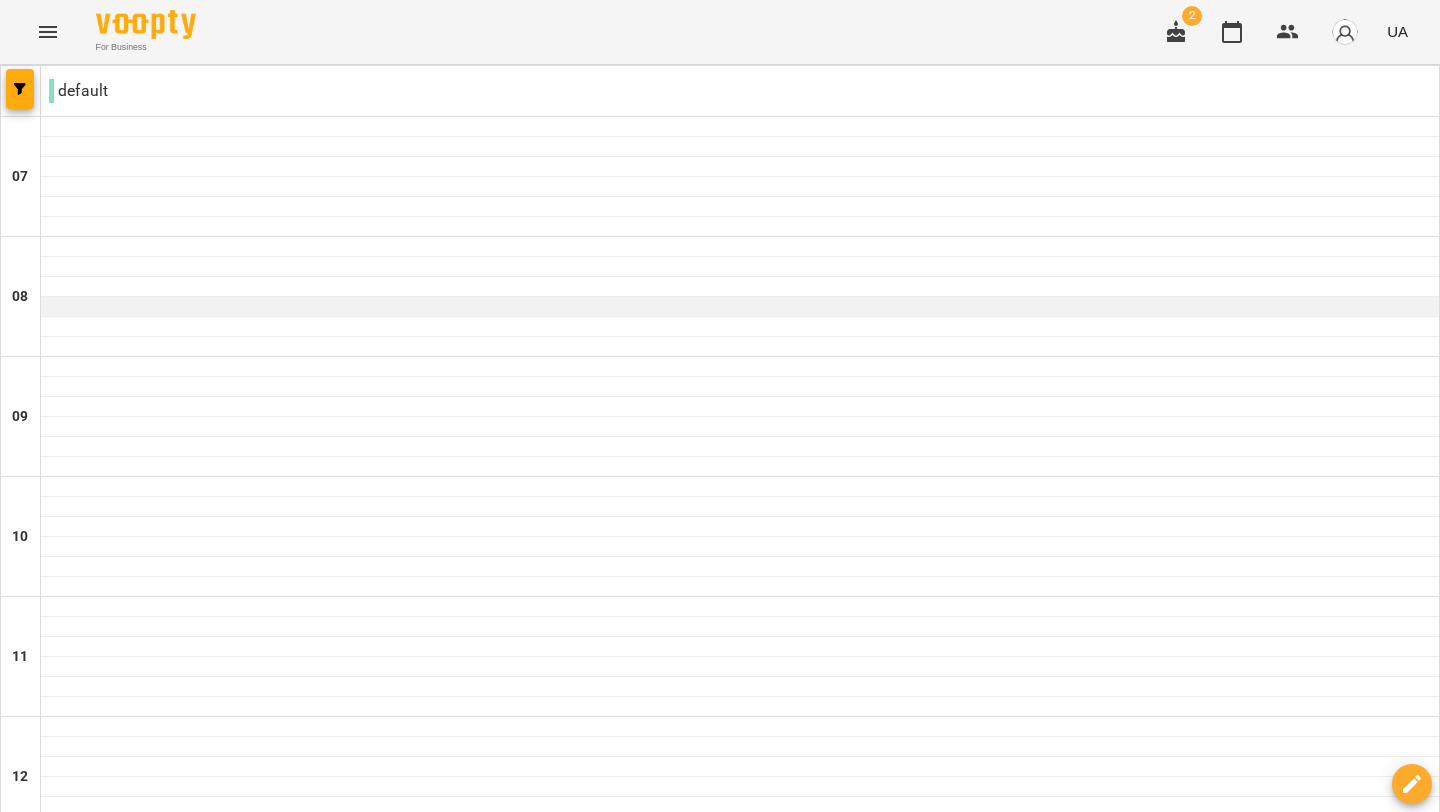scroll, scrollTop: 1358, scrollLeft: 0, axis: vertical 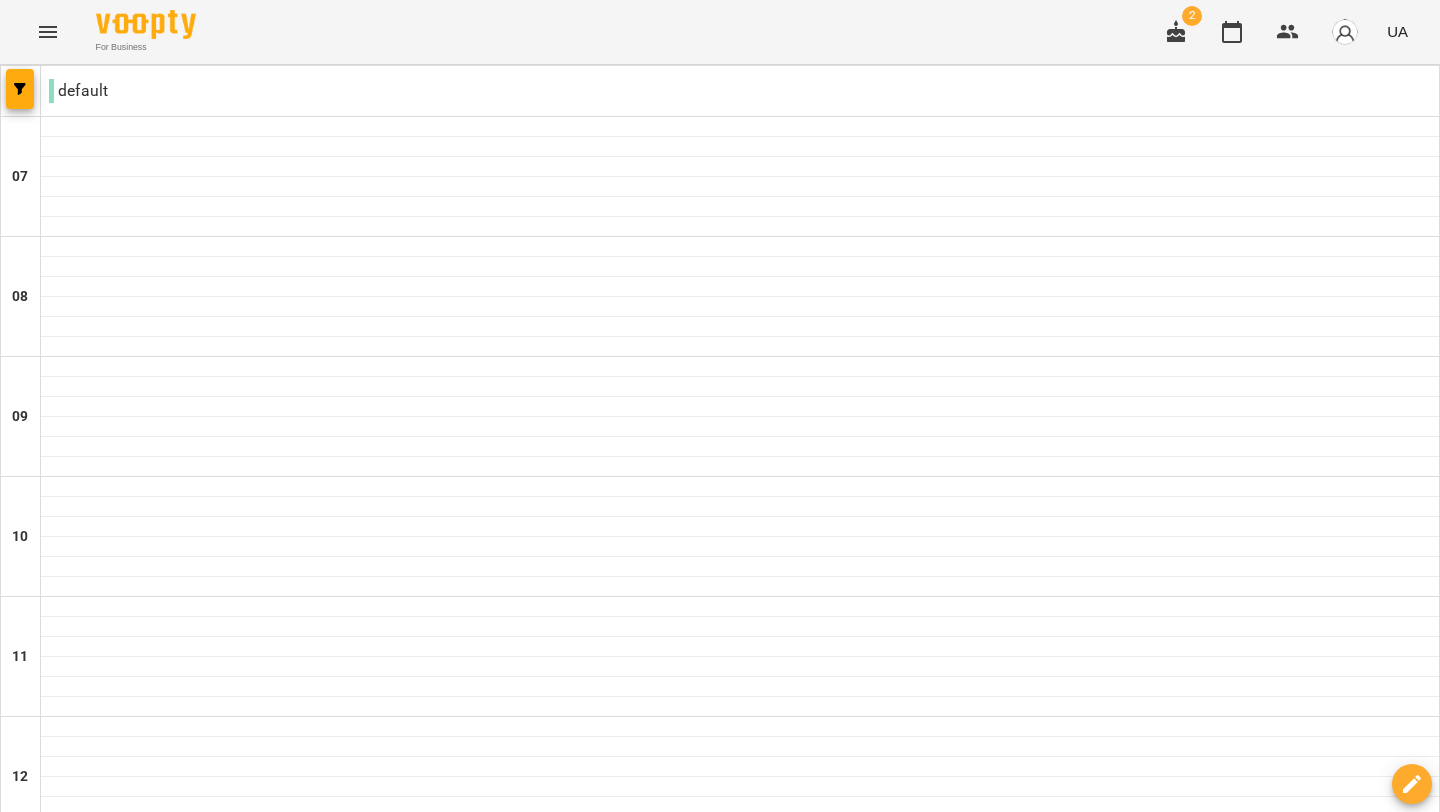 click on "сб" at bounding box center [1203, 2063] 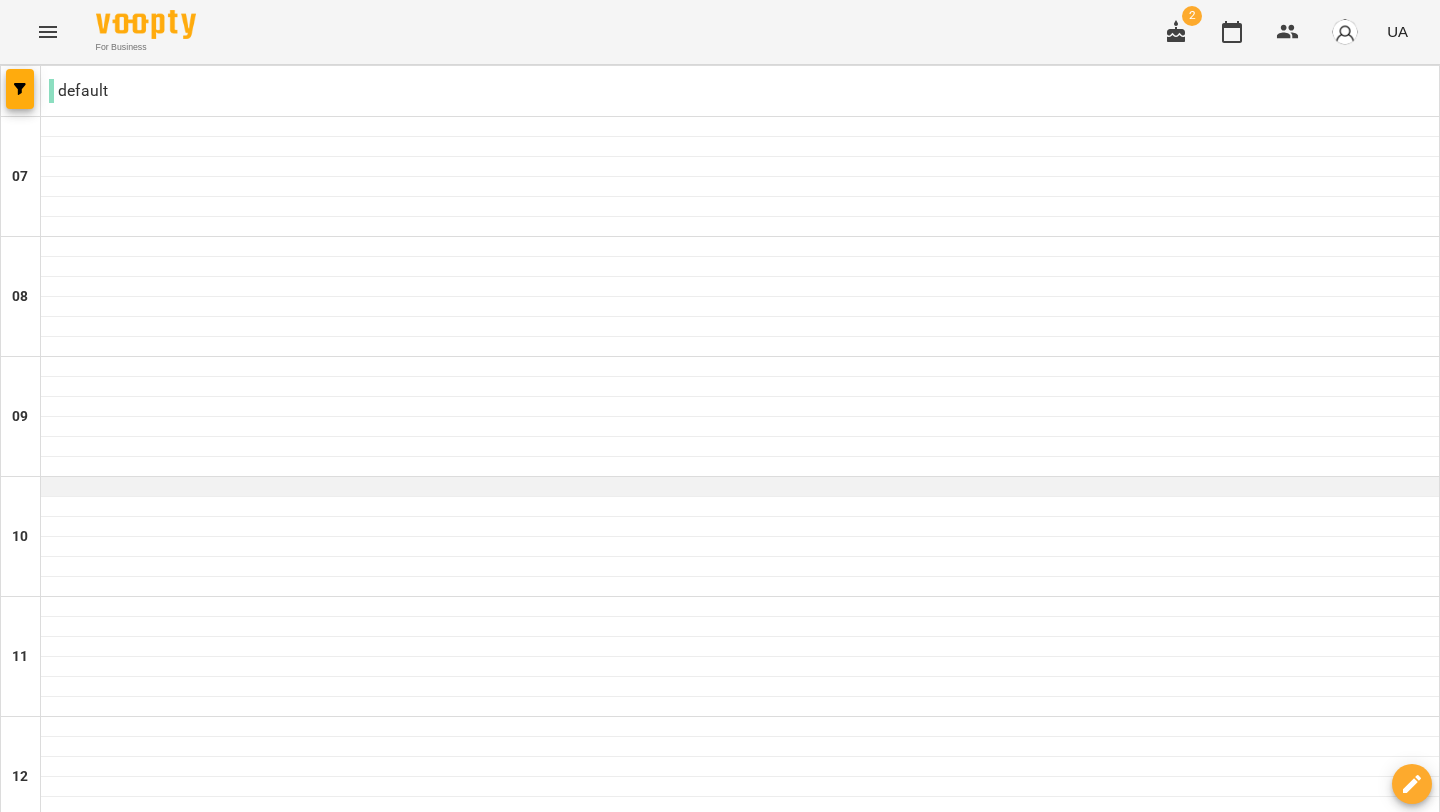 click at bounding box center (740, 487) 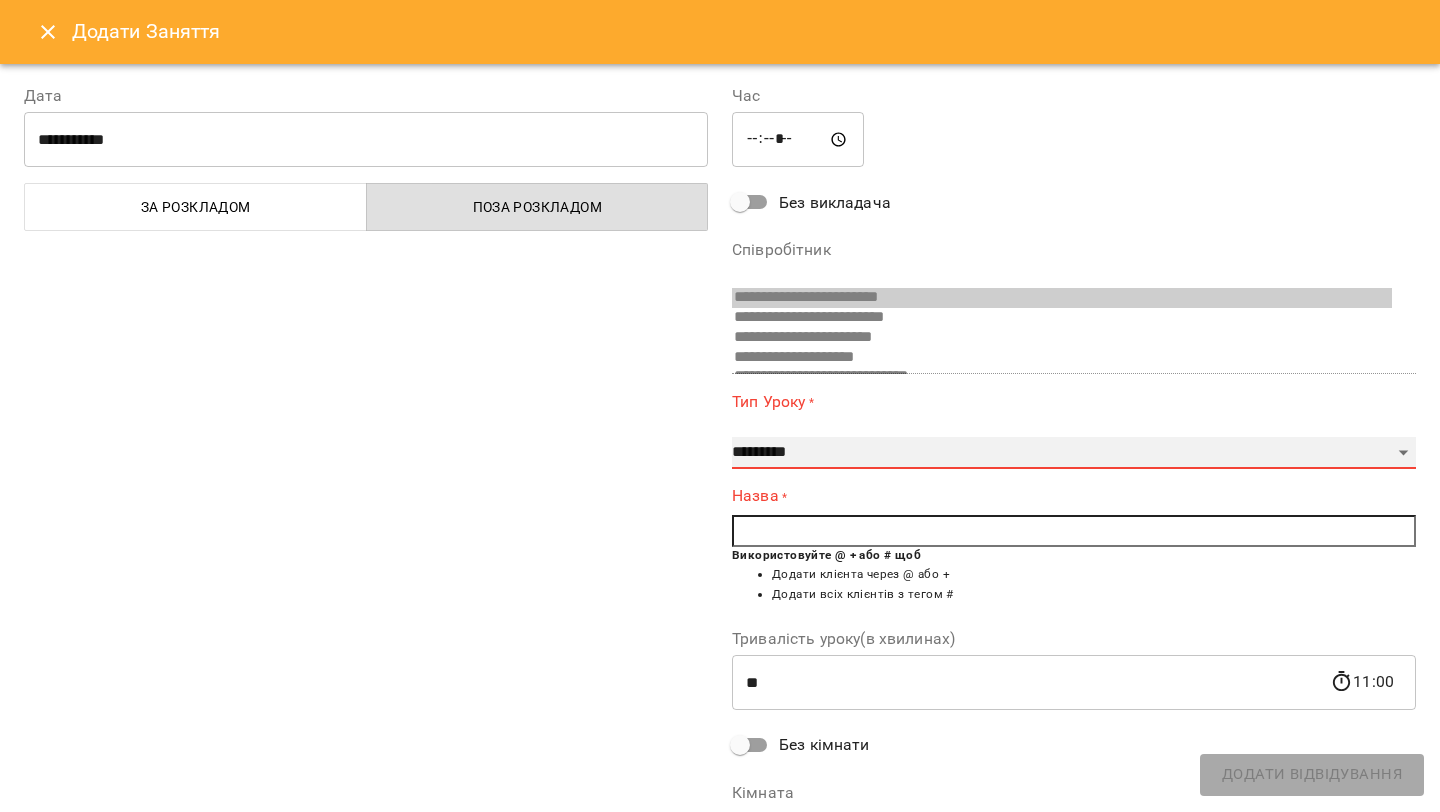 click on "**********" at bounding box center (1074, 453) 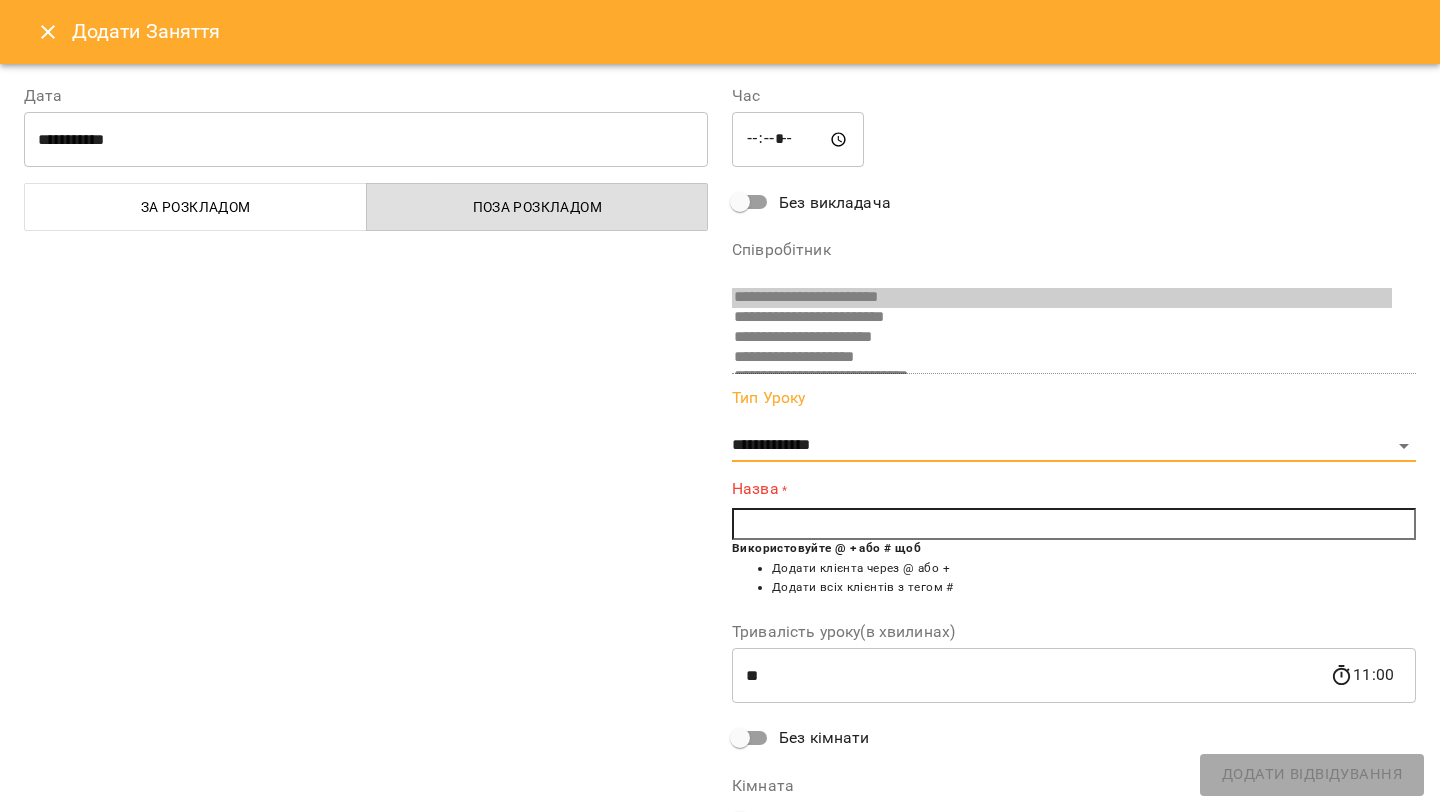 click at bounding box center [1074, 524] 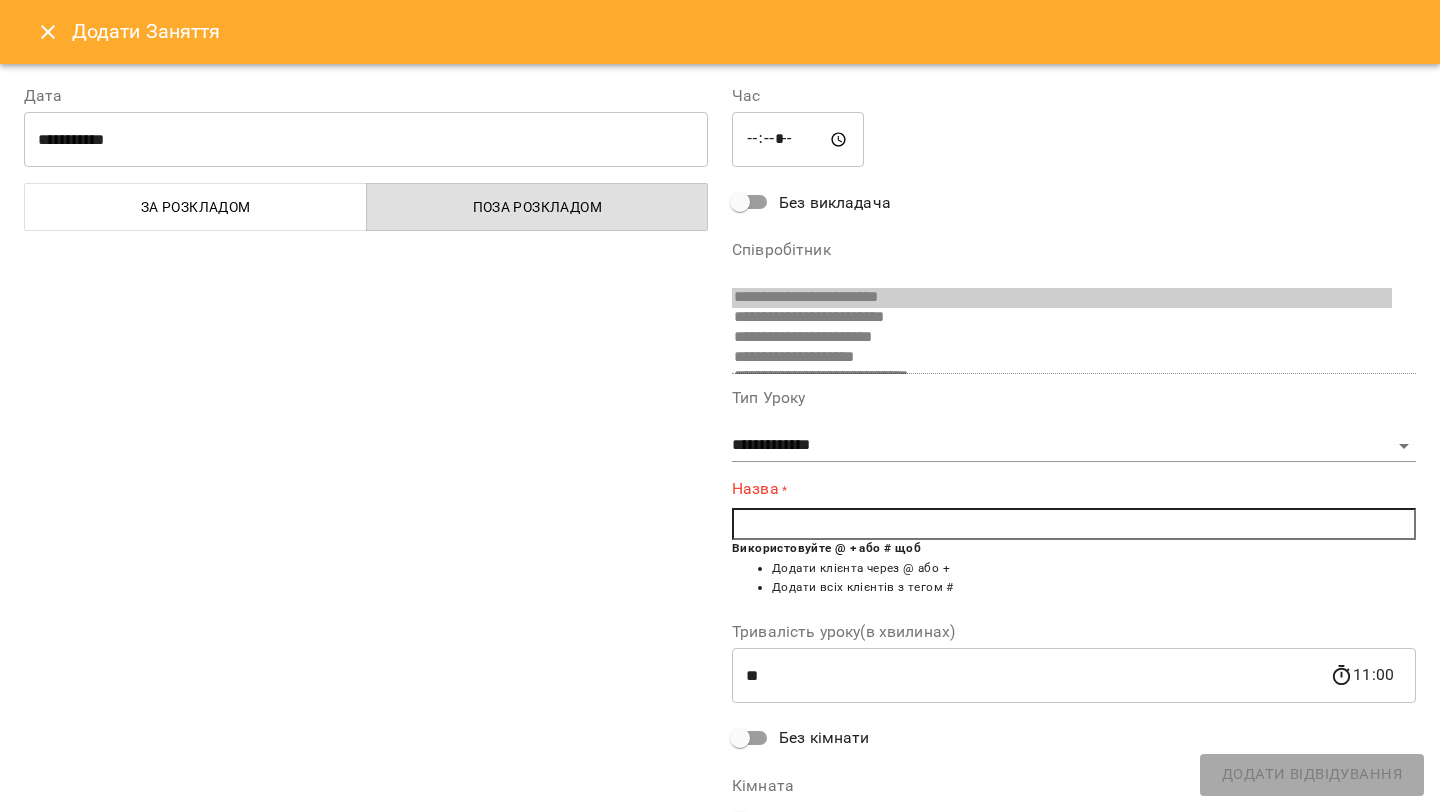 type on "*" 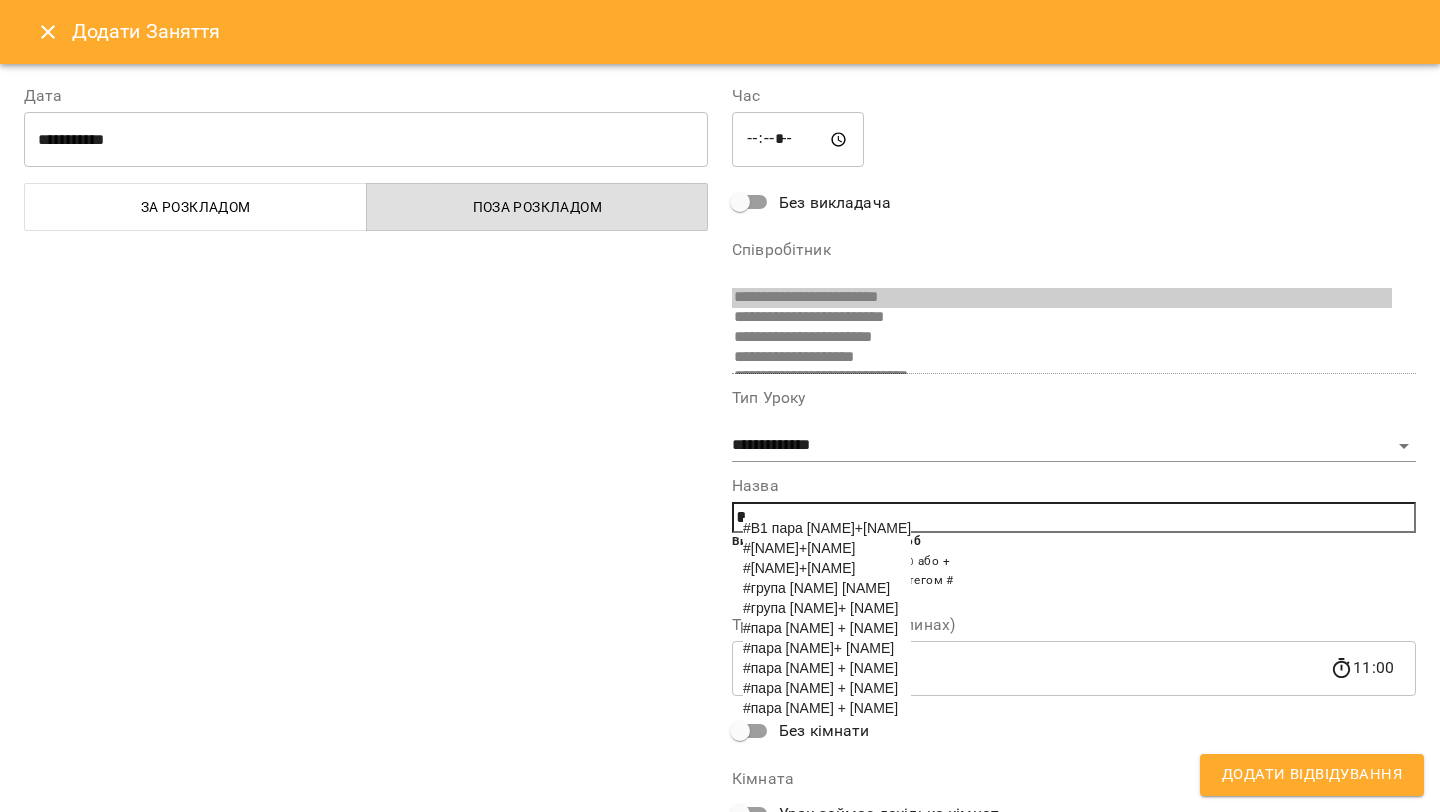 click on "#пара [NAME] + [NAME]" at bounding box center [820, 688] 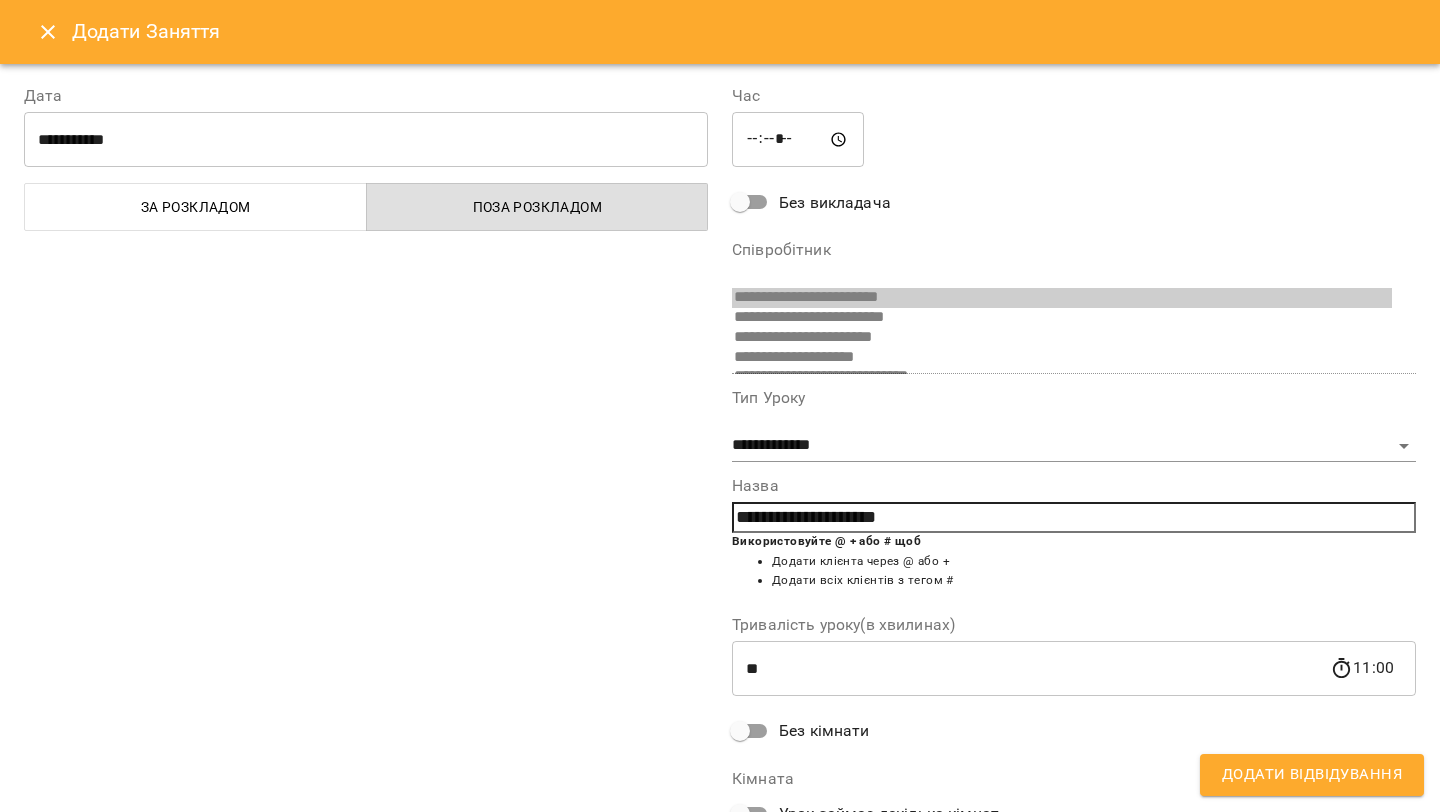 click on "Додати Відвідування" at bounding box center (1312, 775) 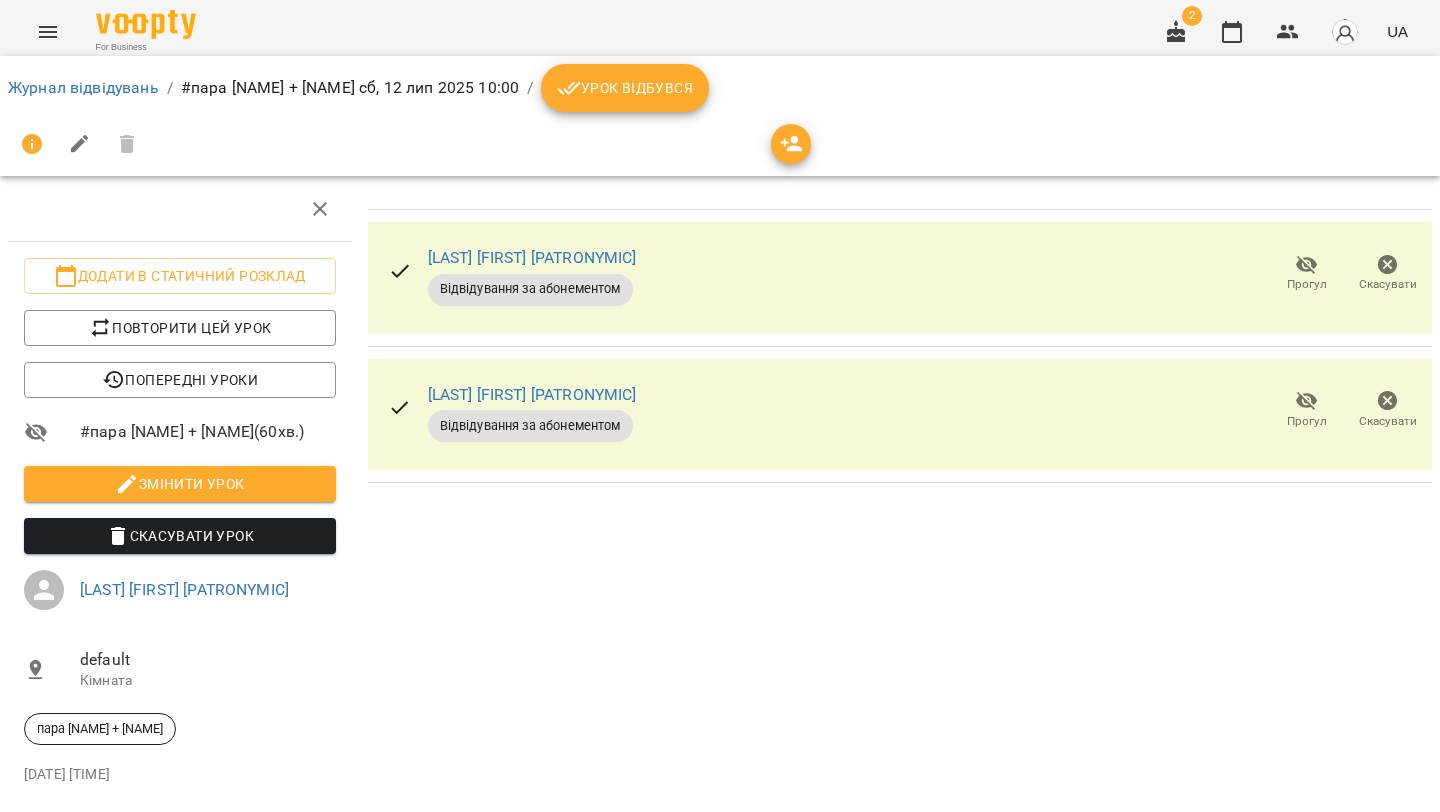 click on "Урок відбувся" at bounding box center (625, 88) 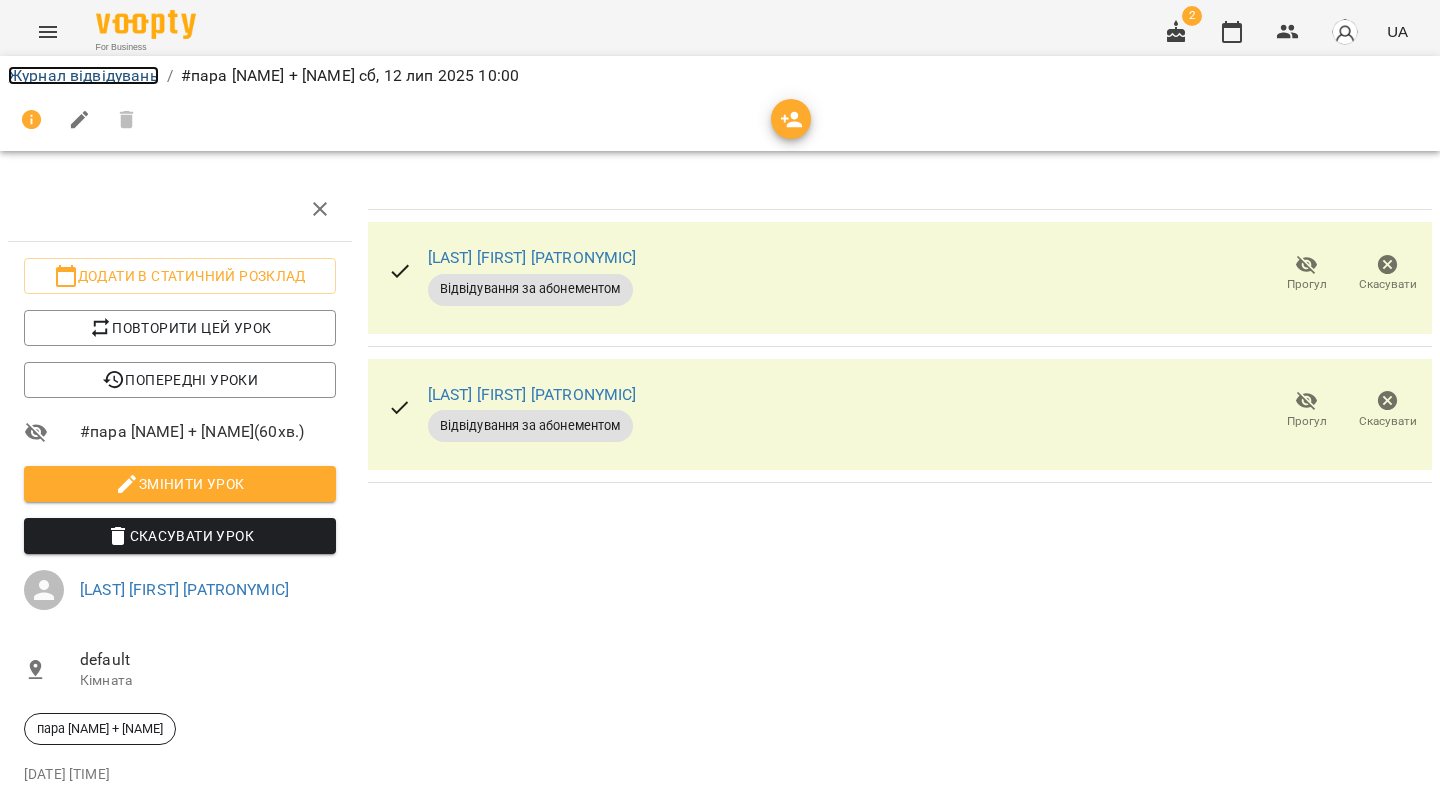 click on "Журнал відвідувань" at bounding box center (83, 75) 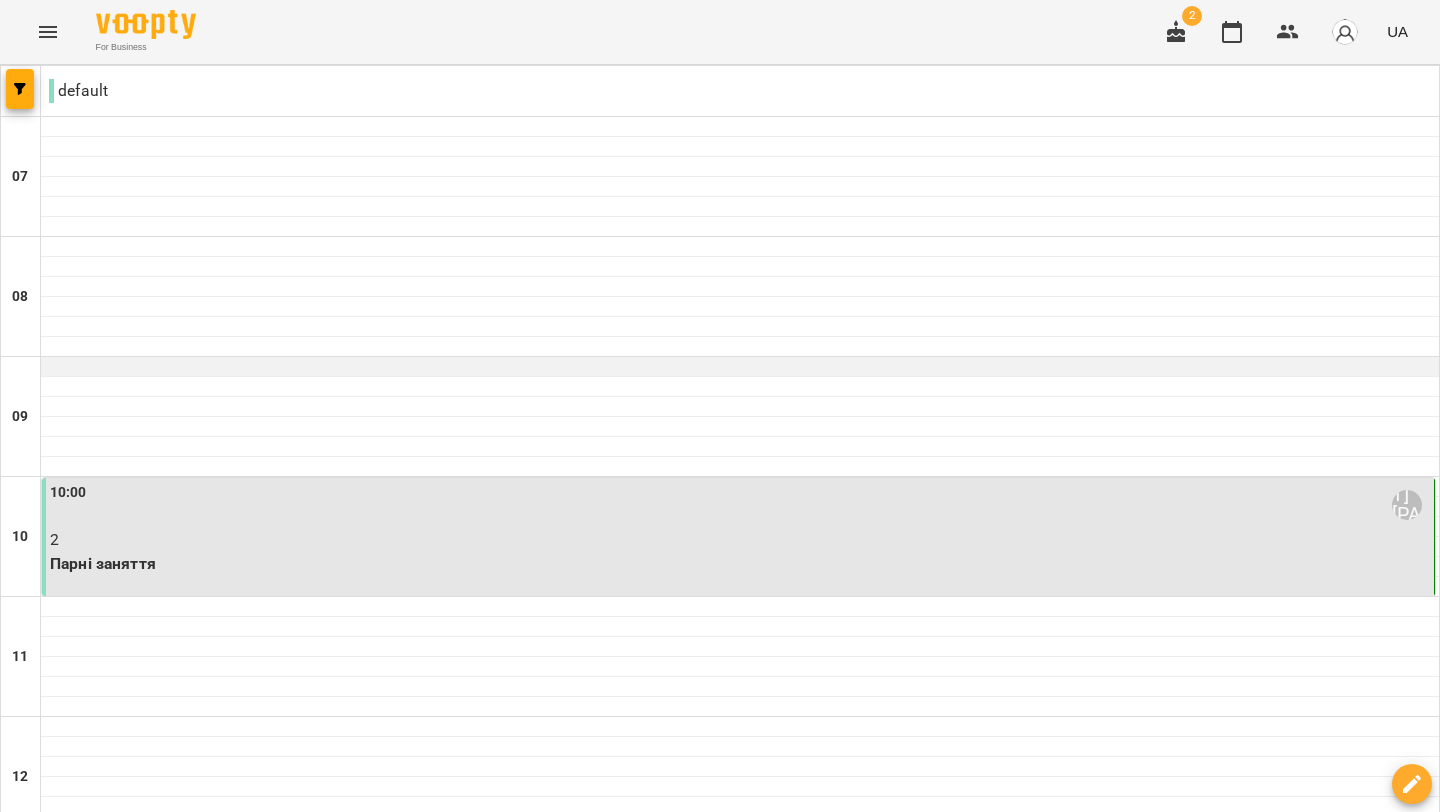 scroll, scrollTop: 204, scrollLeft: 0, axis: vertical 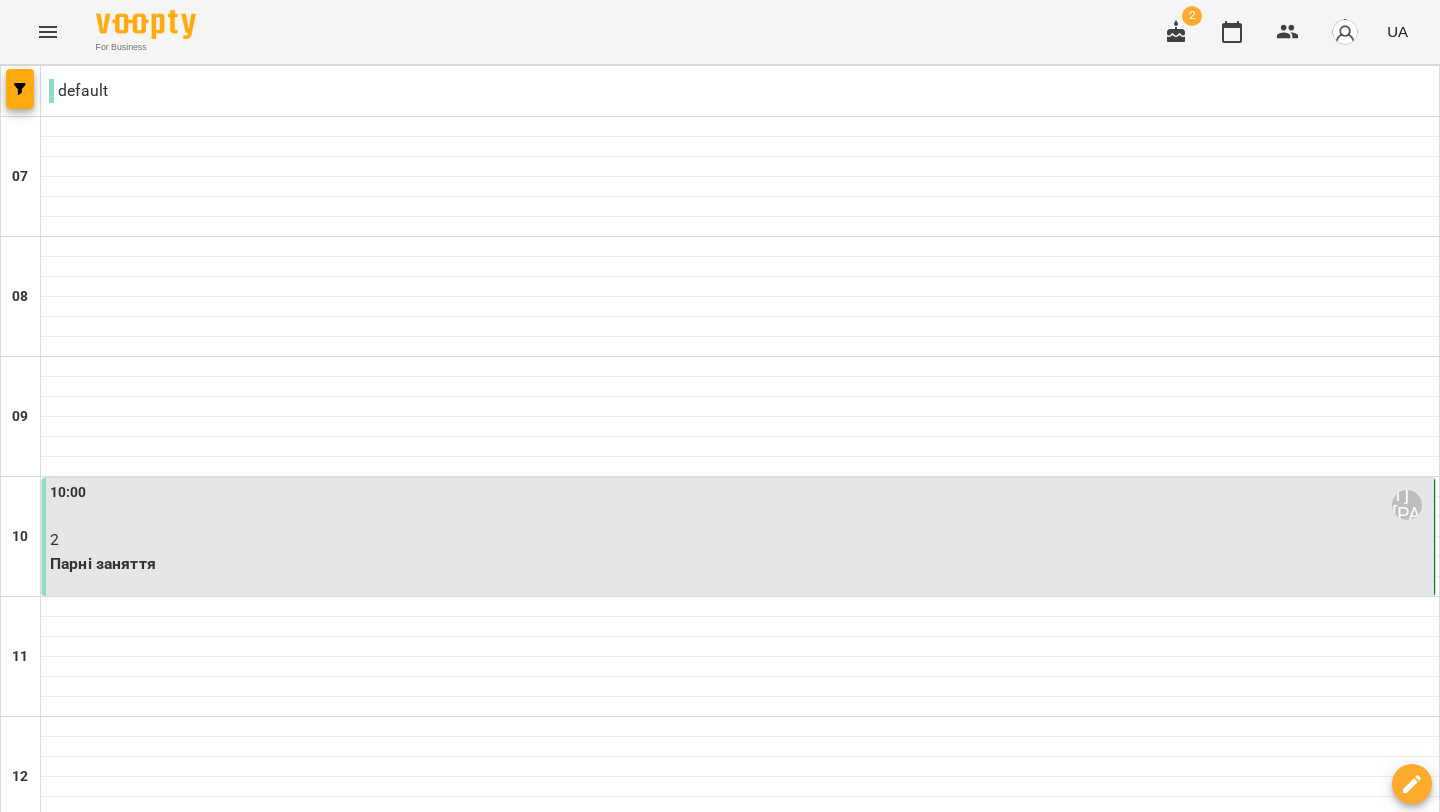 click on "нд" at bounding box center (1401, 2063) 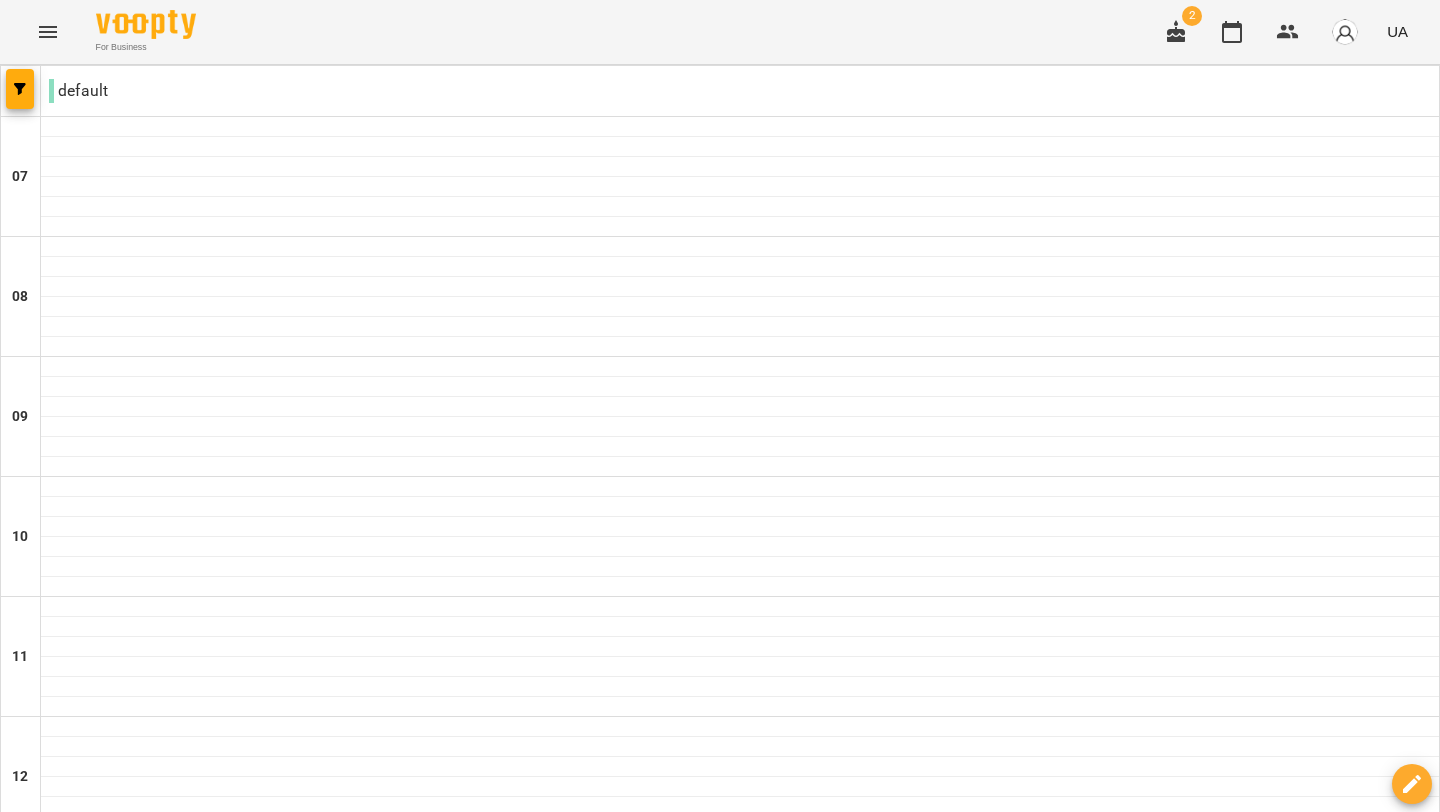 scroll, scrollTop: 337, scrollLeft: 0, axis: vertical 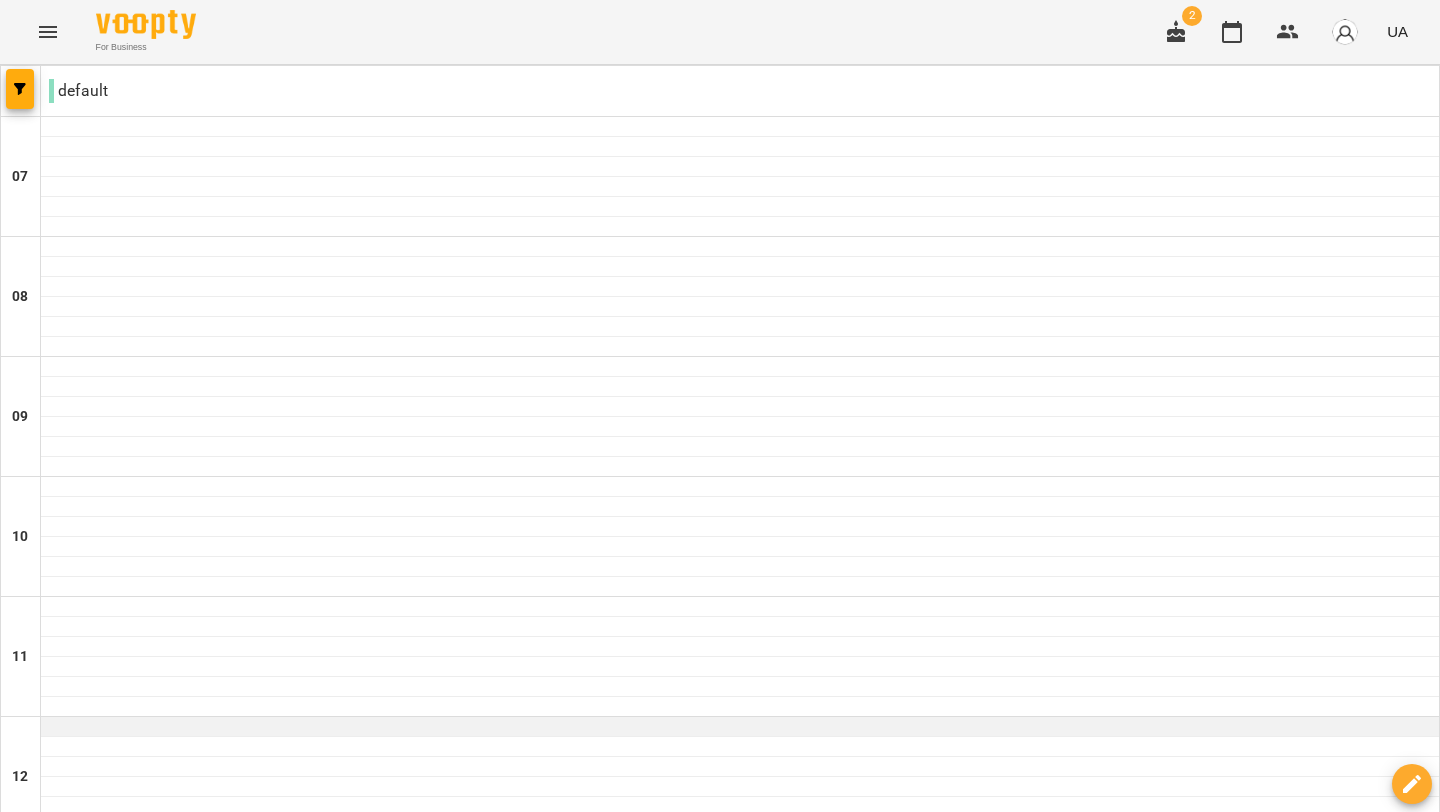 click at bounding box center (740, 727) 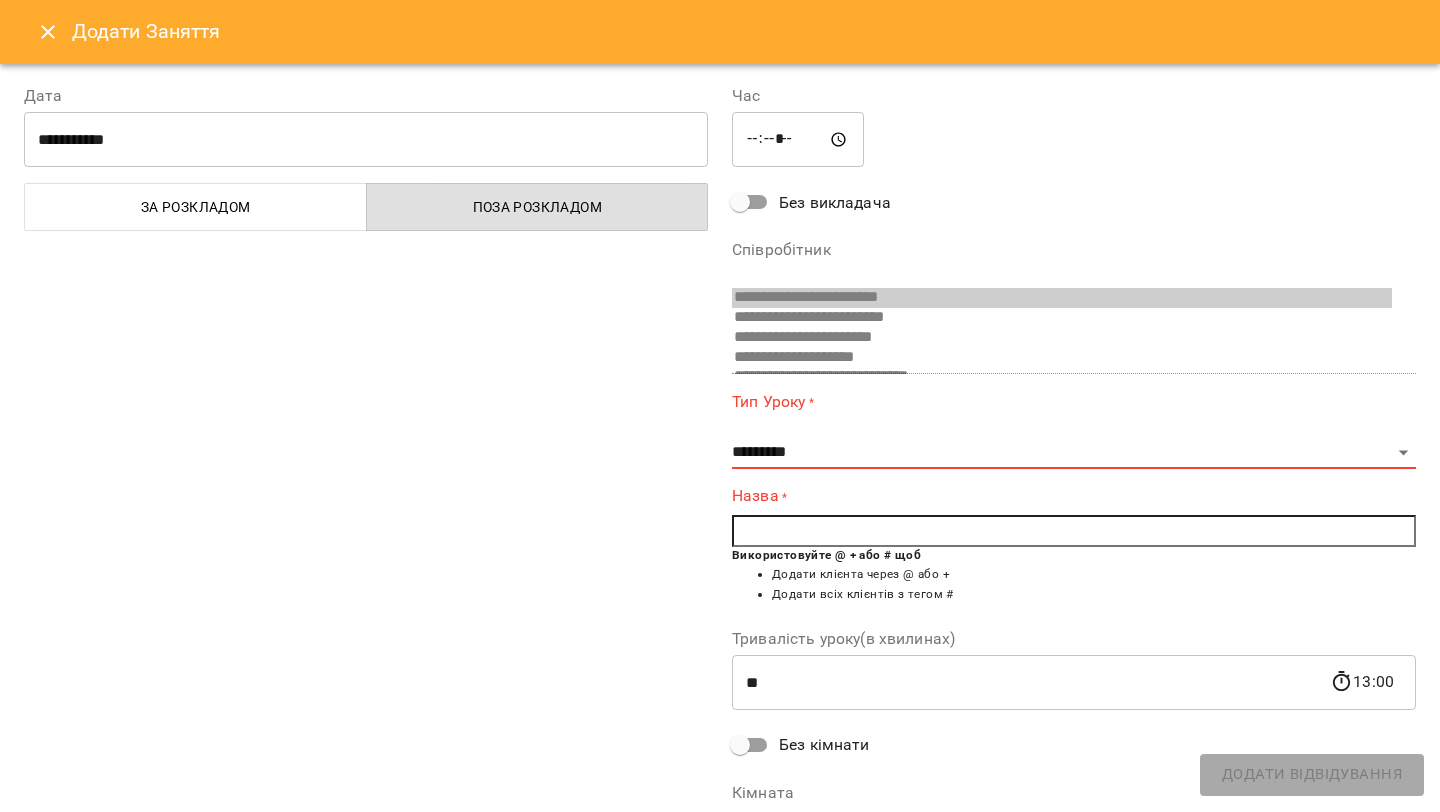 click on "**********" at bounding box center (1074, 429) 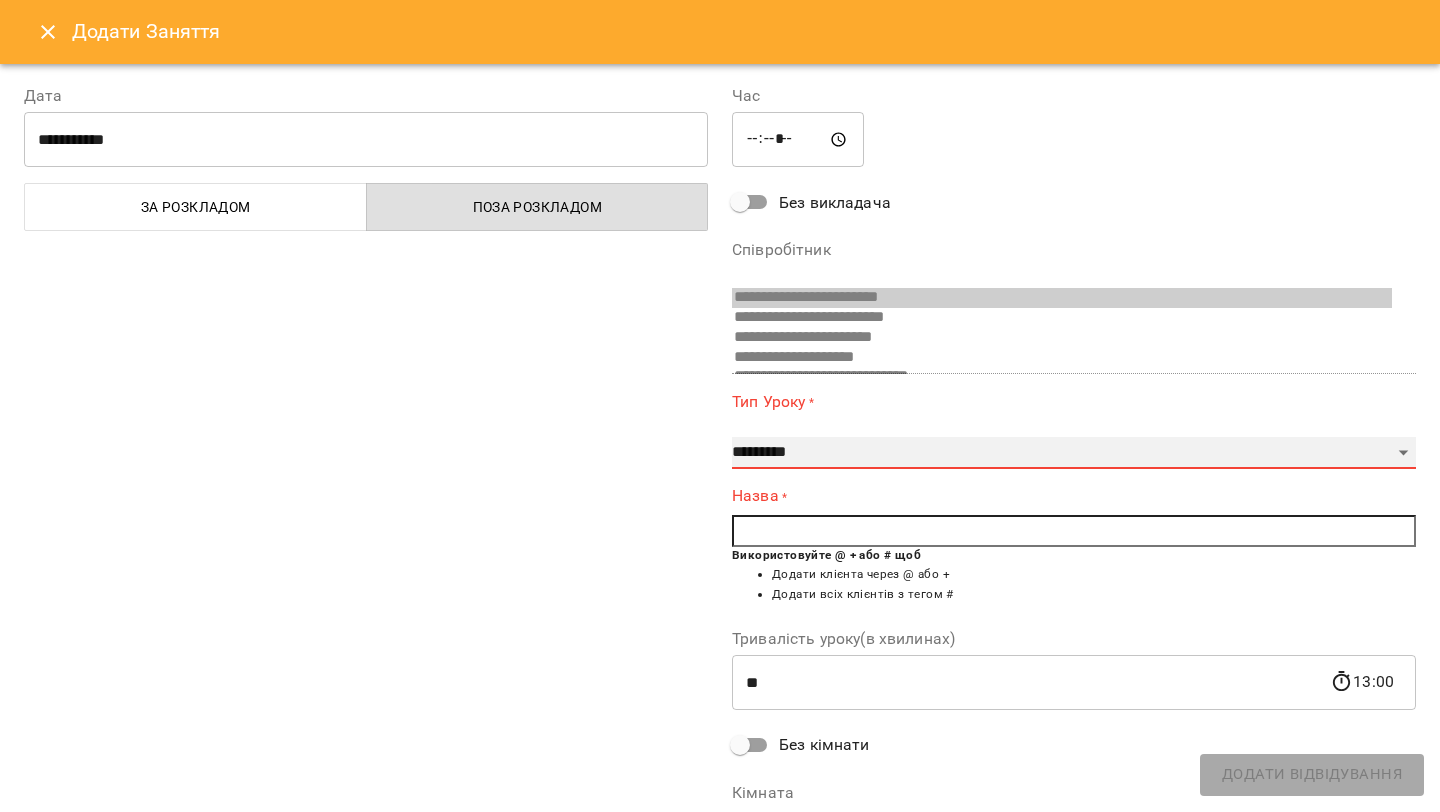 click on "**********" at bounding box center (1074, 453) 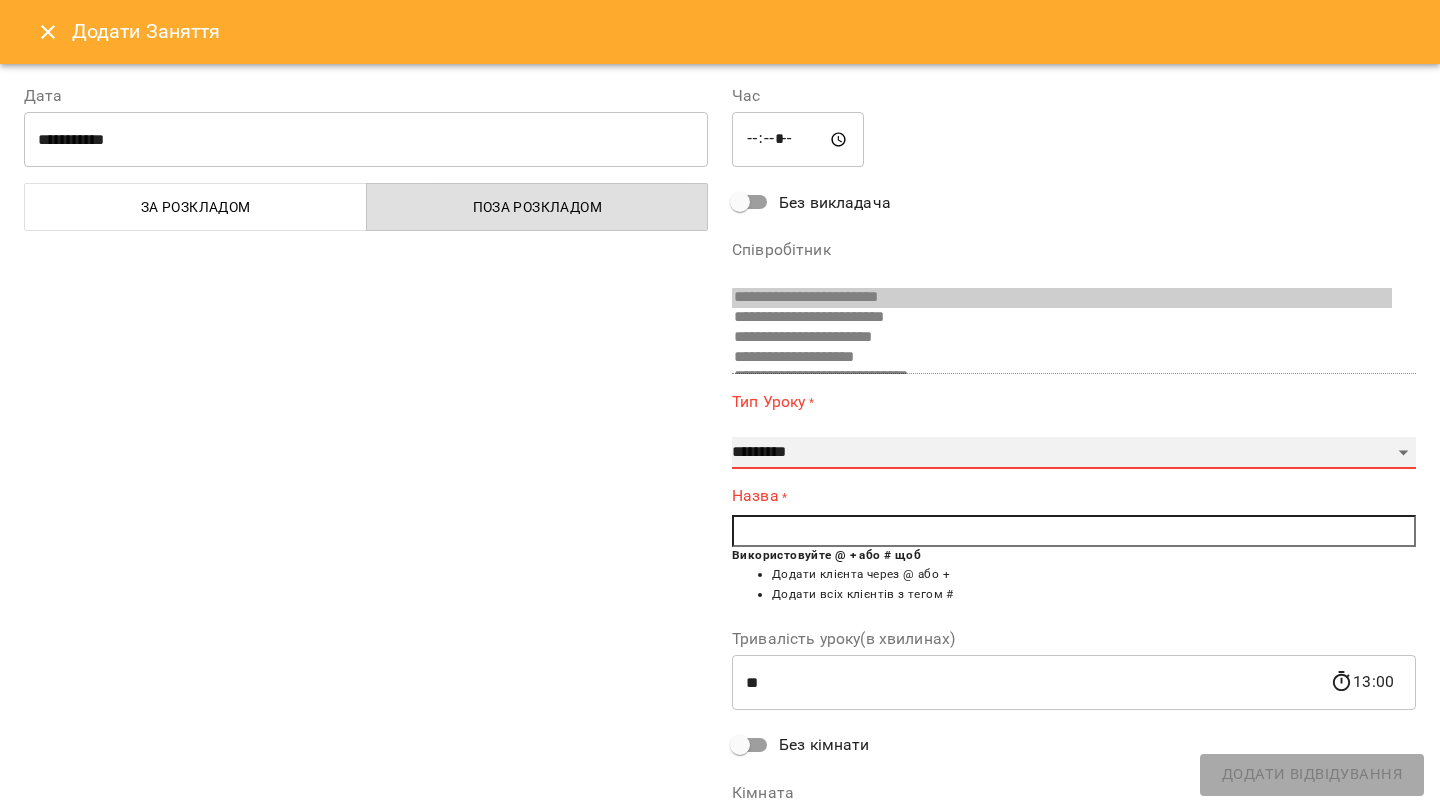 select on "**********" 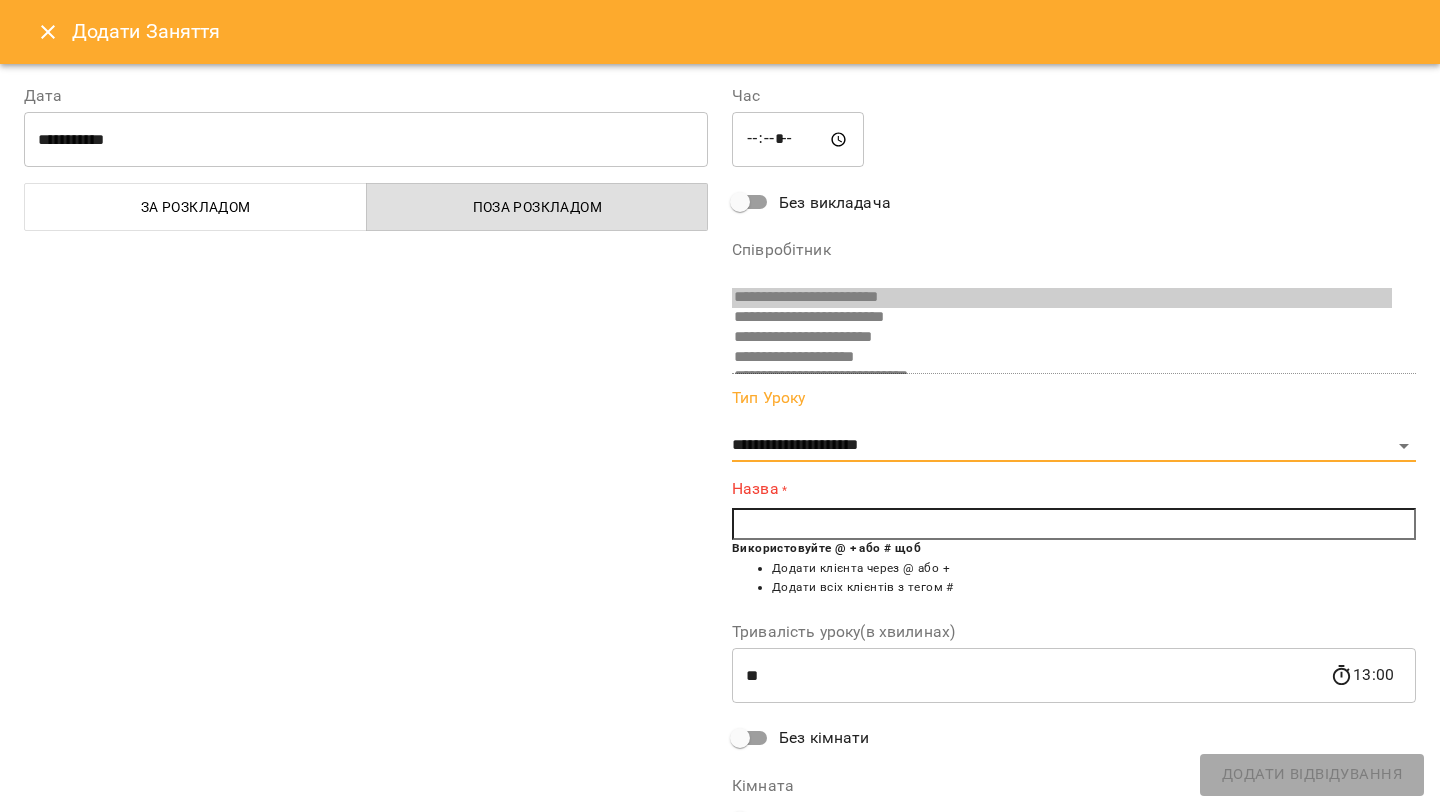 click at bounding box center [1074, 524] 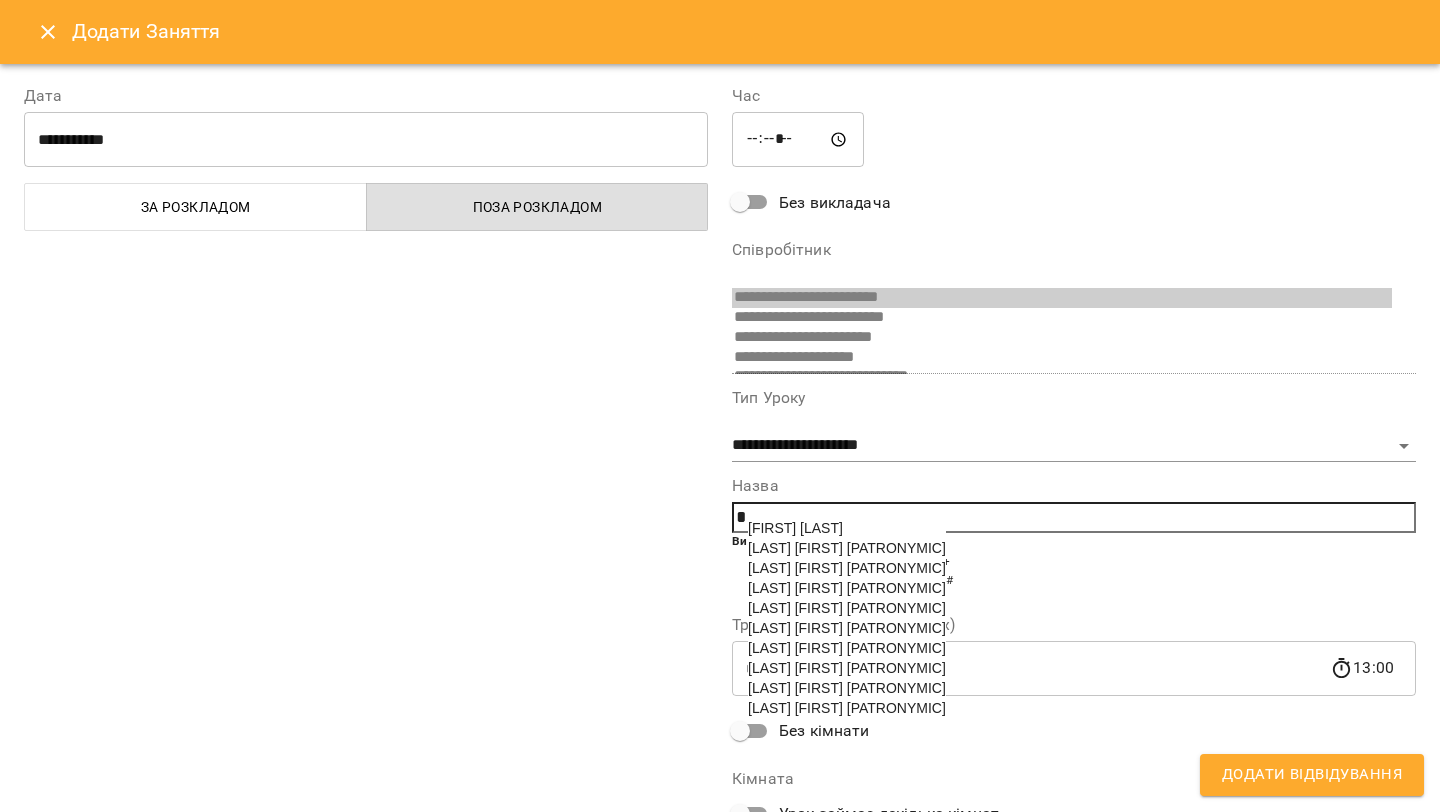 click on "[LAST] [FIRST] [PATRONYMIC]" at bounding box center [847, 628] 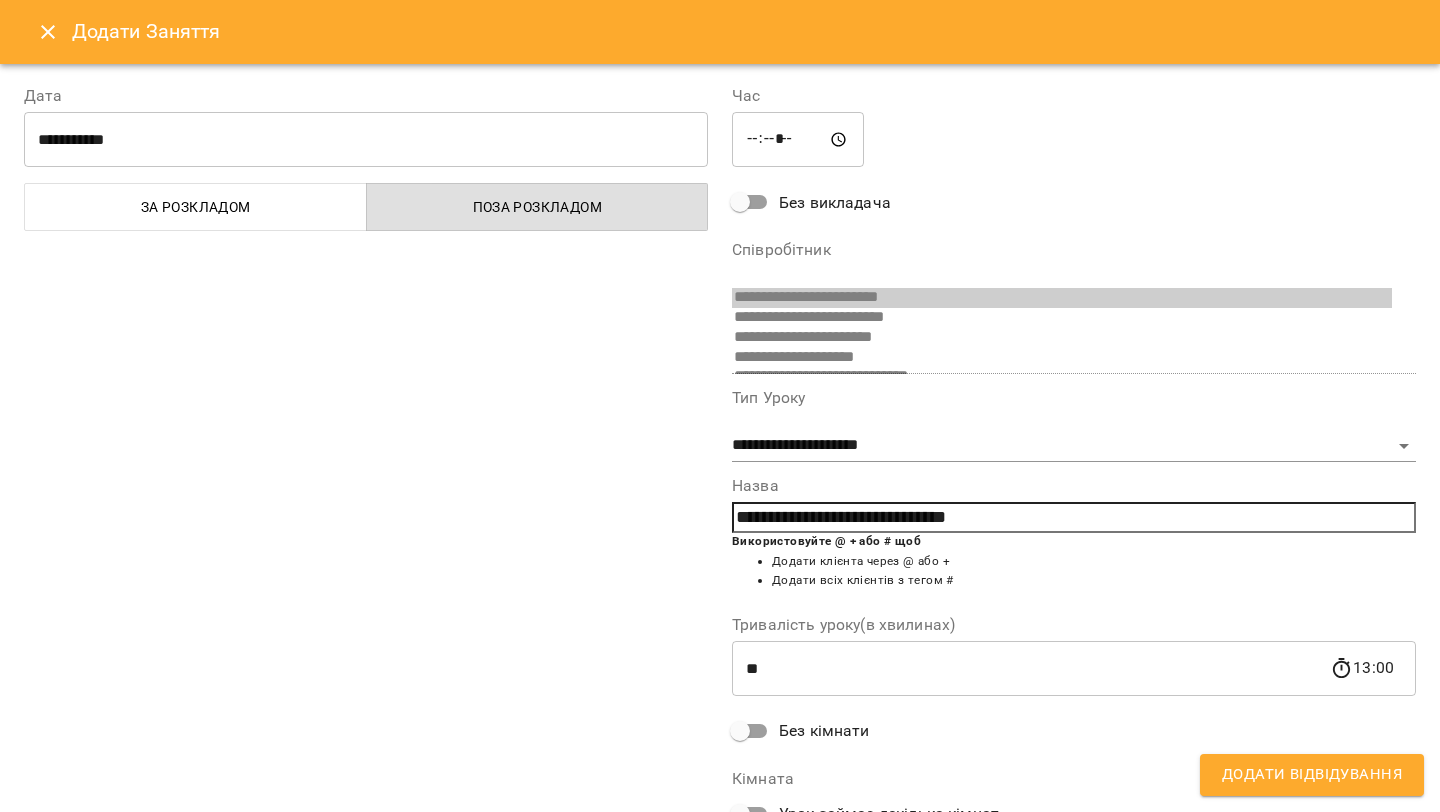click on "Додати Відвідування" at bounding box center (1312, 775) 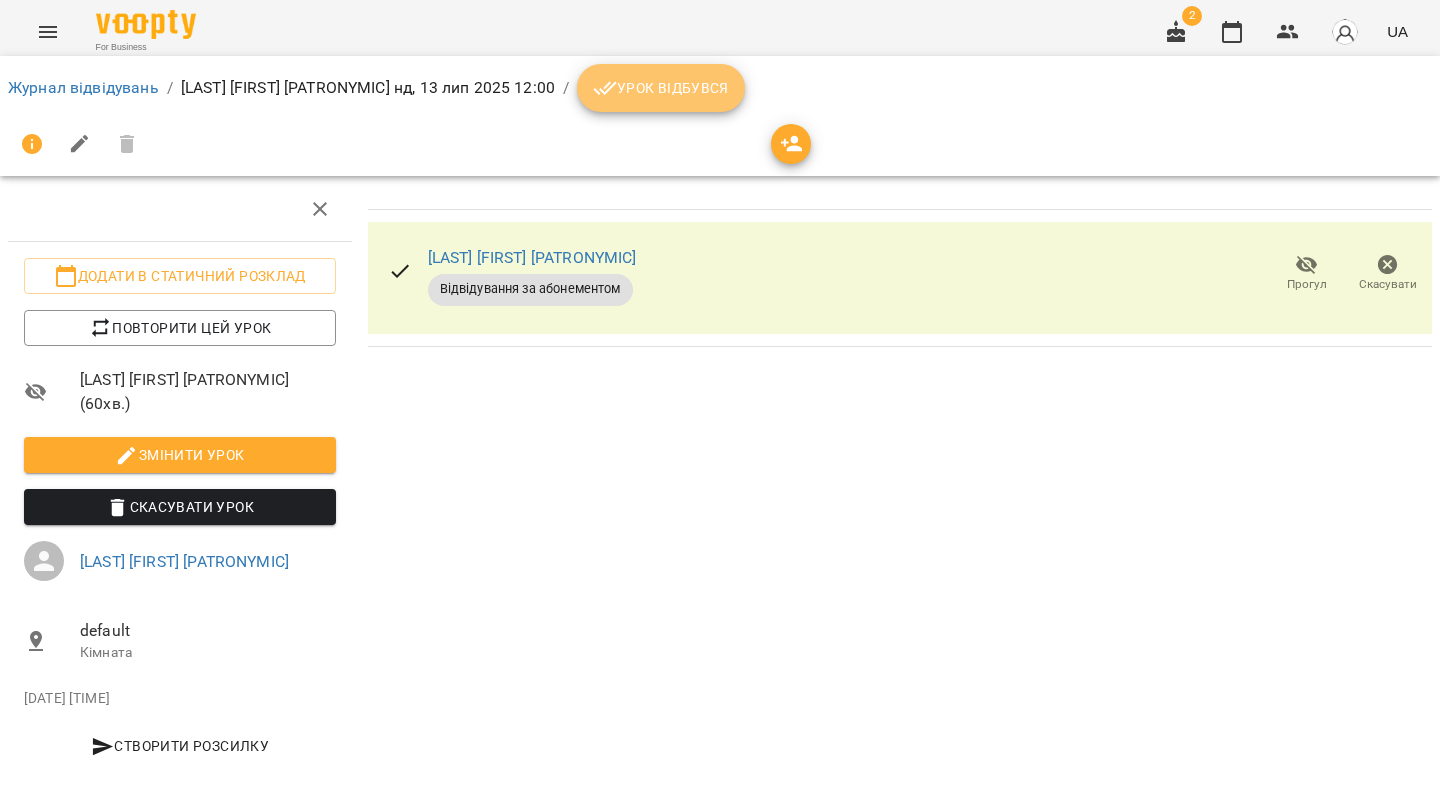 click on "Урок відбувся" at bounding box center (661, 88) 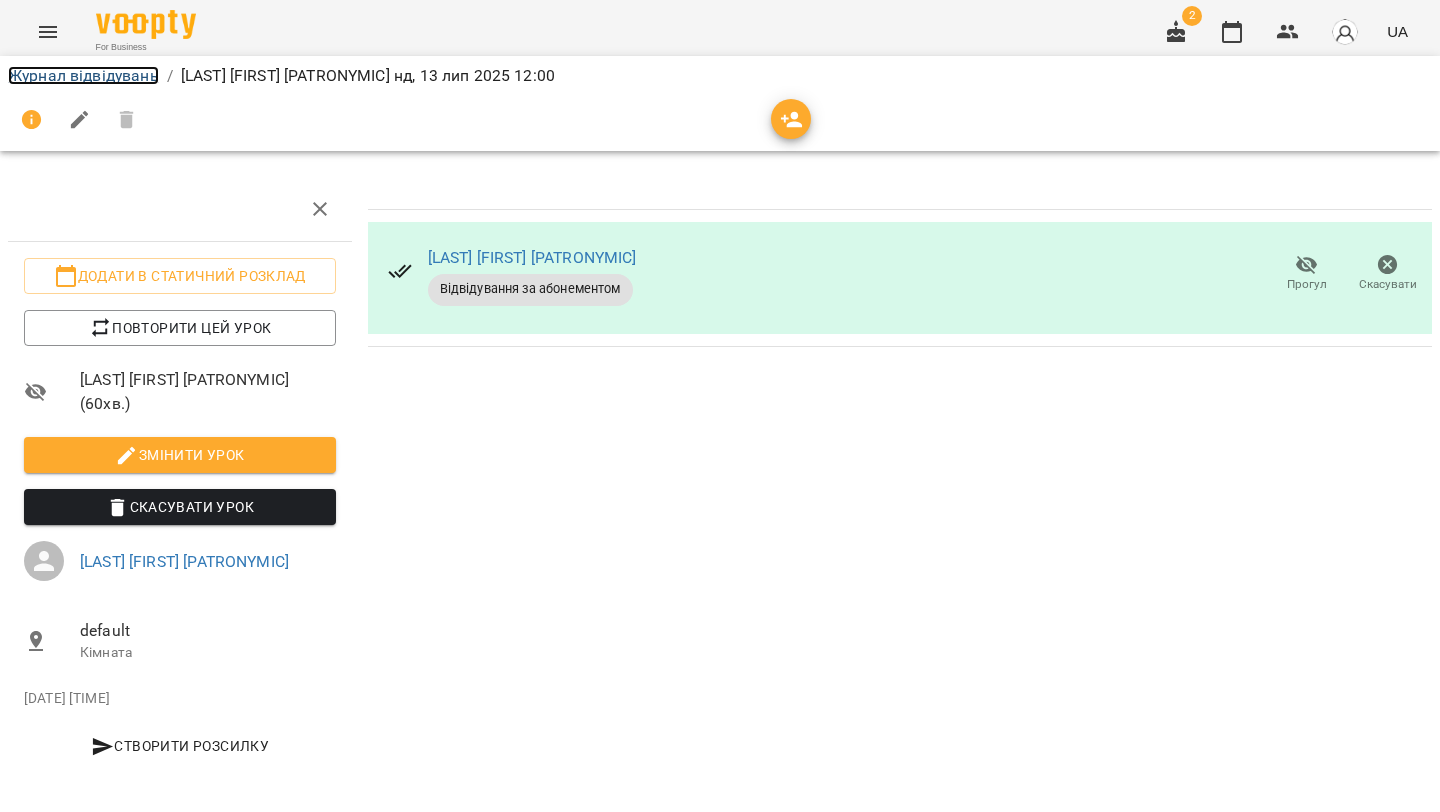 click on "Журнал відвідувань" at bounding box center [83, 75] 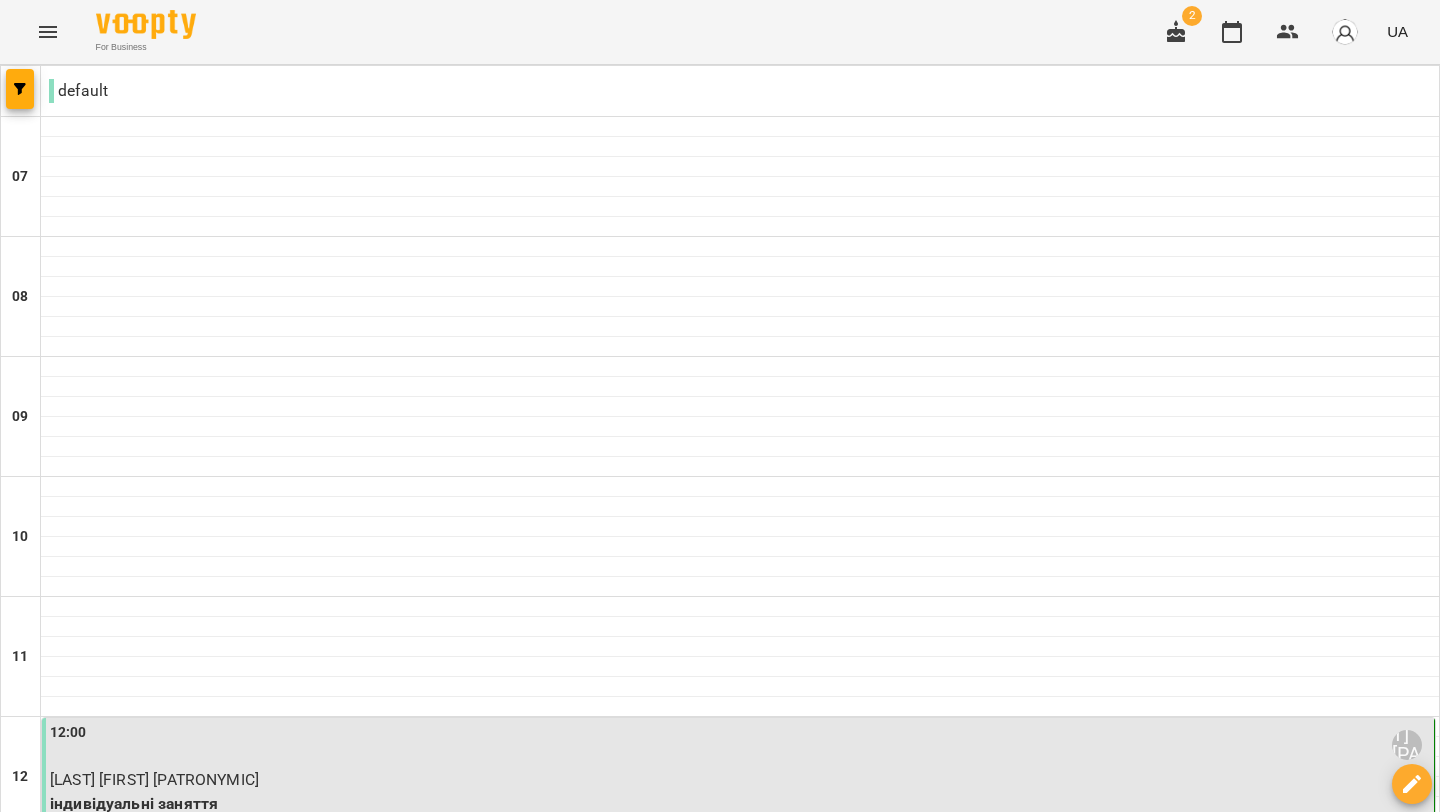 click at bounding box center (819, 2128) 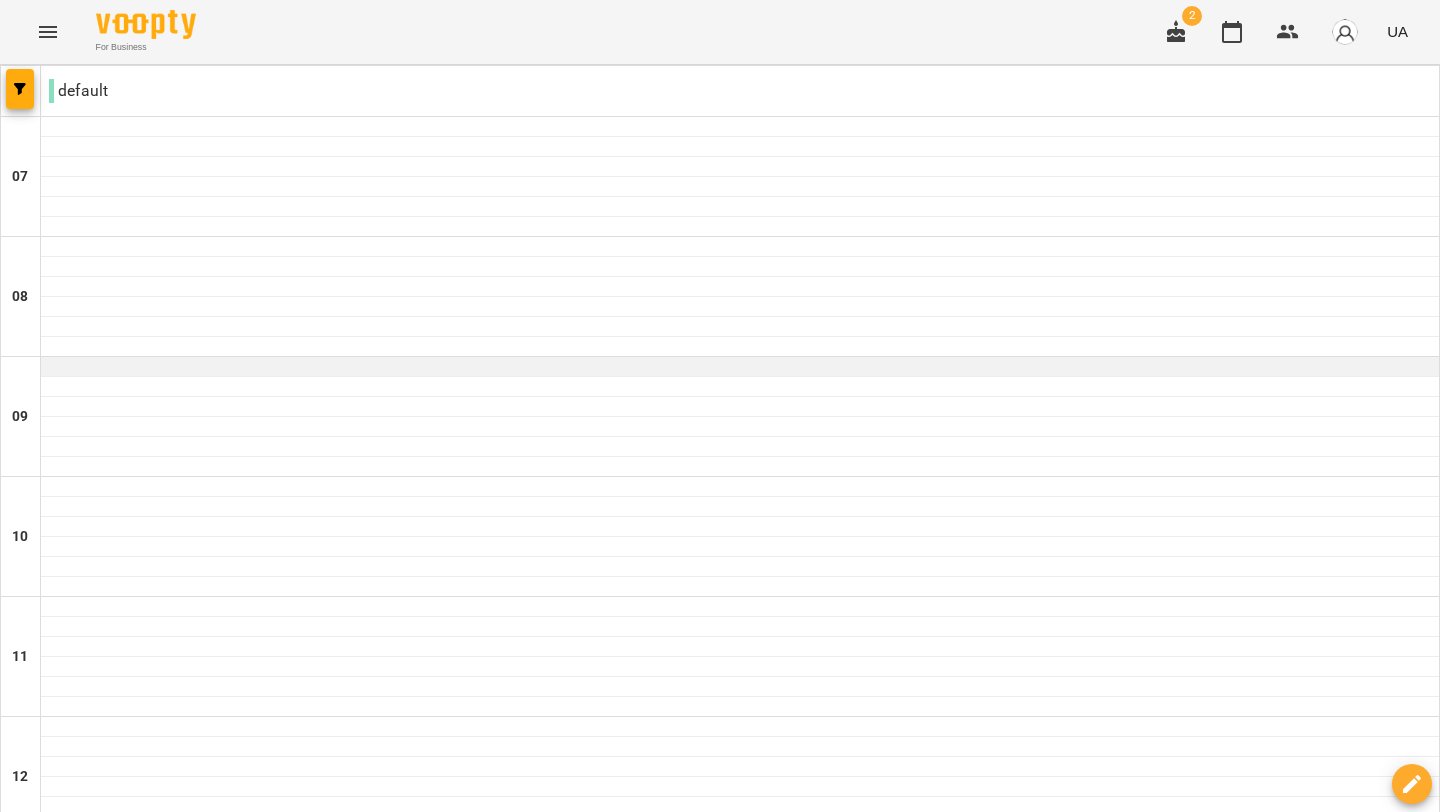 scroll, scrollTop: 1358, scrollLeft: 0, axis: vertical 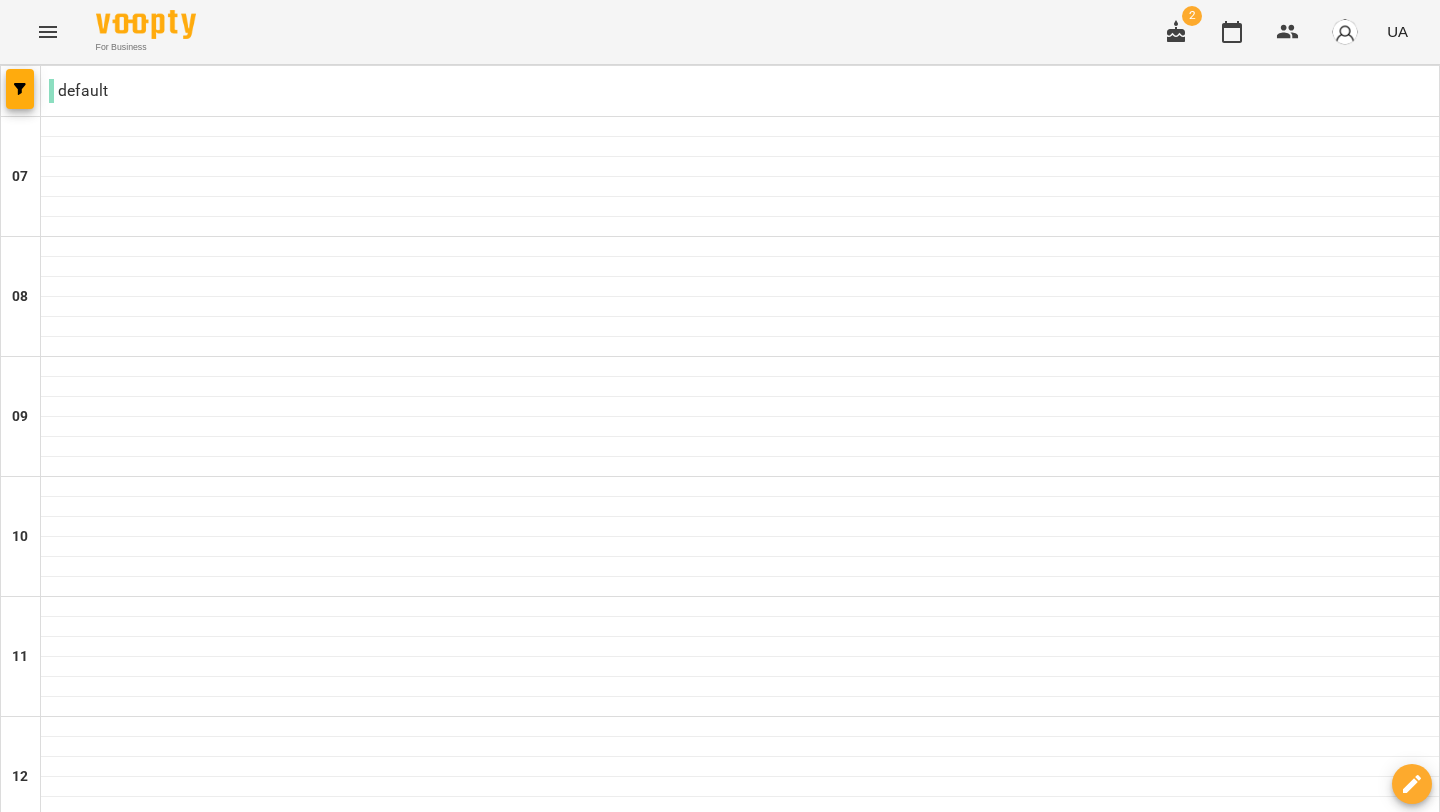 click at bounding box center [740, 1567] 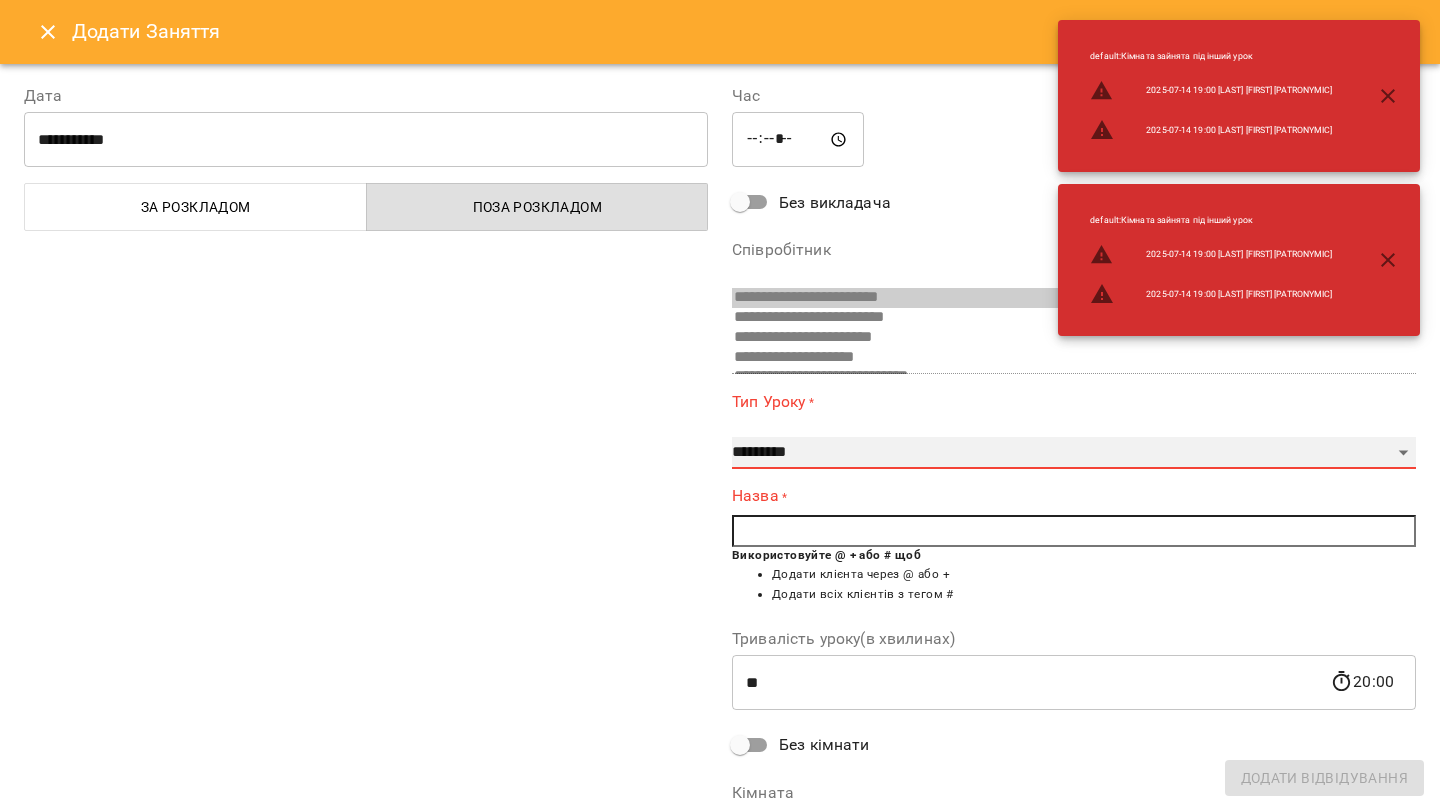 click on "**********" at bounding box center (1074, 453) 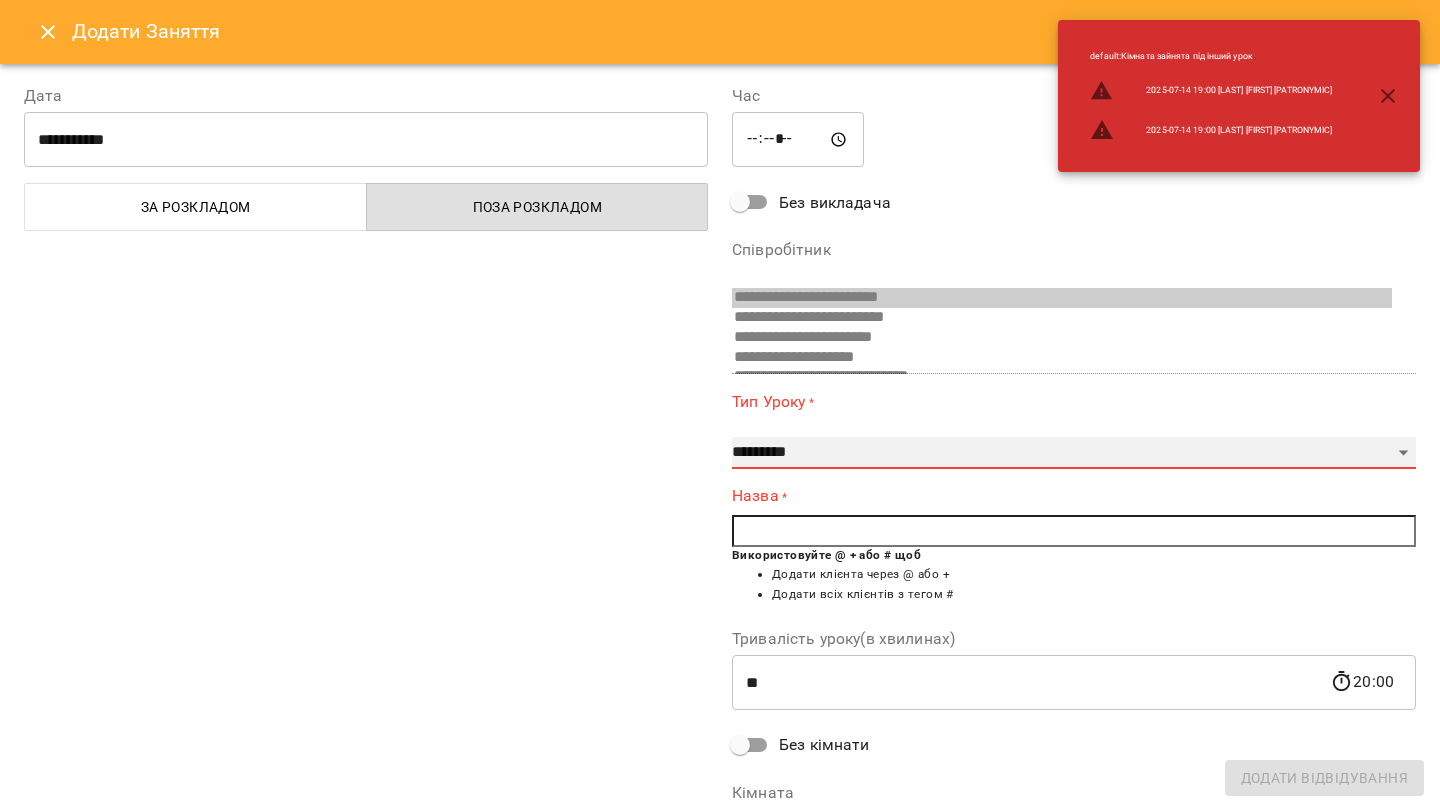 select on "**********" 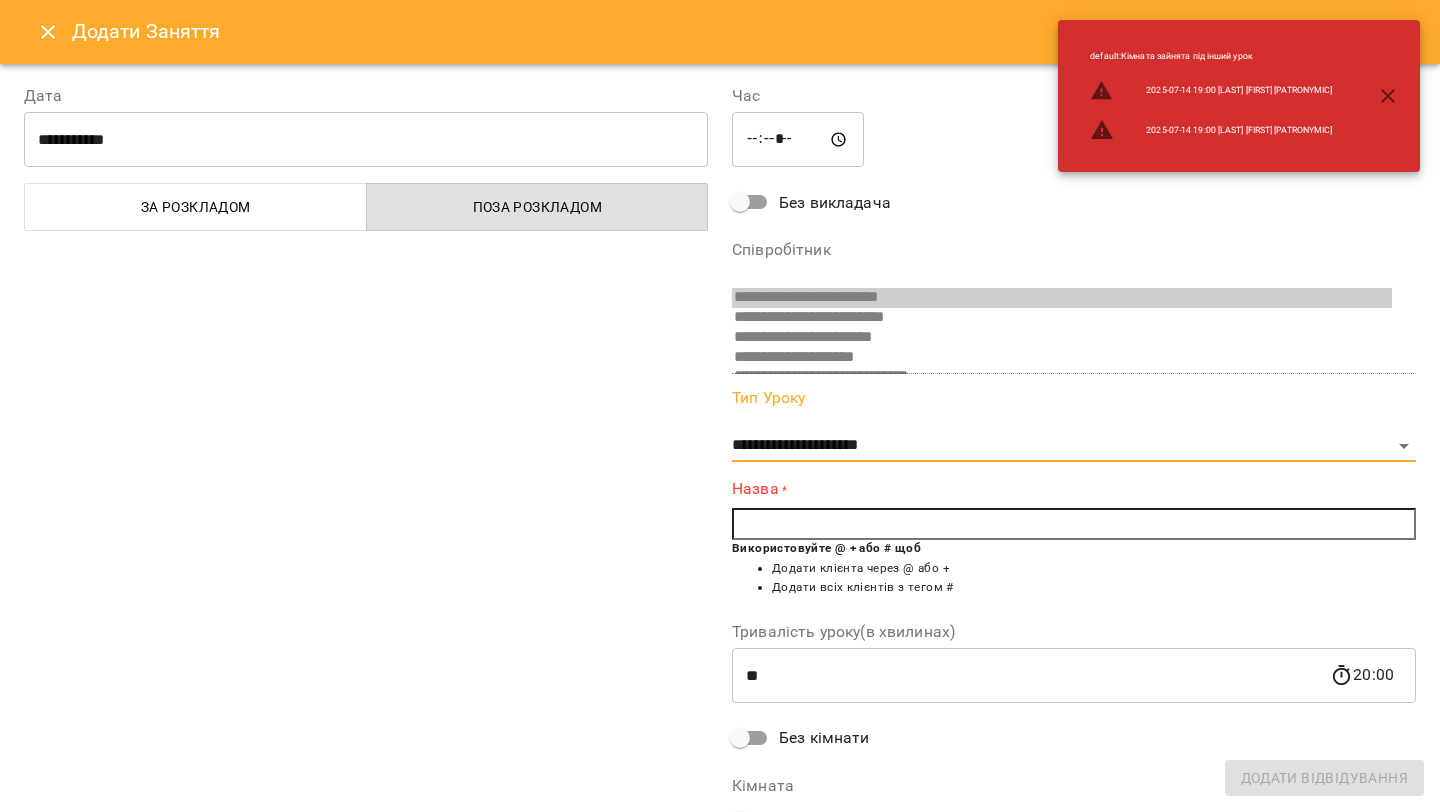 click at bounding box center (1074, 524) 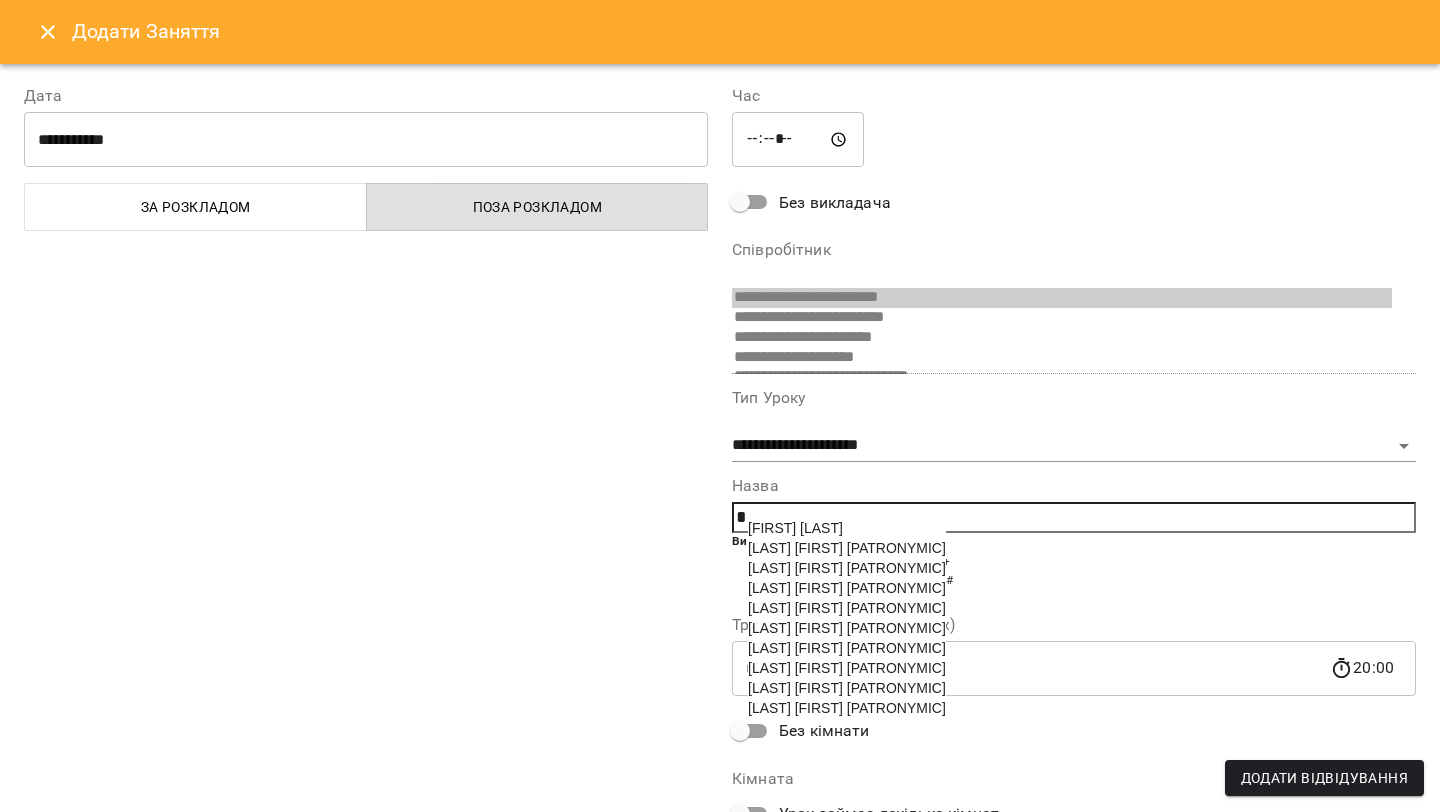 click on "[FIRST] [LAST]" at bounding box center (847, 528) 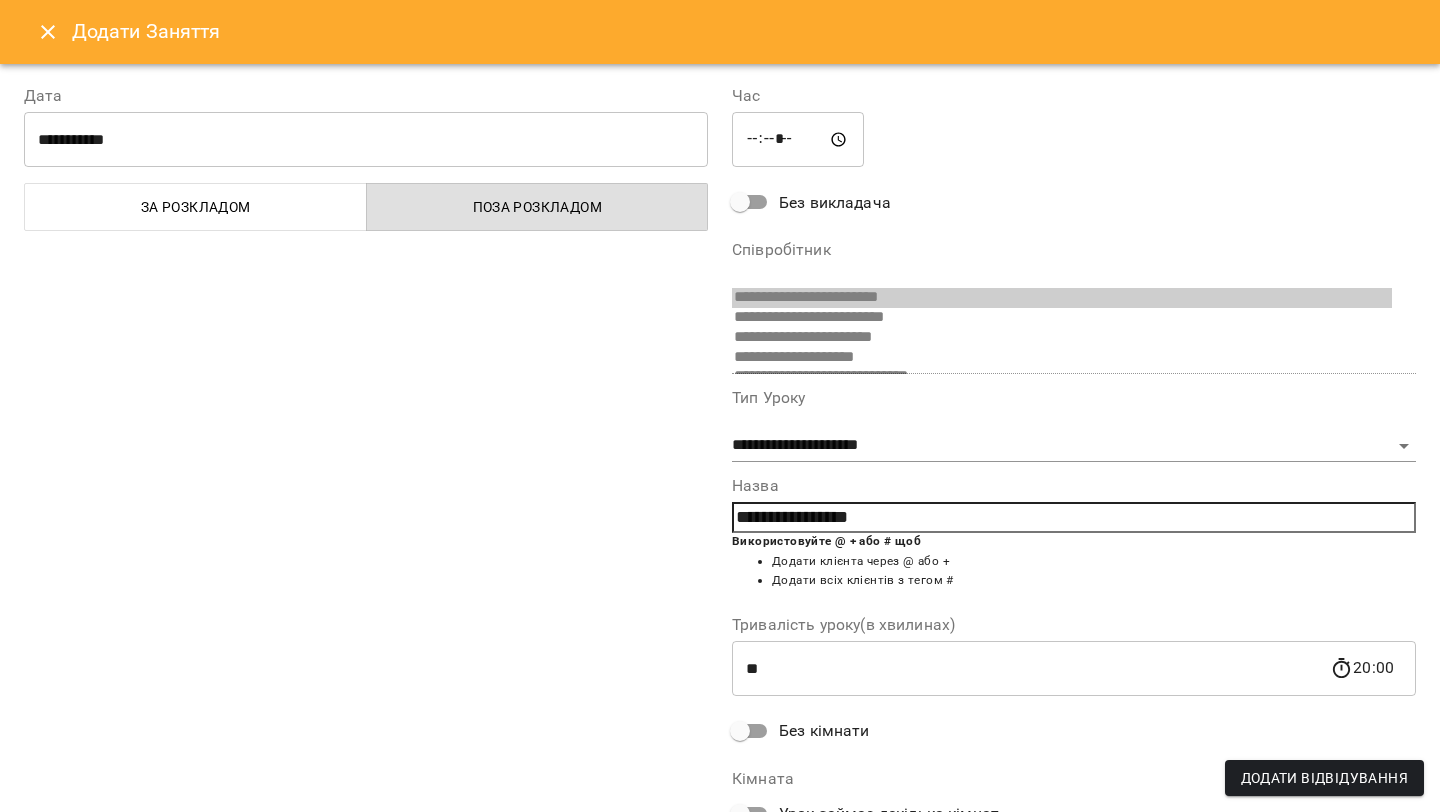 click on "Додати Відвідування" at bounding box center (1324, 778) 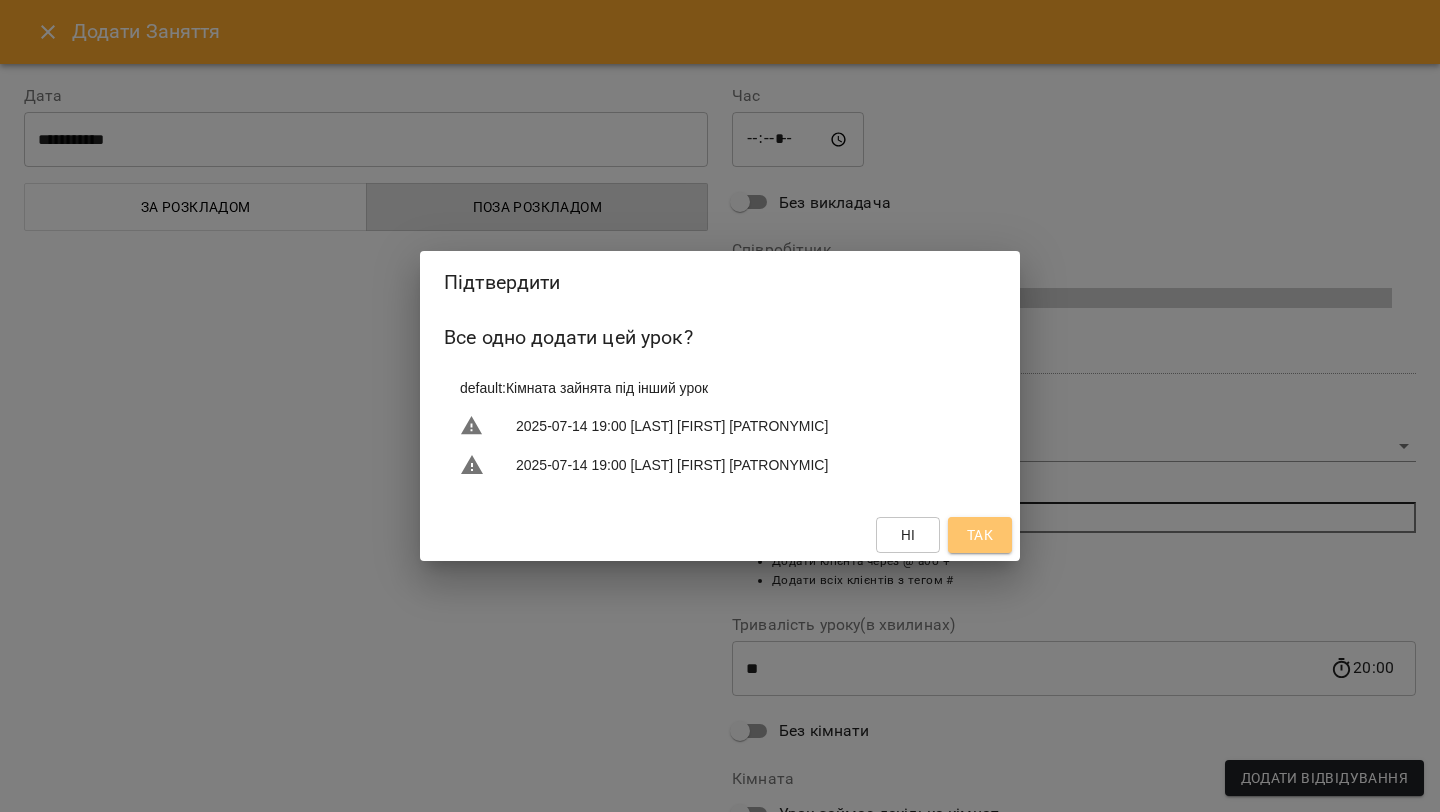click on "Так" at bounding box center (980, 535) 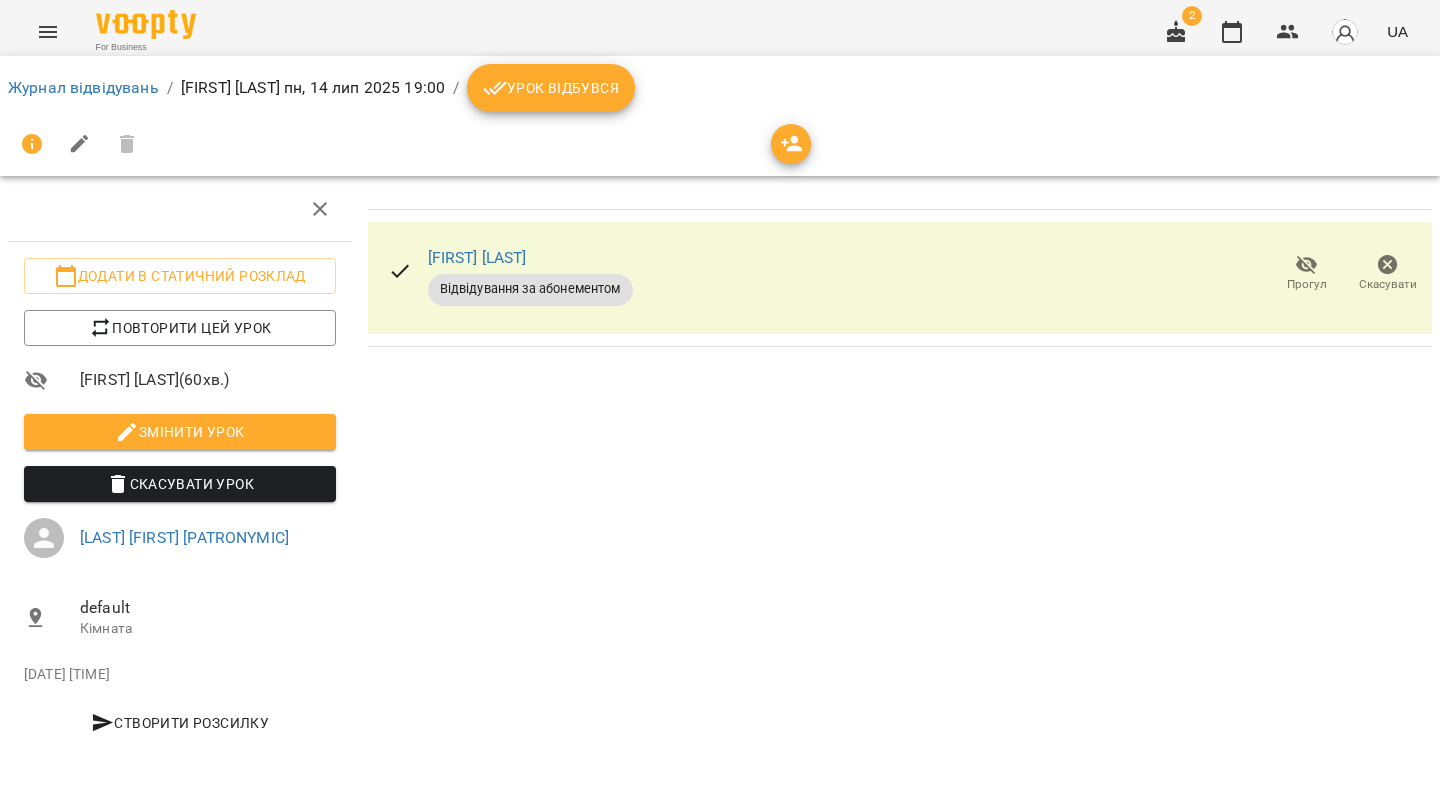 click on "Урок відбувся" at bounding box center (551, 88) 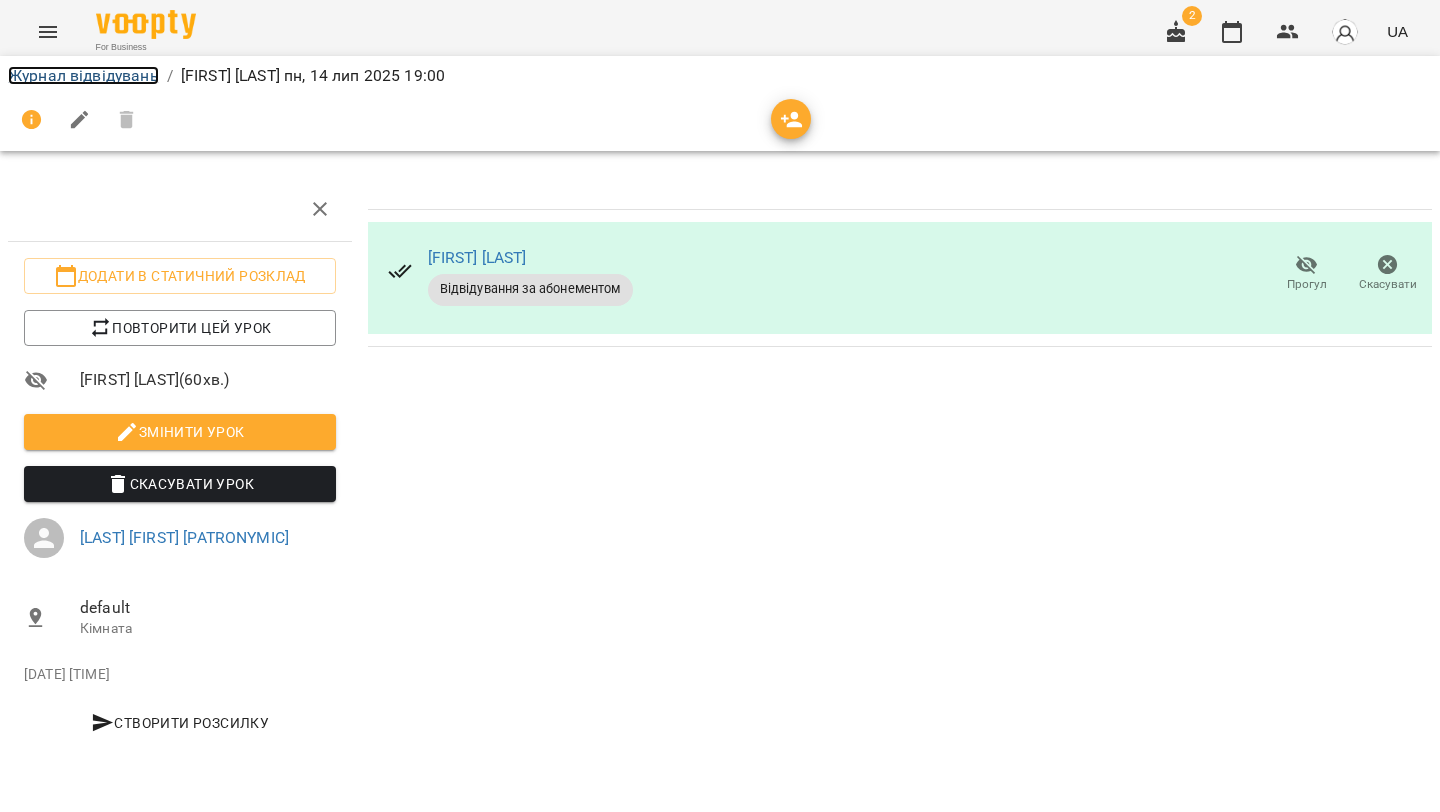 click on "Журнал відвідувань" at bounding box center [83, 75] 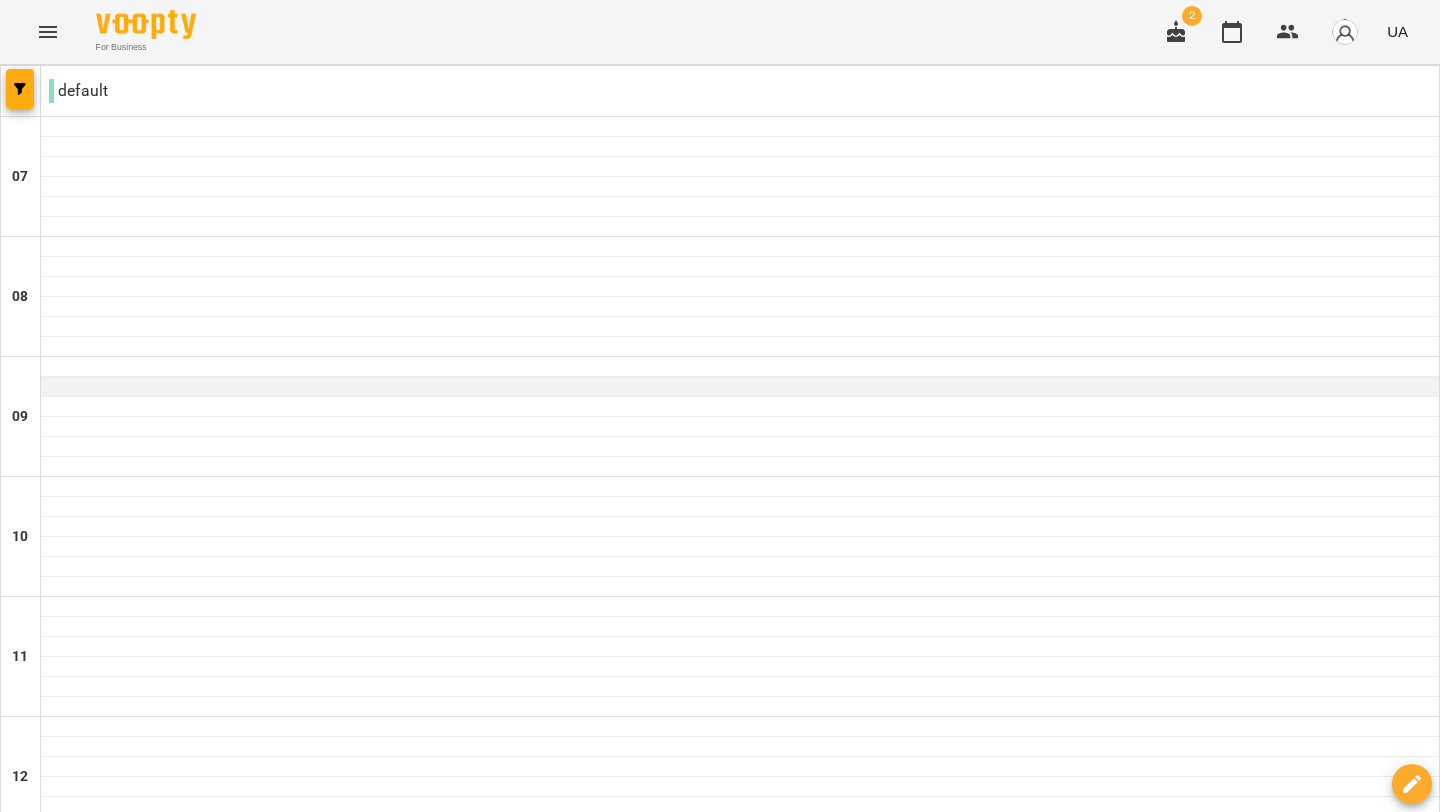 scroll, scrollTop: 1358, scrollLeft: 0, axis: vertical 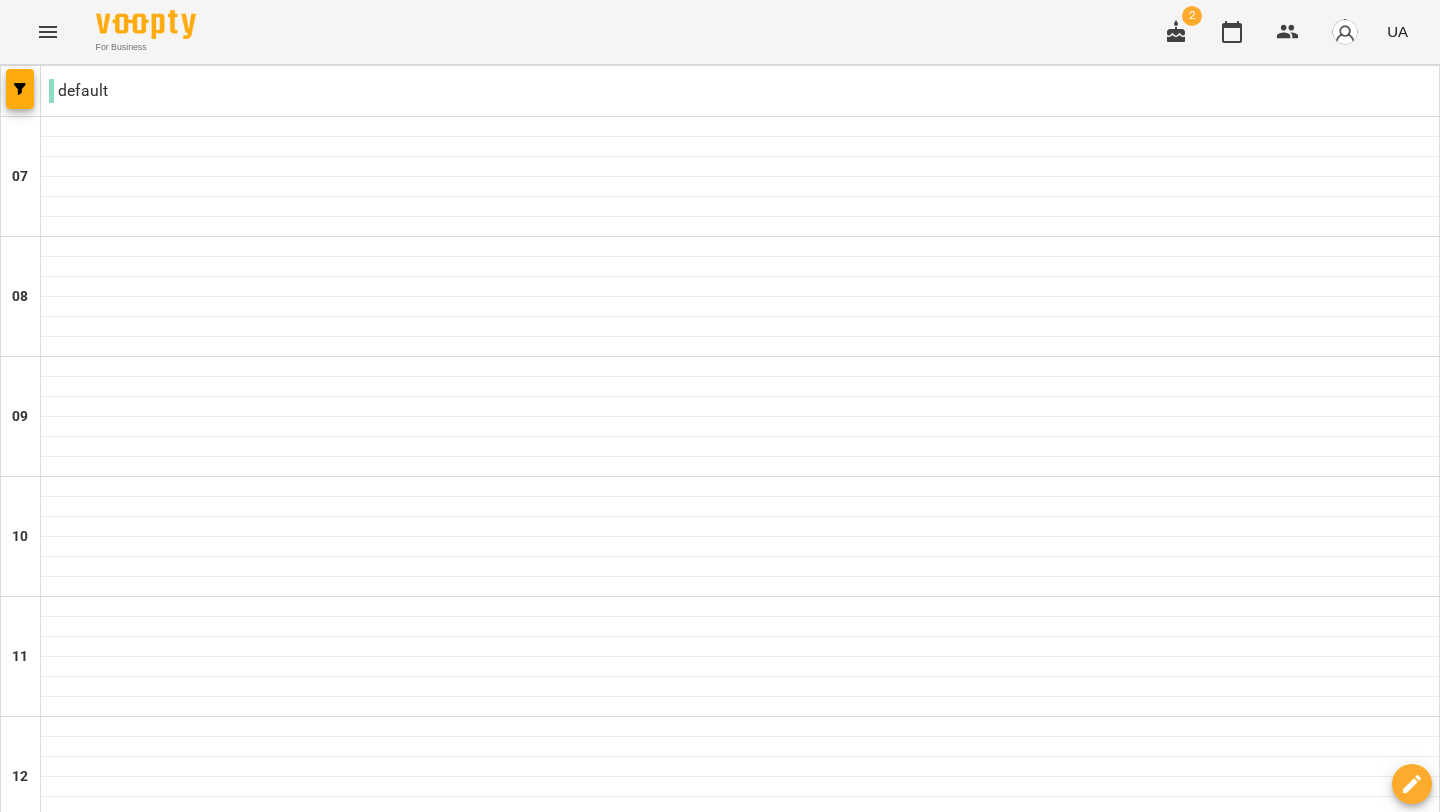 click at bounding box center [740, 1687] 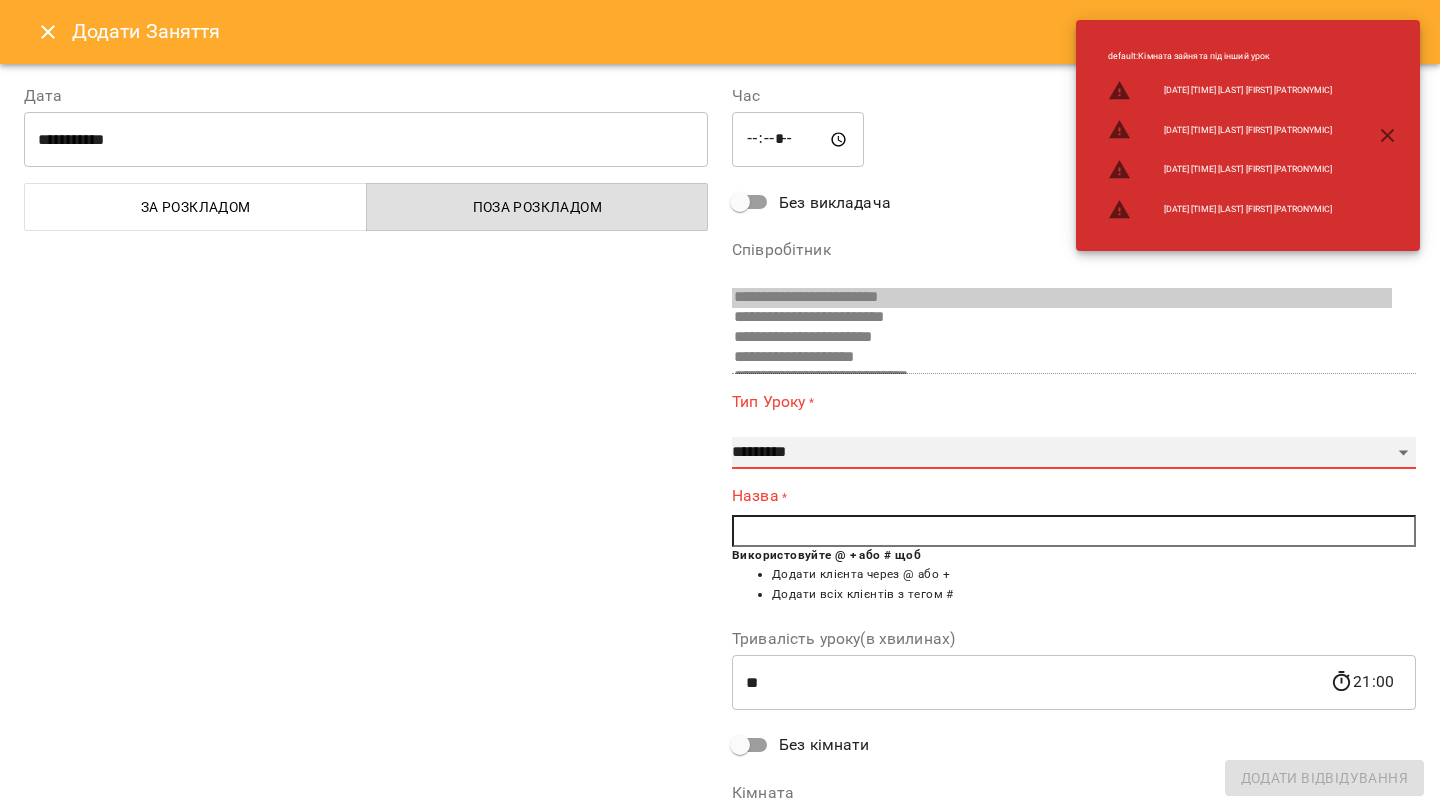 click on "**********" at bounding box center (1074, 453) 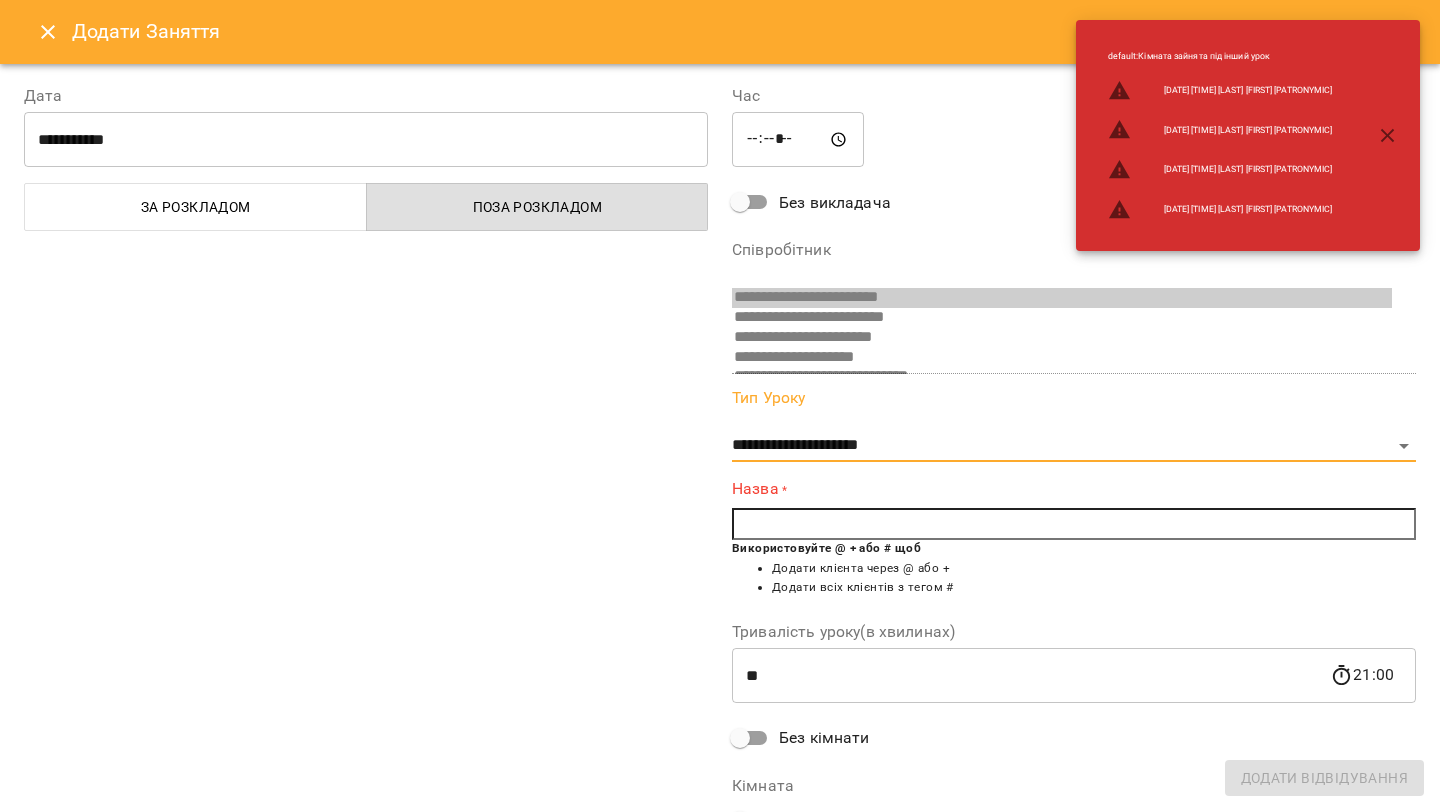 click at bounding box center [1074, 524] 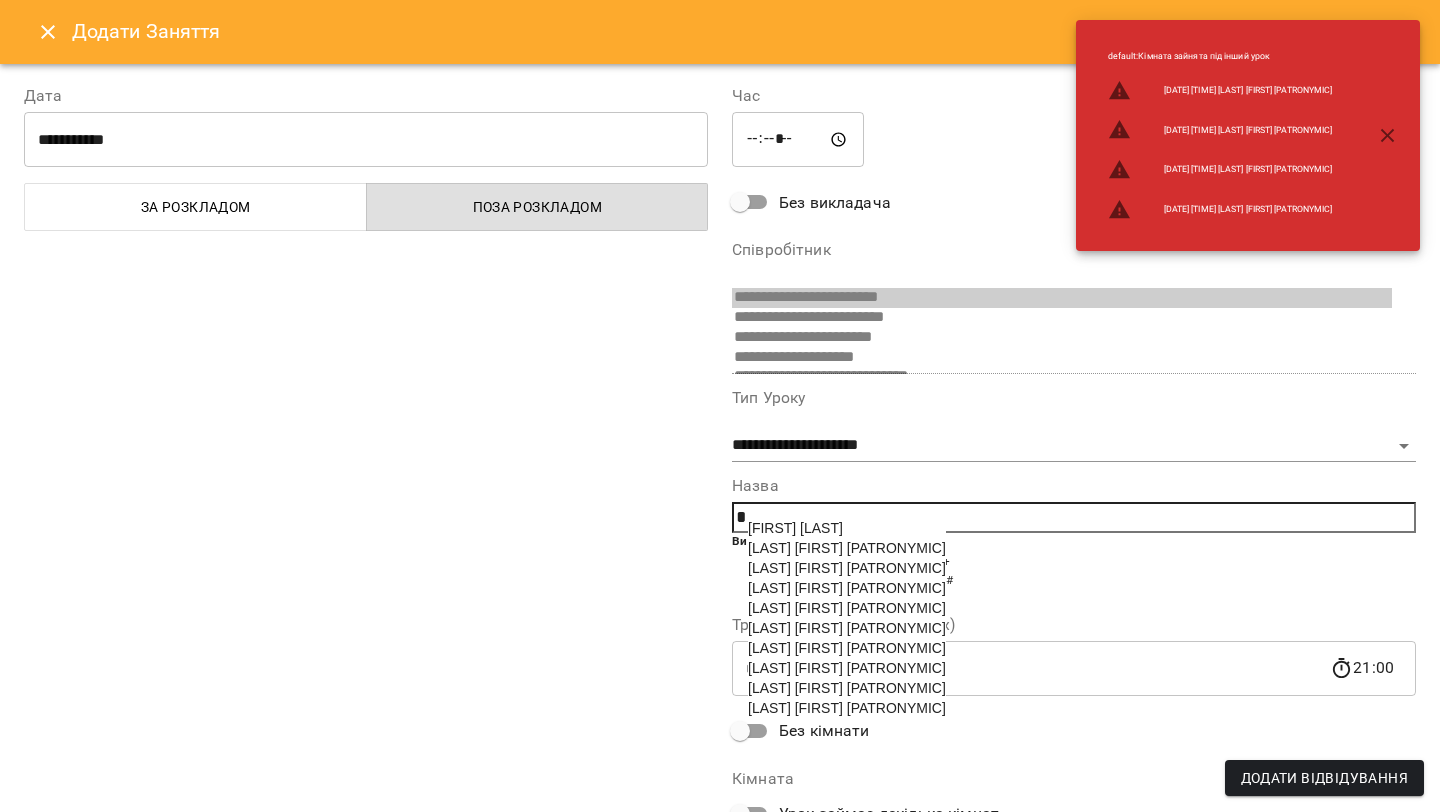 click on "[LAST] [FIRST] [PATRONYMIC]" at bounding box center [847, 588] 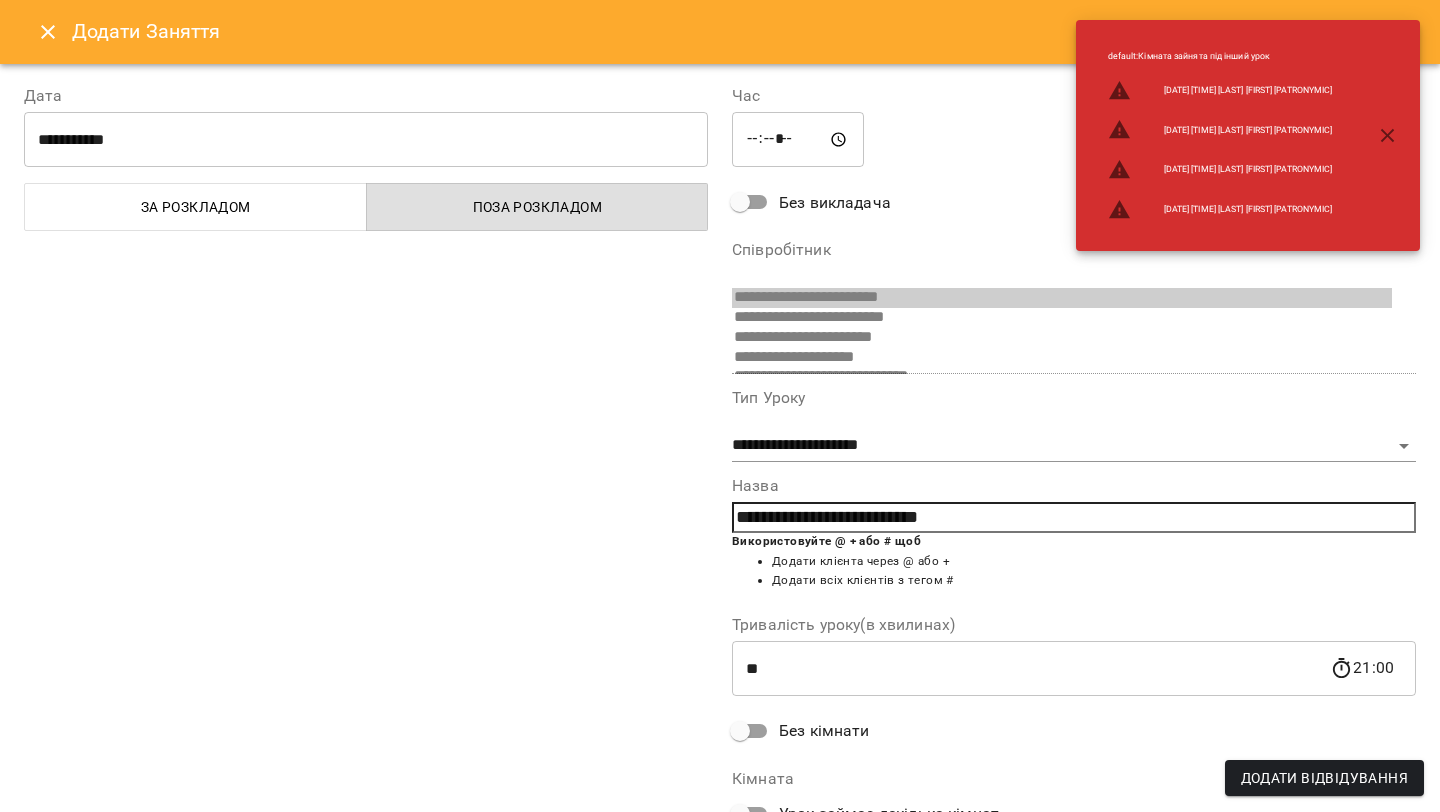 type on "**********" 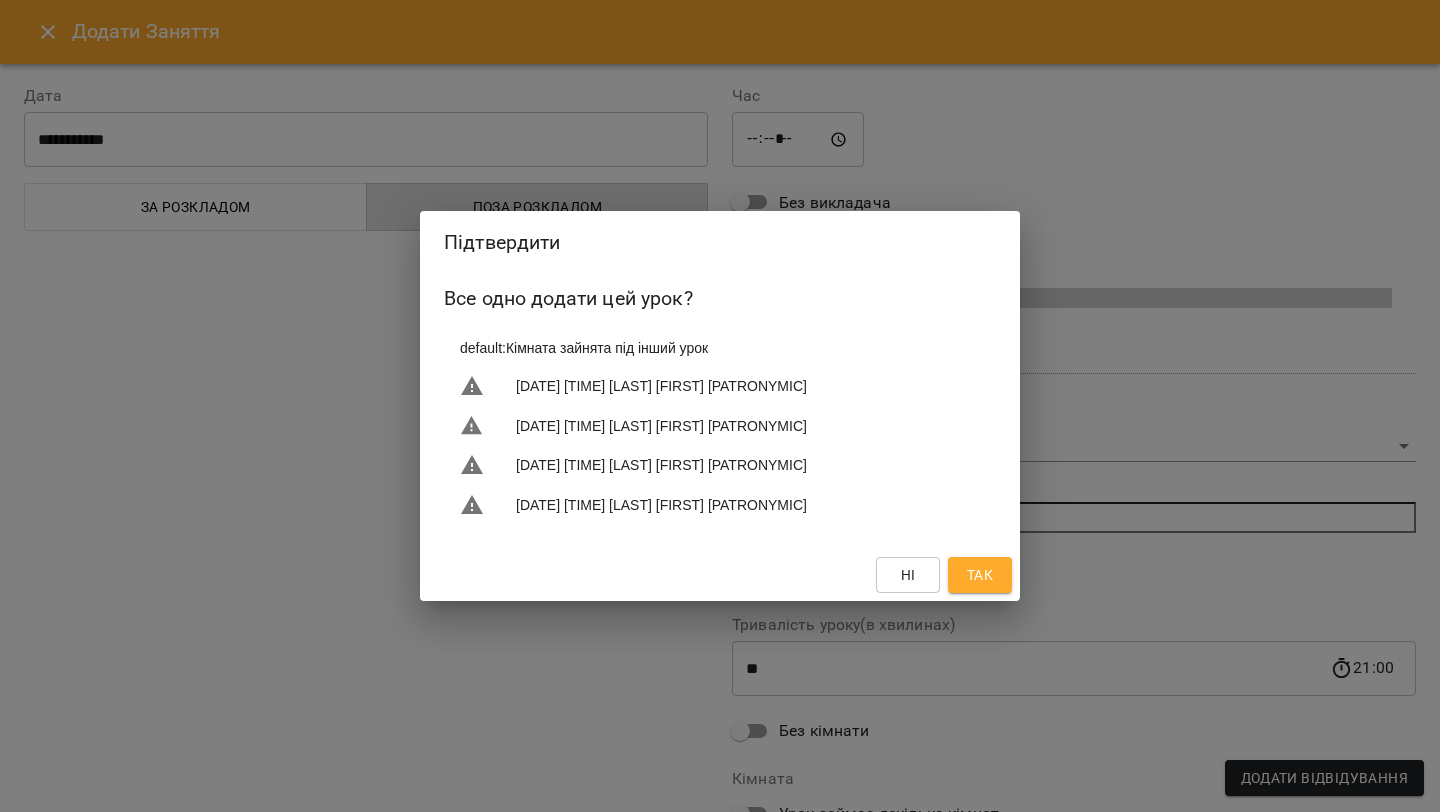 click on "Так" at bounding box center [980, 575] 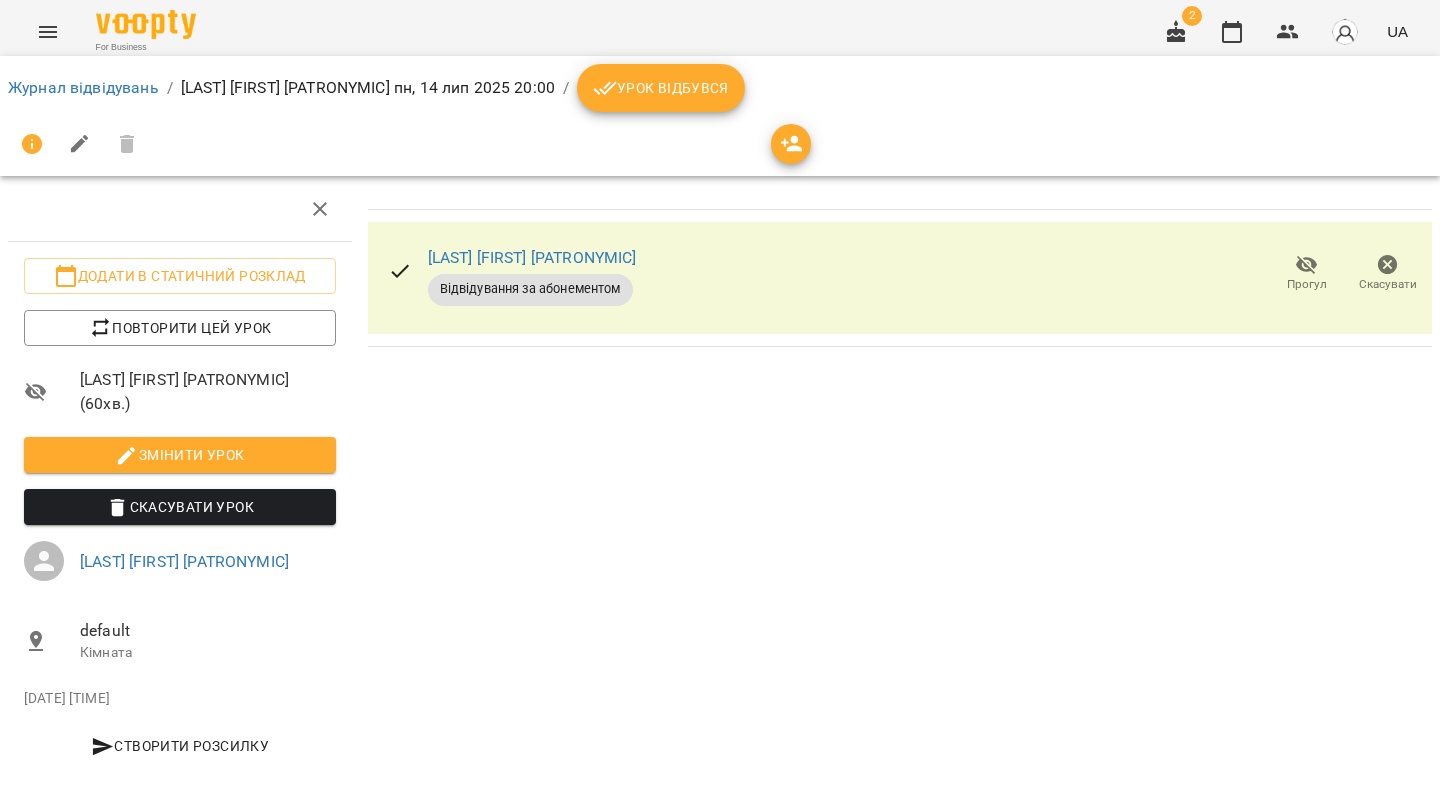 click on "Урок відбувся" at bounding box center [661, 88] 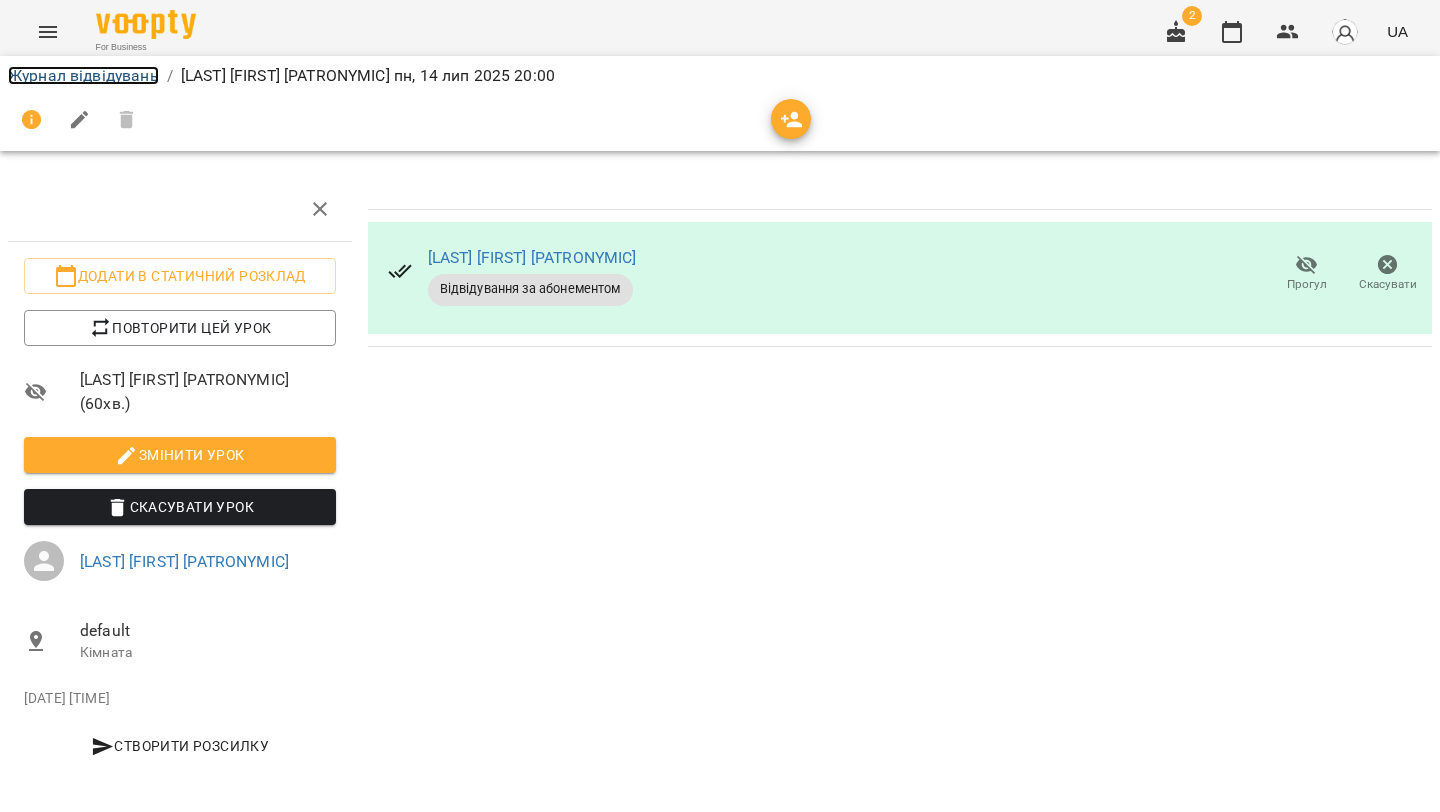 click on "Журнал відвідувань" at bounding box center (83, 75) 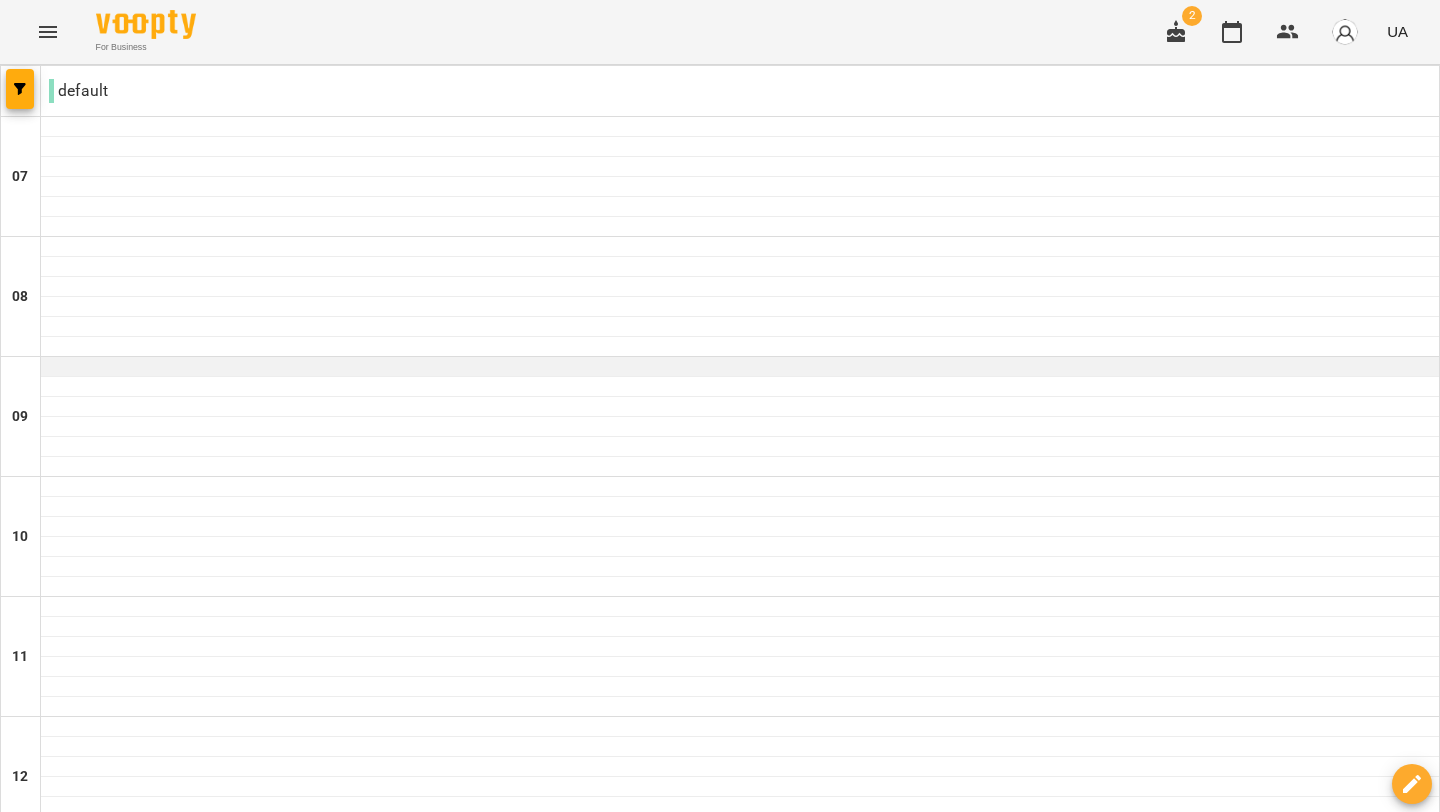 scroll, scrollTop: 1358, scrollLeft: 0, axis: vertical 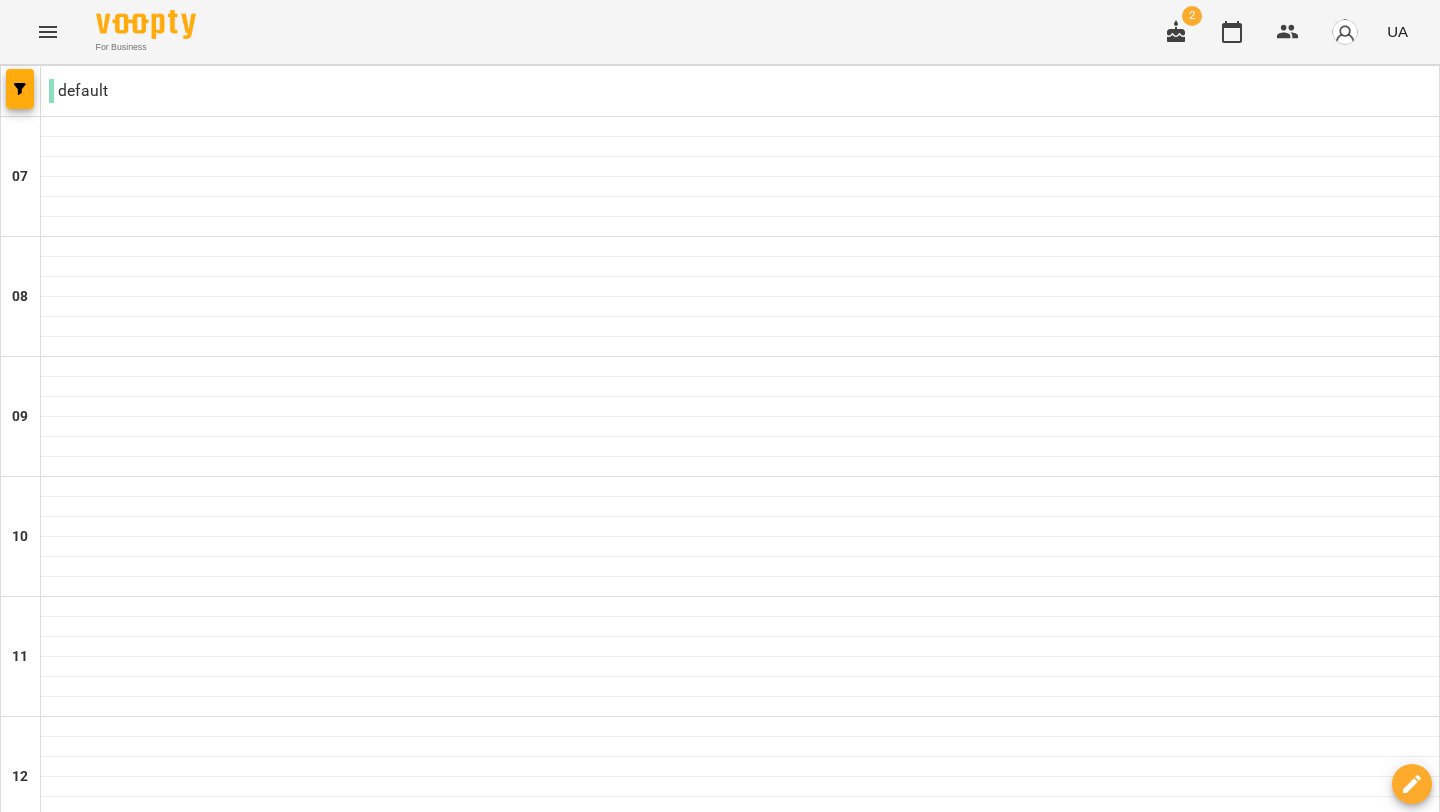 click on "вт" at bounding box center (417, 2063) 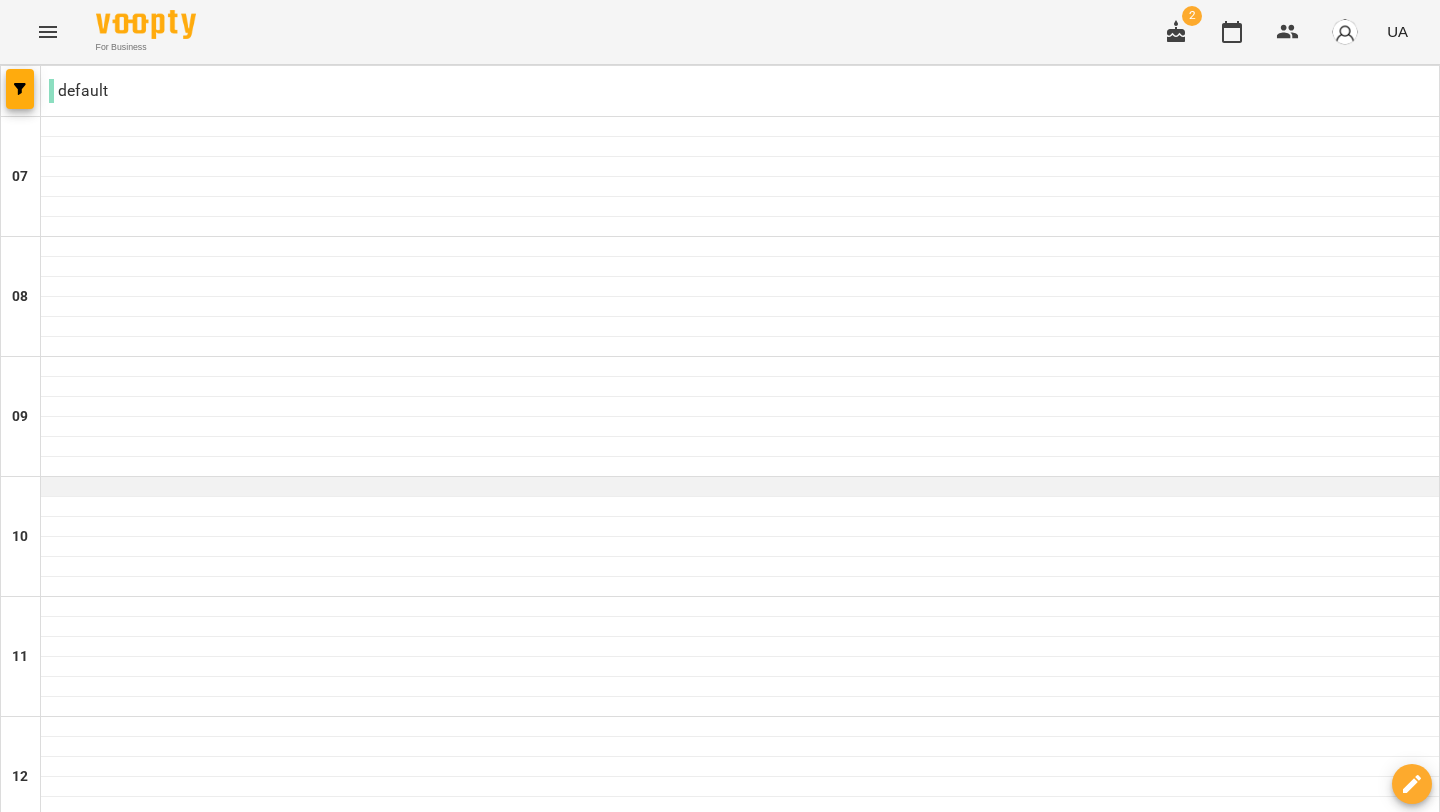 scroll, scrollTop: 190, scrollLeft: 0, axis: vertical 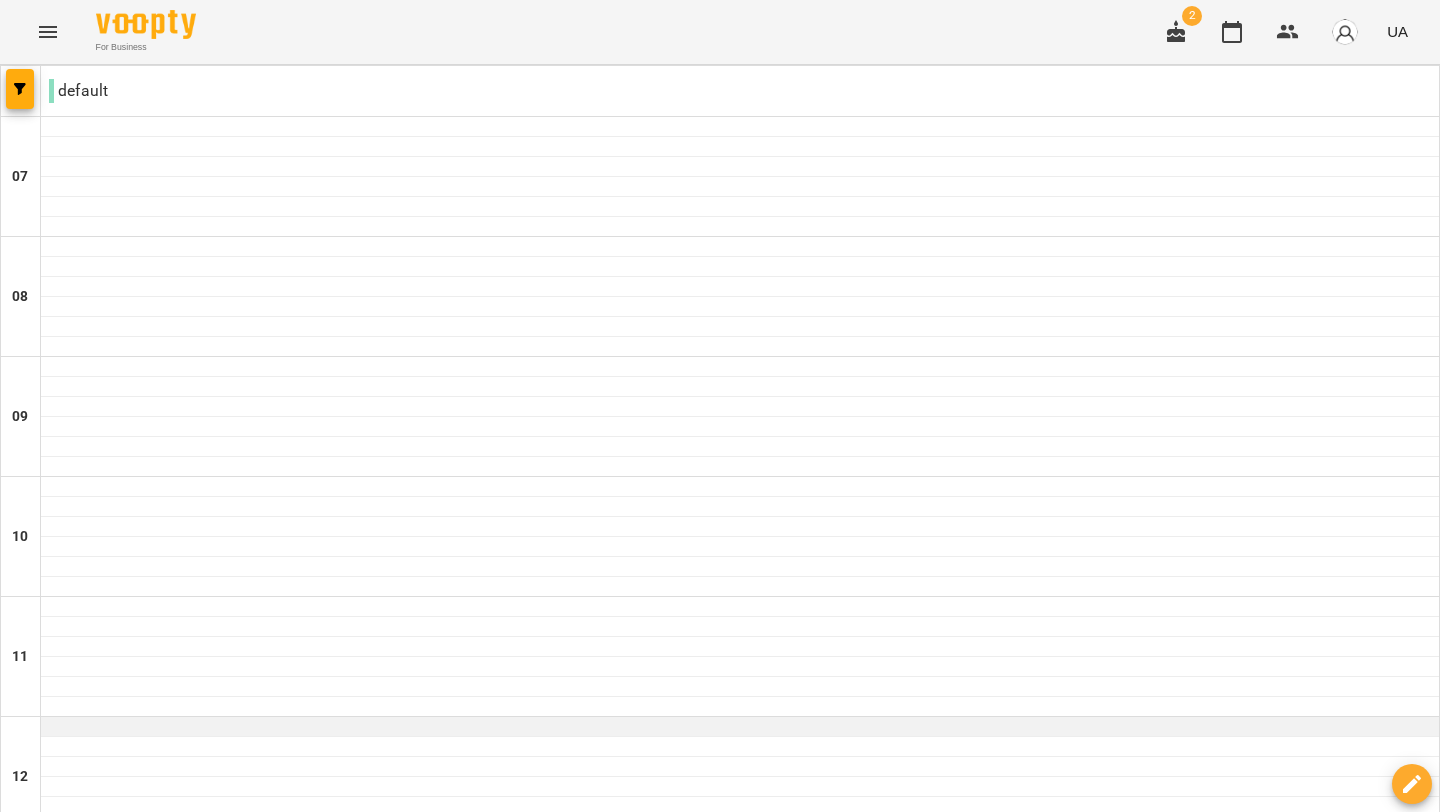 click at bounding box center (740, 727) 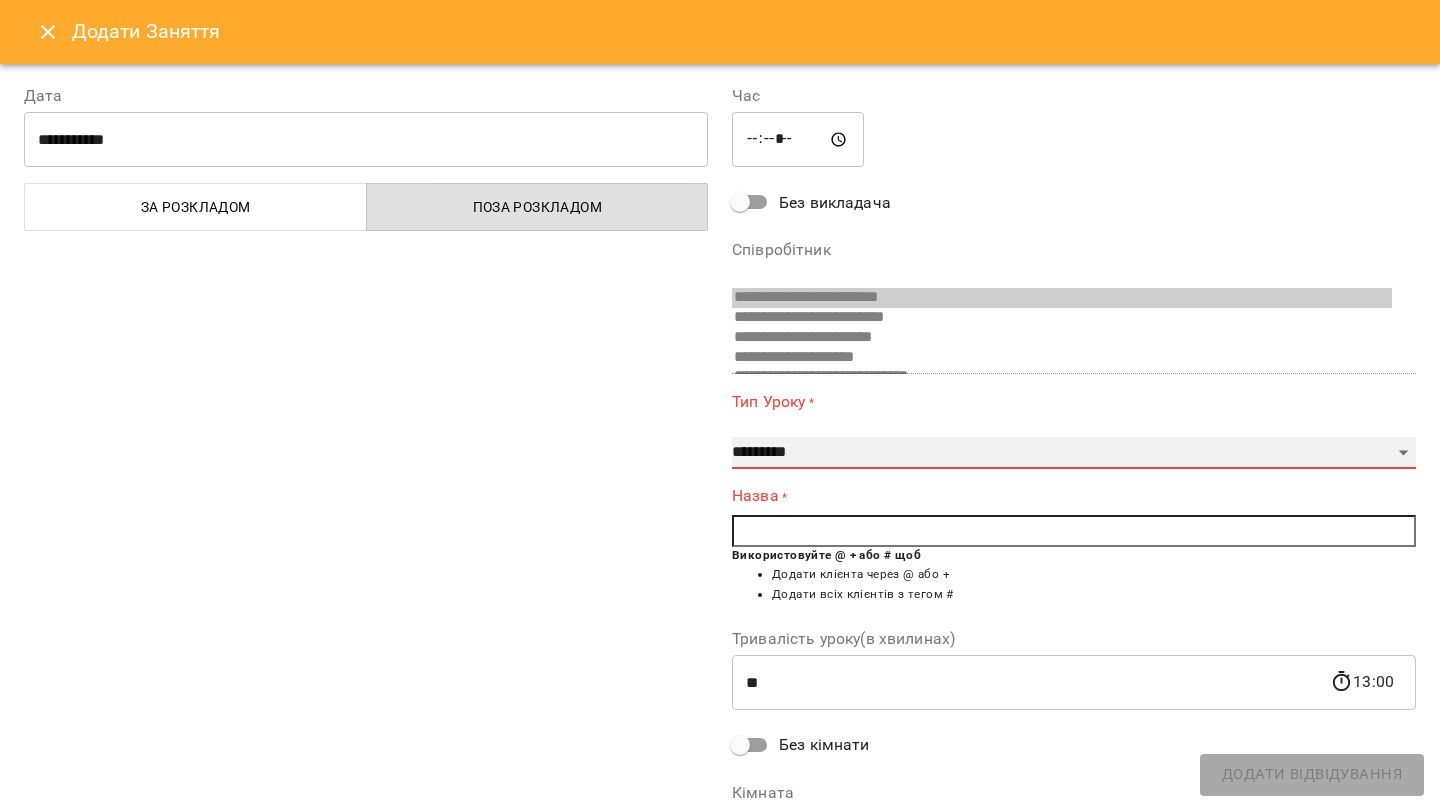 click on "**********" at bounding box center [1074, 453] 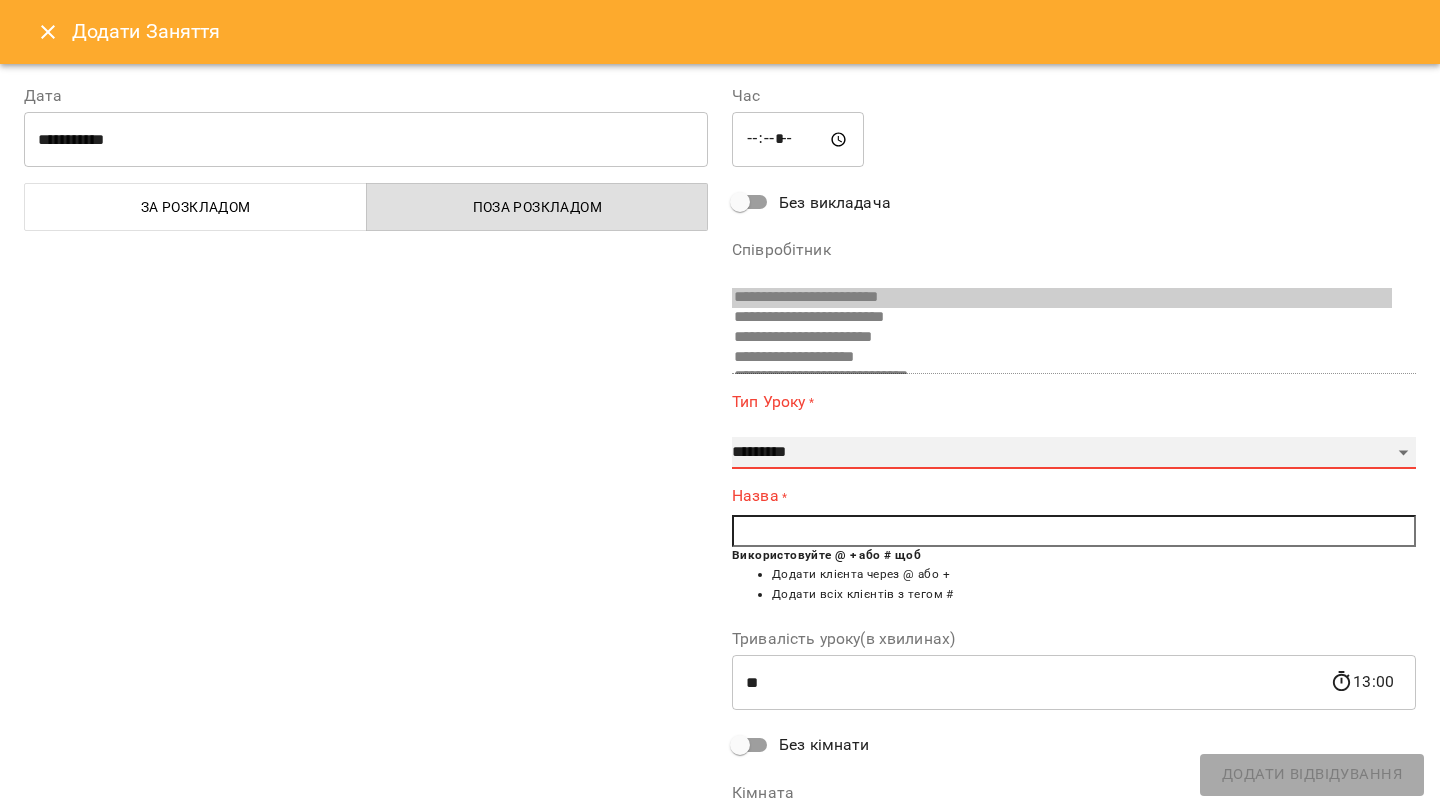 select on "**********" 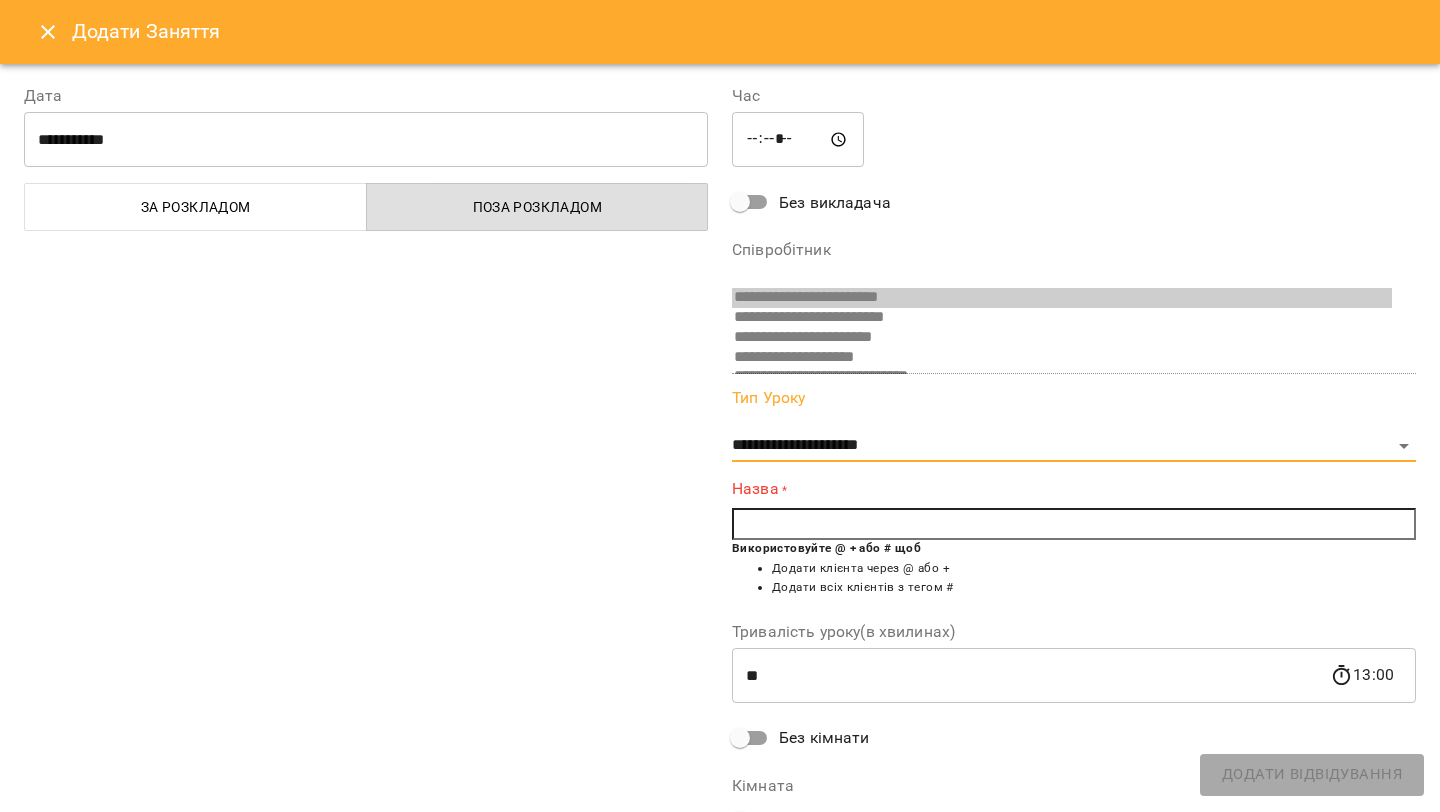click at bounding box center [1074, 524] 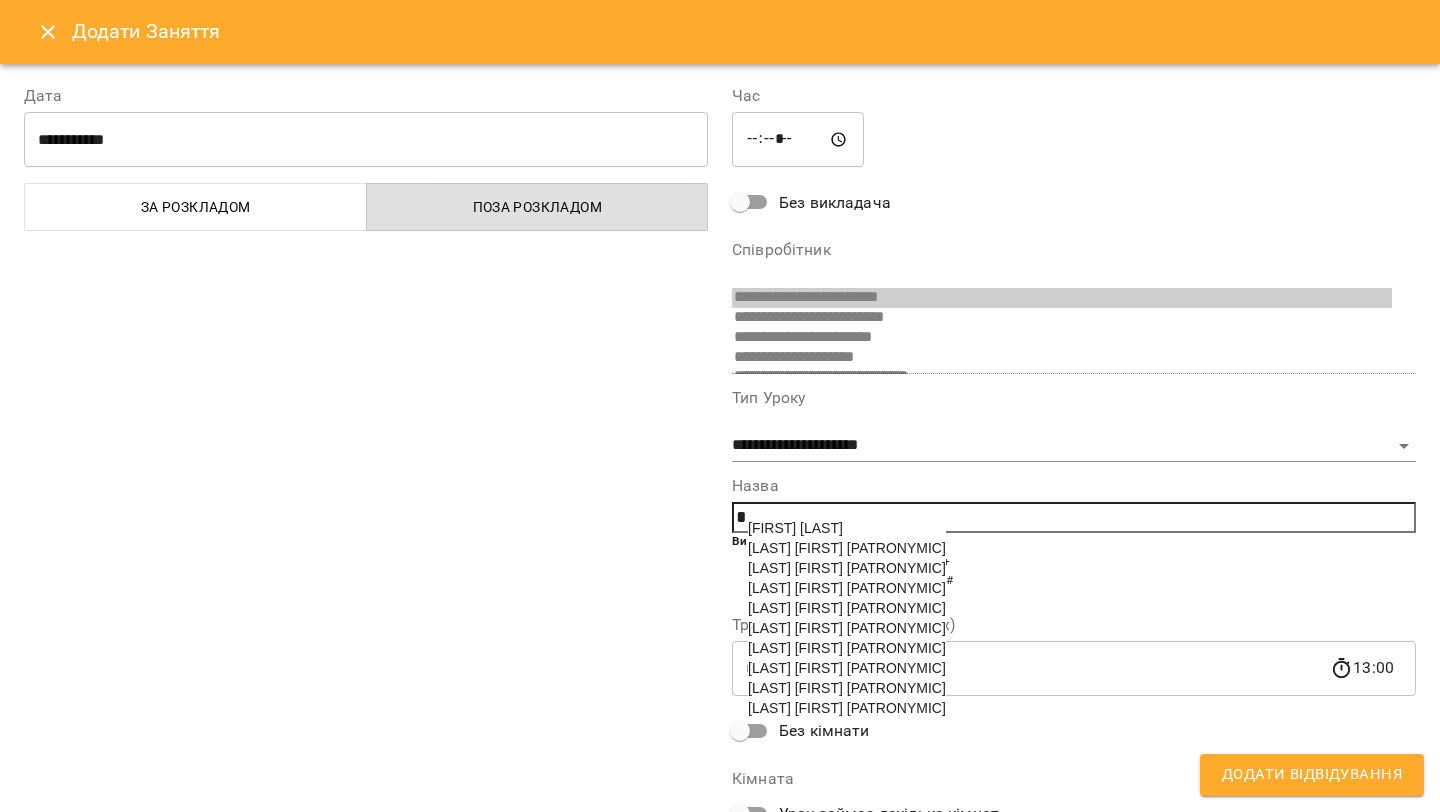 click on "[LAST] [FIRST] [PATRONYMIC]" at bounding box center [847, 668] 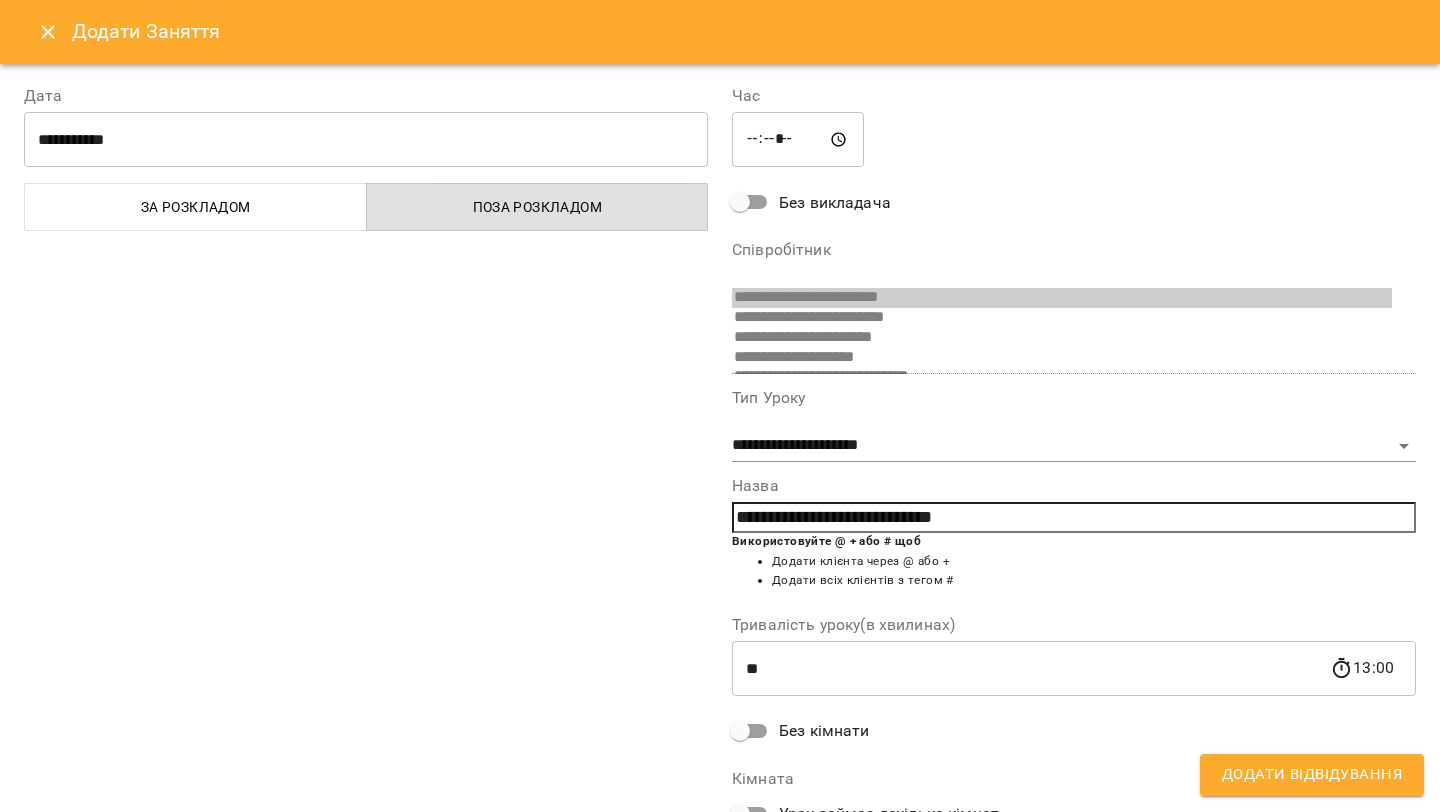 click on "Додати Відвідування" at bounding box center [1312, 775] 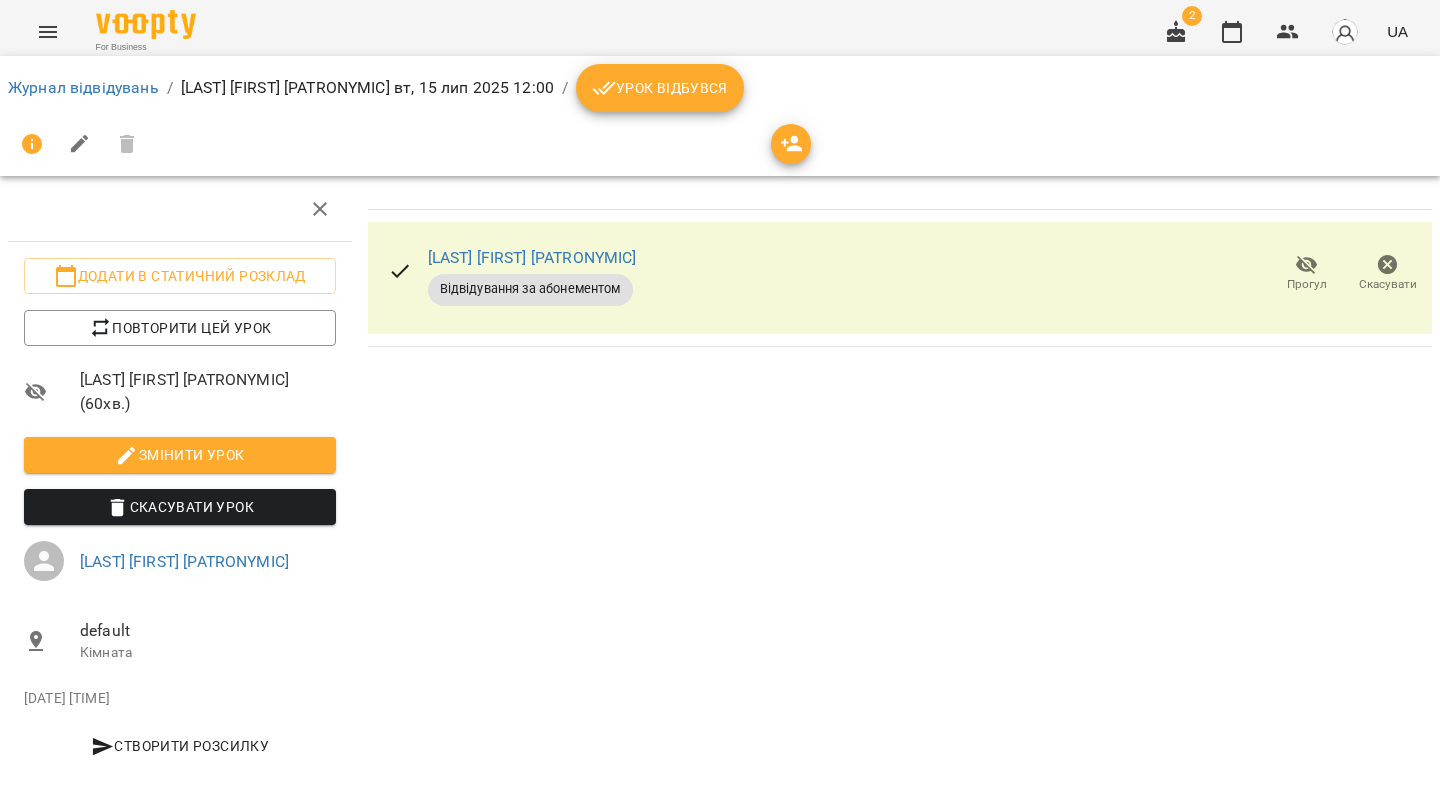 click on "Урок відбувся" at bounding box center [660, 88] 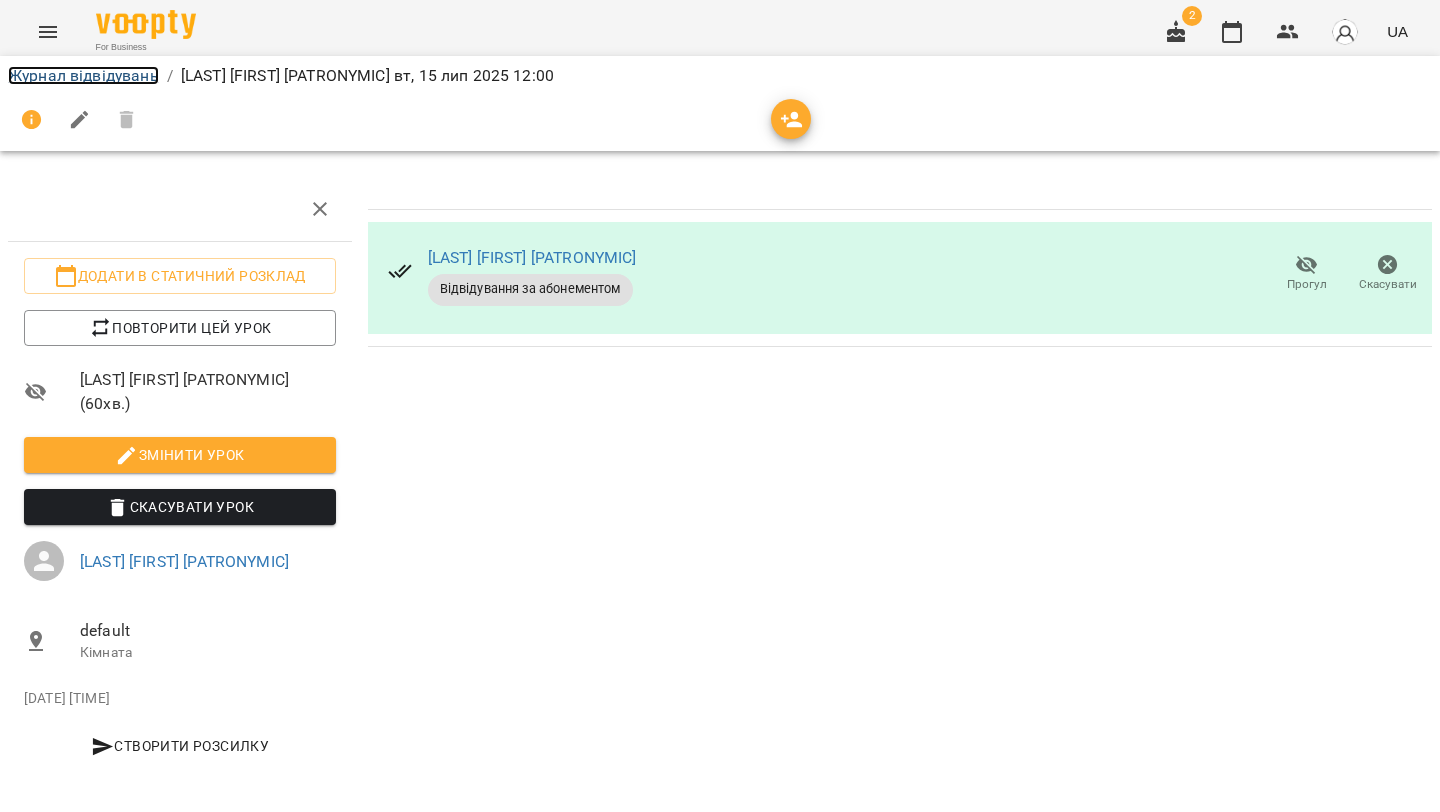 click on "Журнал відвідувань" at bounding box center (83, 75) 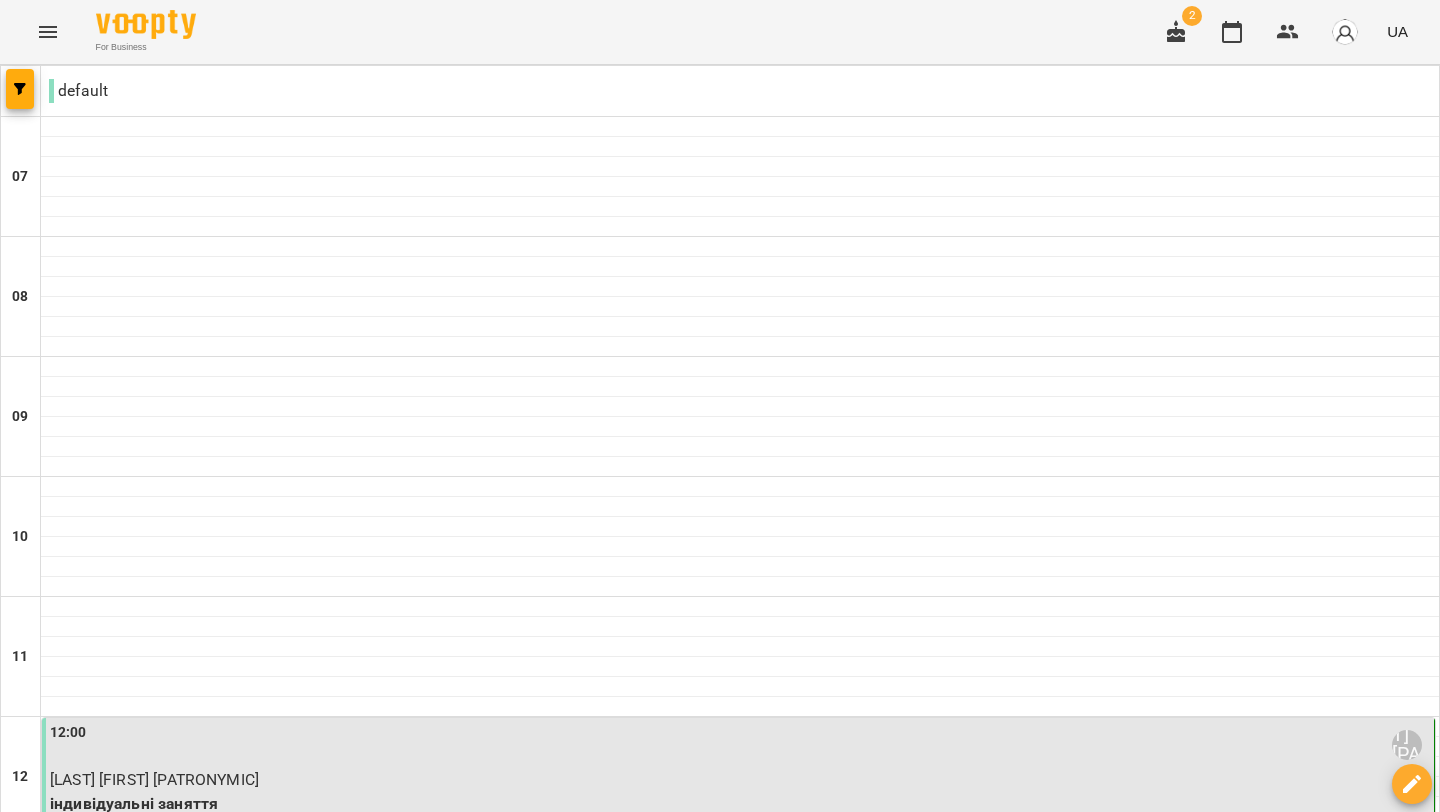 click on "ср 16 лип" at bounding box center (615, 2069) 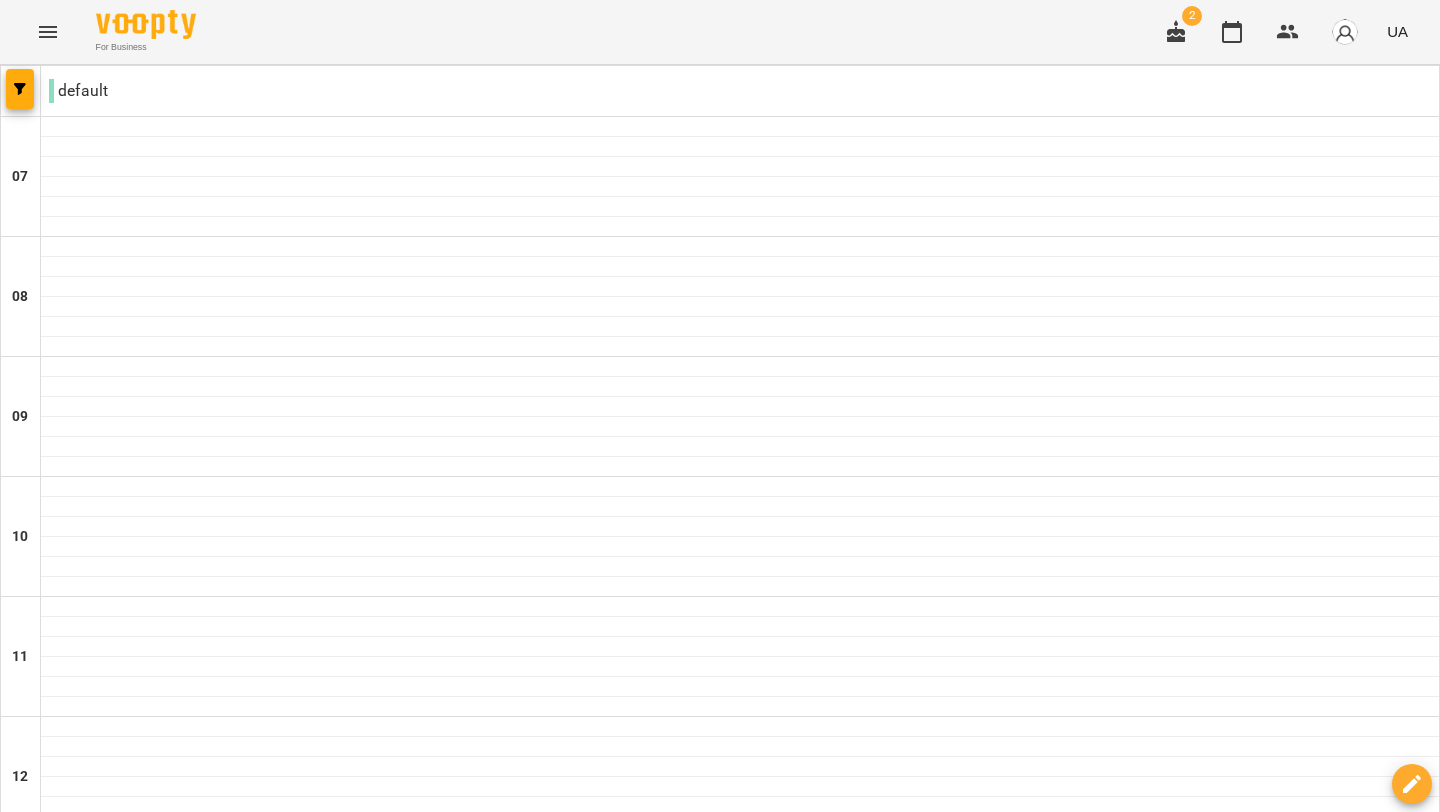 click at bounding box center (620, 2128) 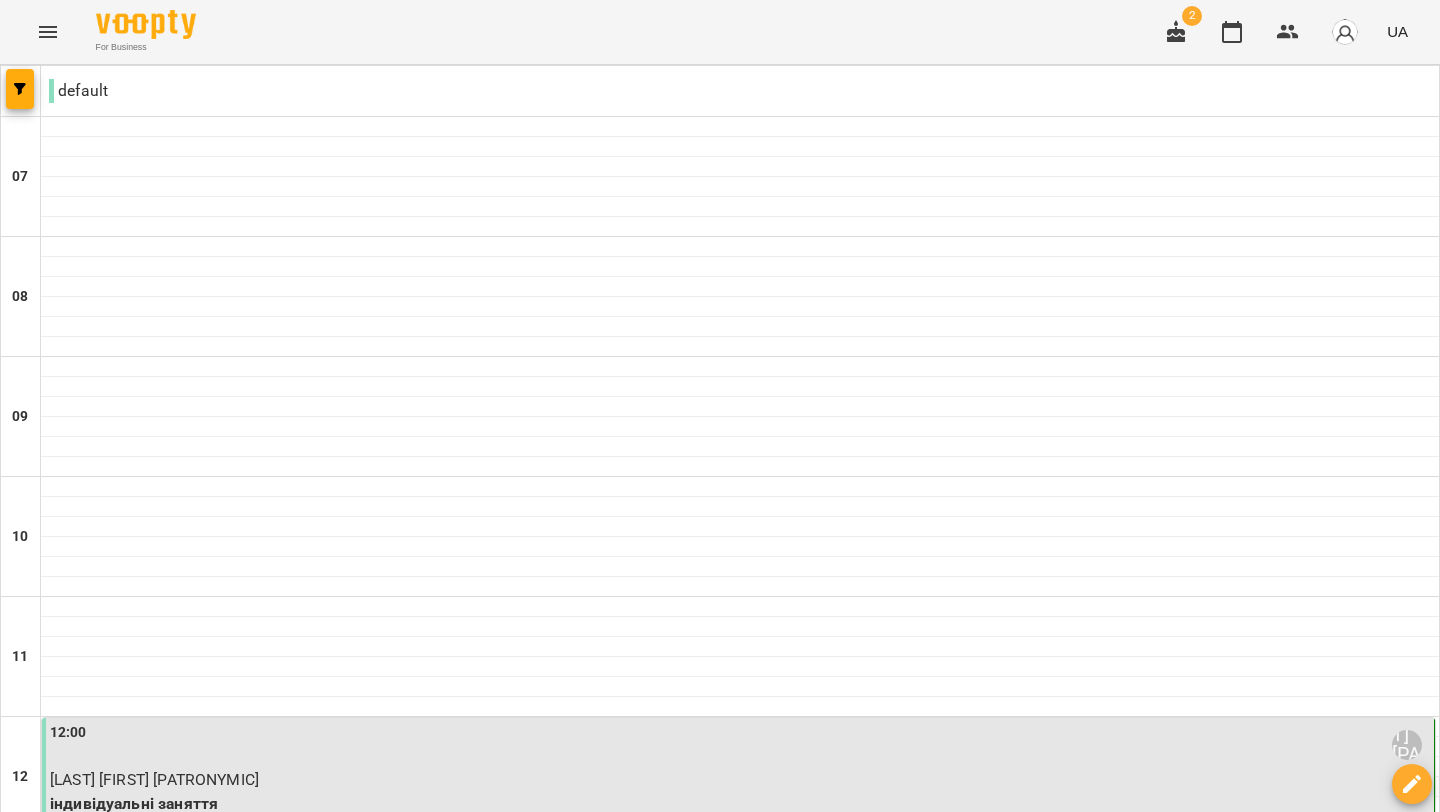 click at bounding box center [620, 2128] 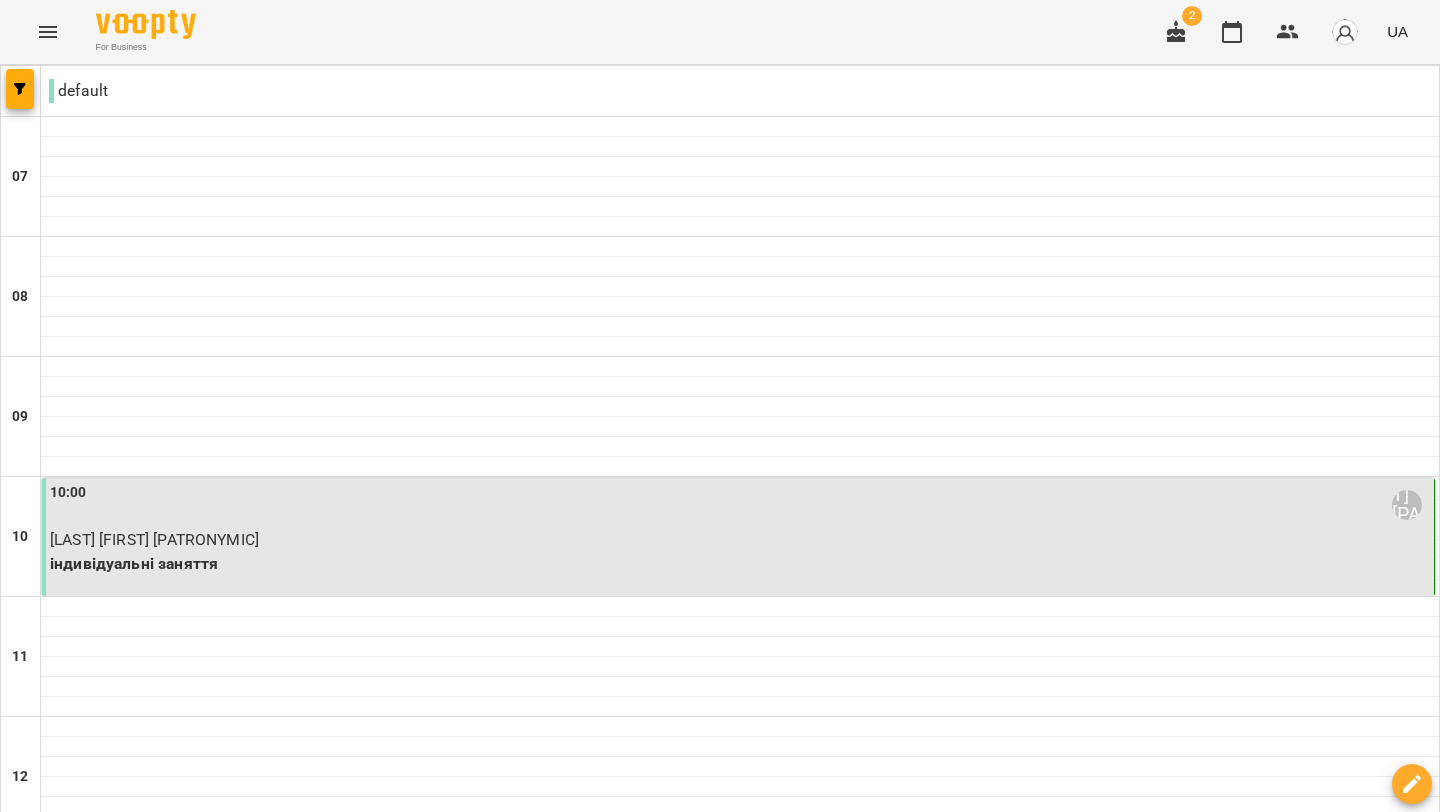 click on "01 лип" at bounding box center [240, 2082] 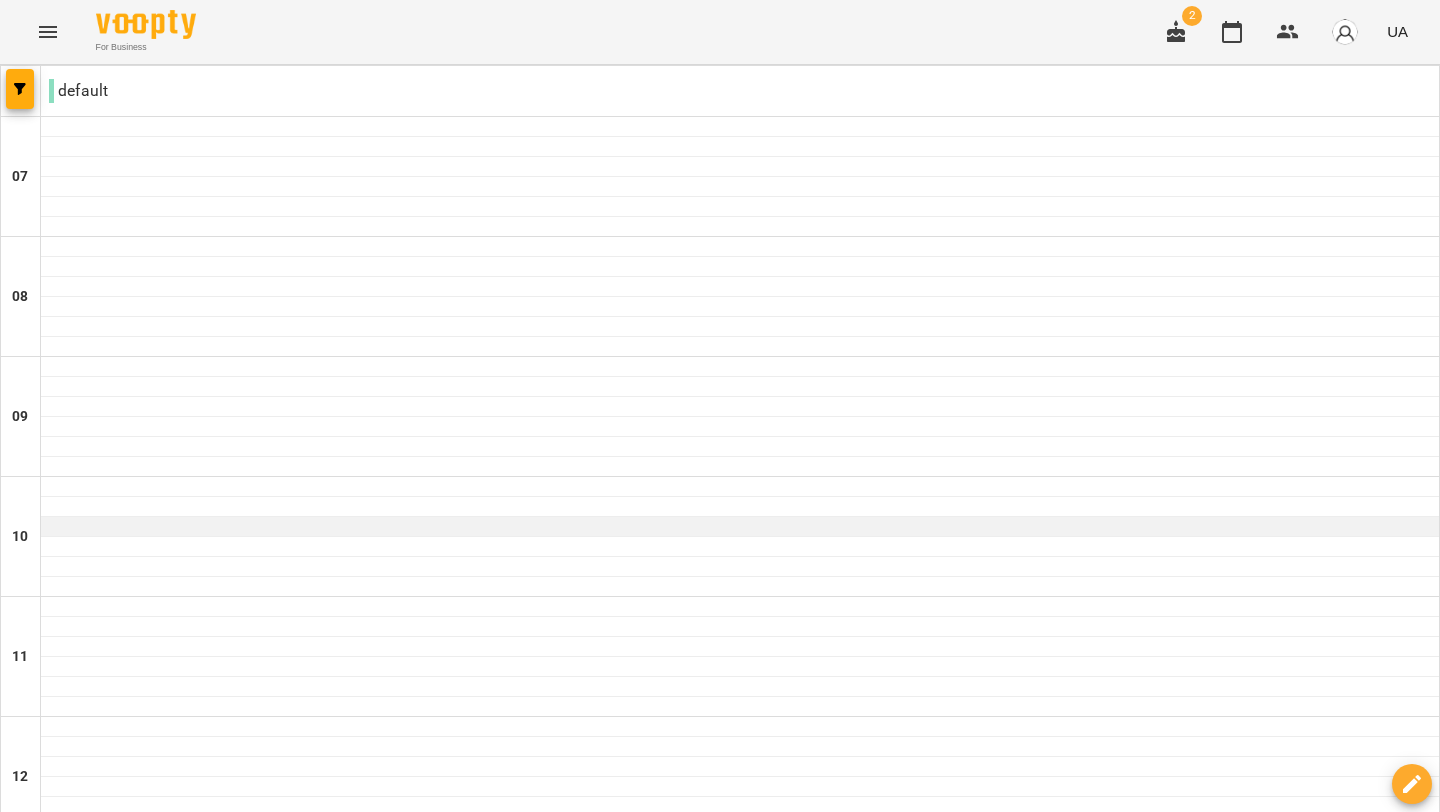 scroll, scrollTop: 1358, scrollLeft: 0, axis: vertical 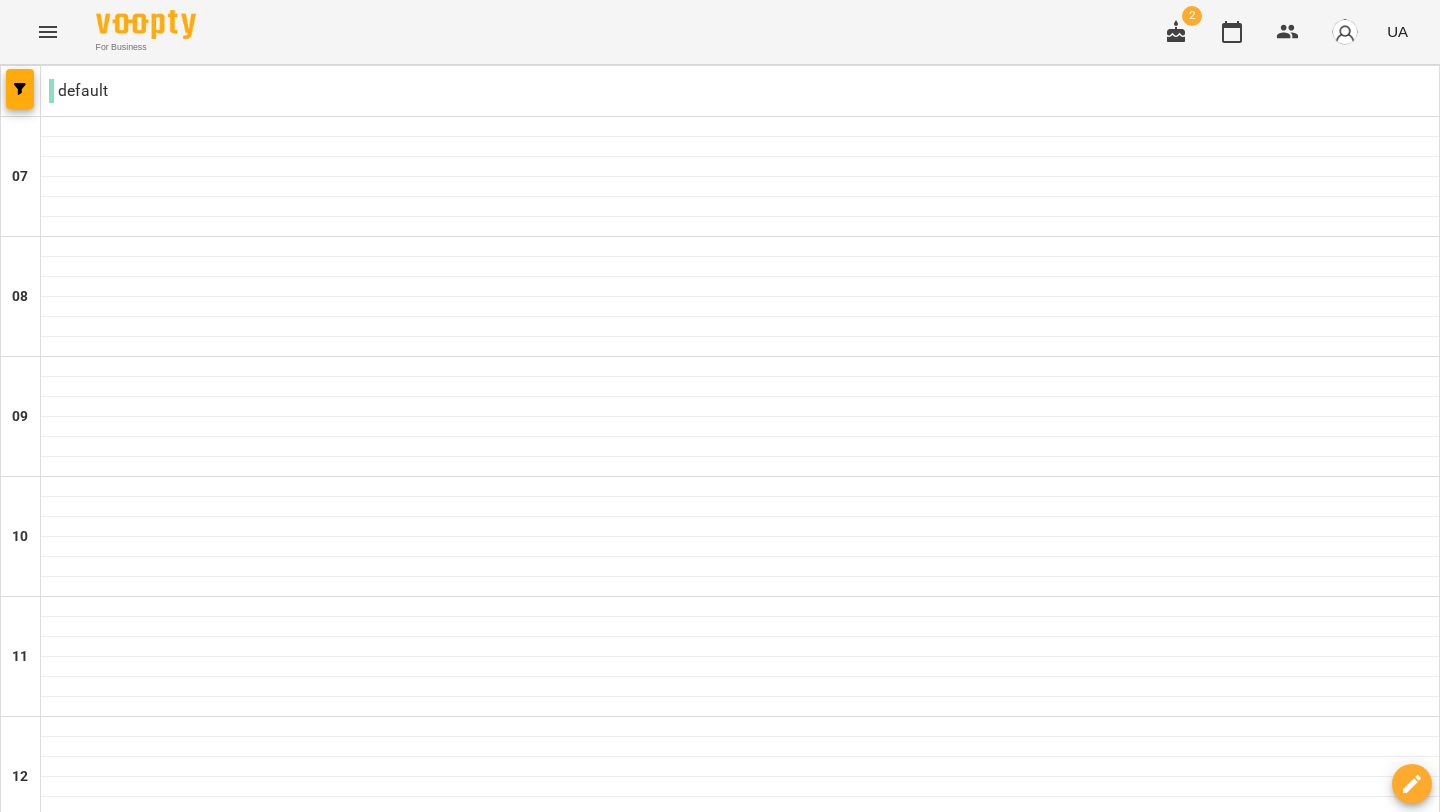 click on "ср" at bounding box center [618, 2063] 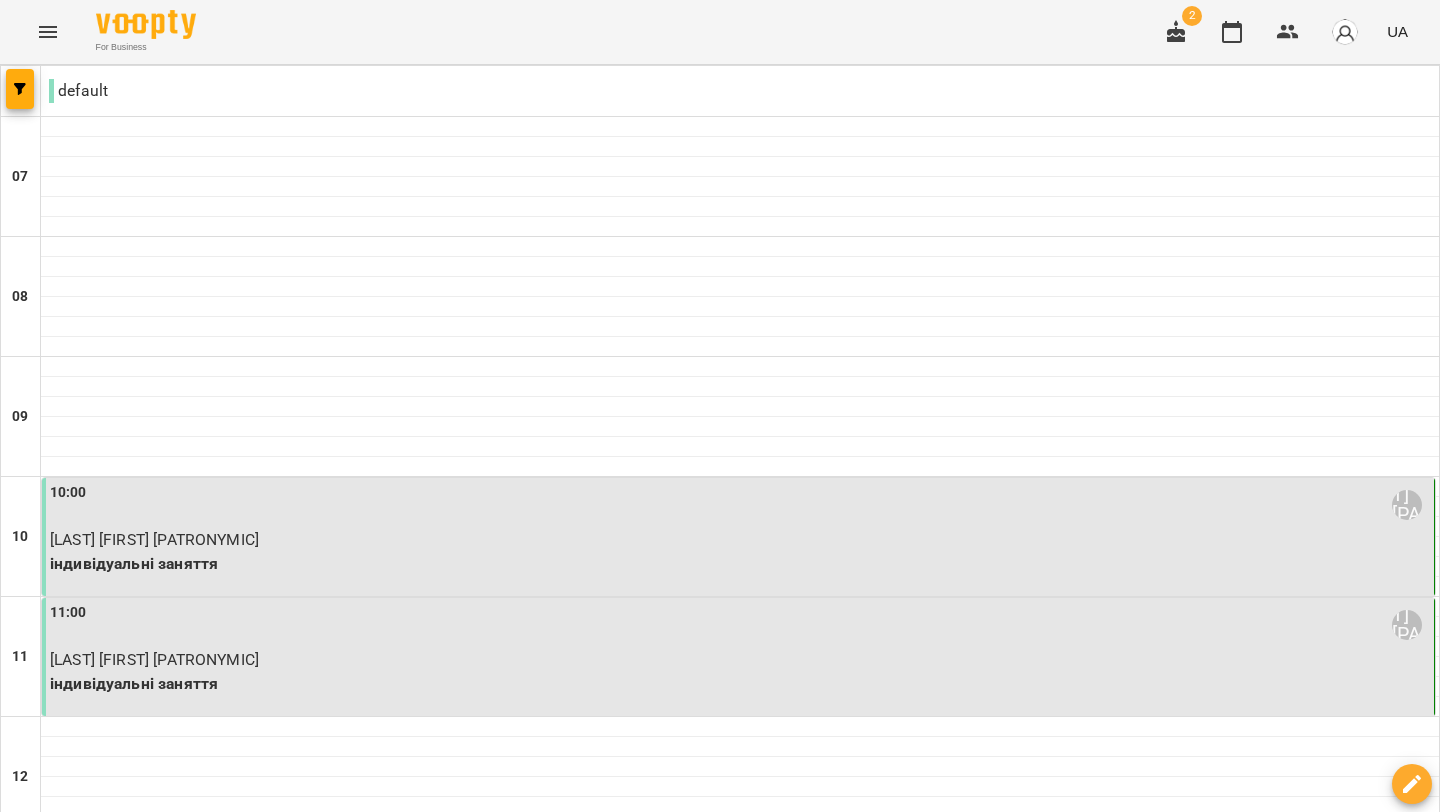 scroll, scrollTop: 153, scrollLeft: 0, axis: vertical 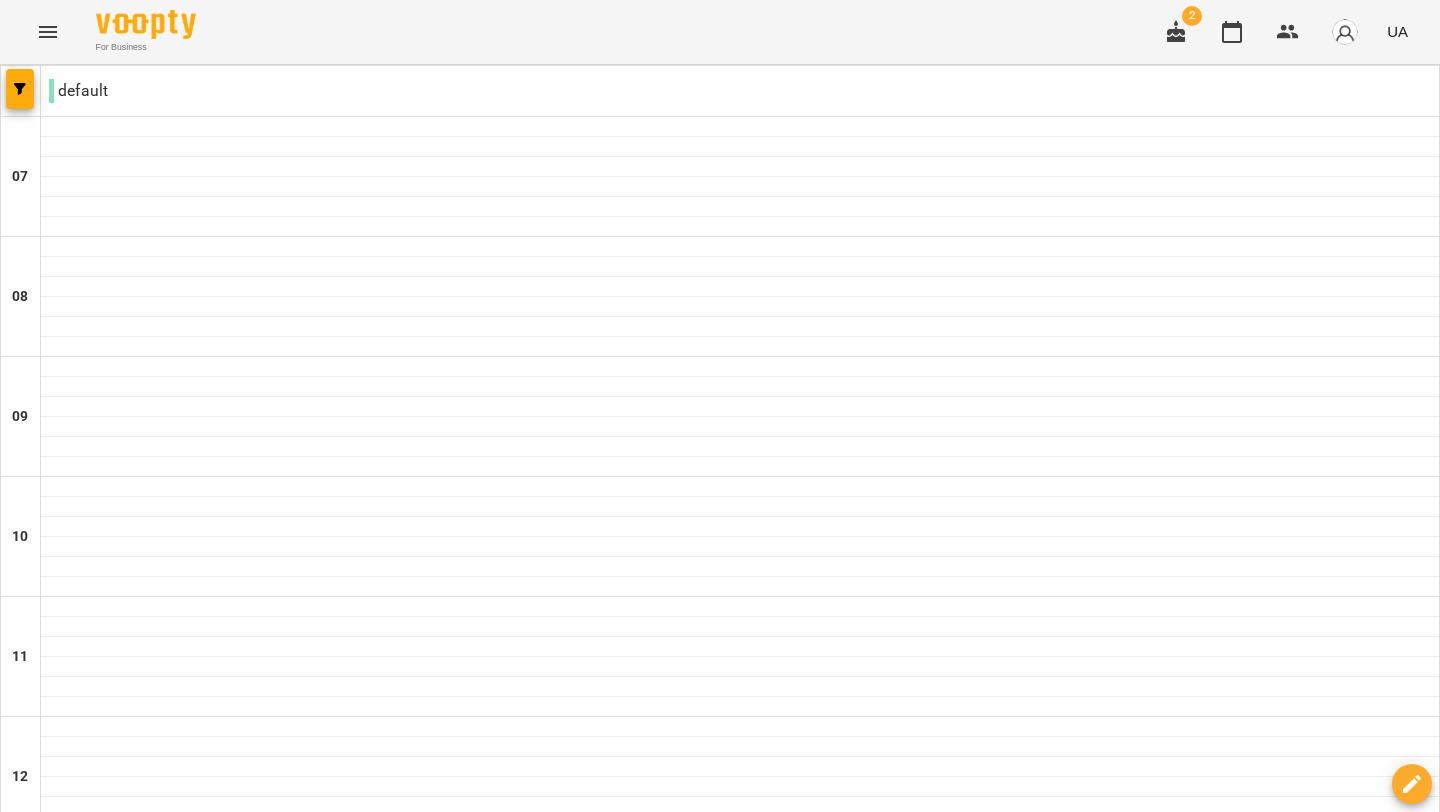 click on "04 лип" at bounding box center [1008, 2082] 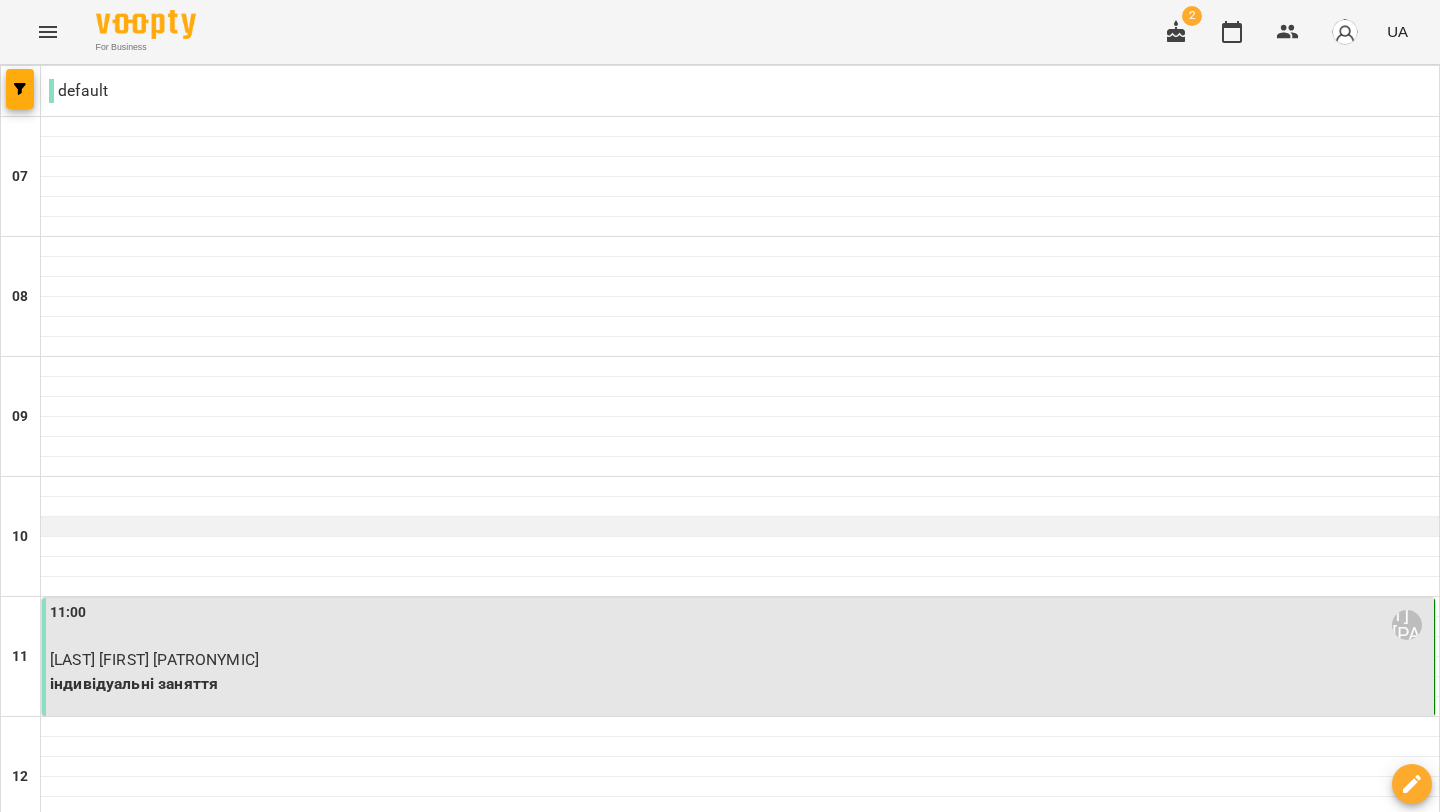scroll, scrollTop: 435, scrollLeft: 0, axis: vertical 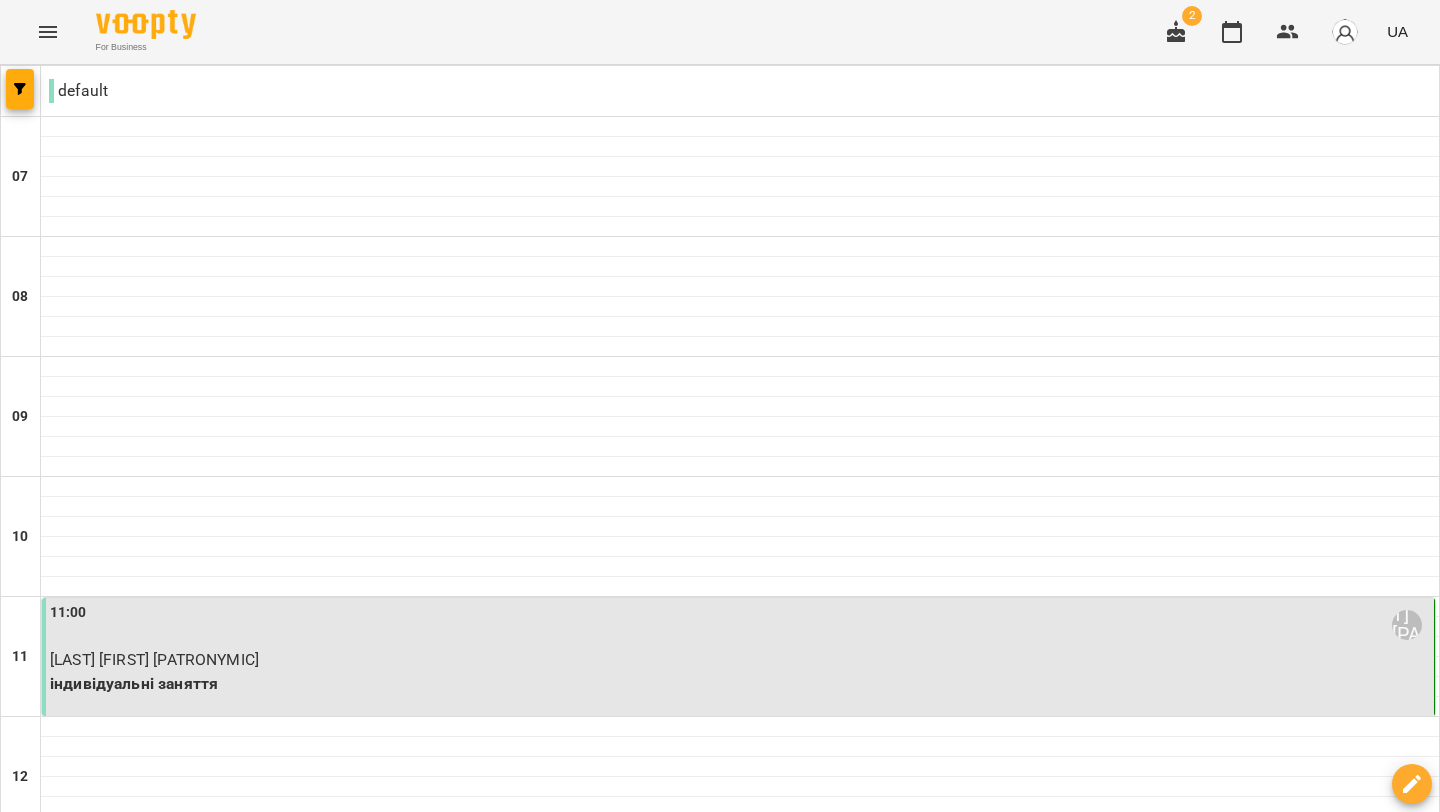 click on "нд" at bounding box center (1401, 2063) 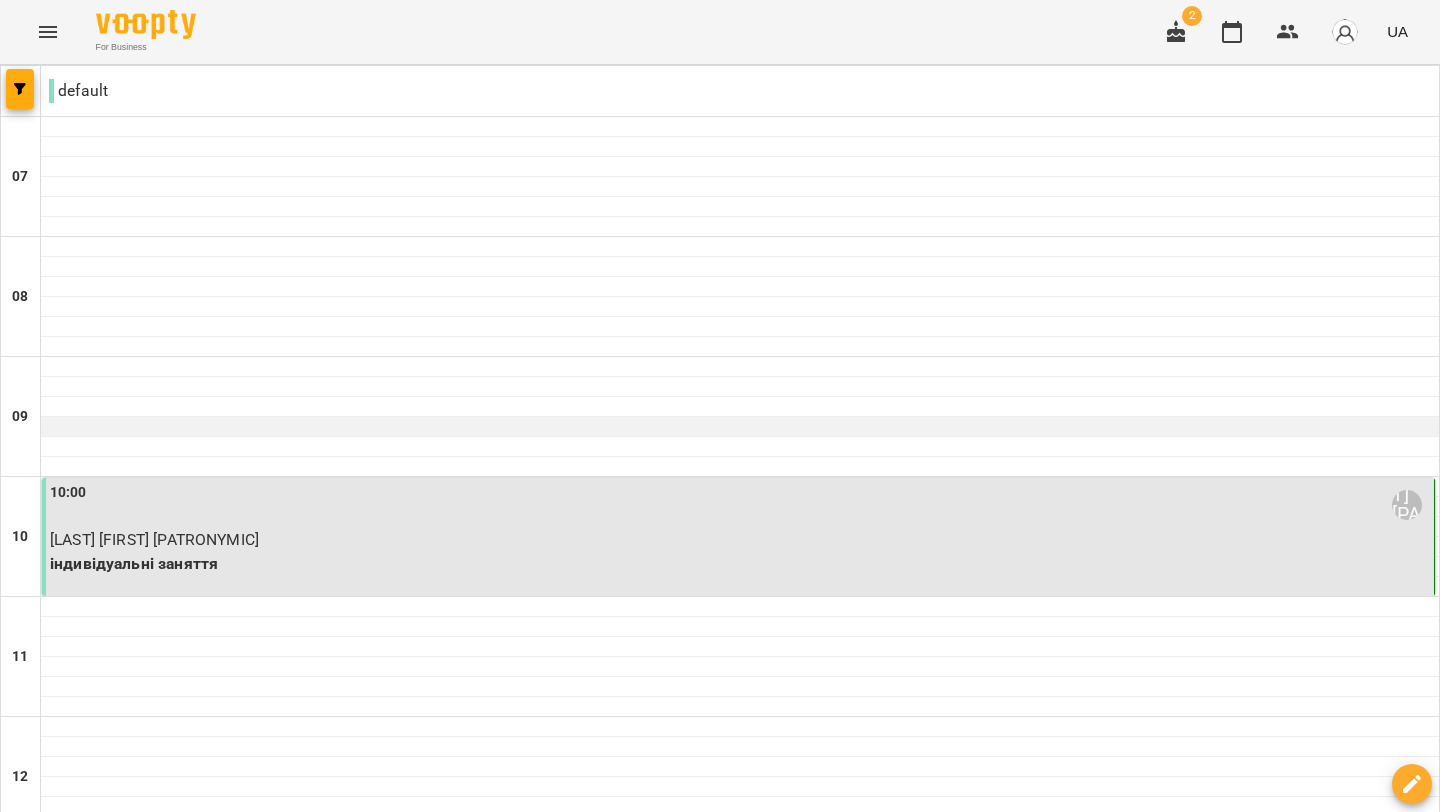 scroll, scrollTop: 1069, scrollLeft: 0, axis: vertical 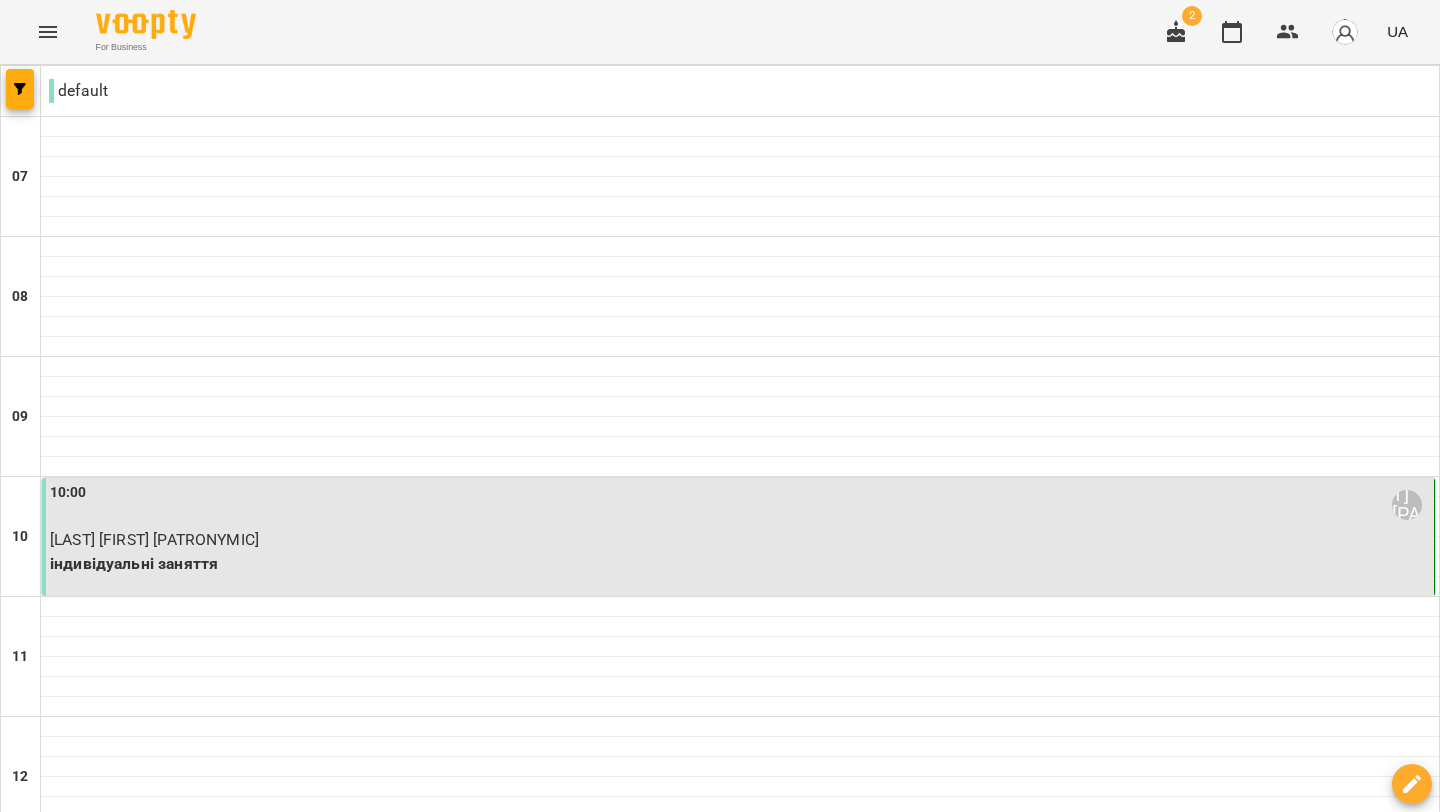 click at bounding box center [819, 2128] 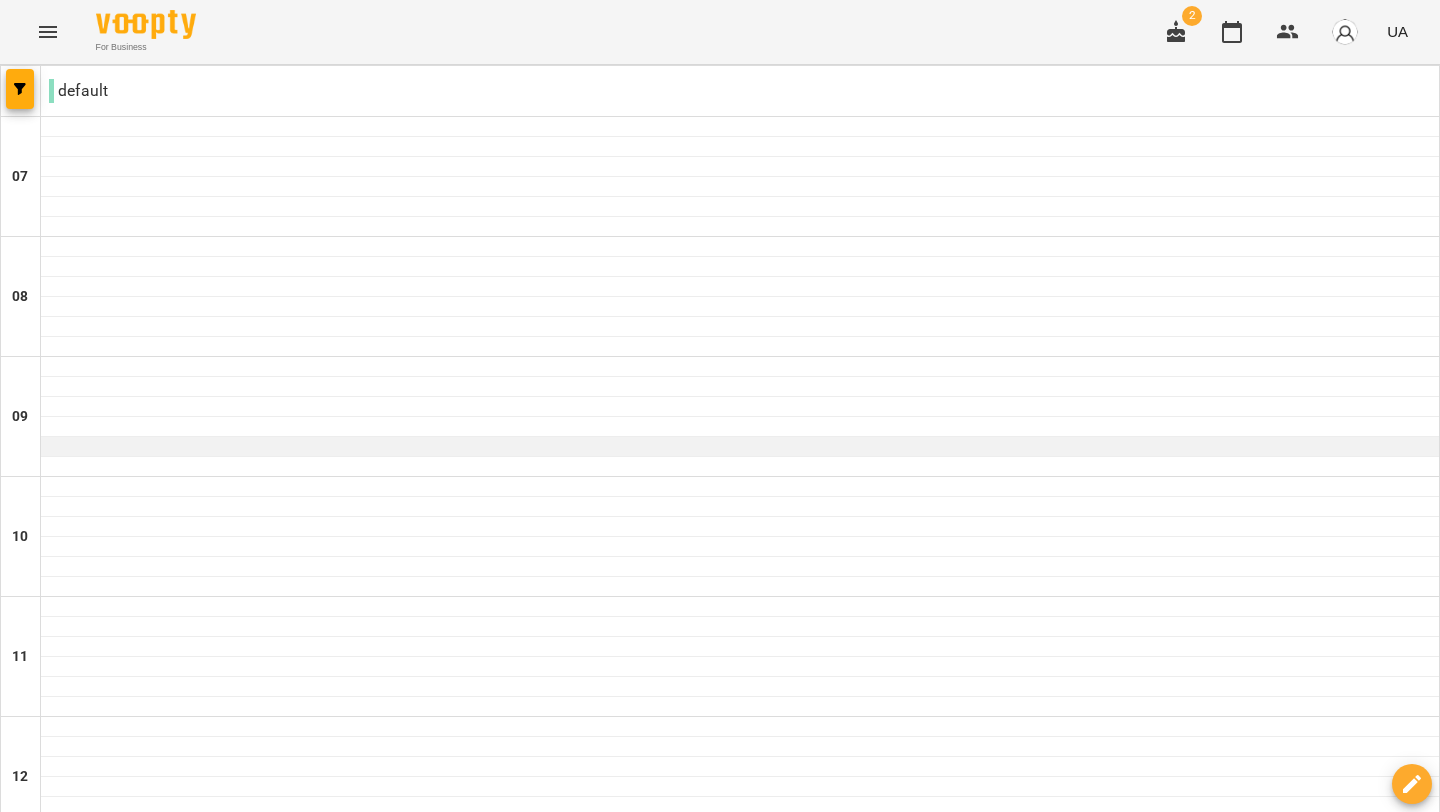 scroll, scrollTop: 1358, scrollLeft: 0, axis: vertical 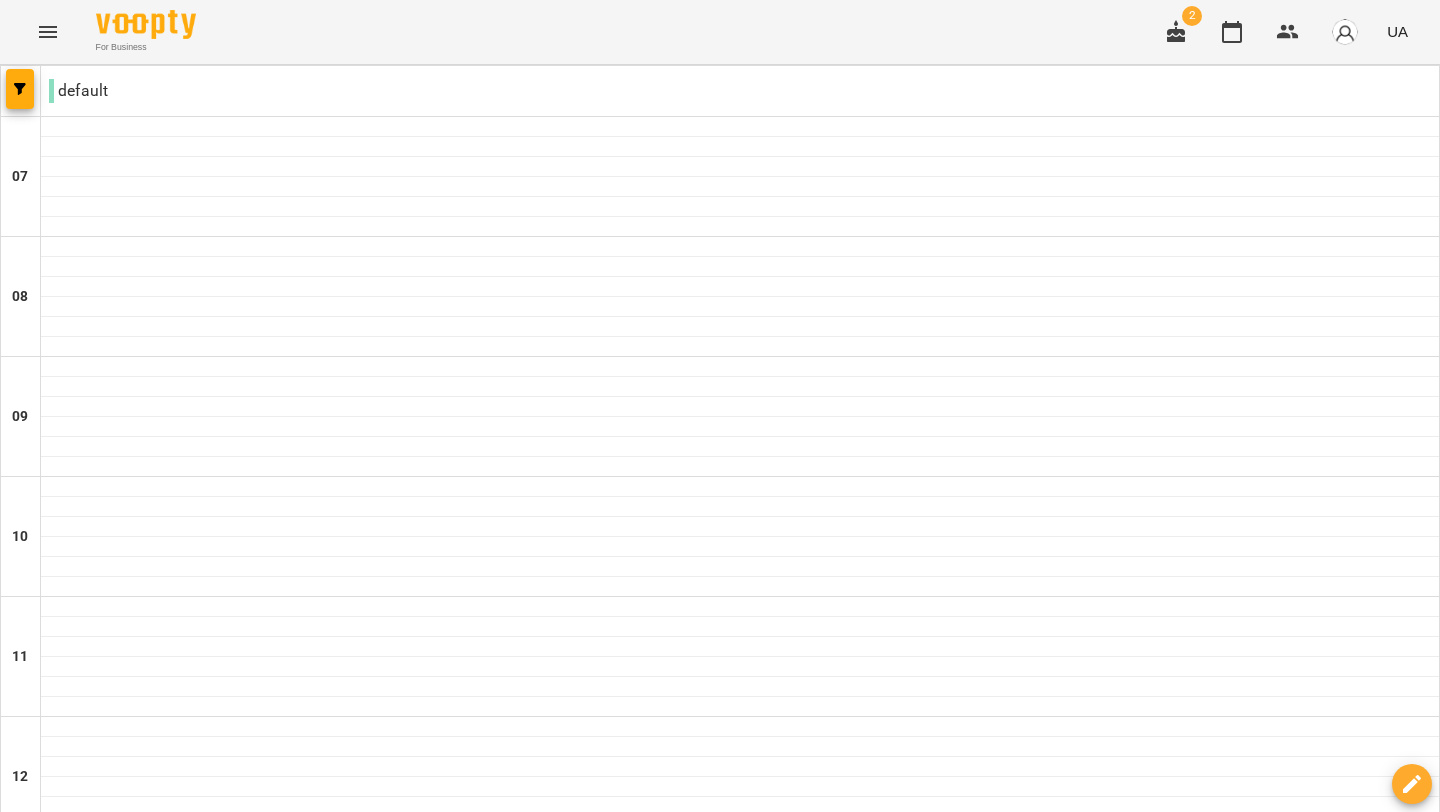 click on "вт" at bounding box center (417, 2063) 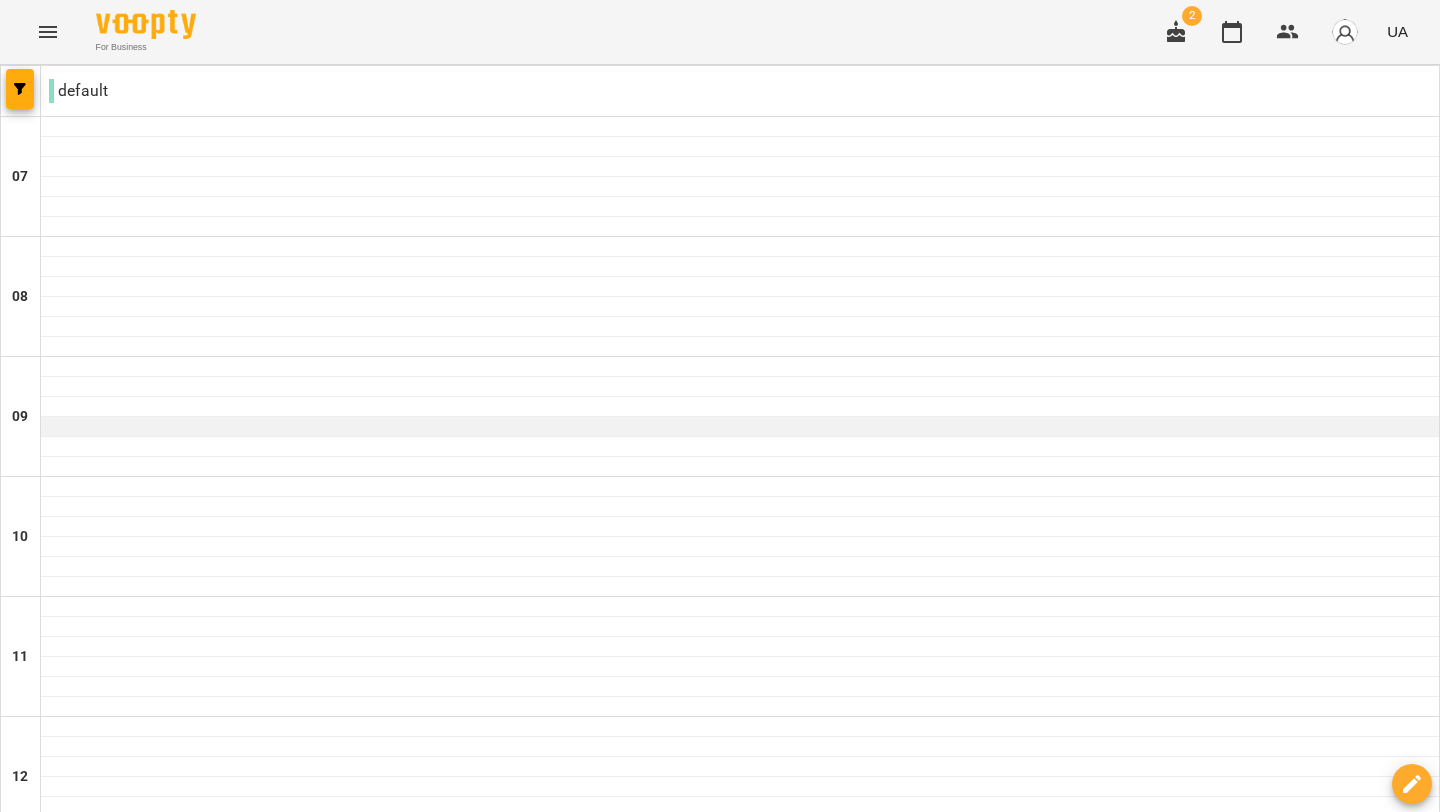 scroll, scrollTop: 1262, scrollLeft: 0, axis: vertical 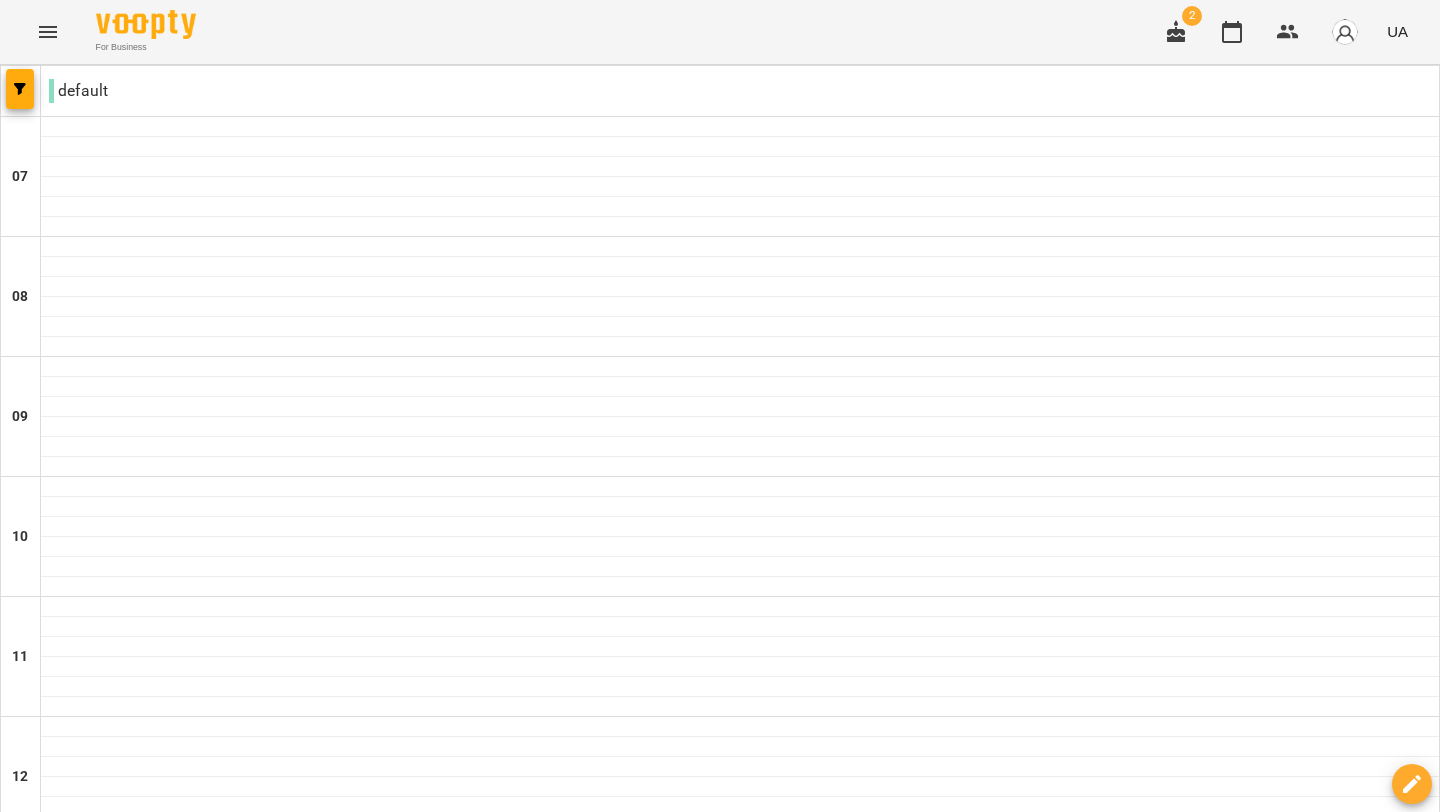 click on "пт" at bounding box center (1007, 2063) 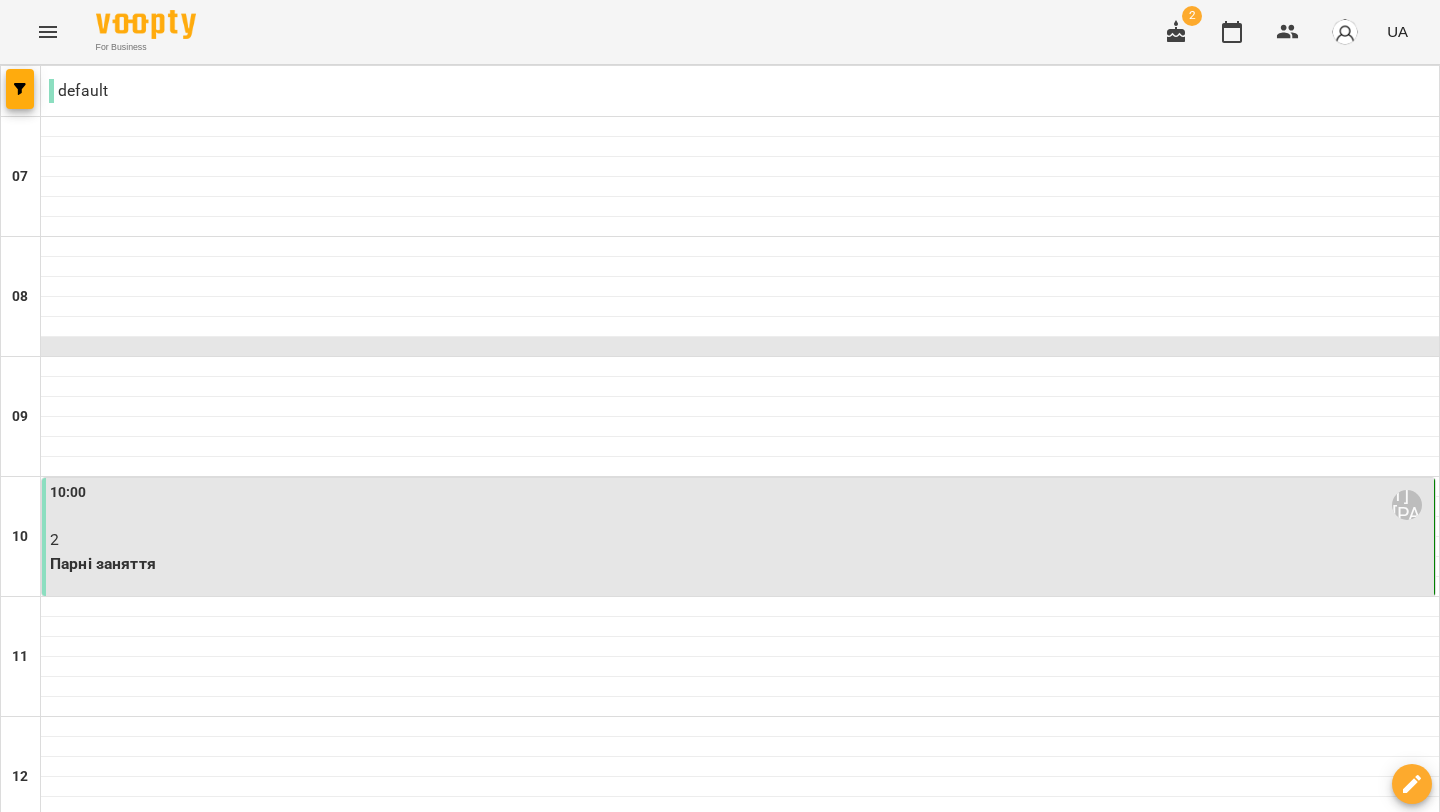 scroll, scrollTop: 1358, scrollLeft: 0, axis: vertical 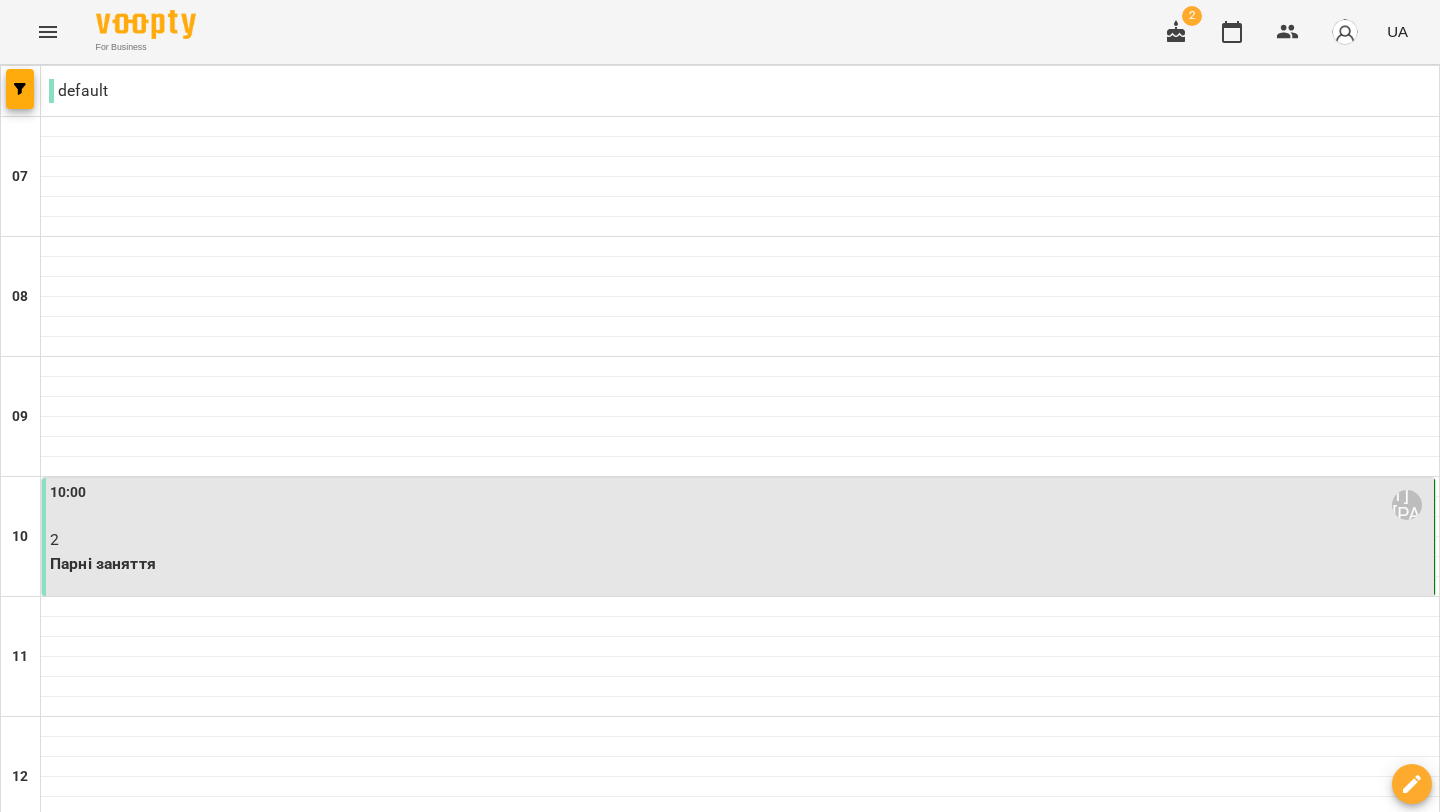 click on "нд" at bounding box center [1401, 2063] 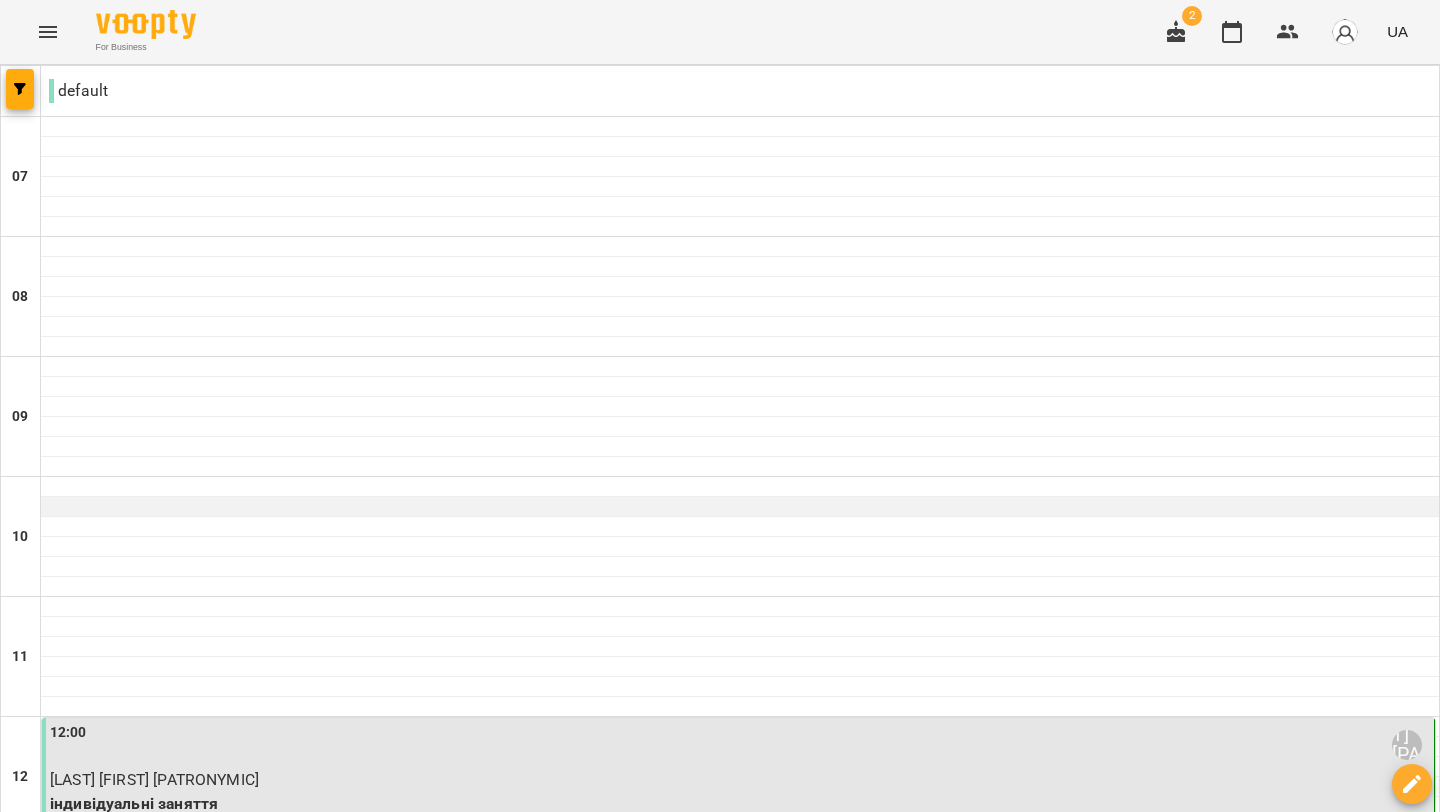scroll, scrollTop: 498, scrollLeft: 0, axis: vertical 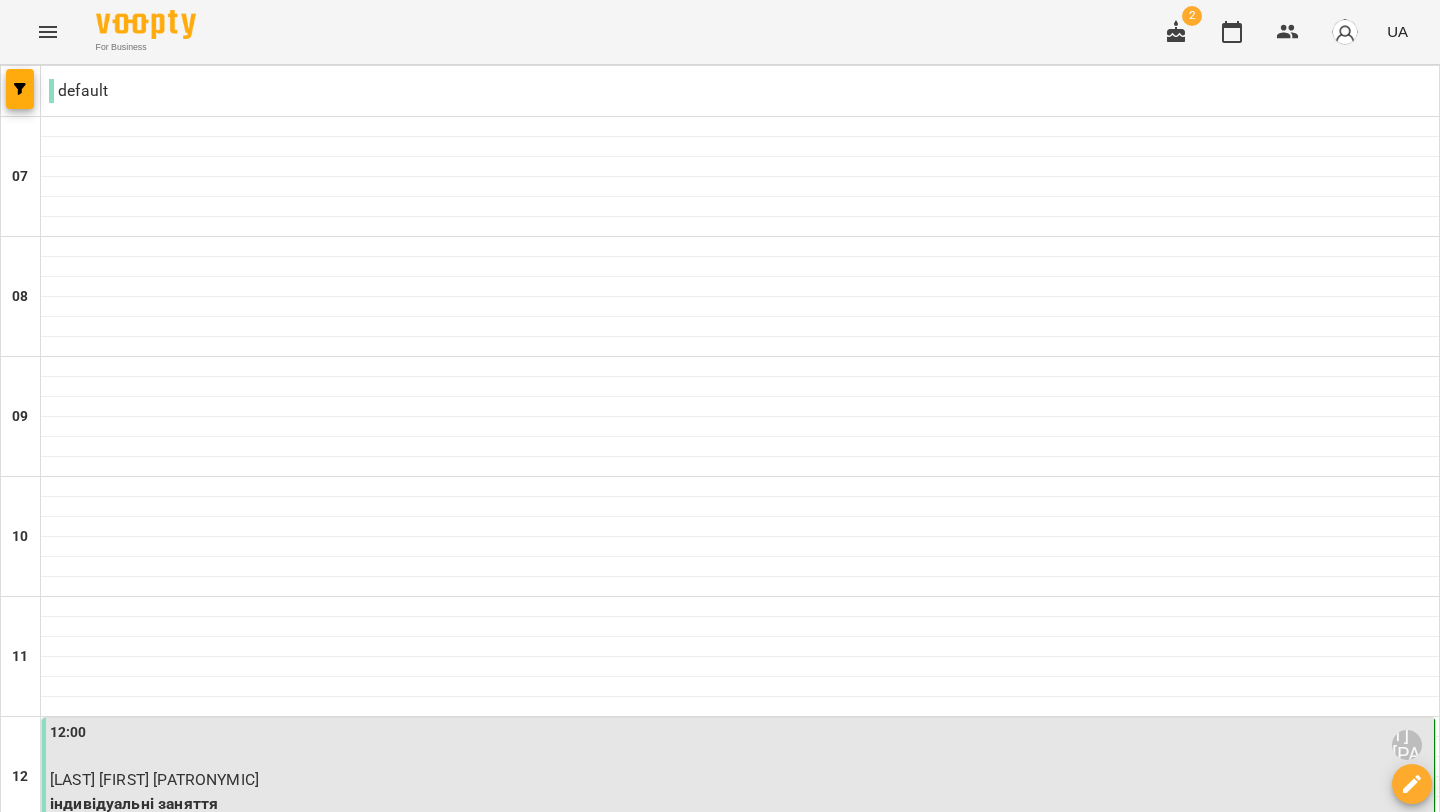click at bounding box center [819, 2128] 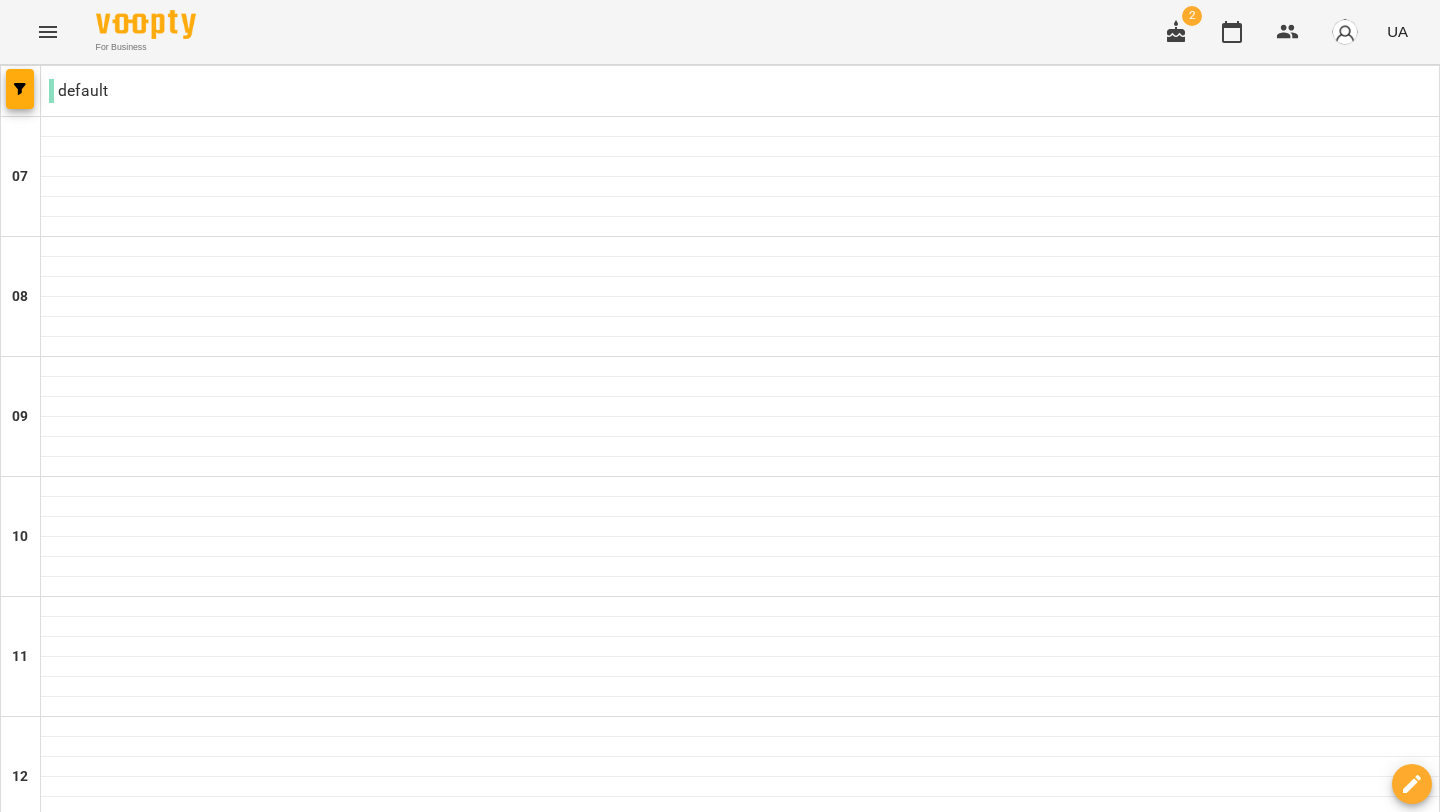scroll, scrollTop: 1358, scrollLeft: 0, axis: vertical 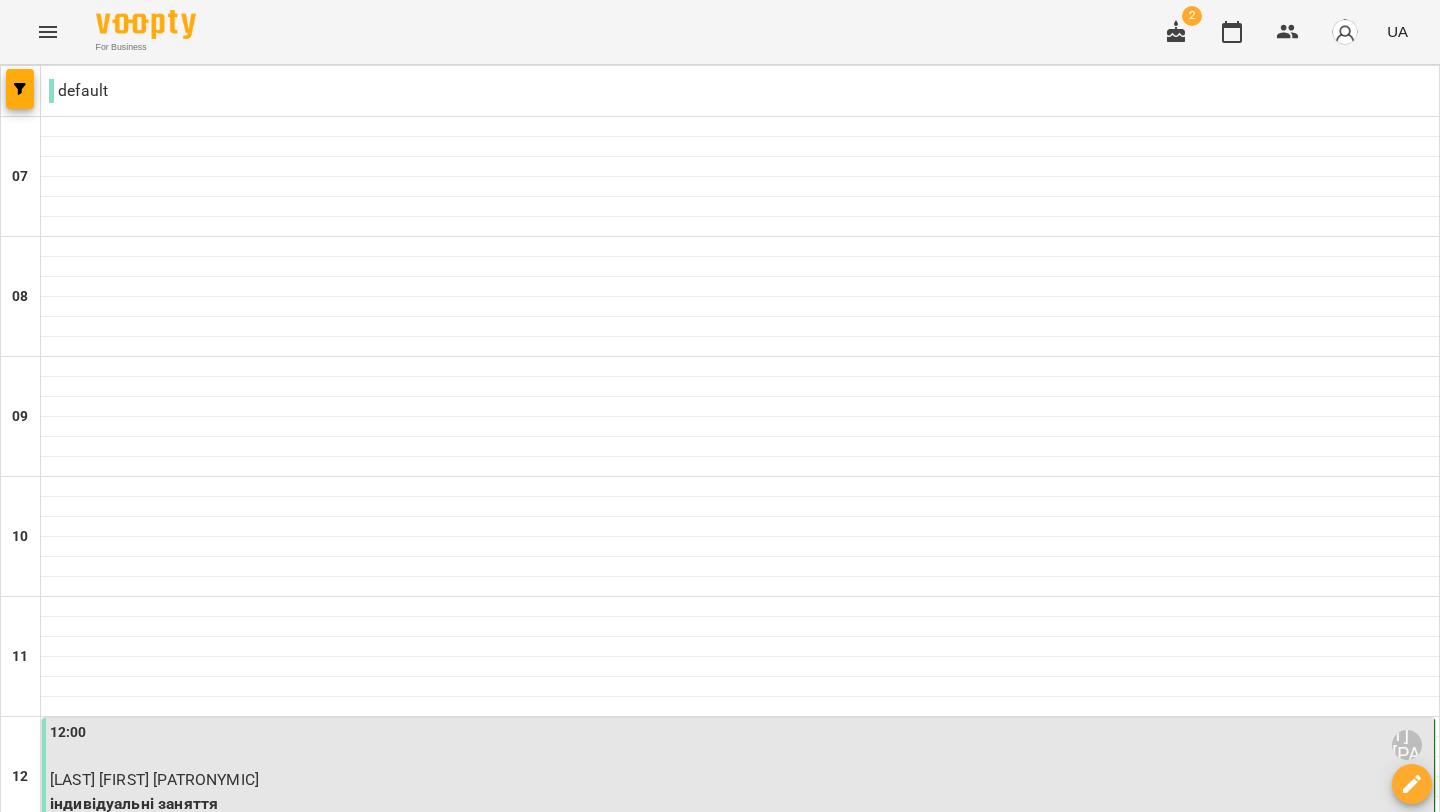 click at bounding box center [620, 2128] 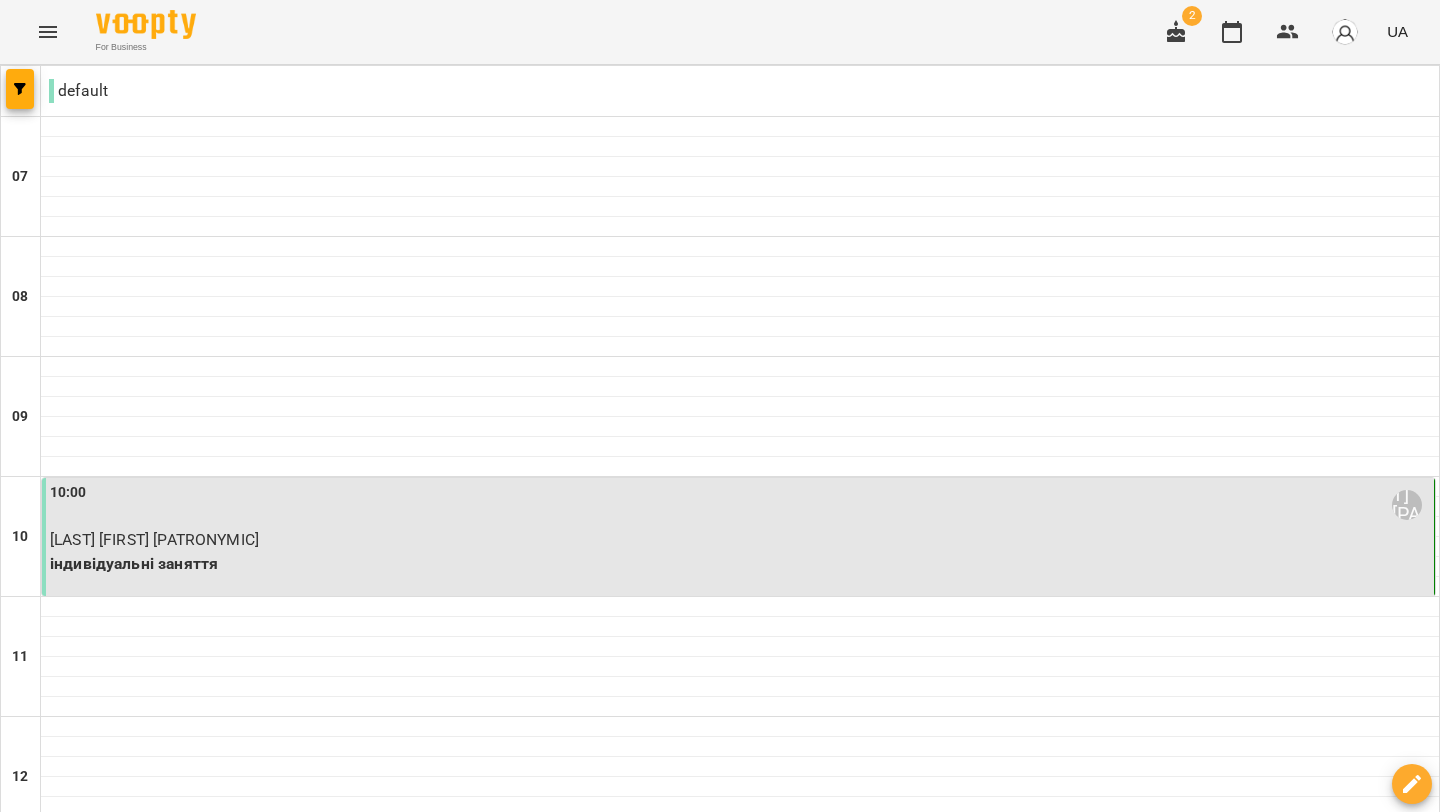 click on "вт" at bounding box center [240, 2063] 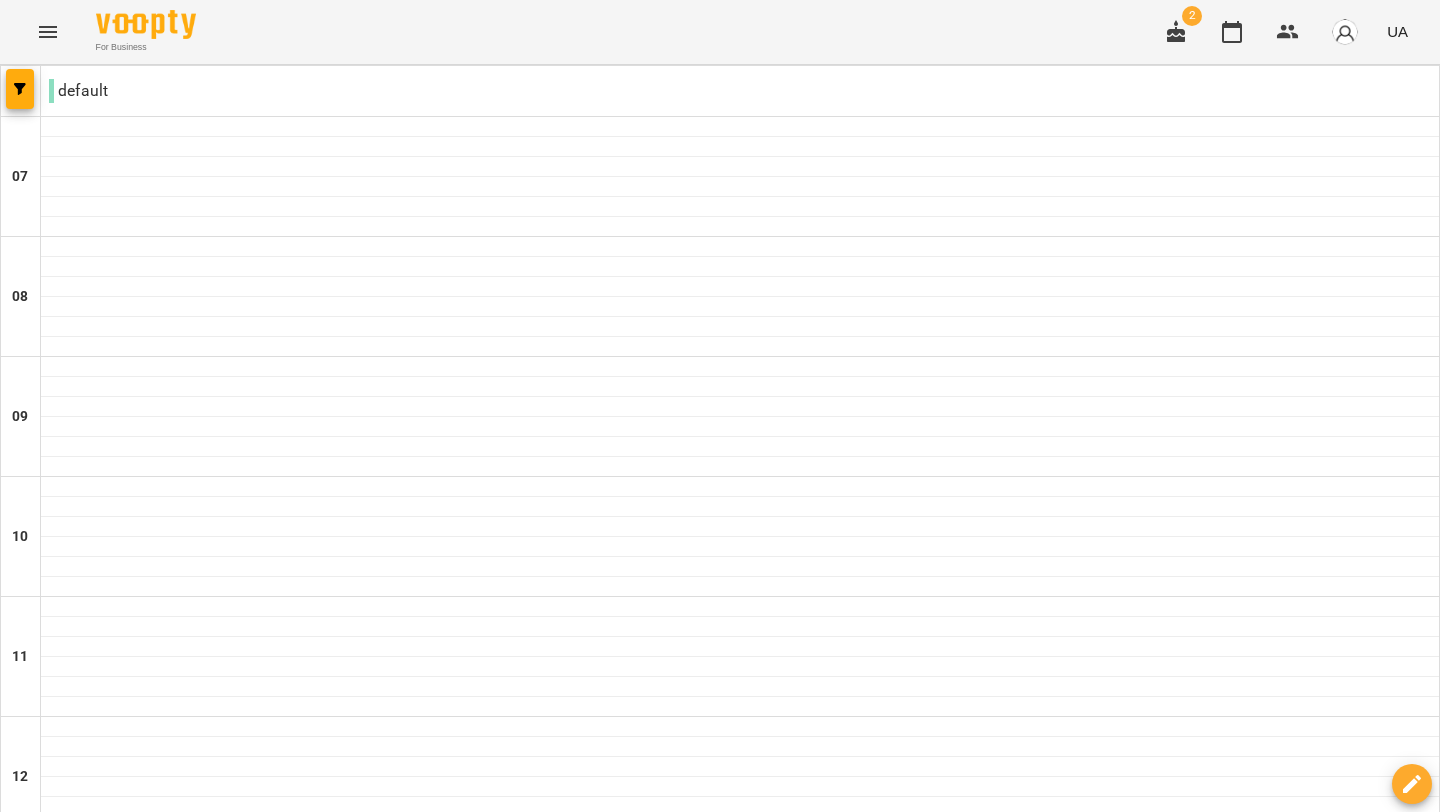 scroll, scrollTop: 1358, scrollLeft: 0, axis: vertical 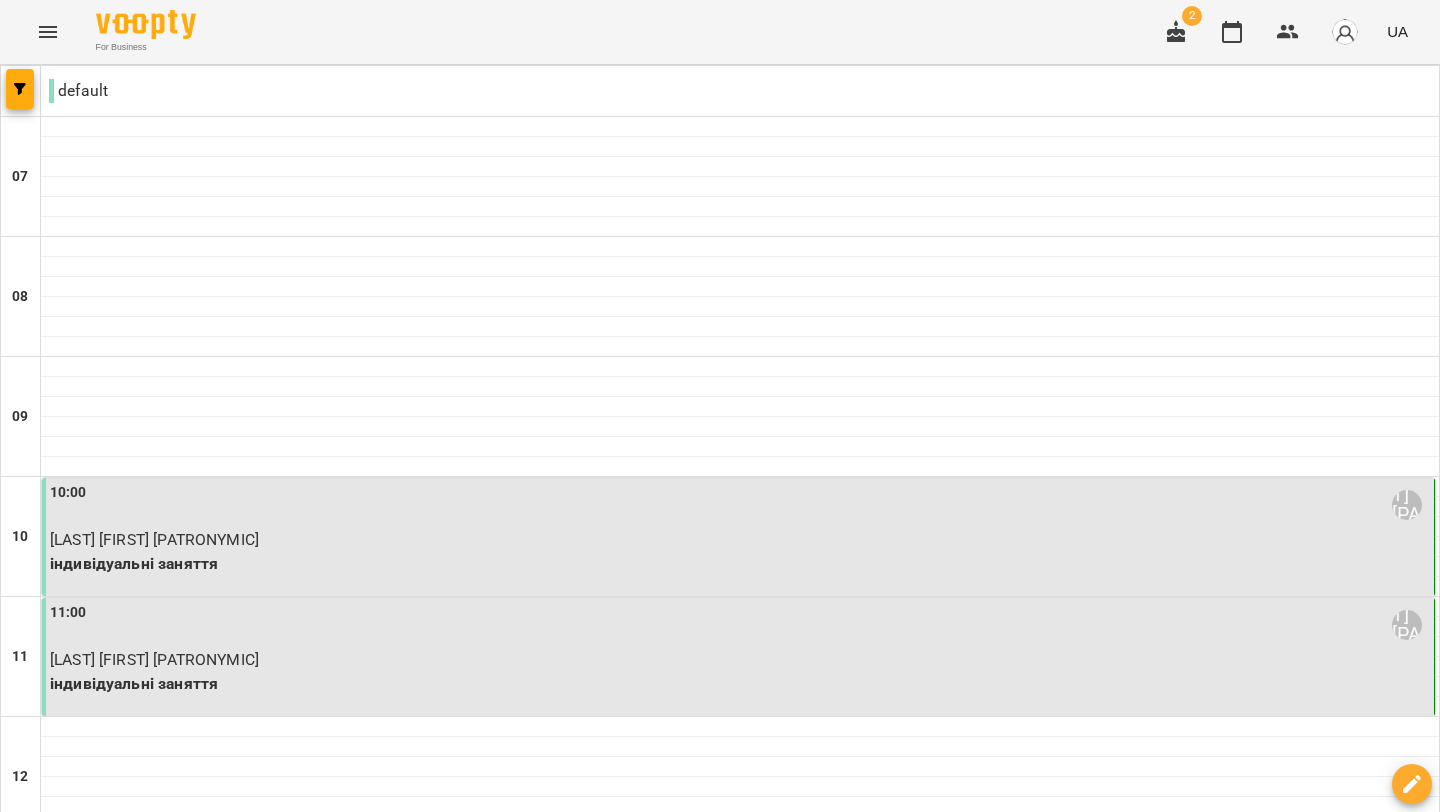 click on "пн 30 черв вт 01 лип ср 02 лип чт 03 лип пт 04 лип сб 05 лип нд 06 лип" at bounding box center (720, 2069) 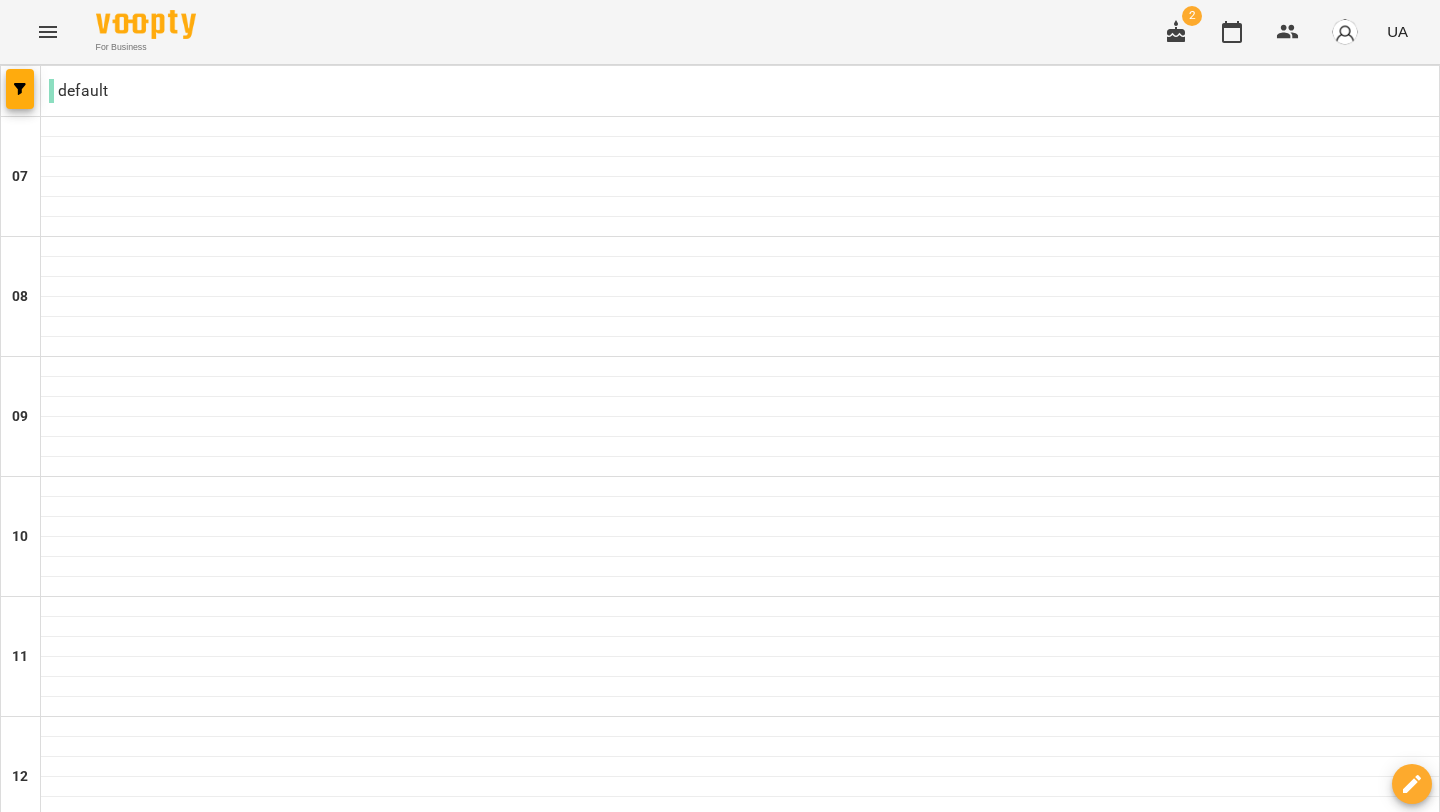 scroll, scrollTop: 313, scrollLeft: 0, axis: vertical 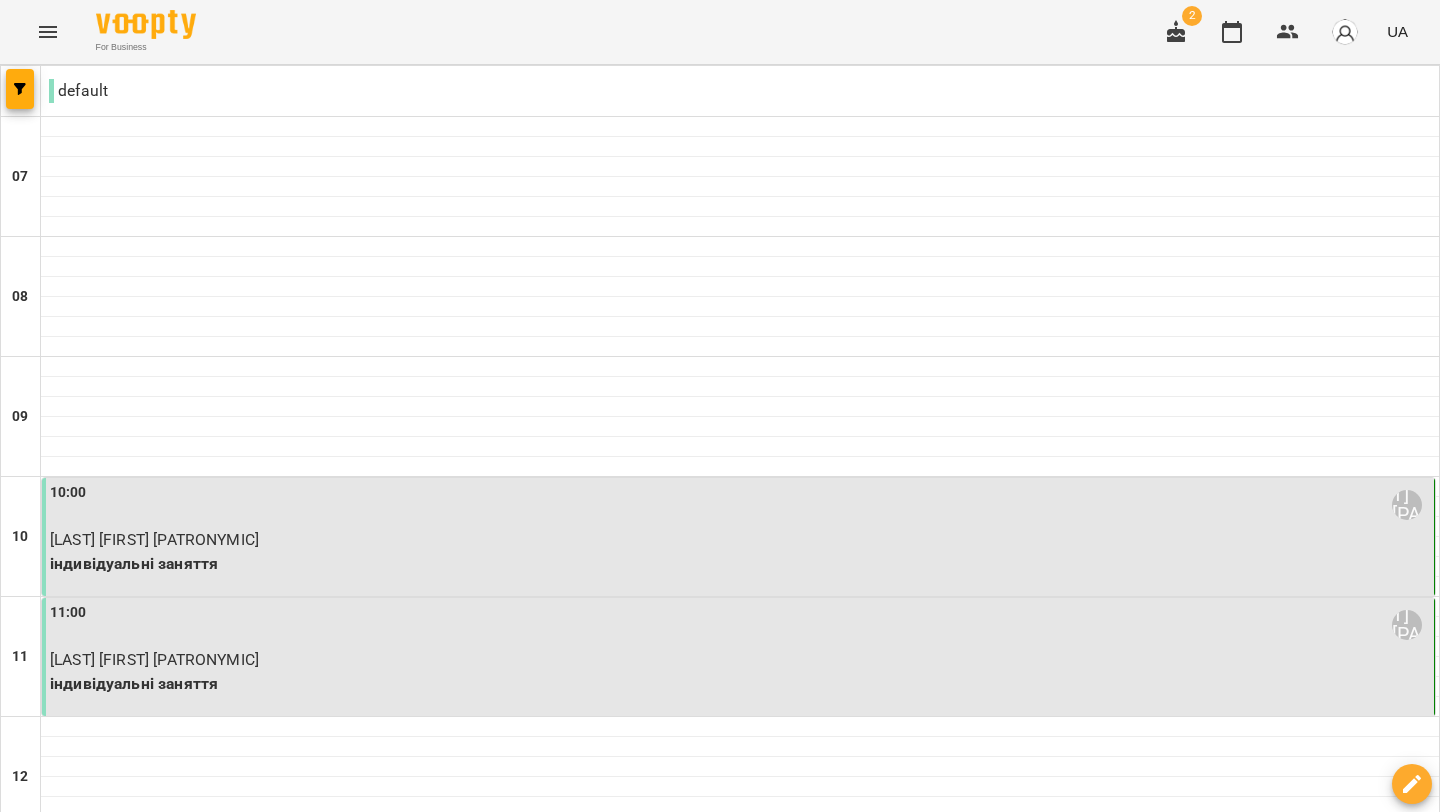 click on "чт" at bounding box center (813, 2063) 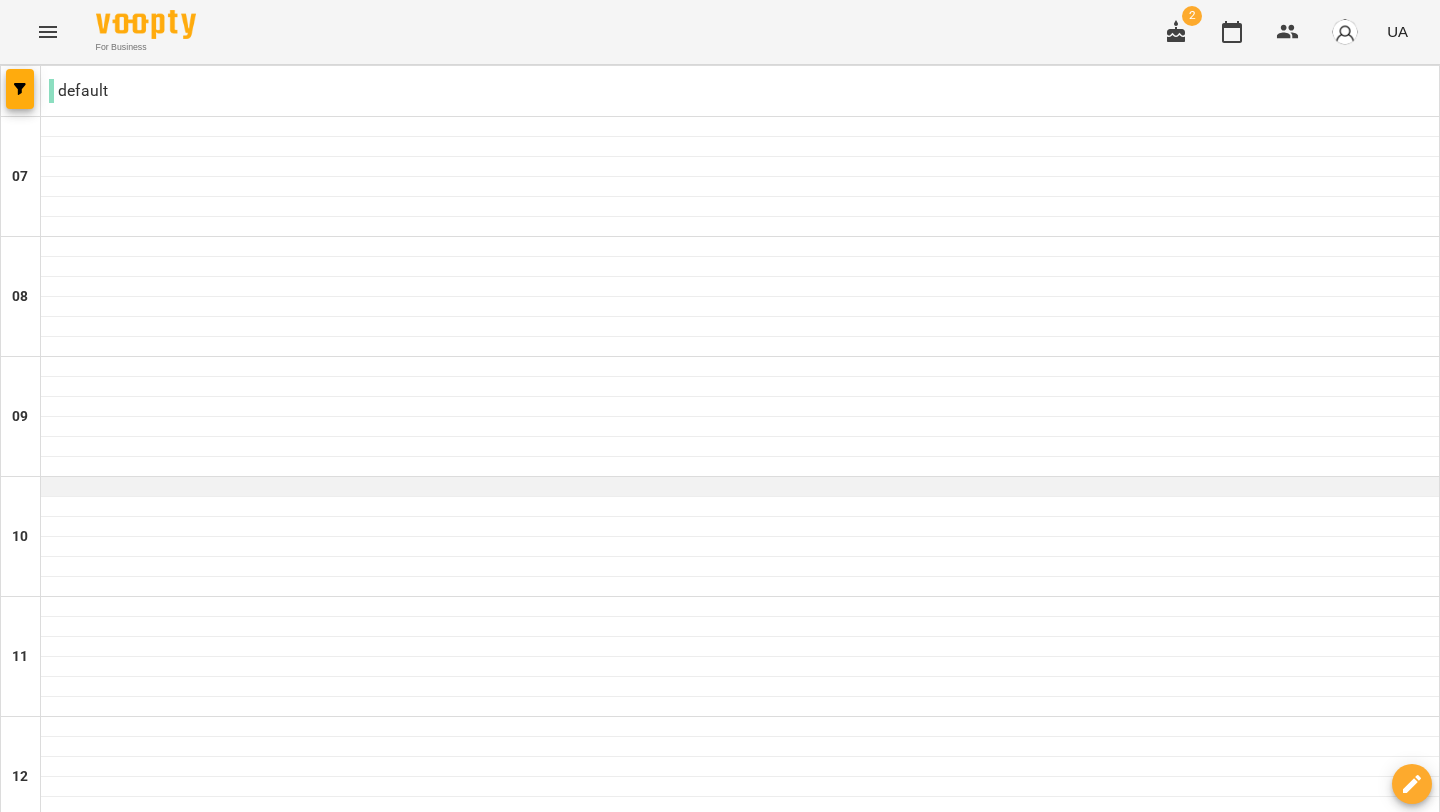 scroll, scrollTop: 1358, scrollLeft: 0, axis: vertical 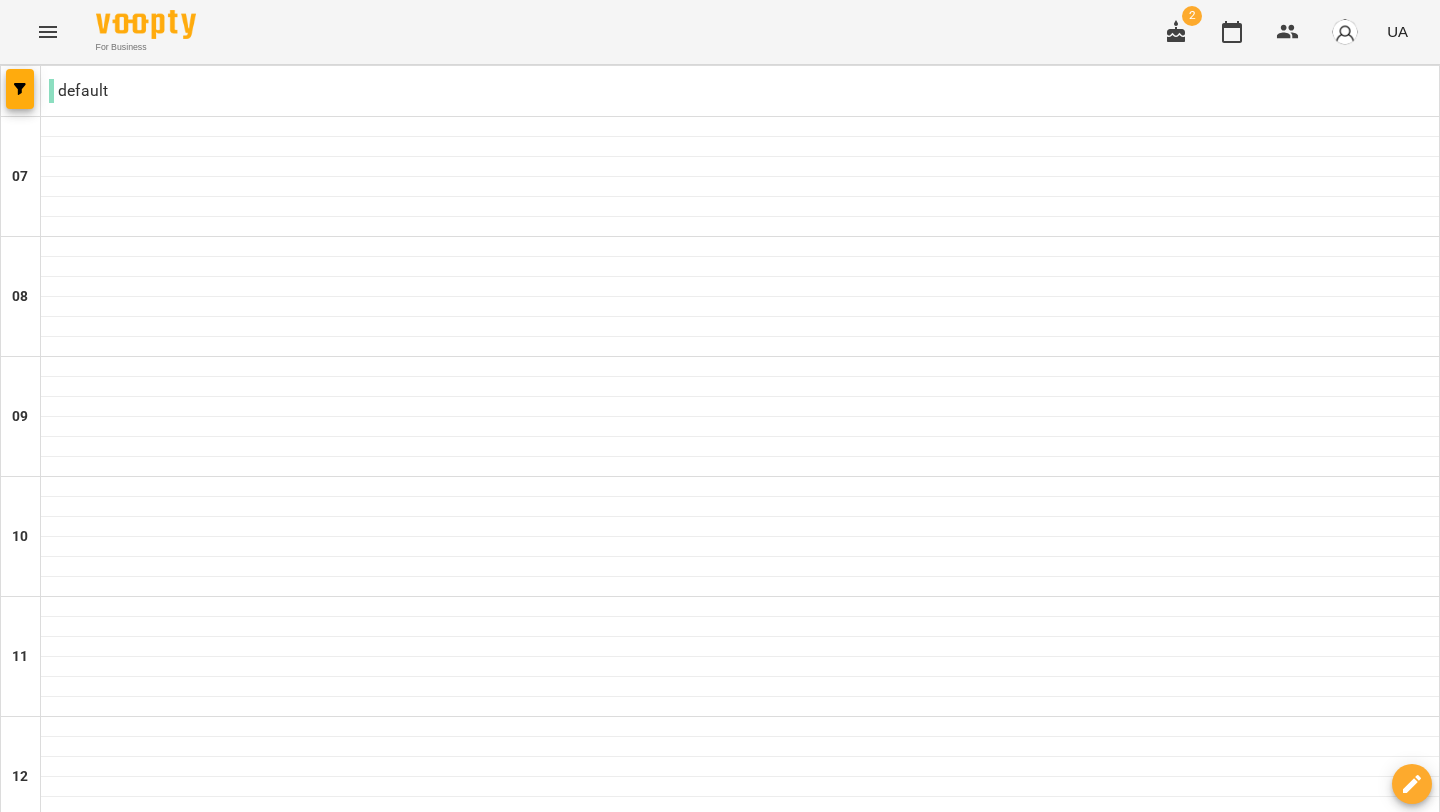 click on "04 лип" at bounding box center (1008, 2082) 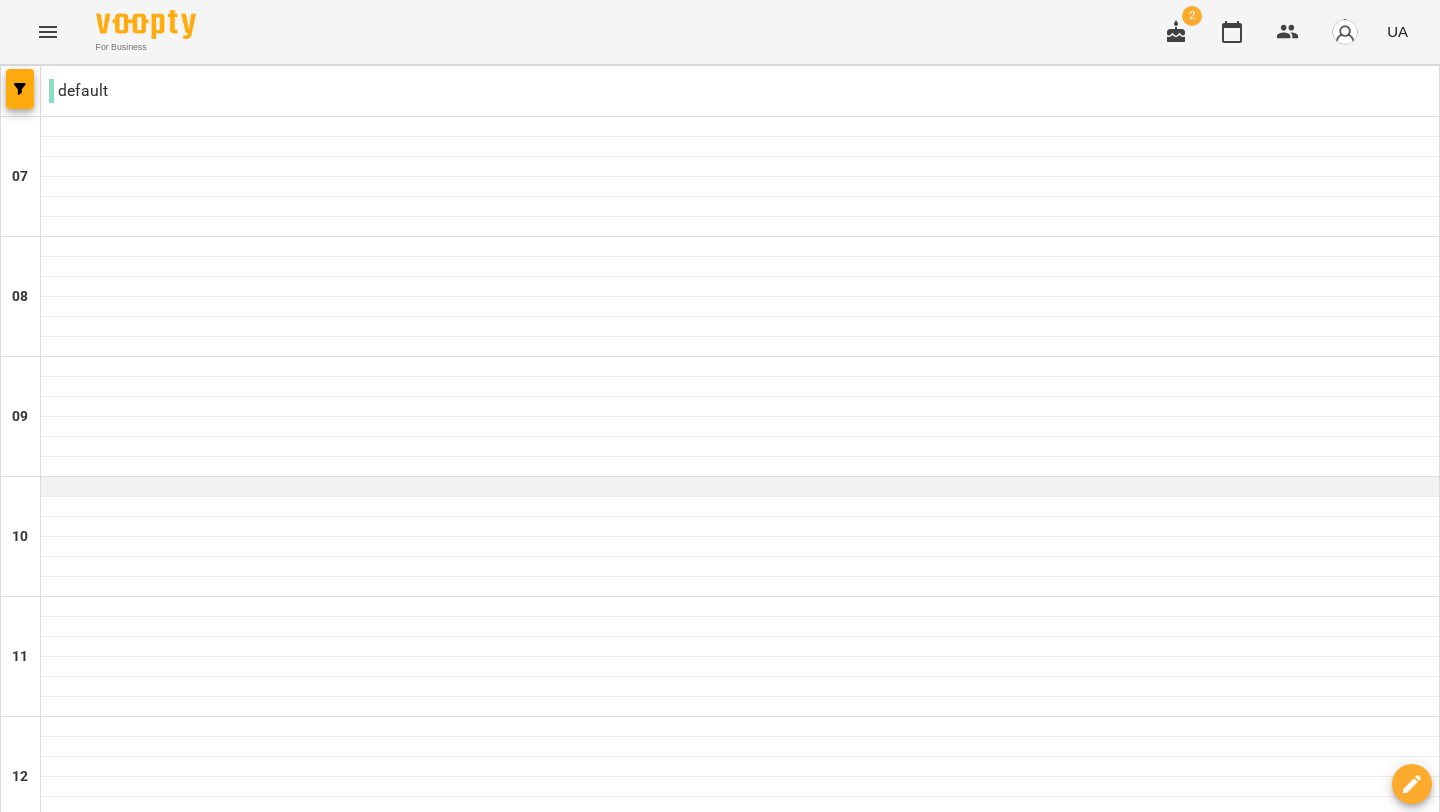 scroll, scrollTop: 1358, scrollLeft: 0, axis: vertical 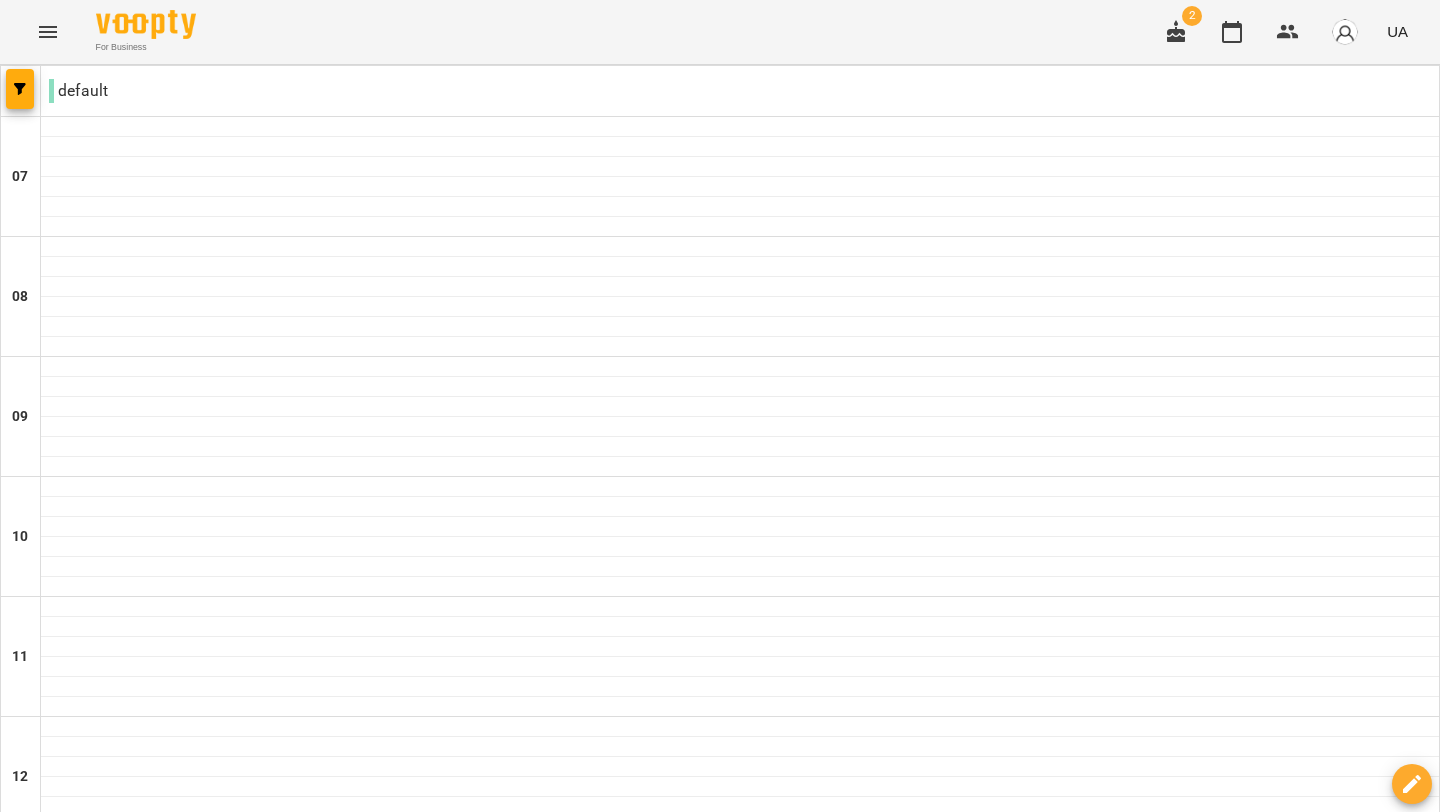 click on "сб" at bounding box center (1204, 2063) 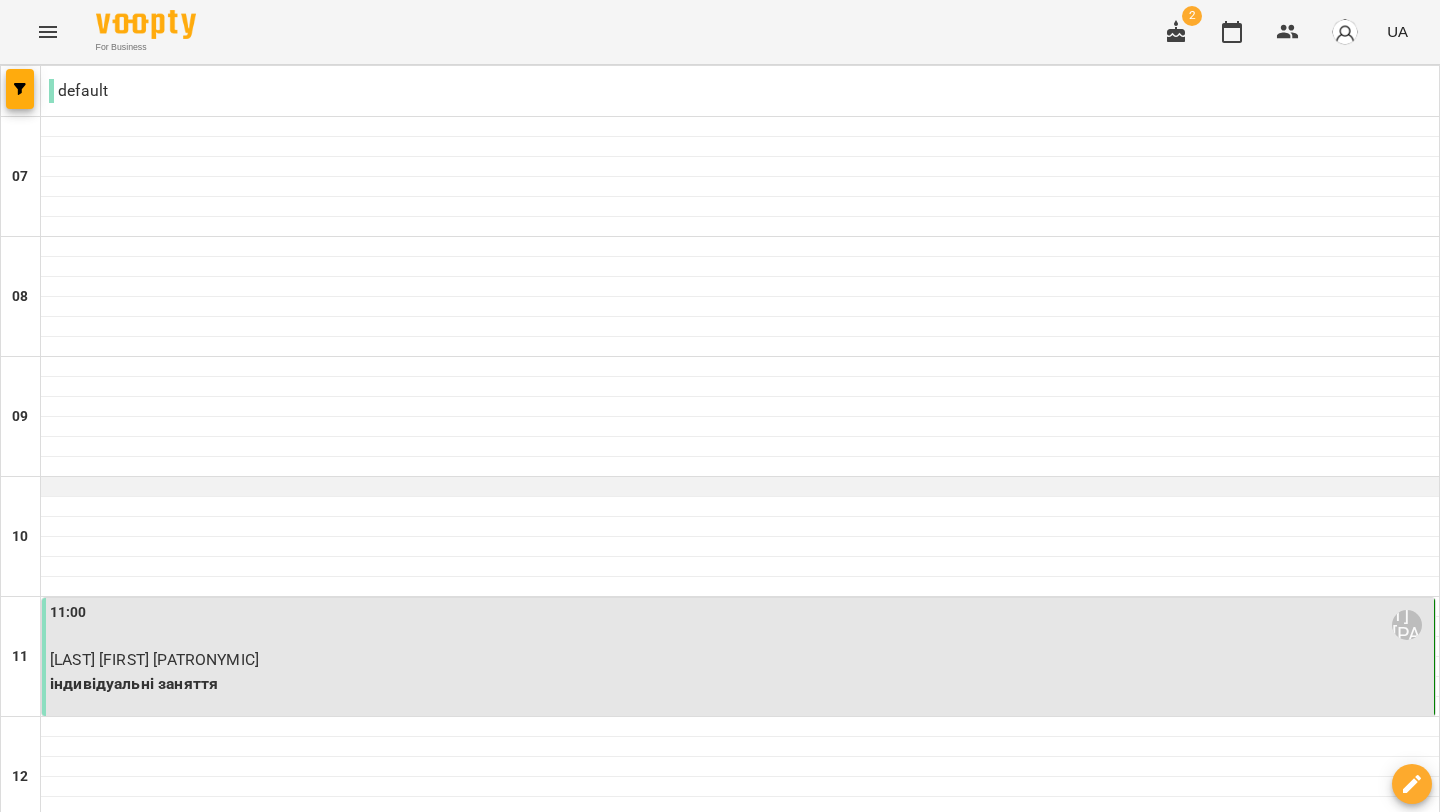 scroll, scrollTop: 0, scrollLeft: 0, axis: both 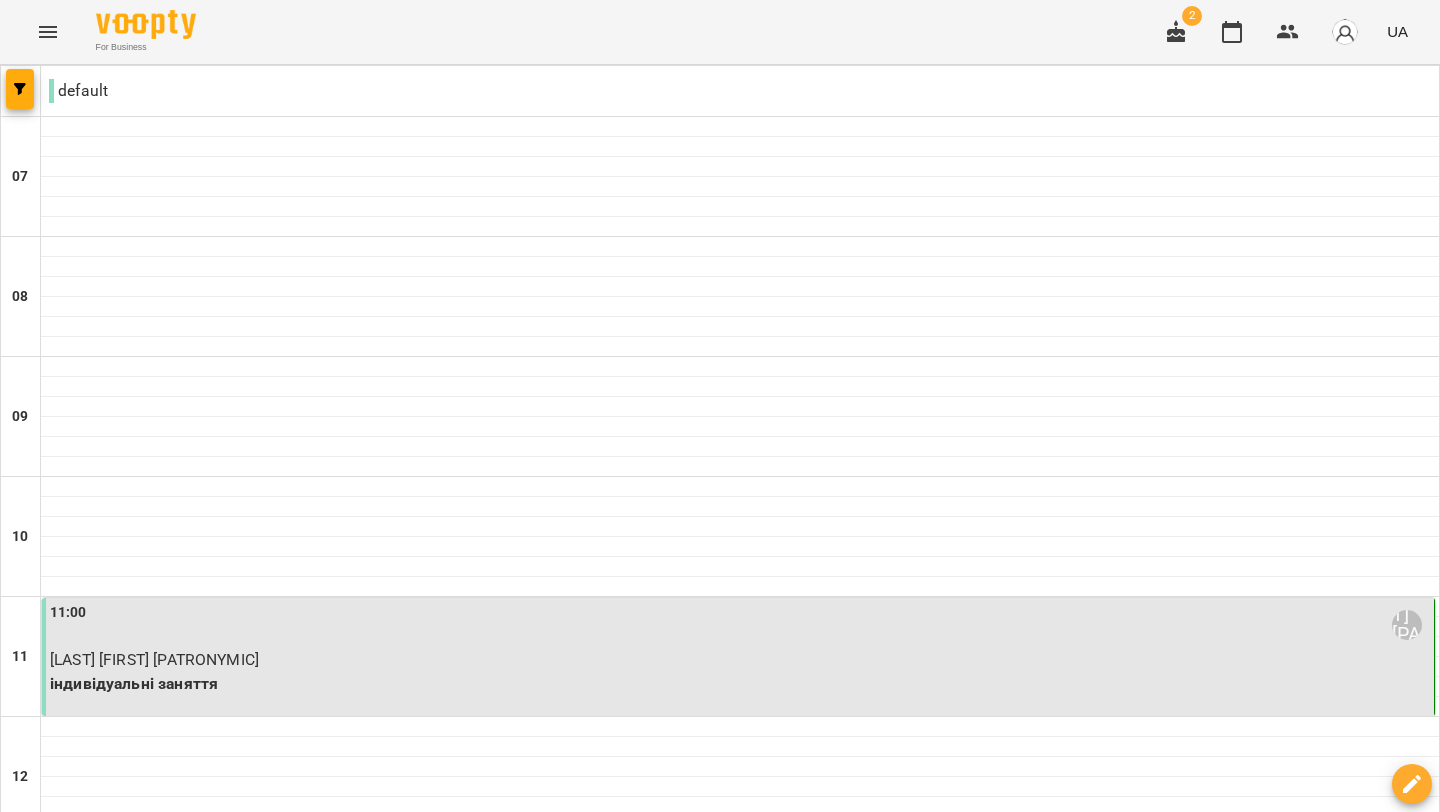 click on "нд" at bounding box center (1401, 2063) 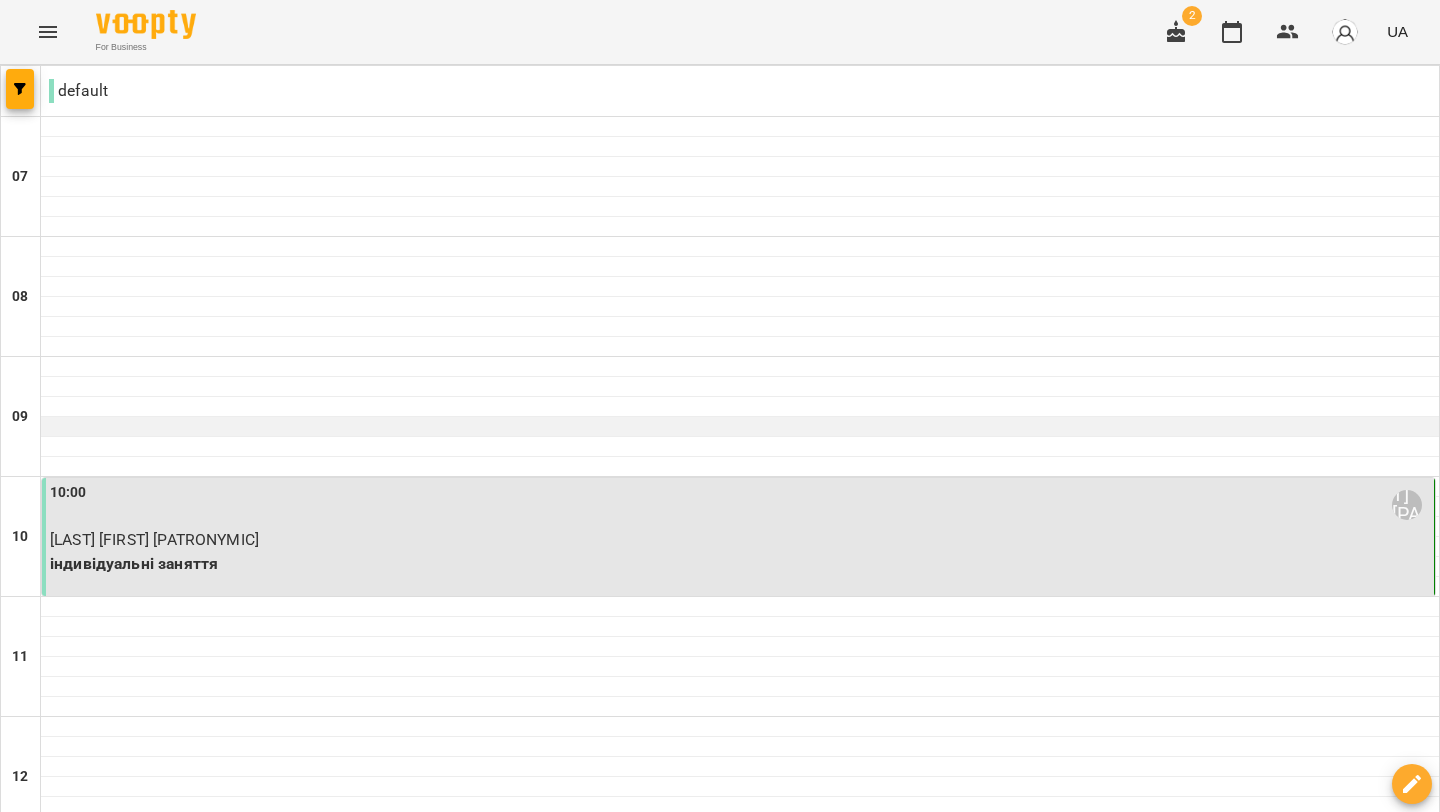 scroll, scrollTop: 1358, scrollLeft: 0, axis: vertical 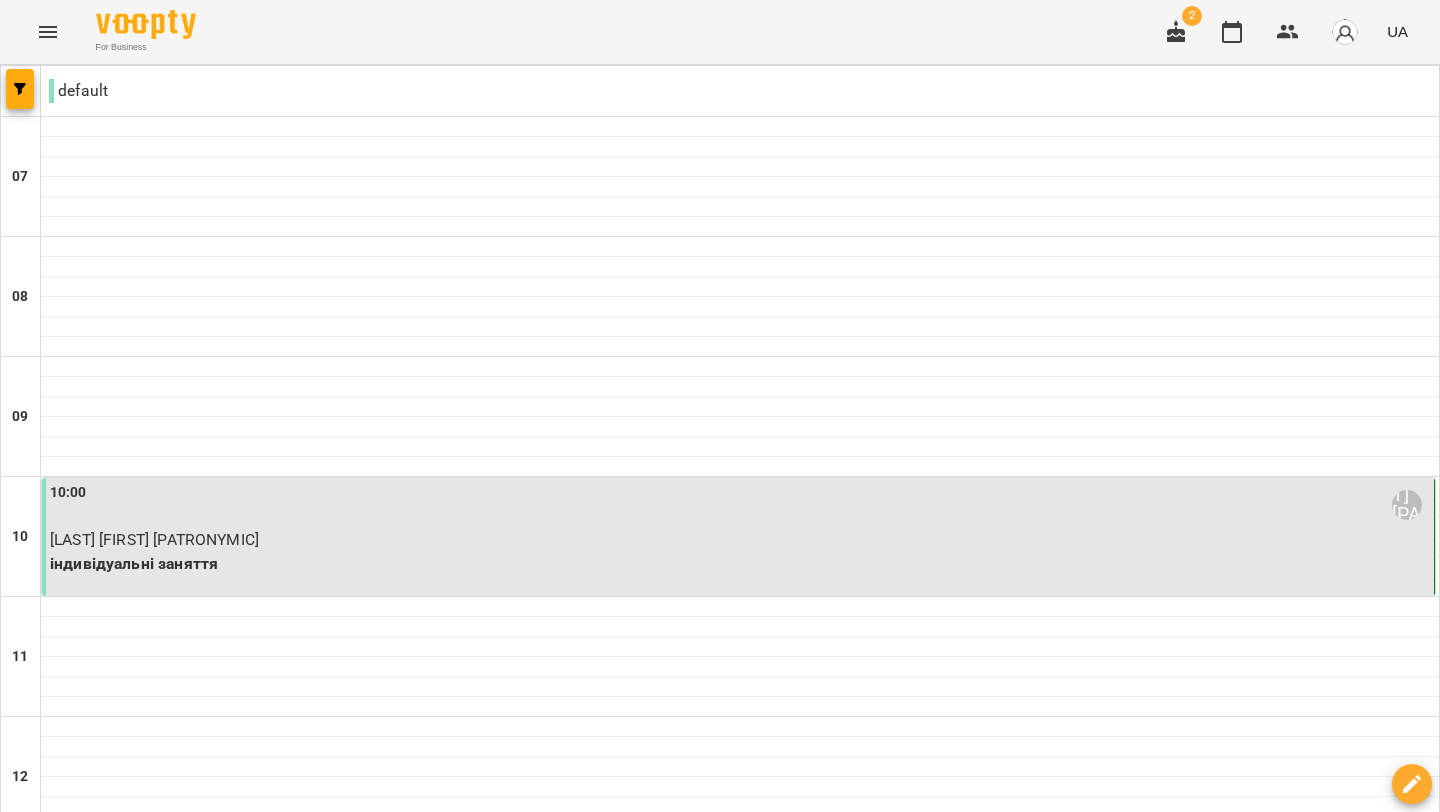 click at bounding box center (819, 2128) 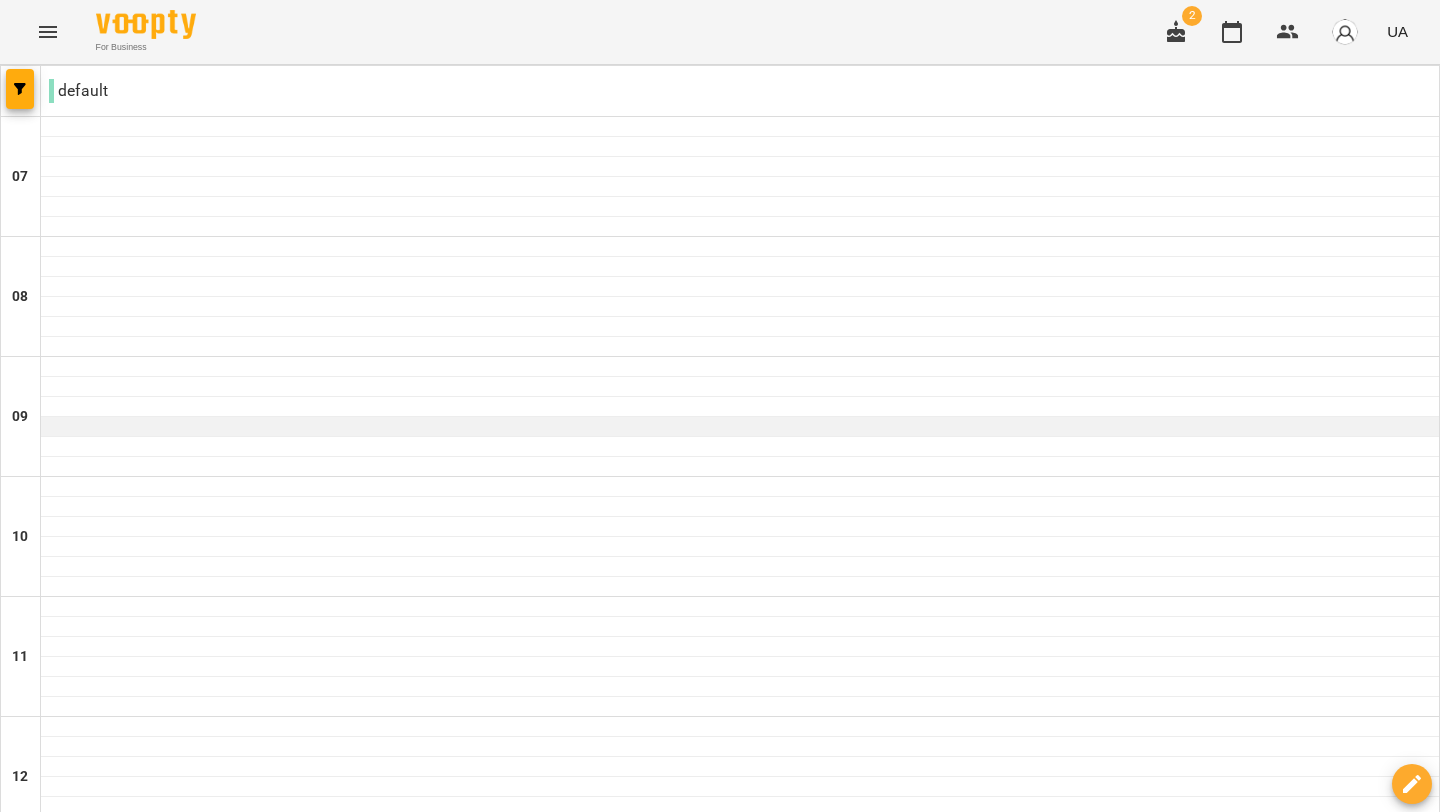 scroll, scrollTop: 0, scrollLeft: 0, axis: both 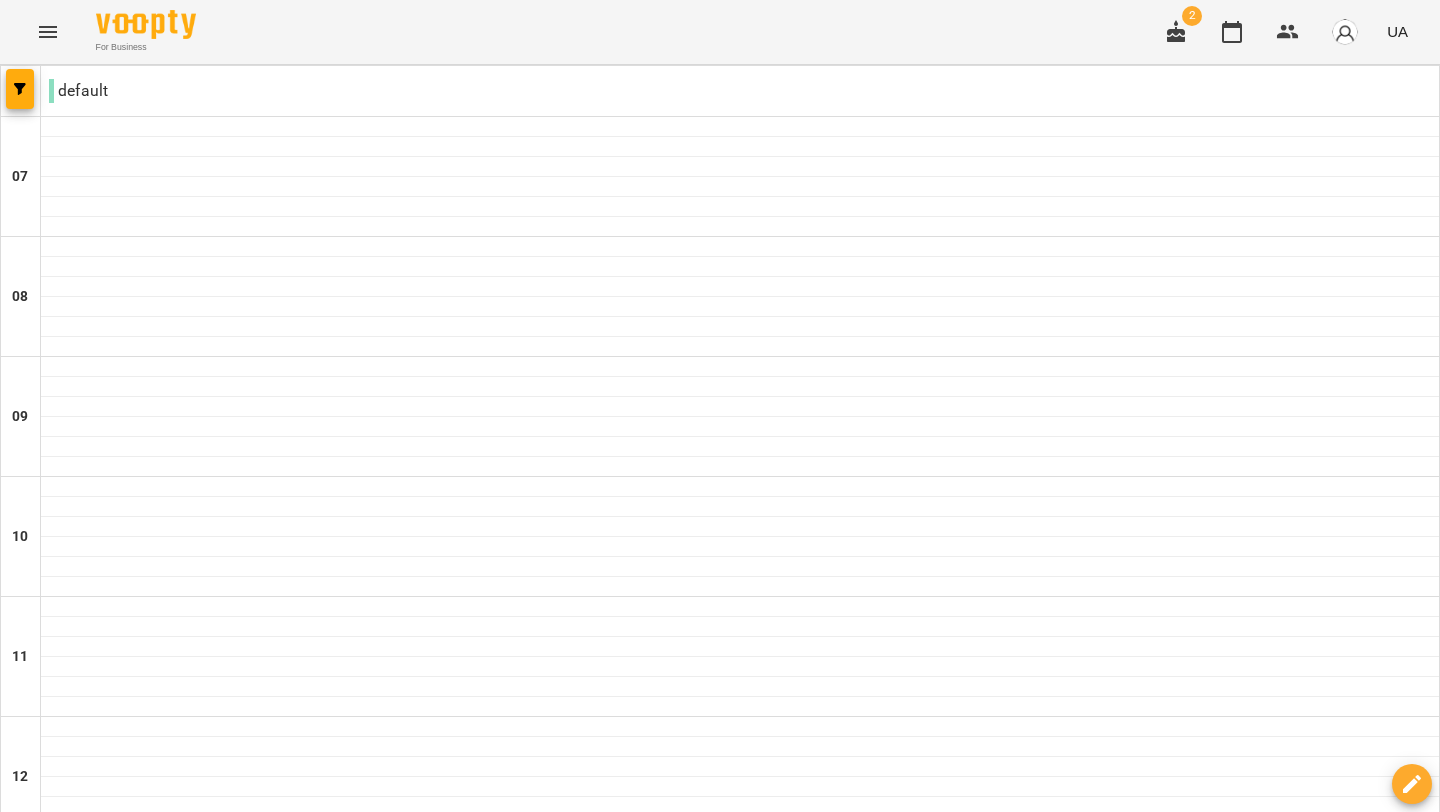 click on "вт 08 лип" at bounding box center [417, 2069] 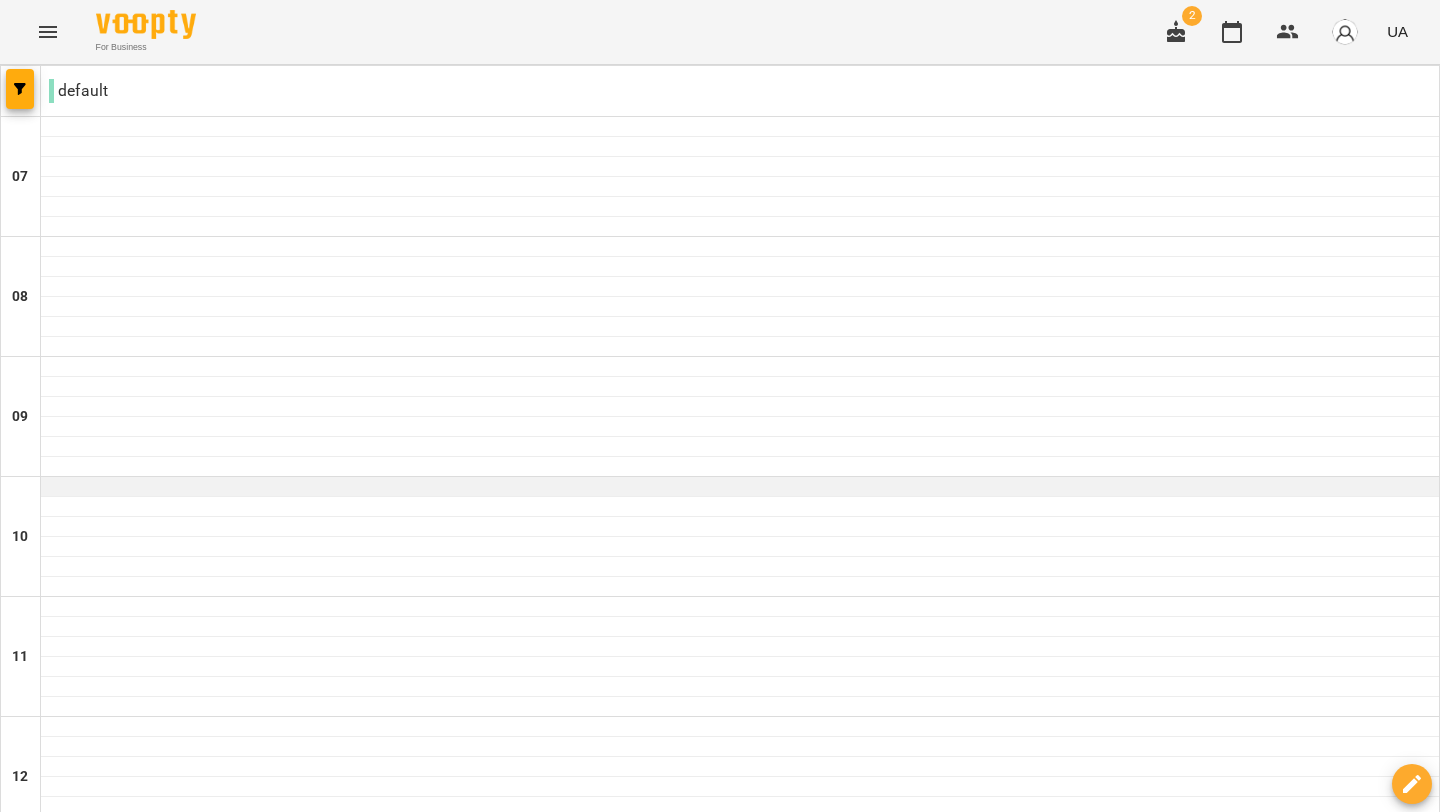 scroll, scrollTop: 1358, scrollLeft: 0, axis: vertical 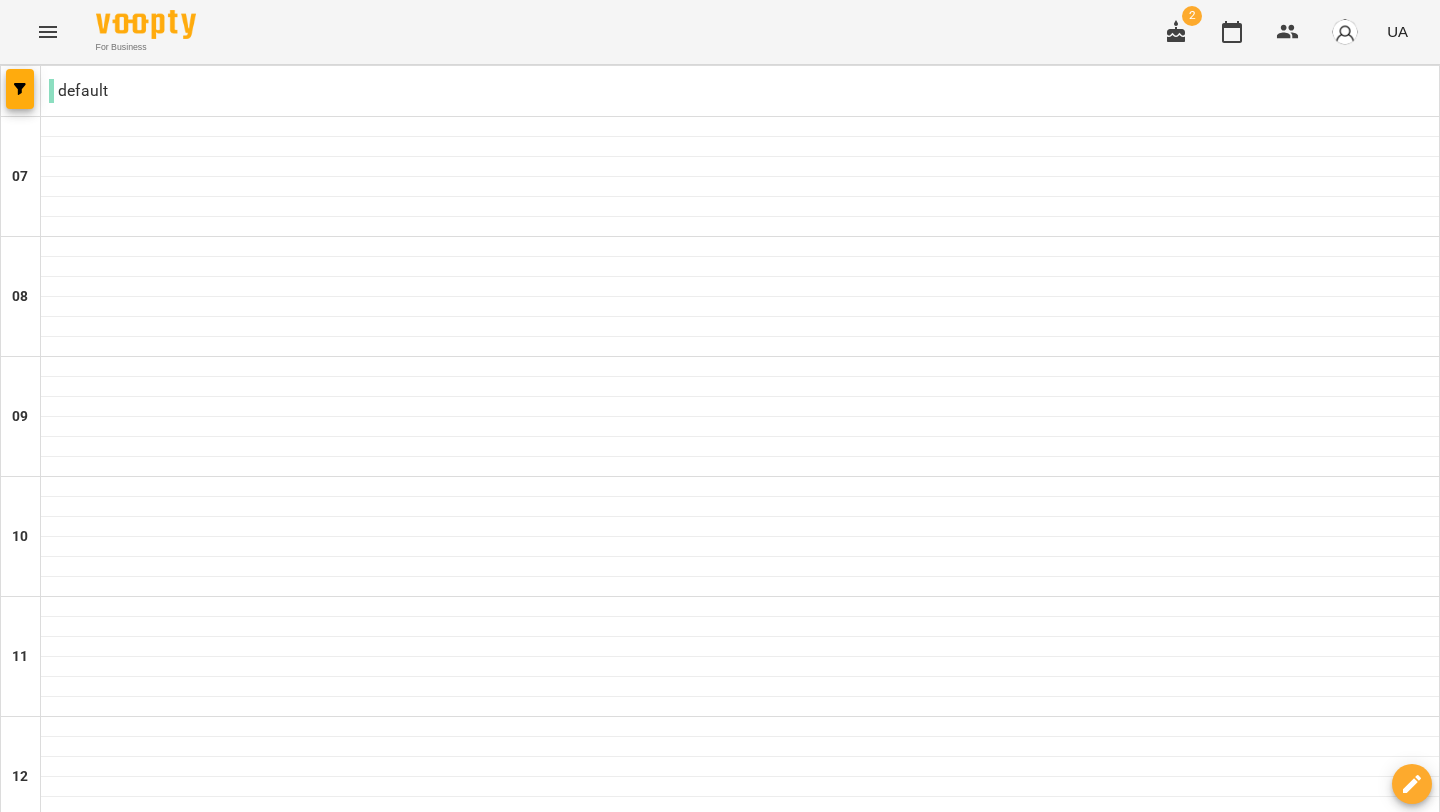 click on "пн 07 лип вт 08 лип ср 09 лип чт 10 лип пт 11 лип сб 12 лип нд 13 лип" at bounding box center [720, 2069] 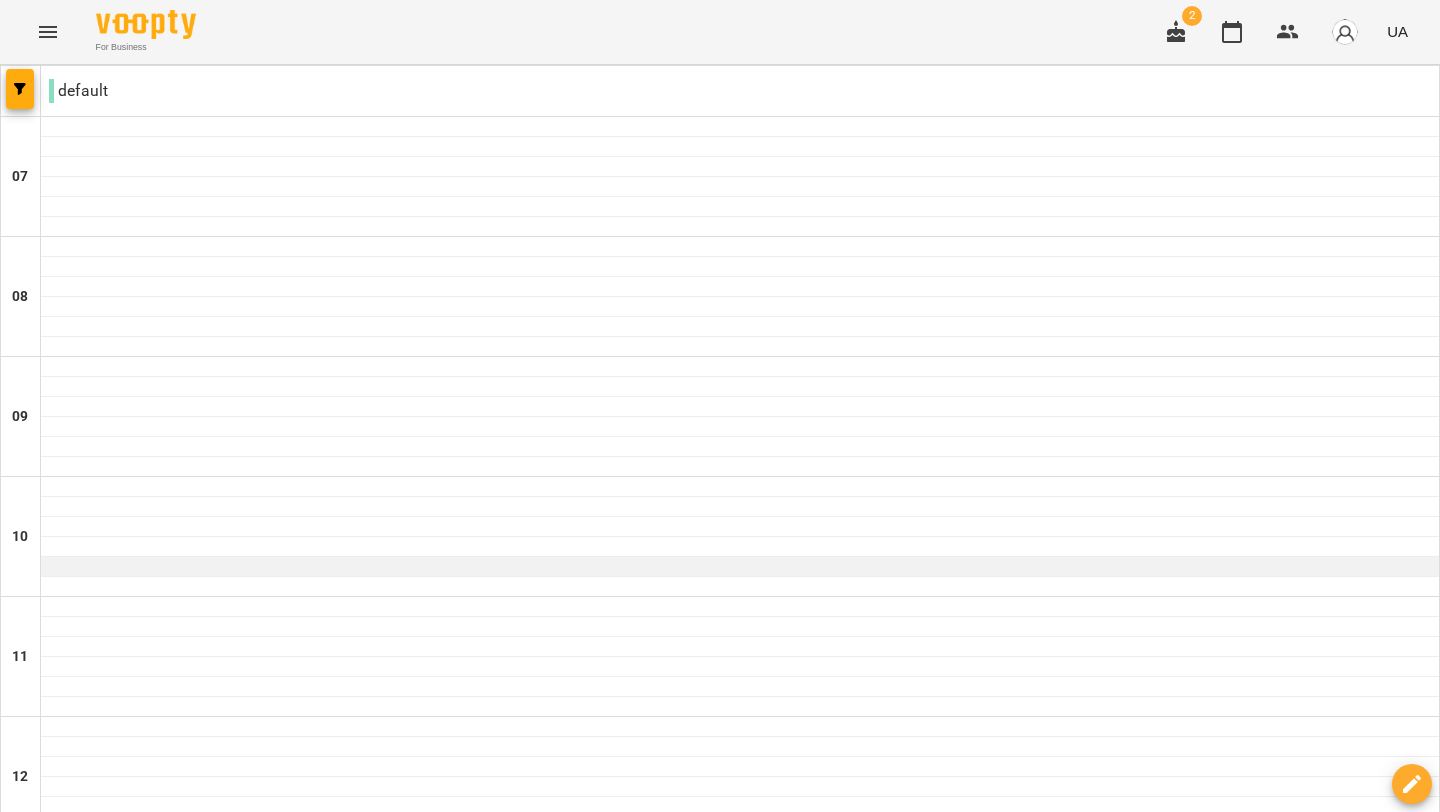 scroll, scrollTop: 1358, scrollLeft: 0, axis: vertical 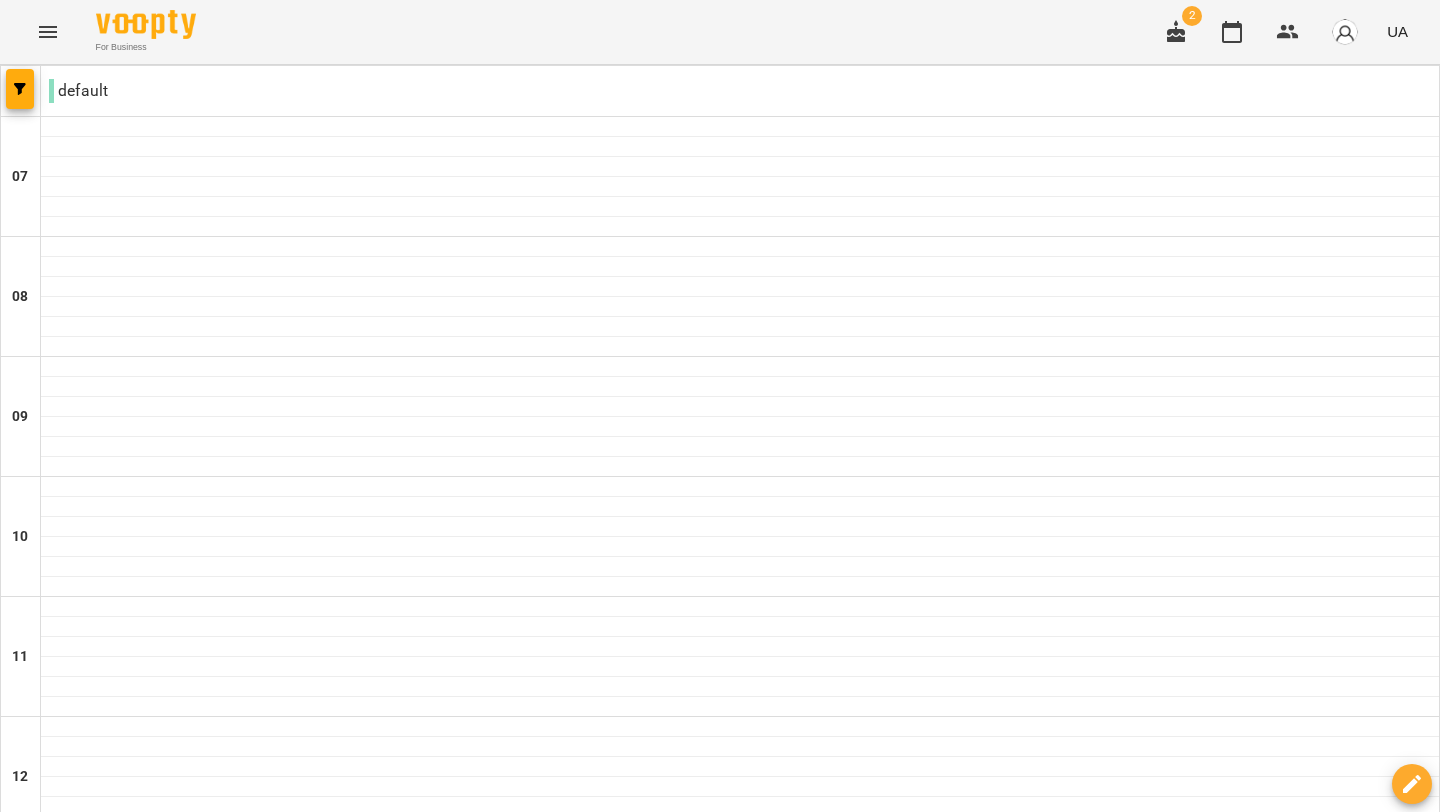 click on "[LAST] [FIRST] [PATRONYMIC]" at bounding box center (740, 1620) 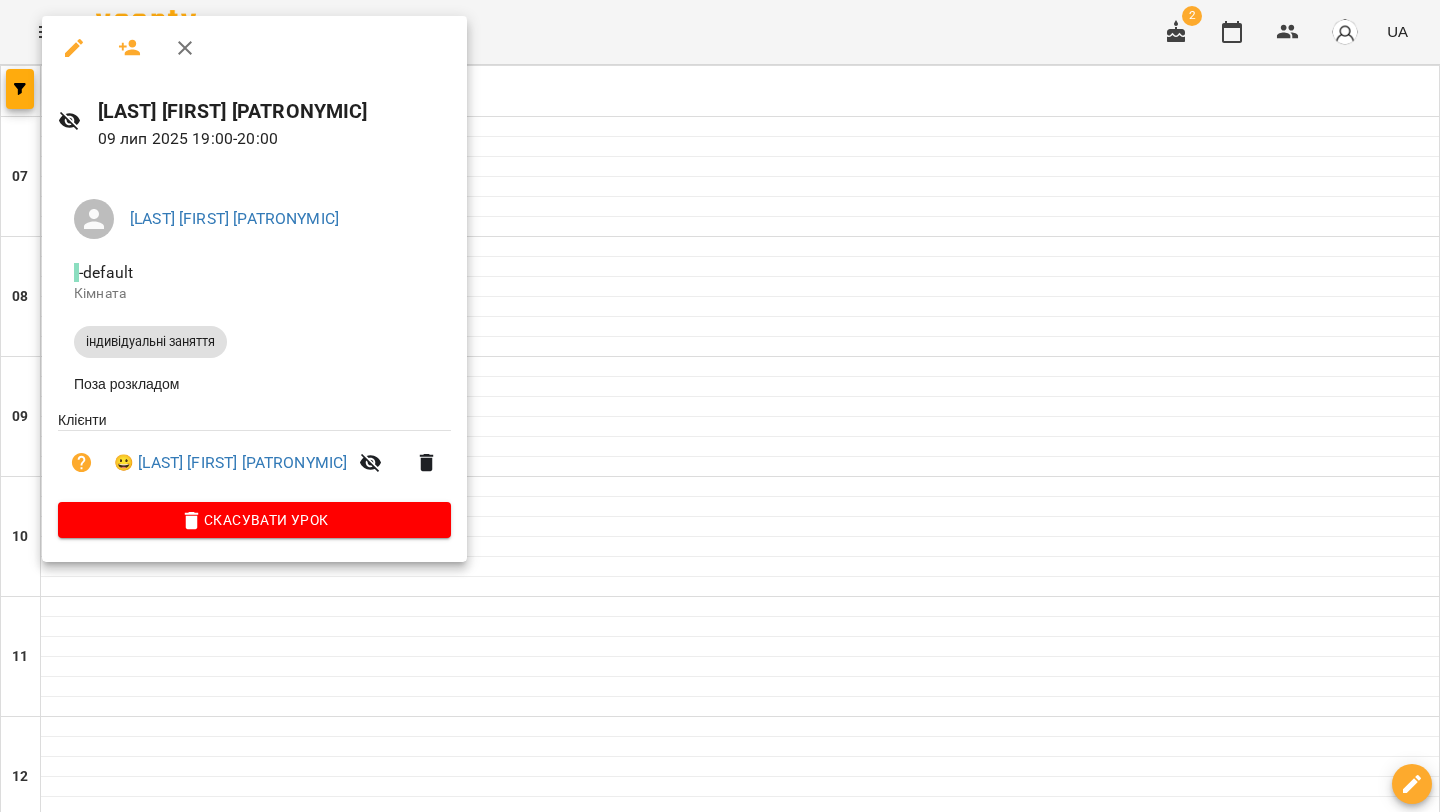 click at bounding box center [720, 406] 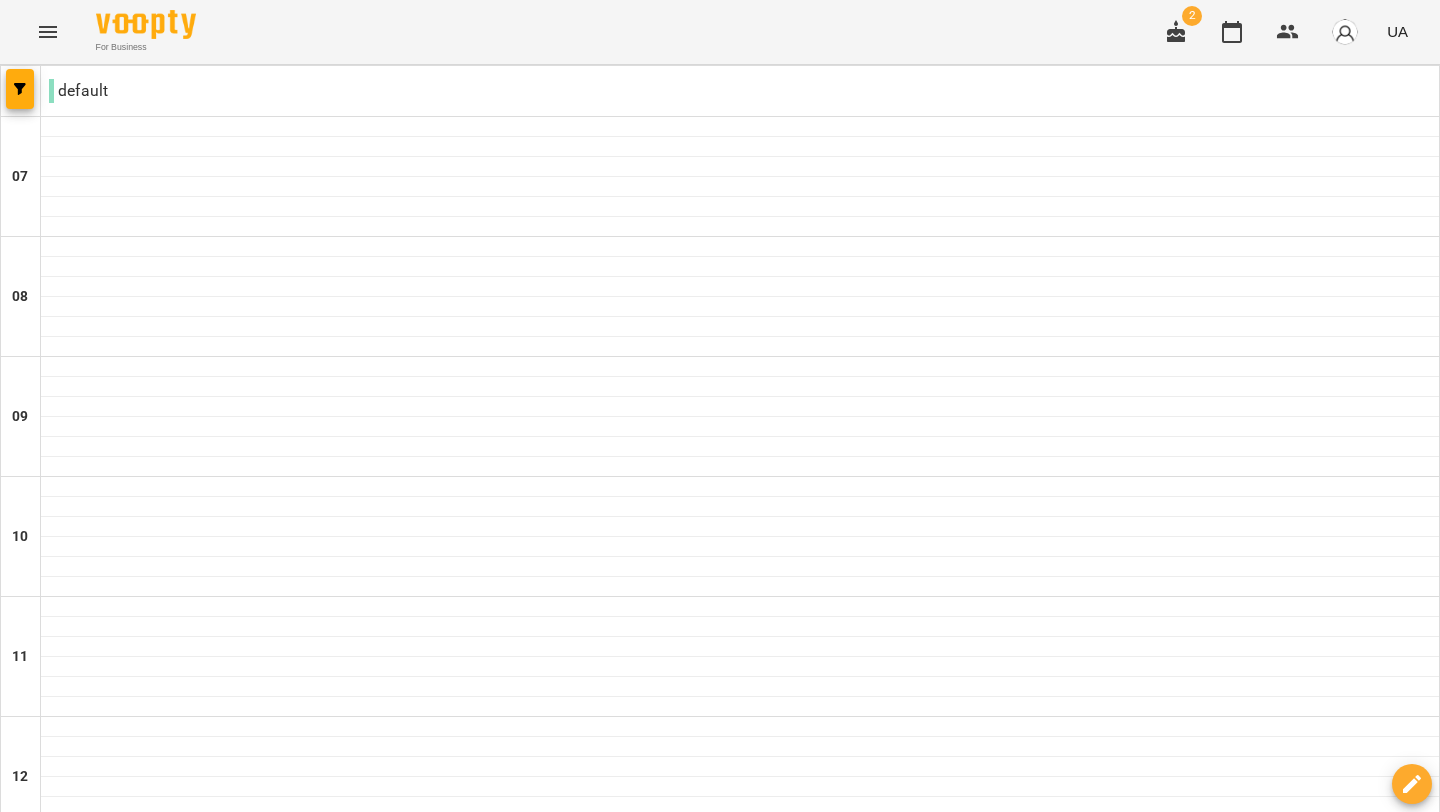 click on "чт" at bounding box center [810, 2063] 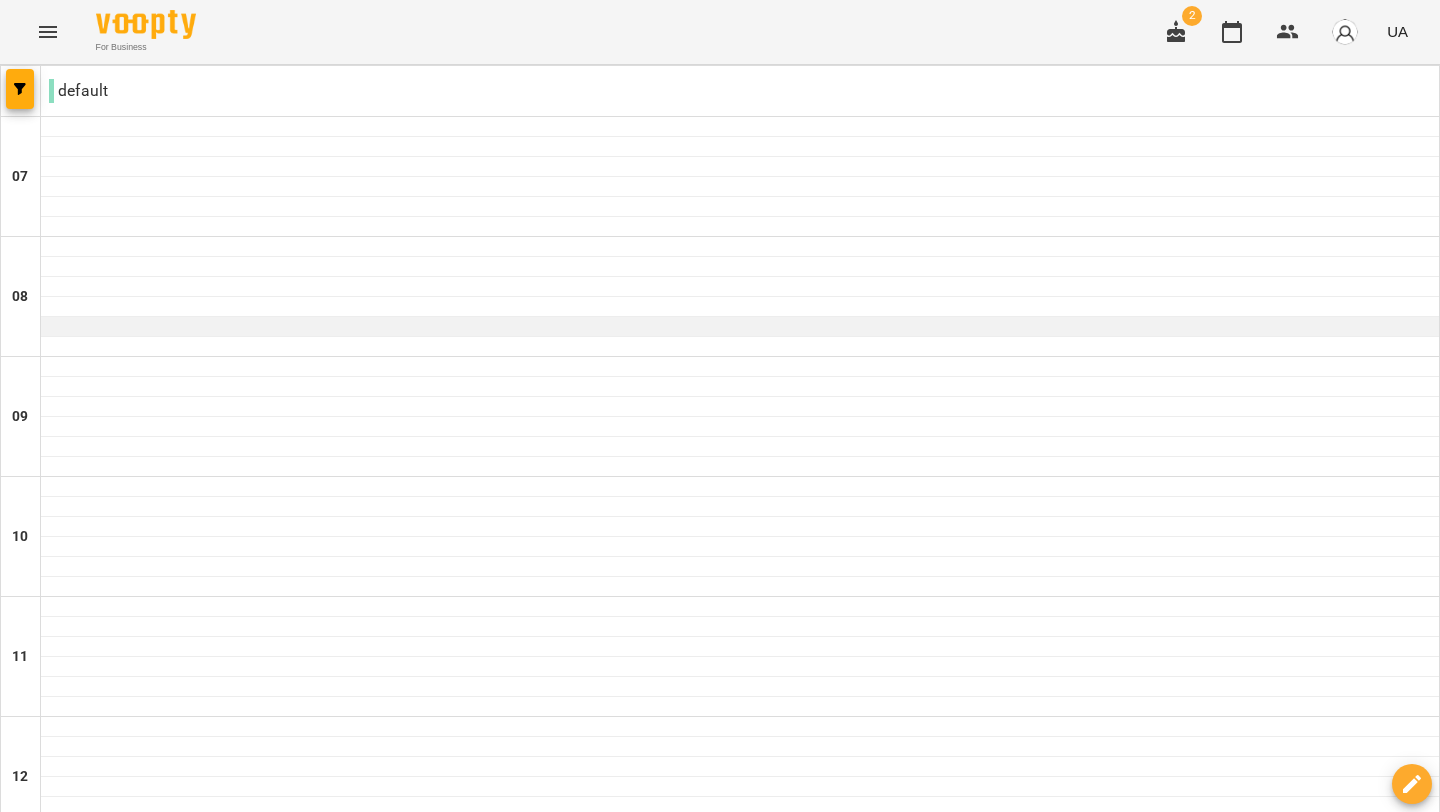 scroll, scrollTop: 1358, scrollLeft: 0, axis: vertical 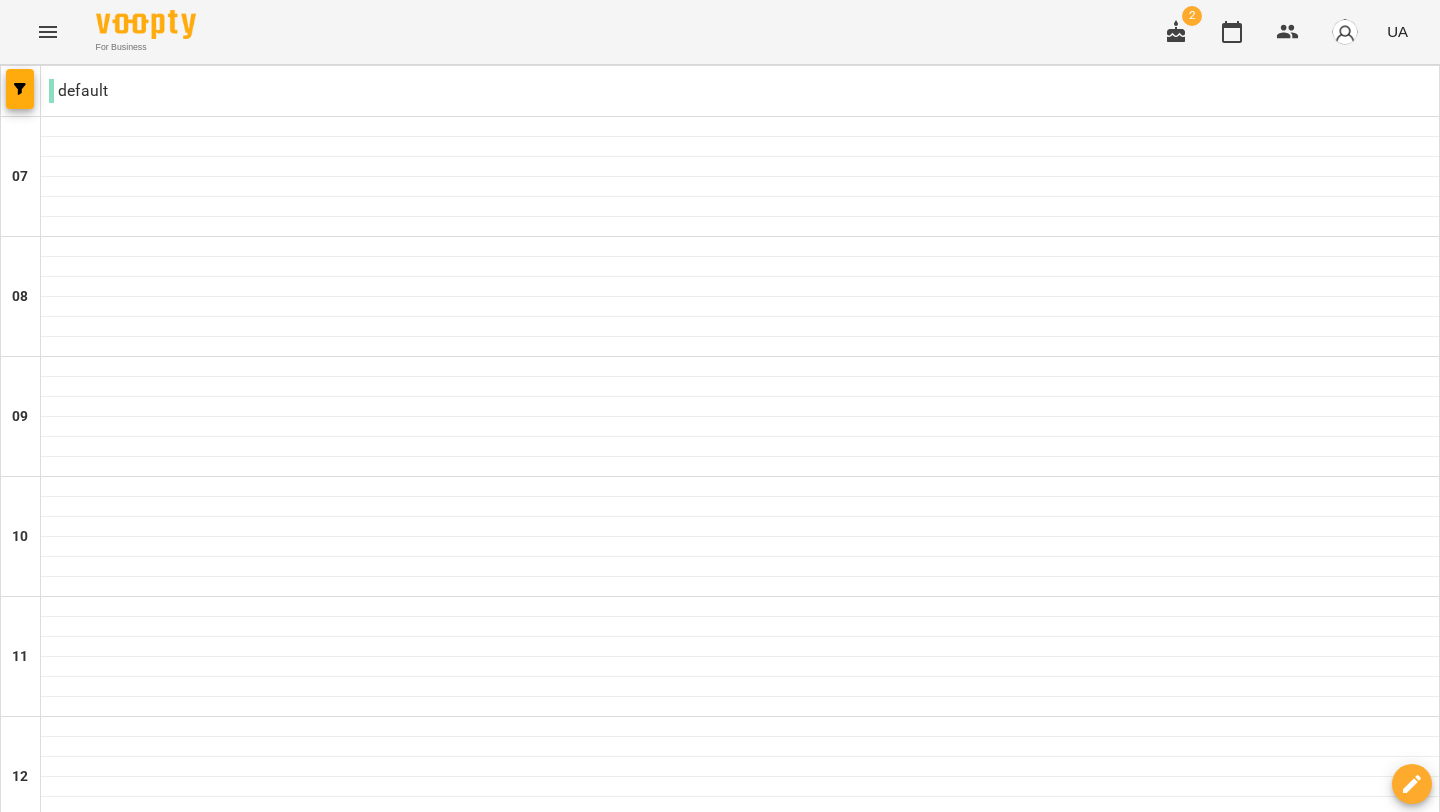 click at bounding box center [740, 1667] 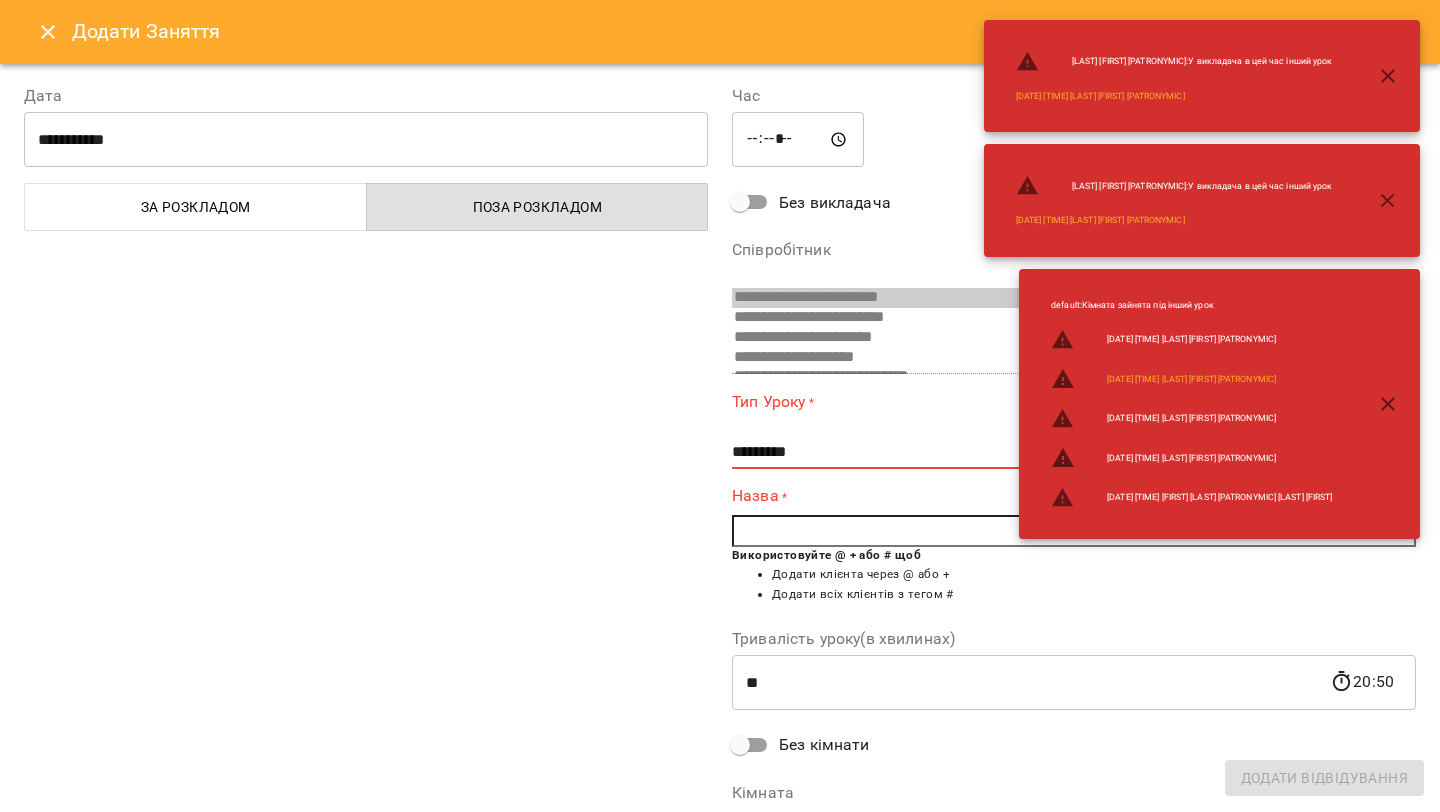 click 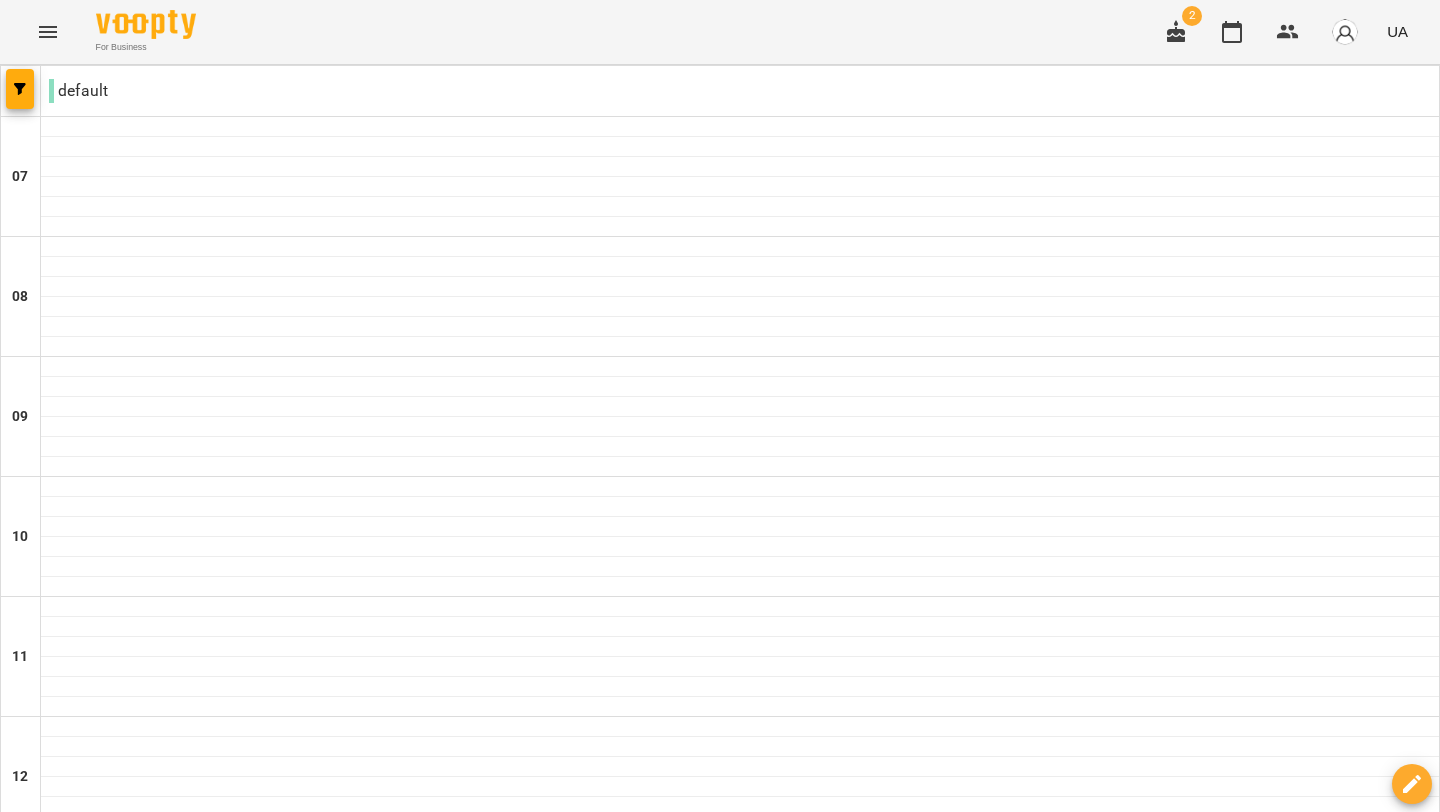 click on "пт" at bounding box center [1007, 2063] 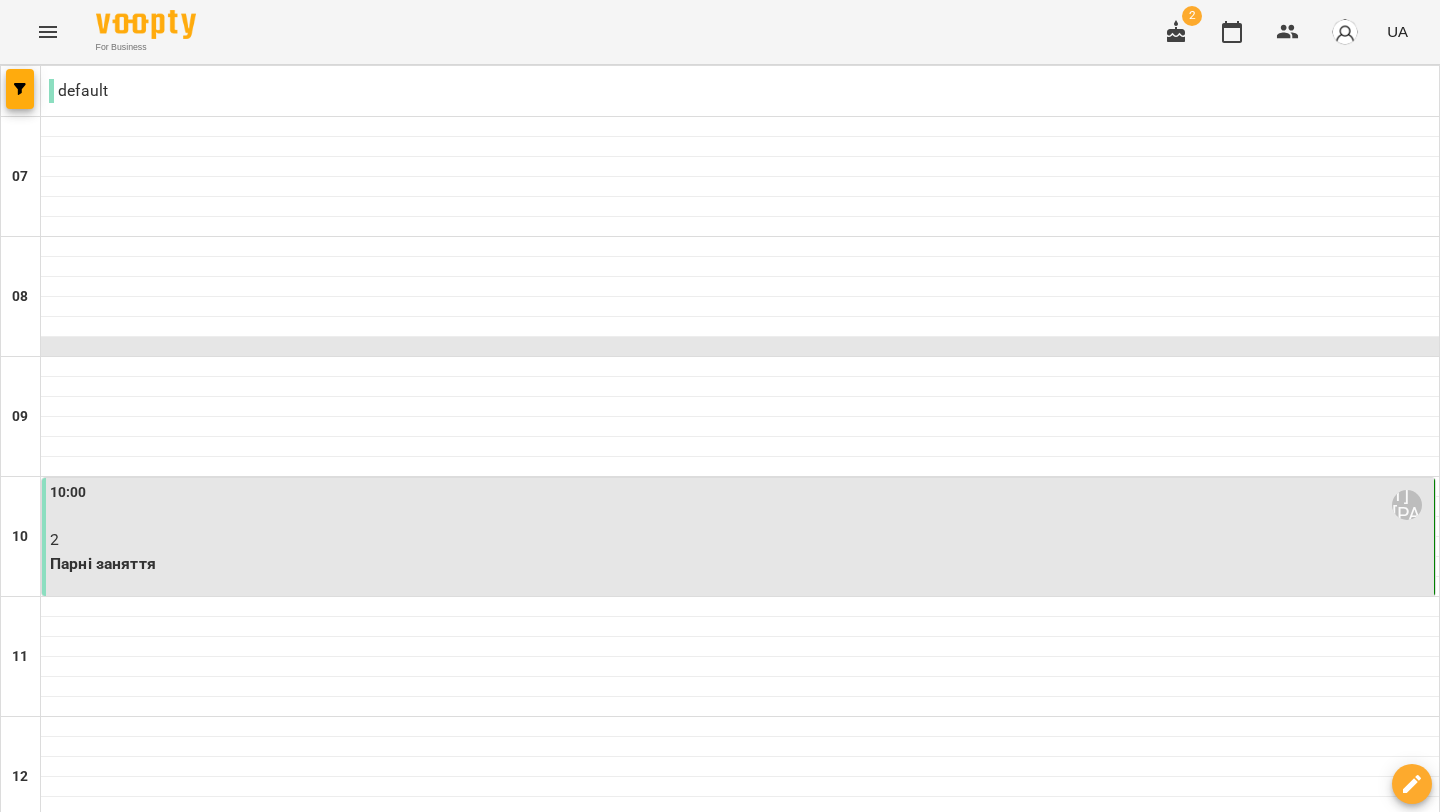 scroll, scrollTop: 1358, scrollLeft: 0, axis: vertical 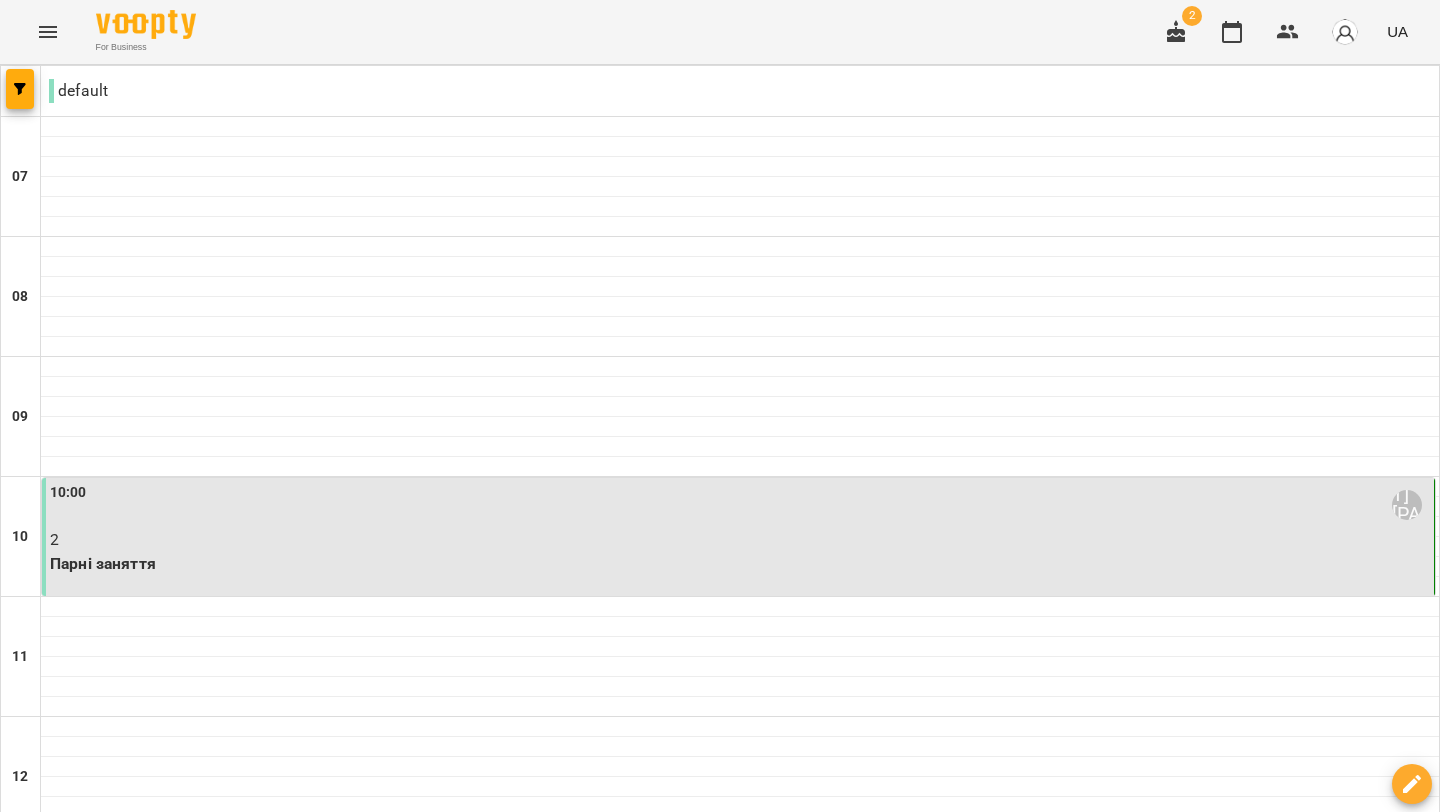 click on "нд" at bounding box center [1401, 2063] 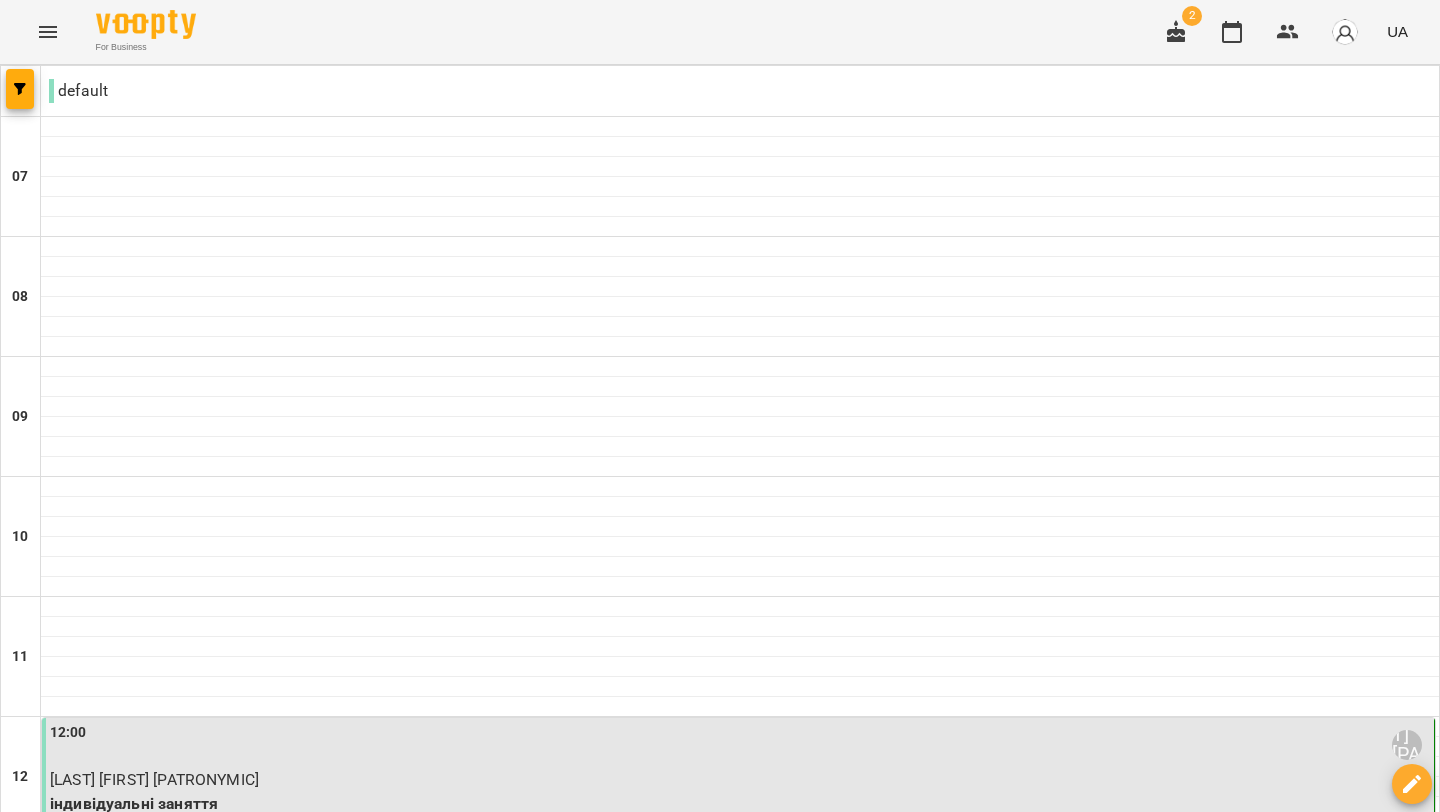 scroll, scrollTop: 0, scrollLeft: 0, axis: both 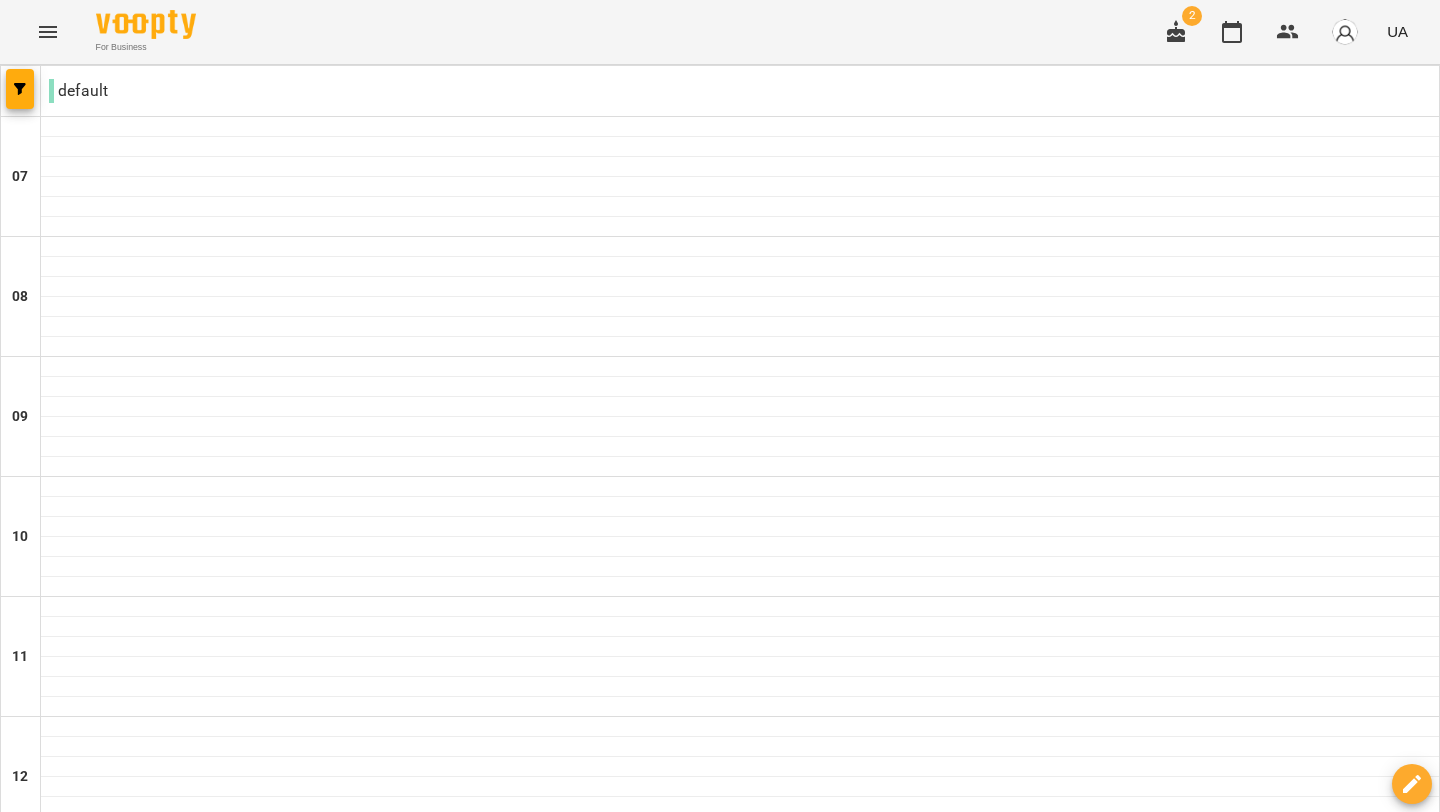 click on "15 лип" at bounding box center [416, 2082] 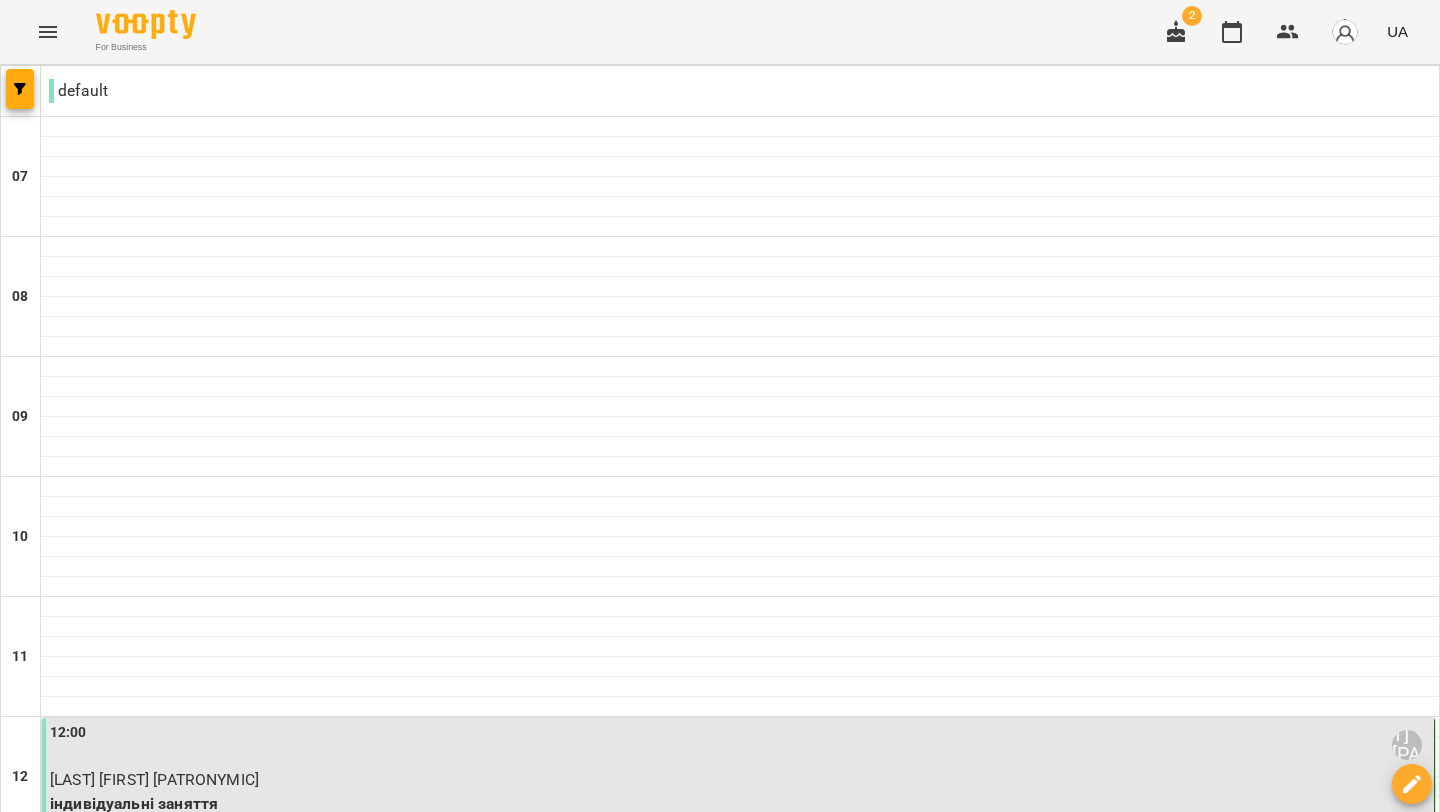 scroll, scrollTop: 1358, scrollLeft: 0, axis: vertical 